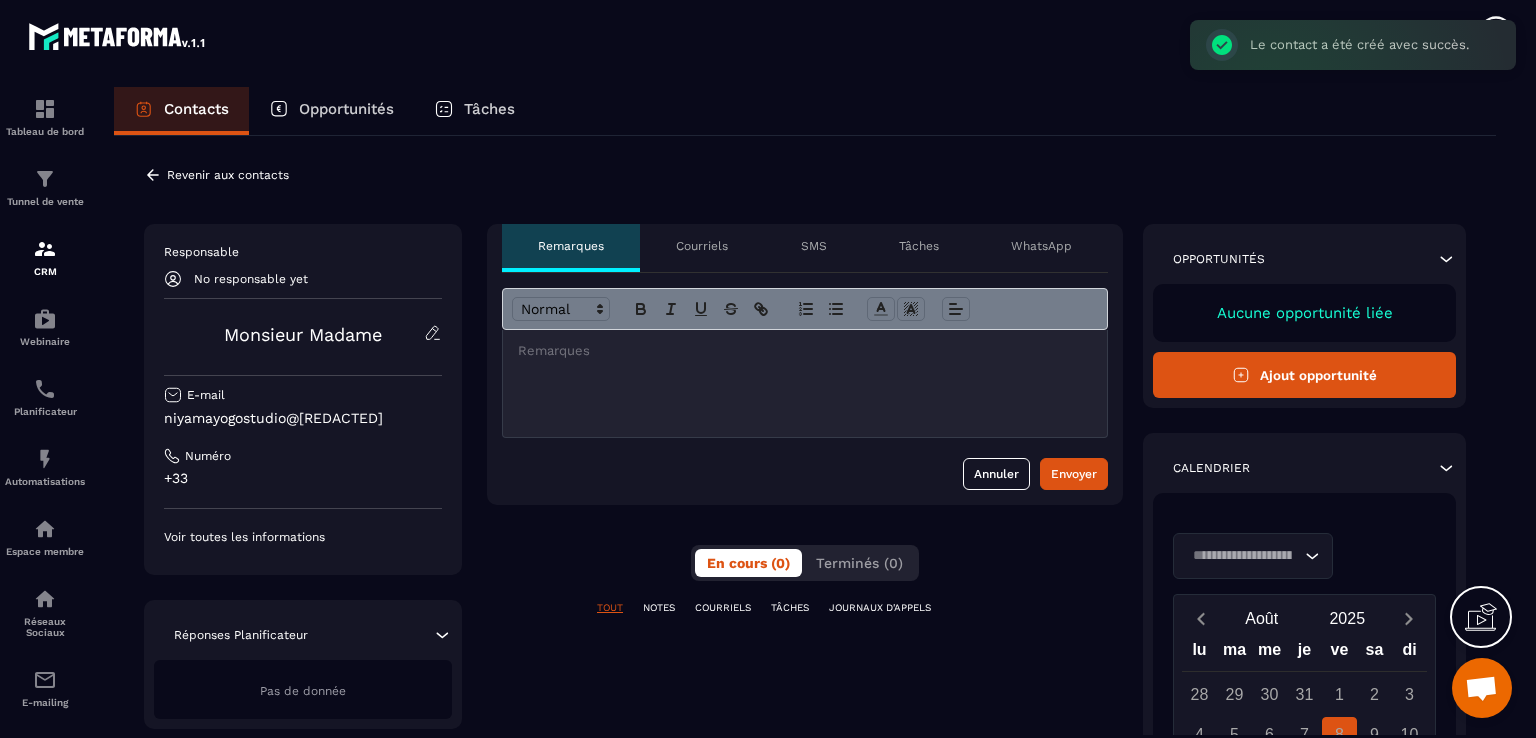 scroll, scrollTop: 0, scrollLeft: 0, axis: both 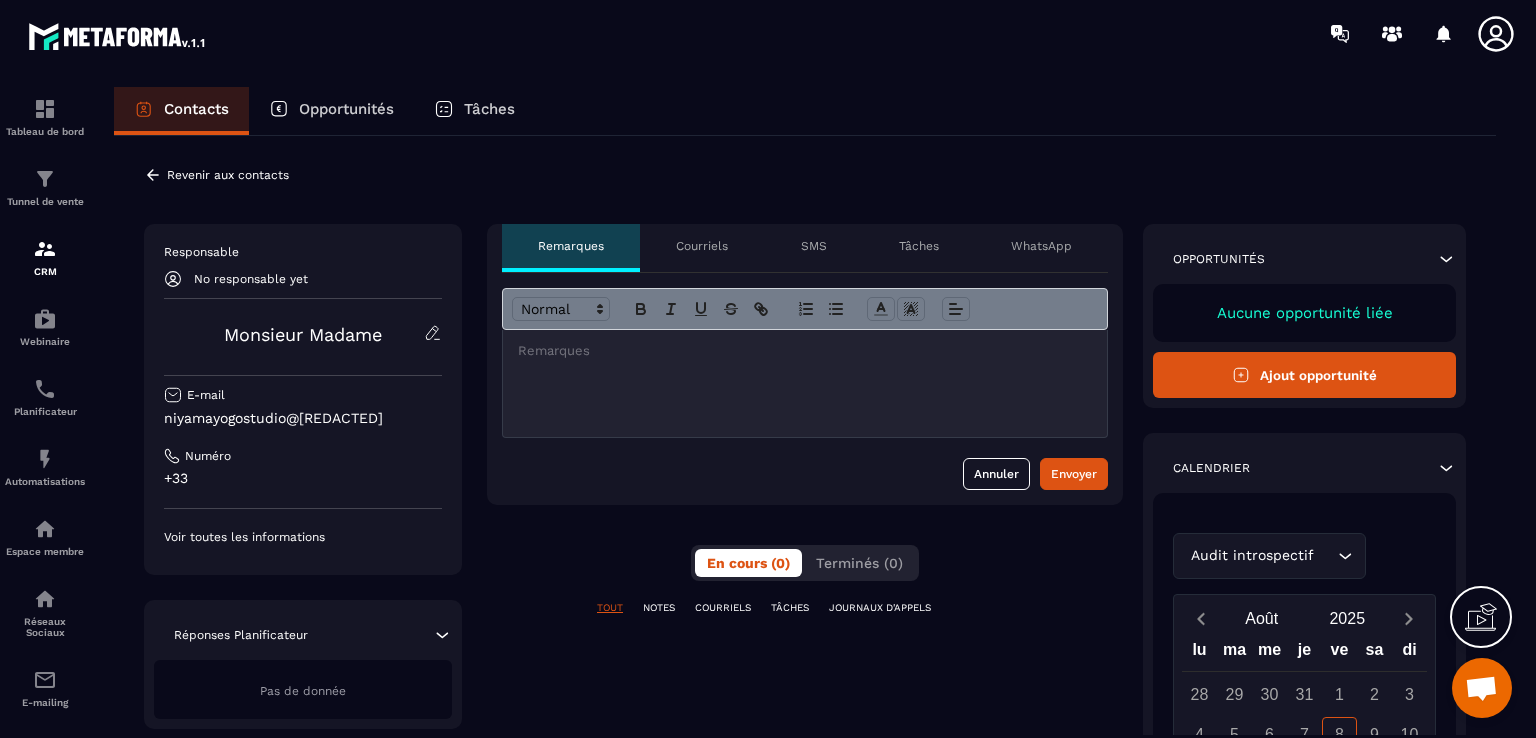 click on "Voir toutes les informations" 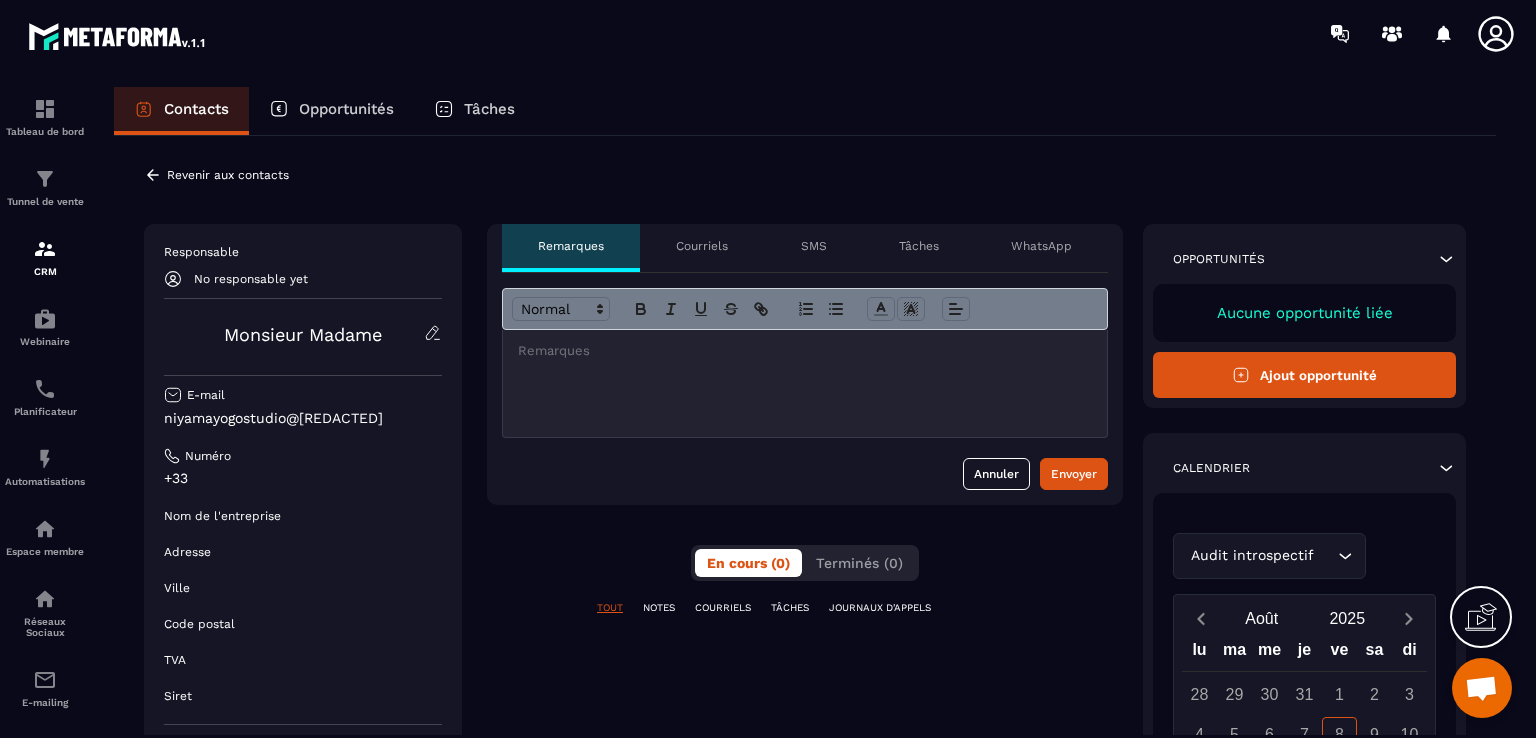 click on "Nom de l'entreprise" at bounding box center (222, 516) 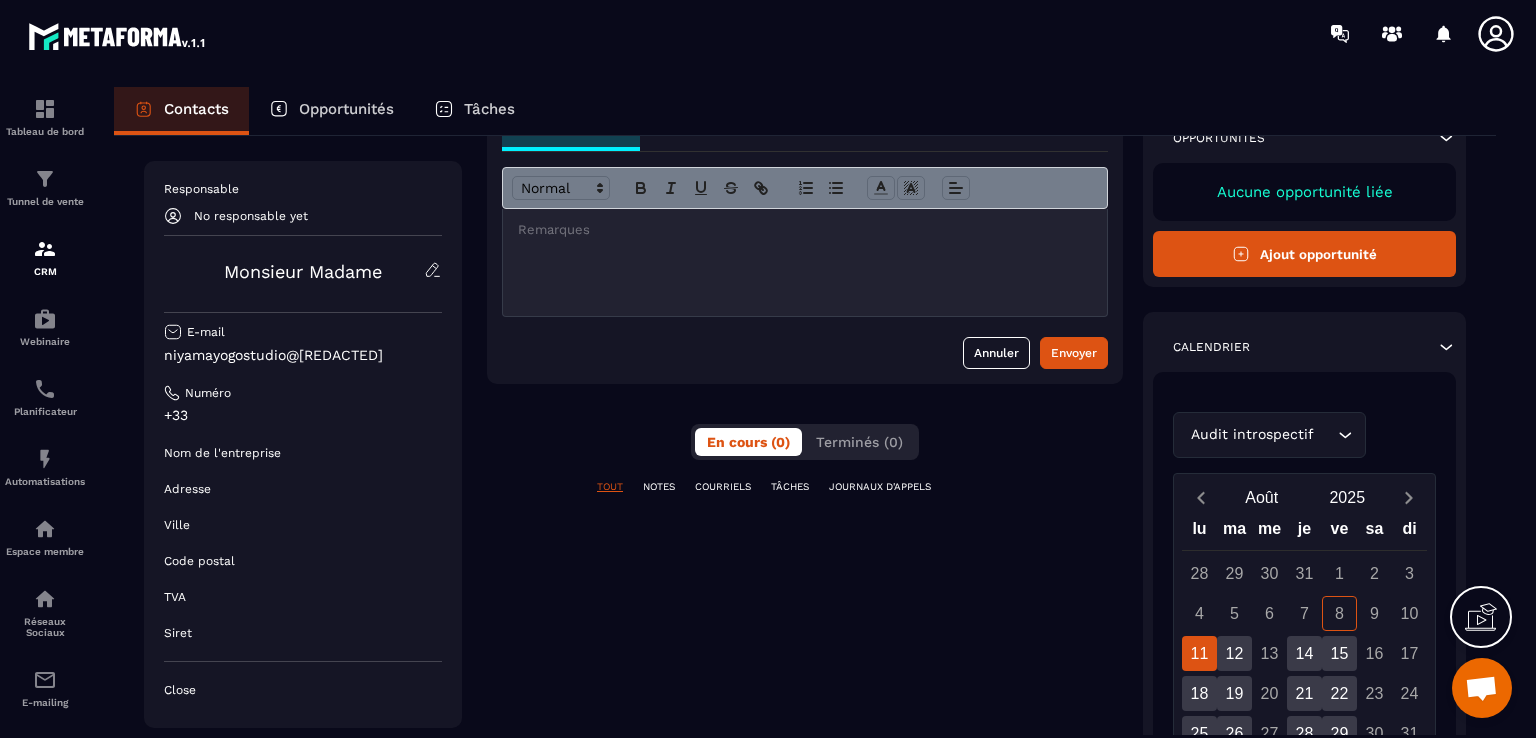 scroll, scrollTop: 0, scrollLeft: 0, axis: both 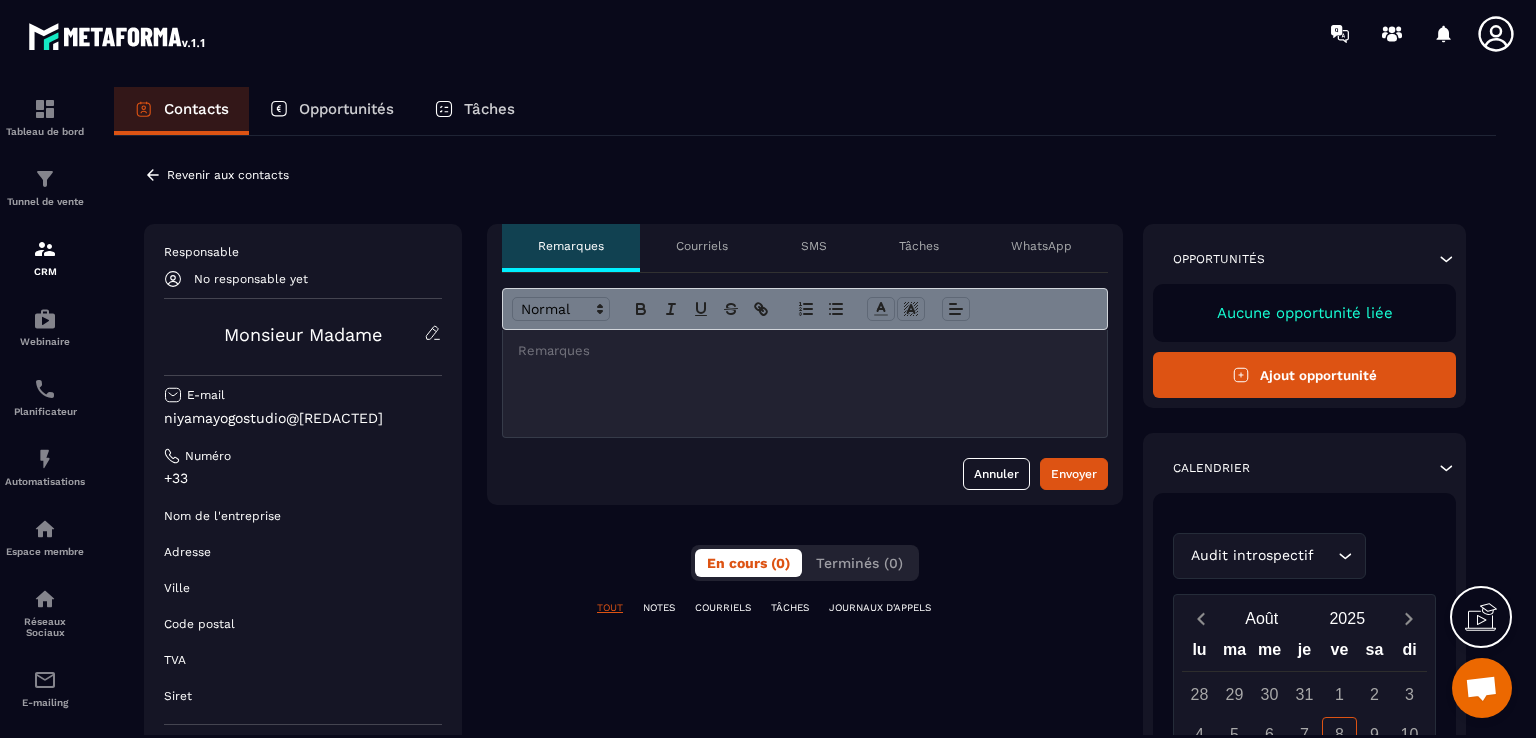 click on "Revenir aux contacts" at bounding box center [216, 175] 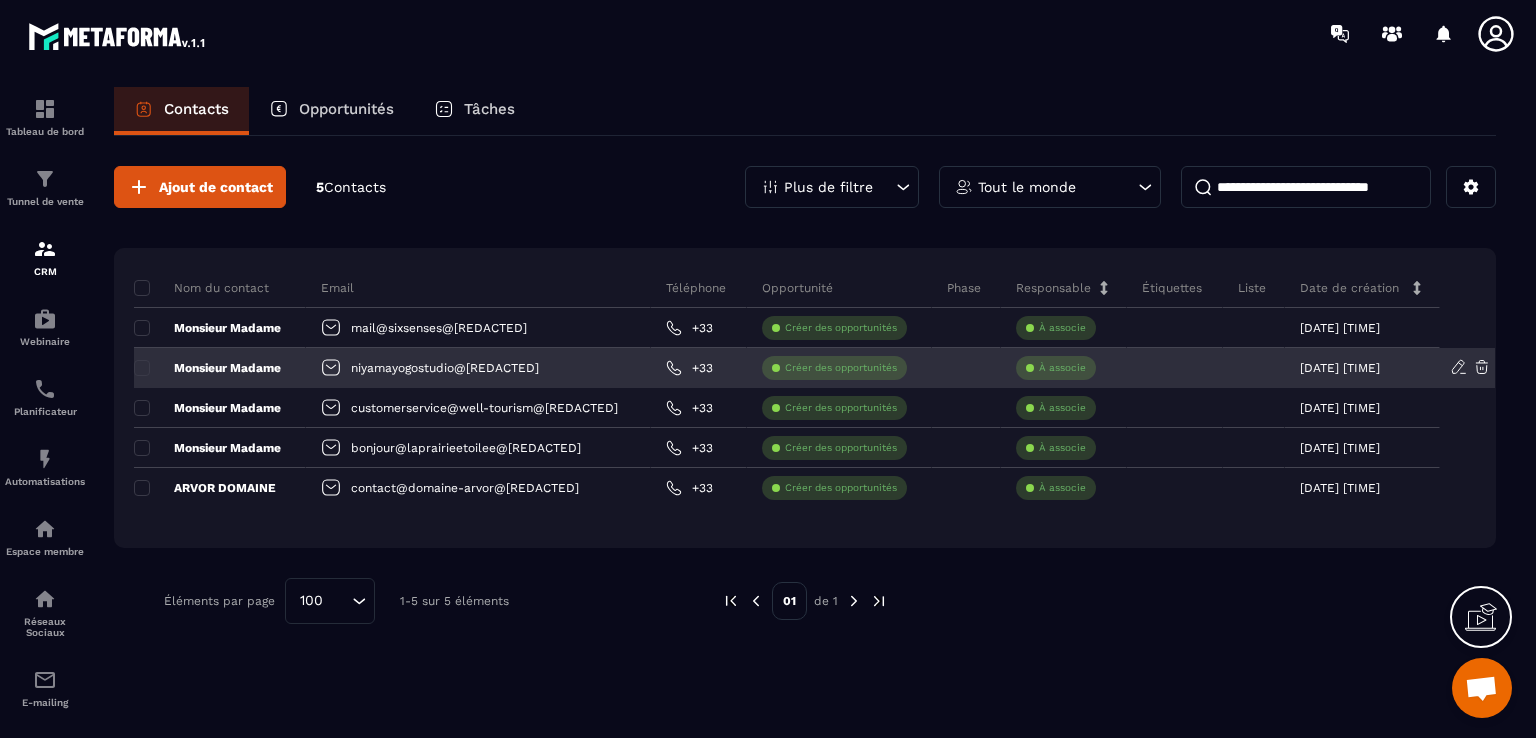 click 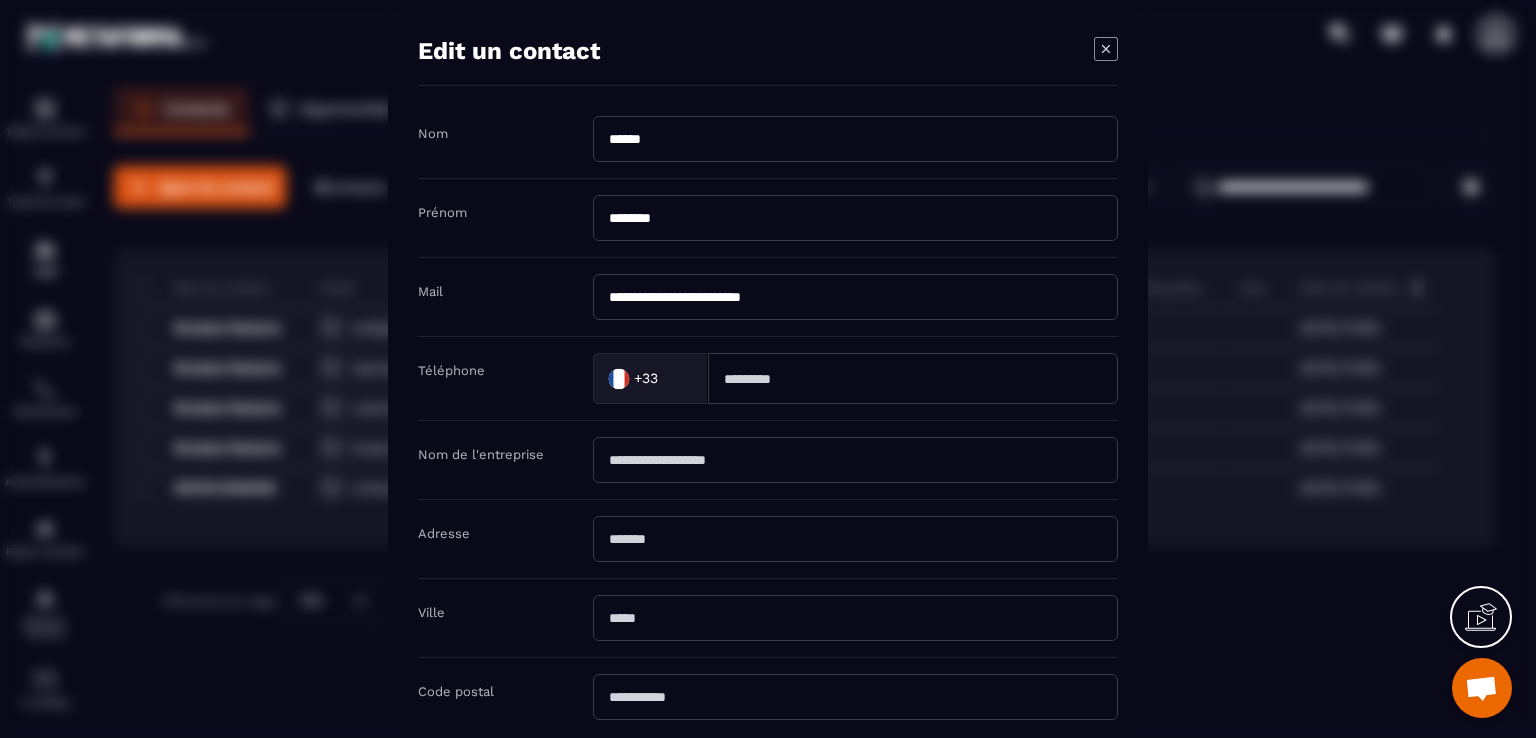 click at bounding box center (855, 460) 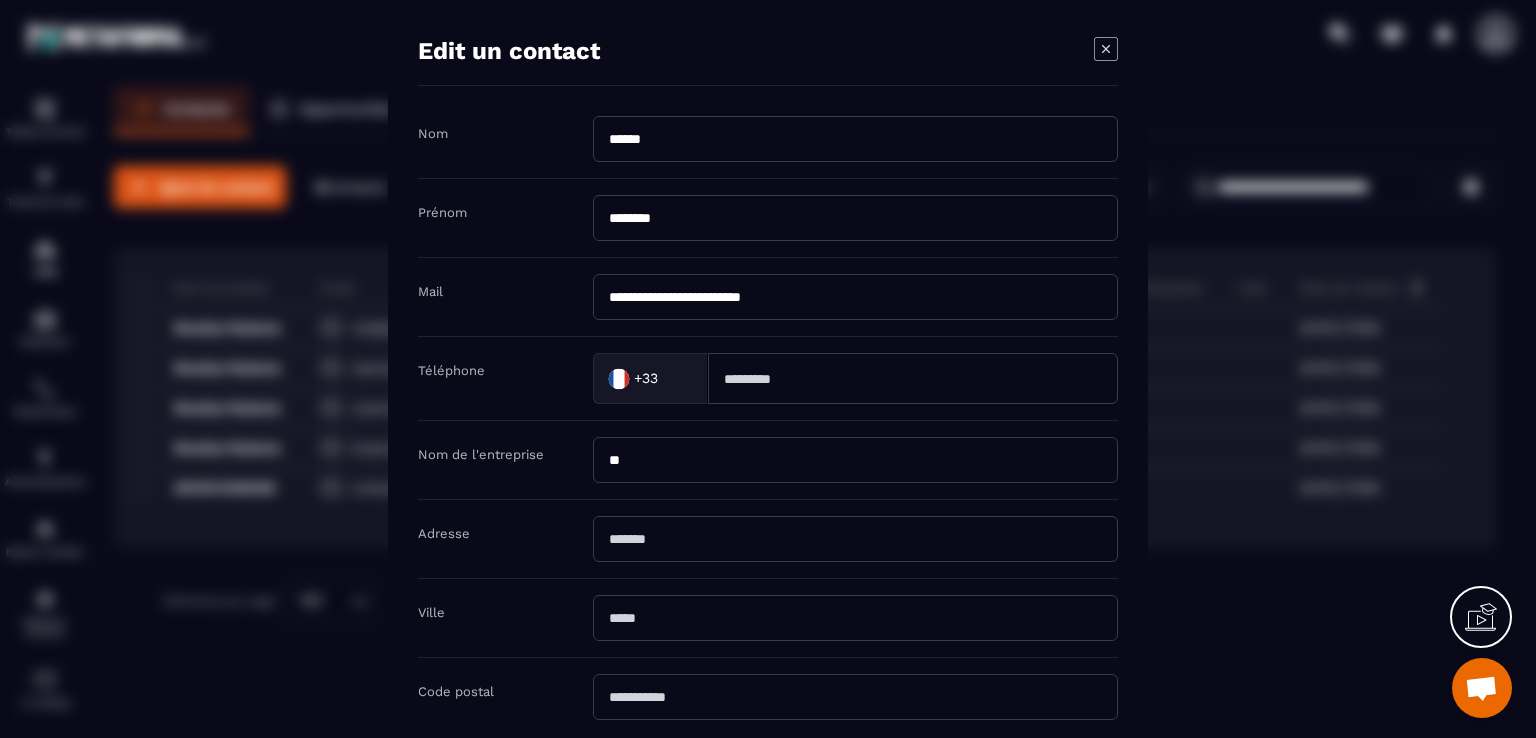 type on "*" 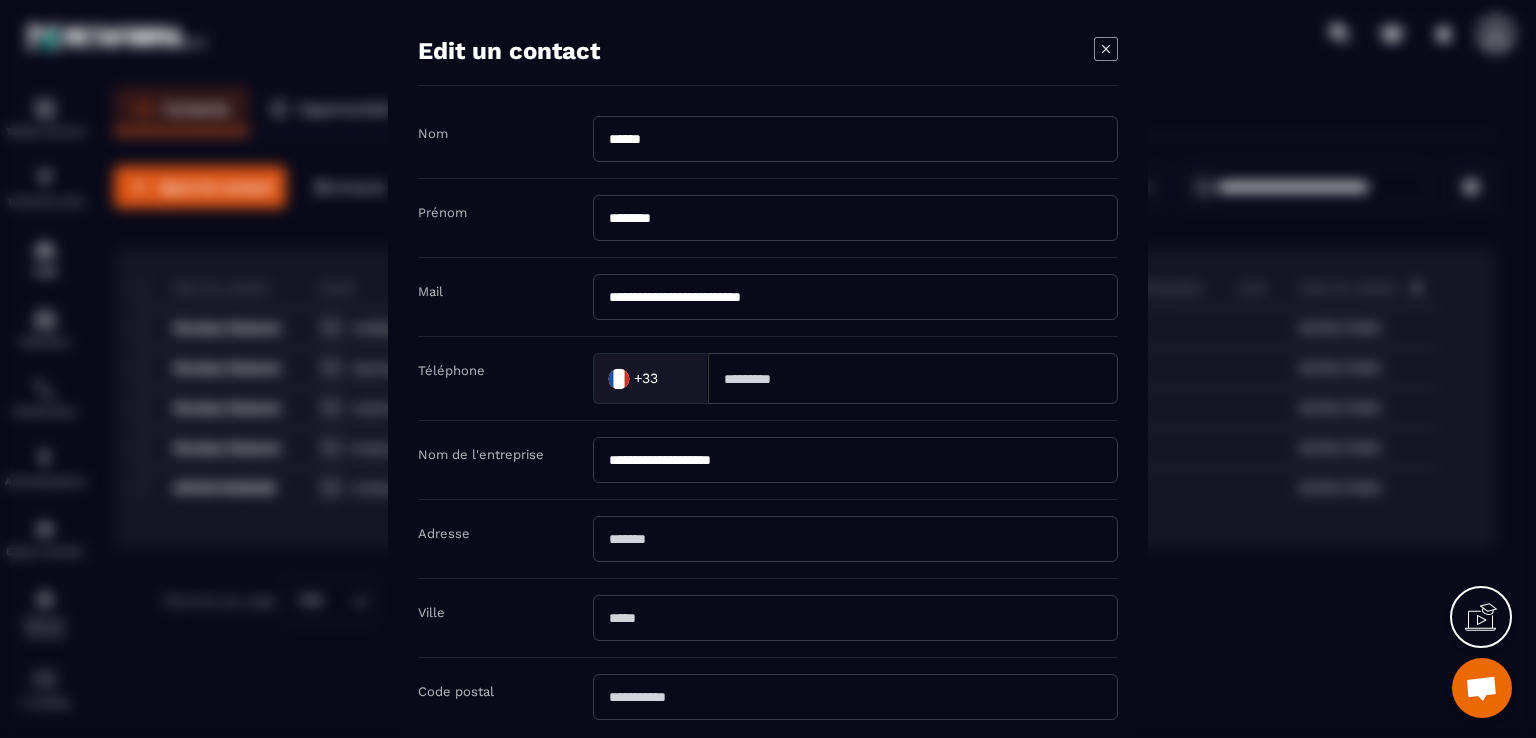 type on "**********" 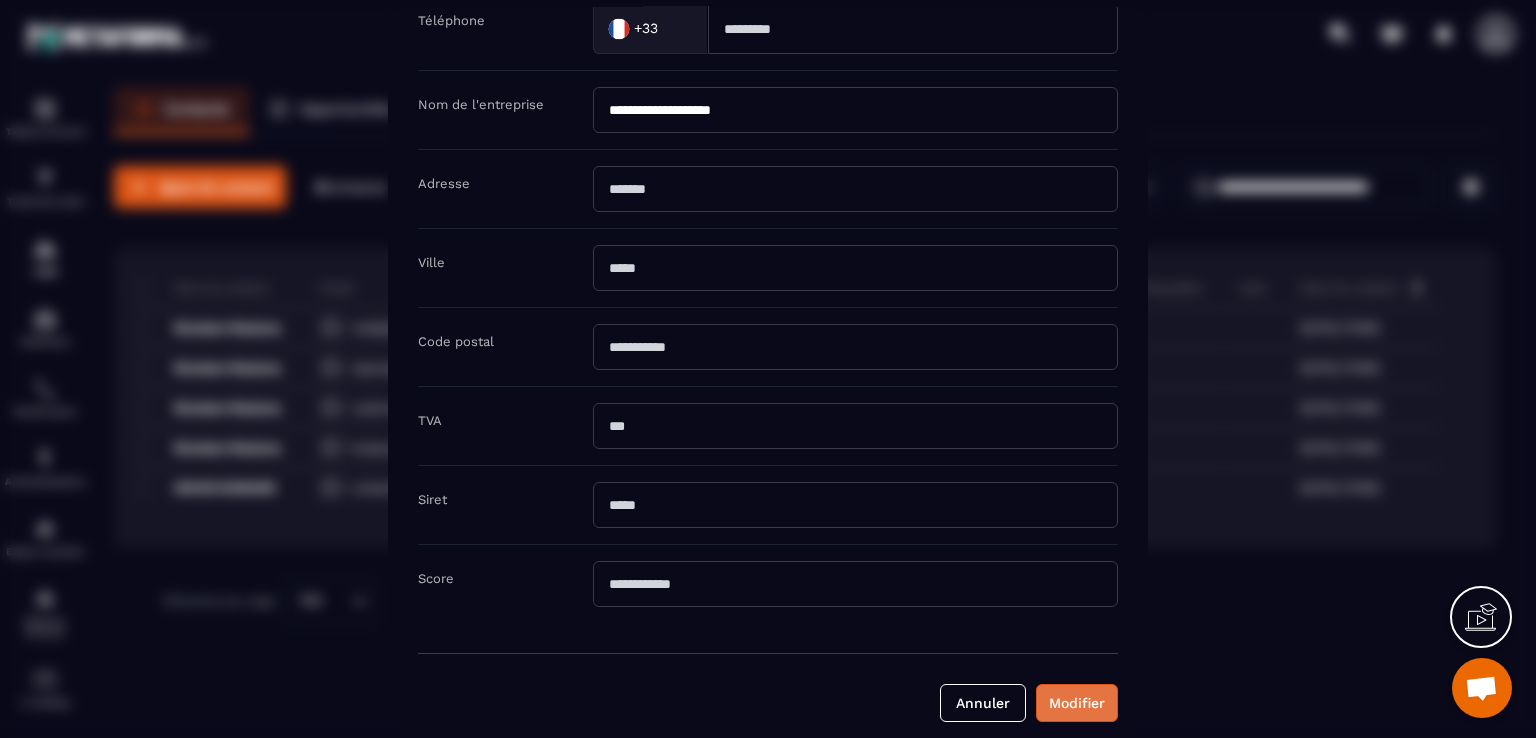 scroll, scrollTop: 364, scrollLeft: 0, axis: vertical 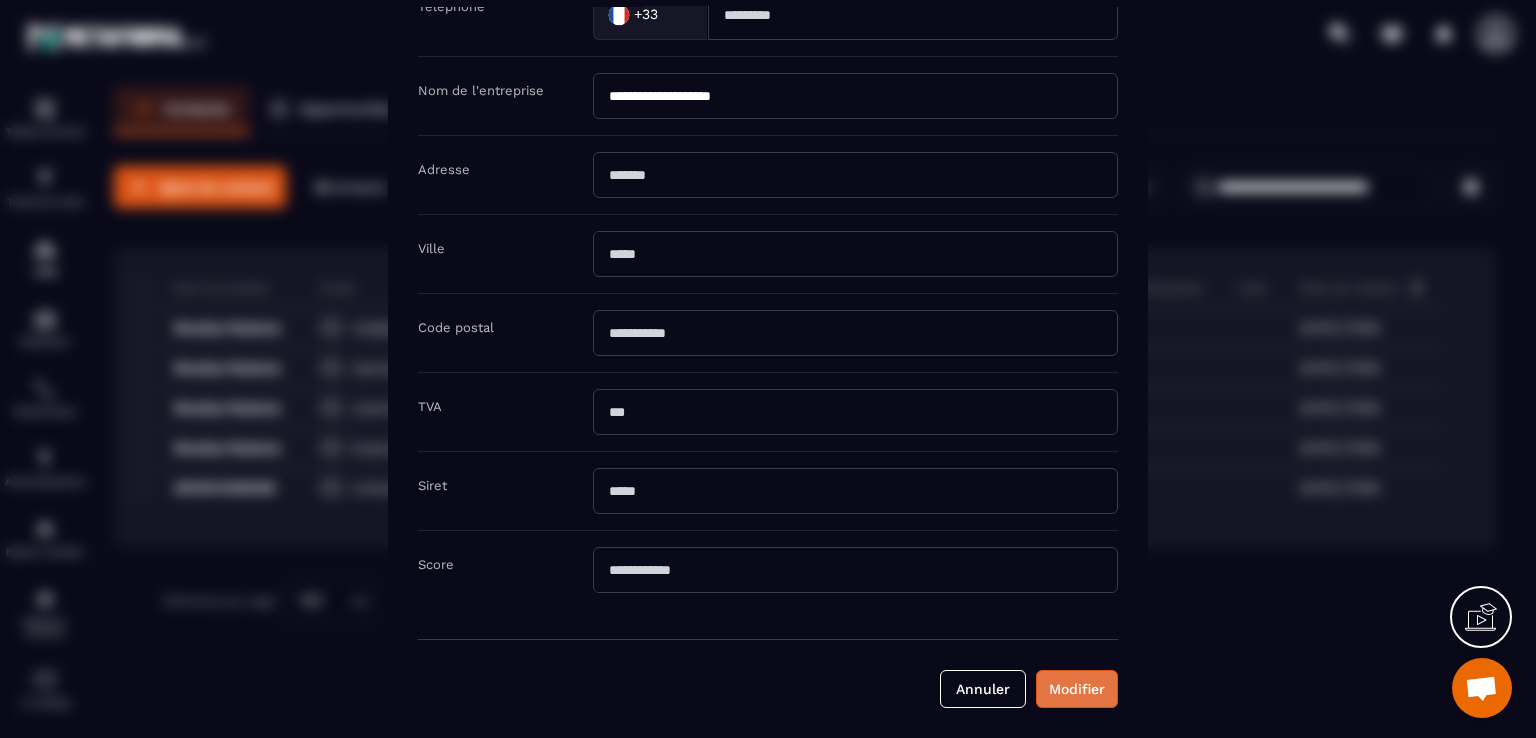 click on "Modifier" at bounding box center (1077, 689) 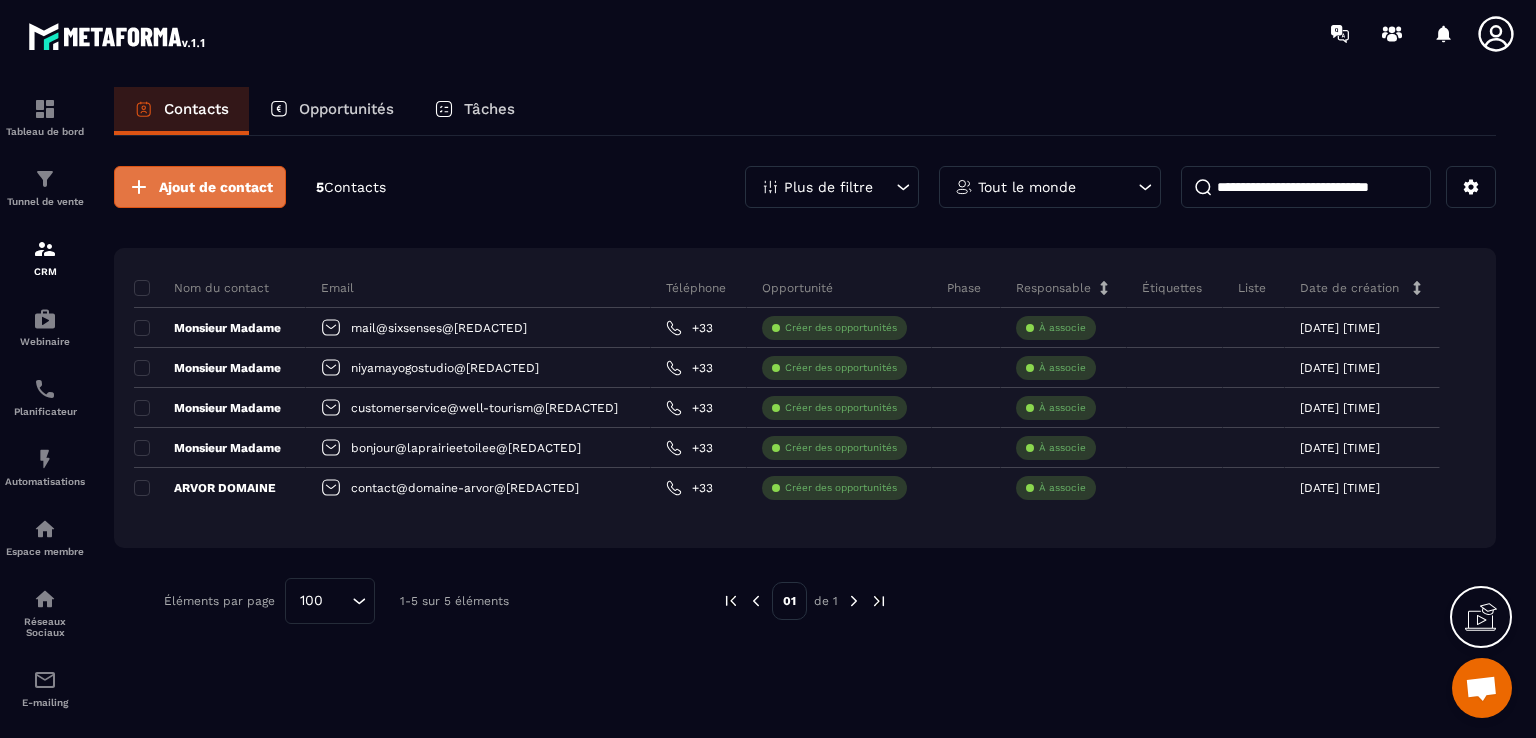 click on "Ajout de contact" at bounding box center (216, 187) 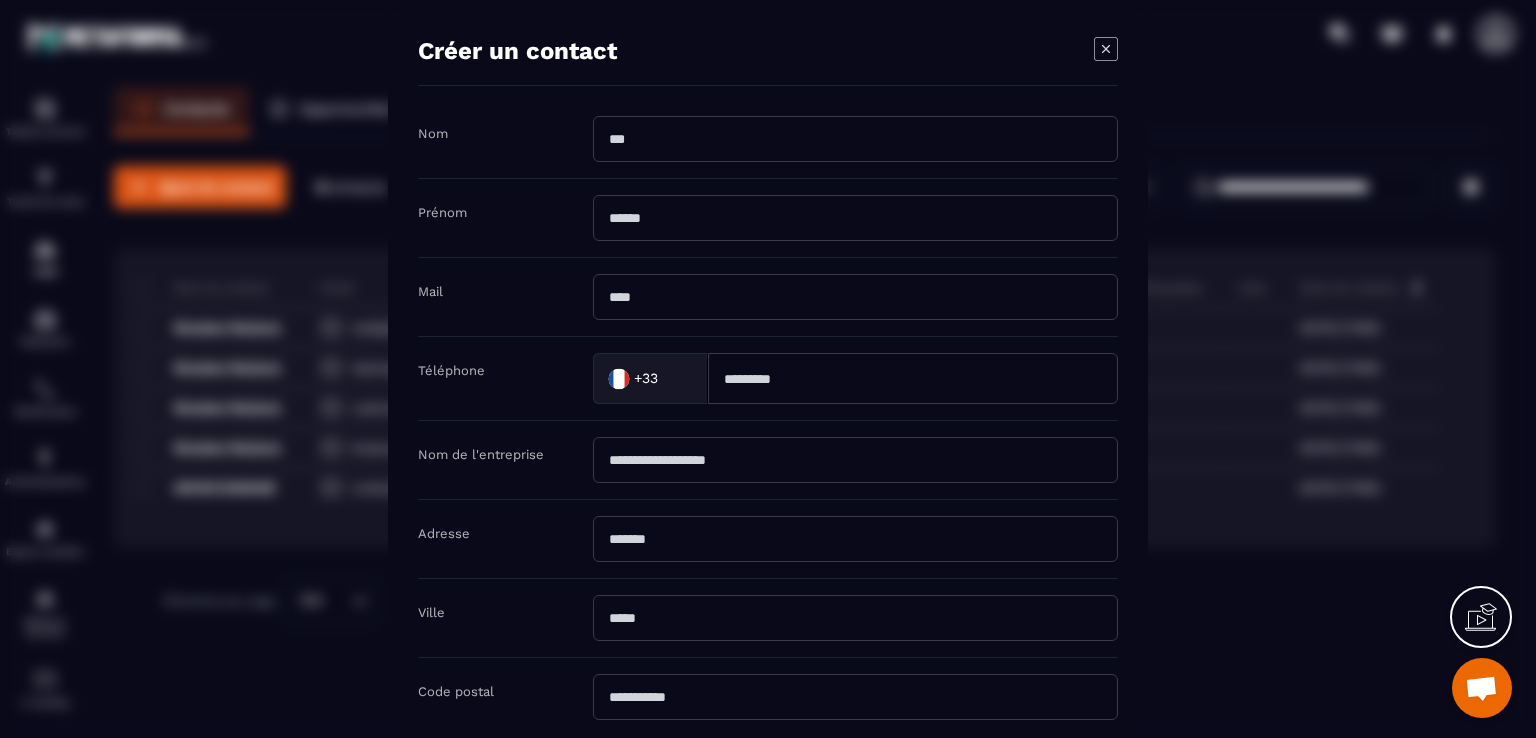 click at bounding box center (855, 139) 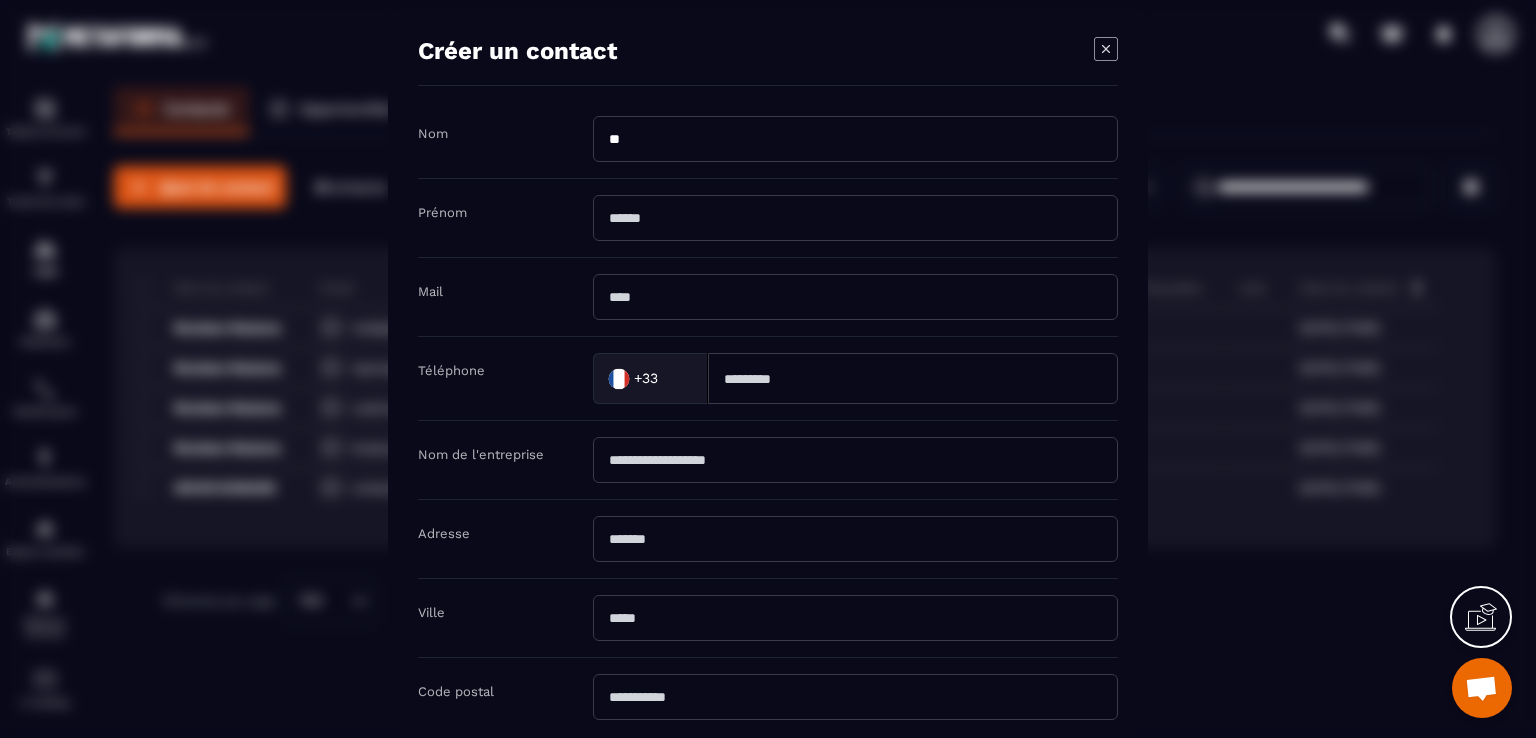 type on "*" 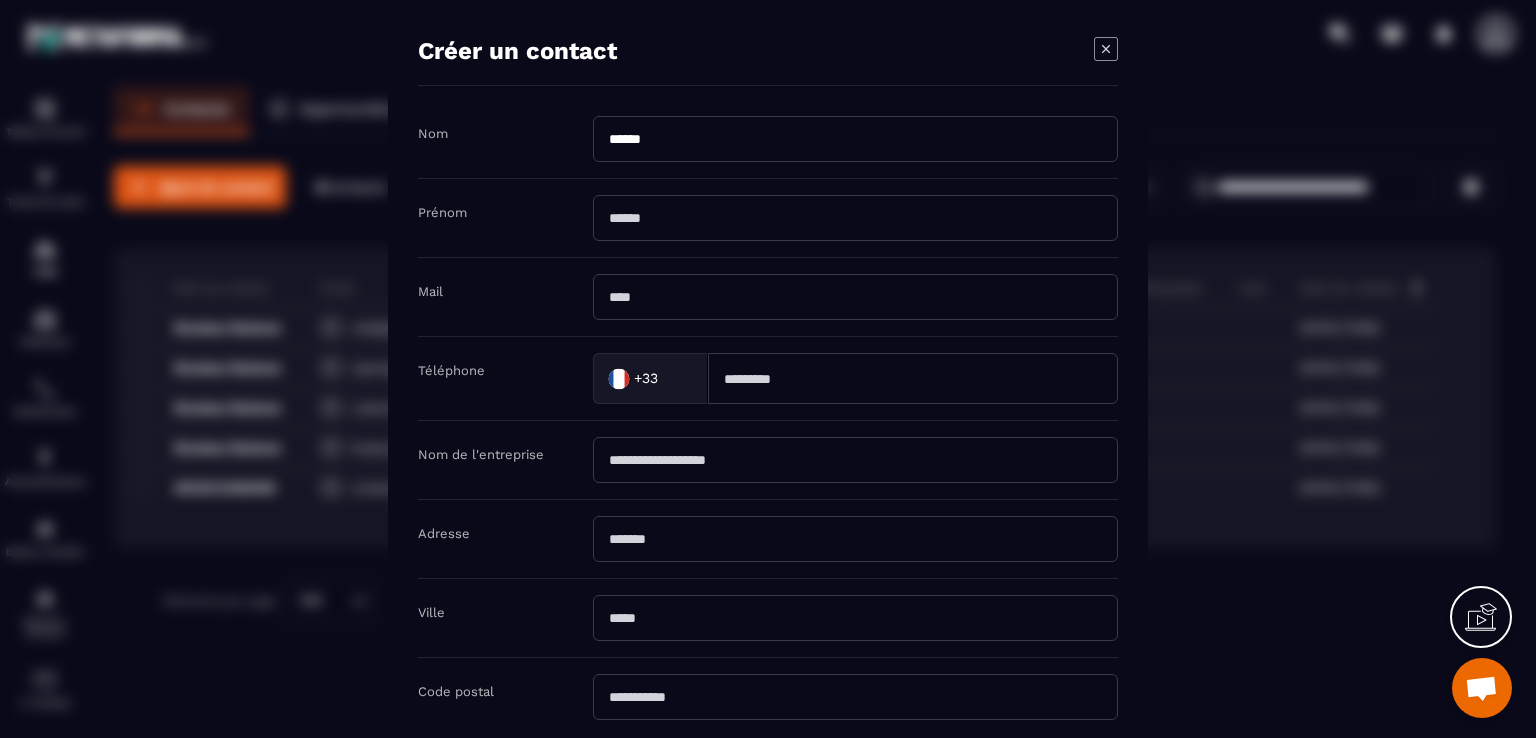 type on "******" 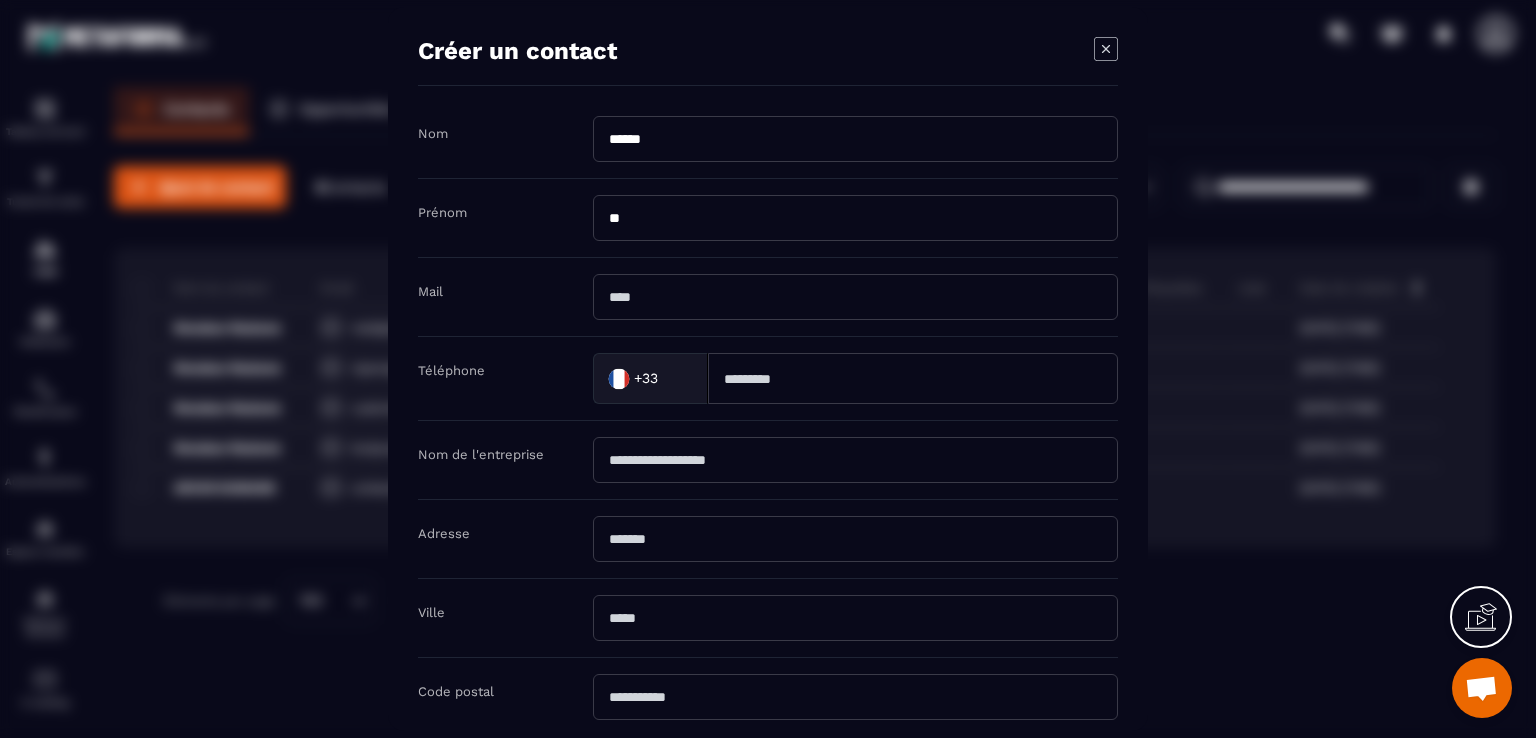 type on "********" 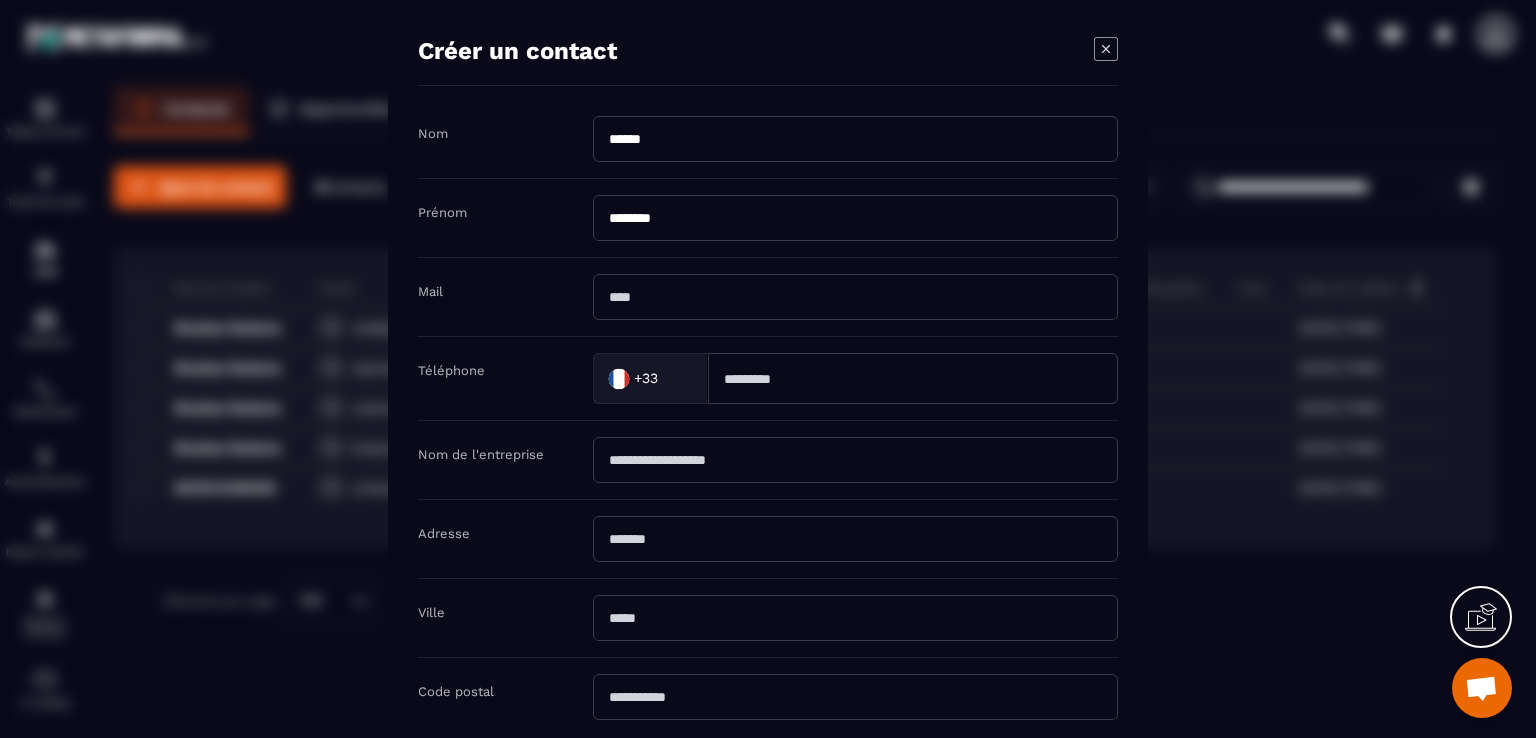 click at bounding box center [855, 297] 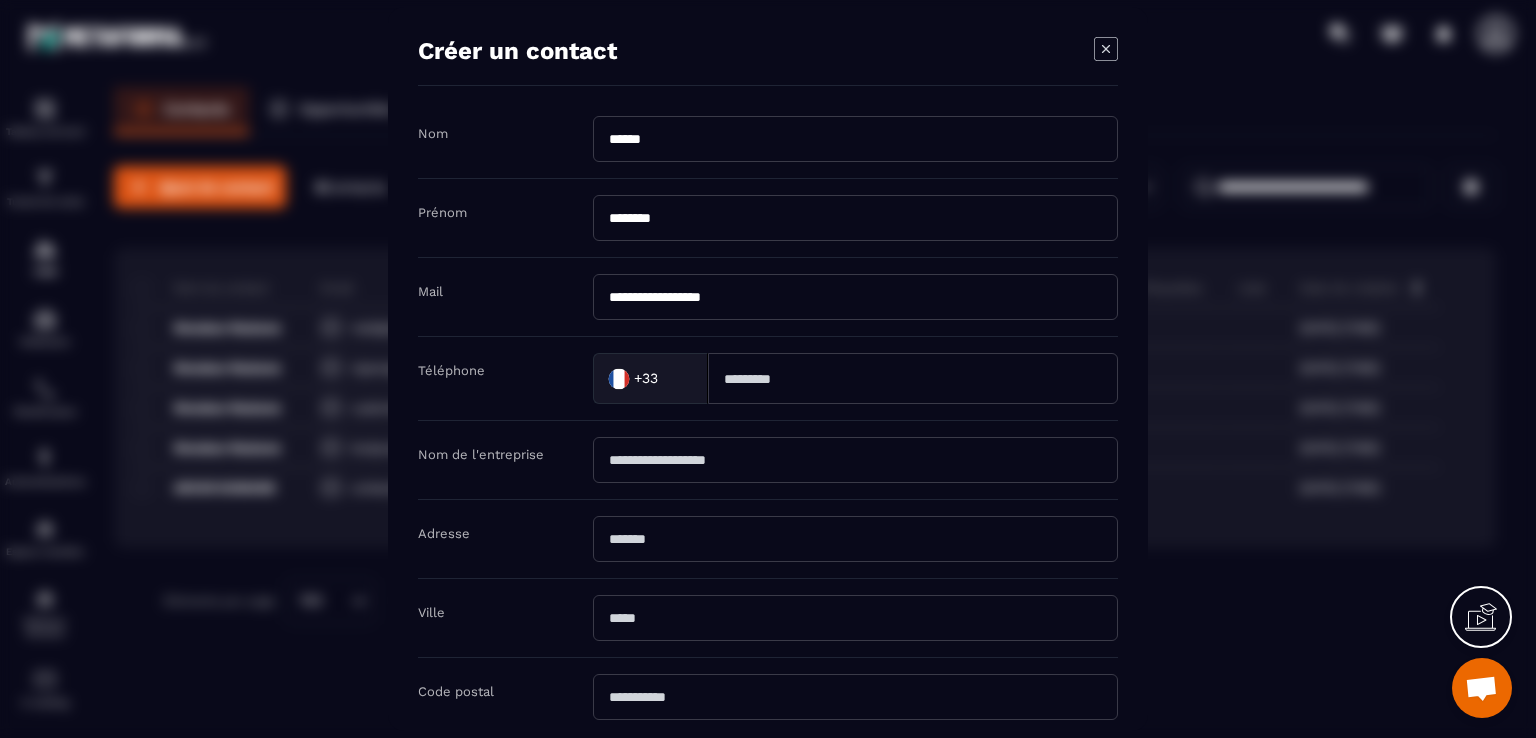 click on "**********" at bounding box center (855, 297) 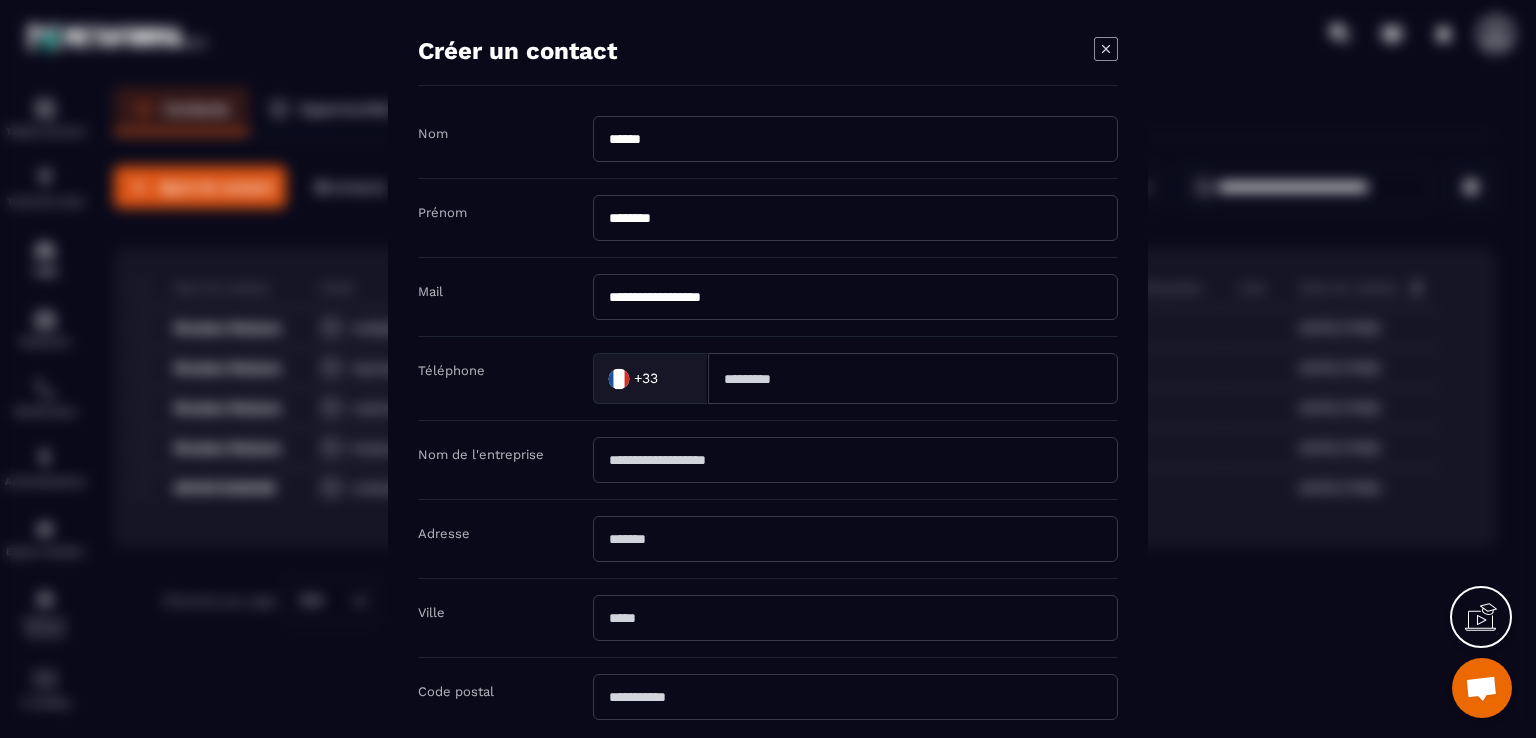 click on "**********" at bounding box center [855, 297] 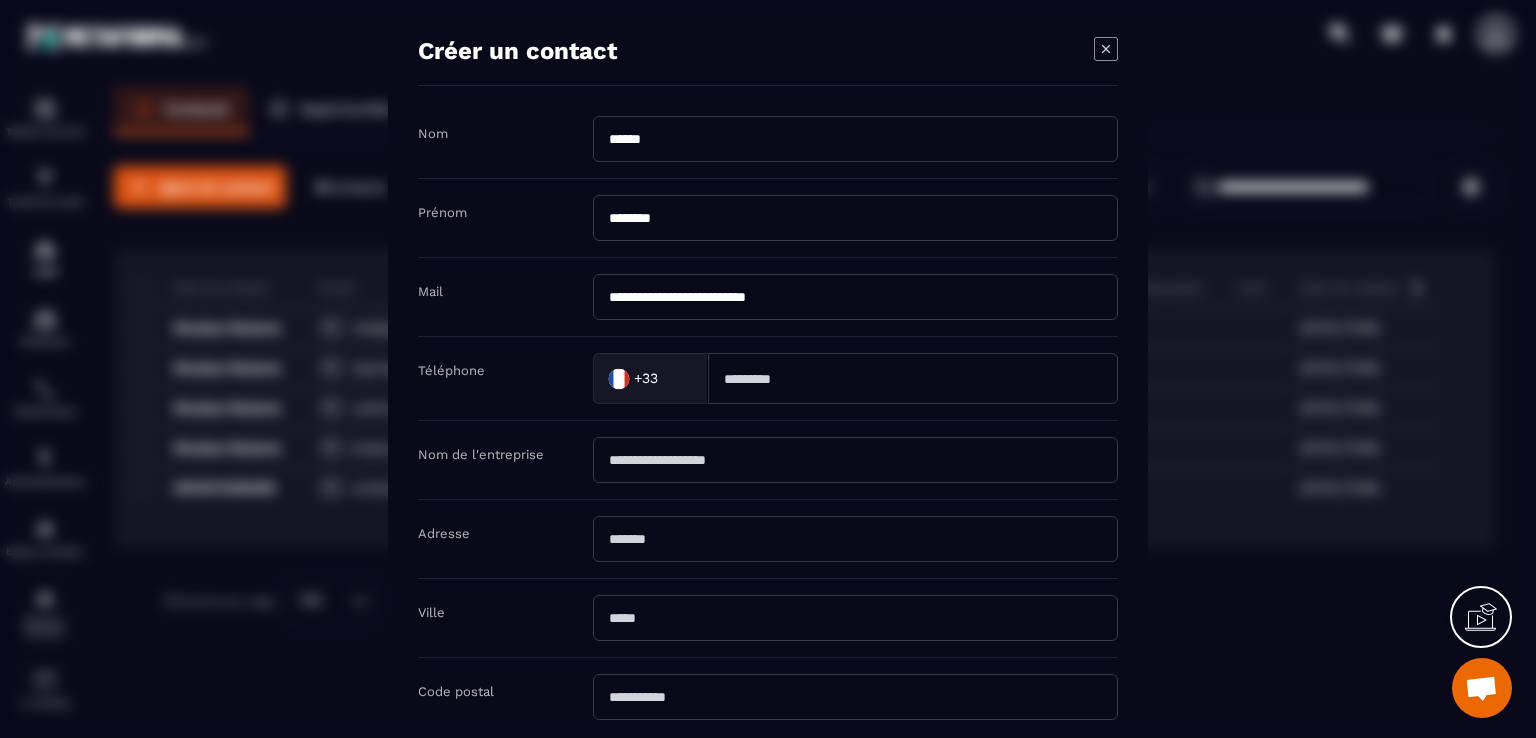 type on "**********" 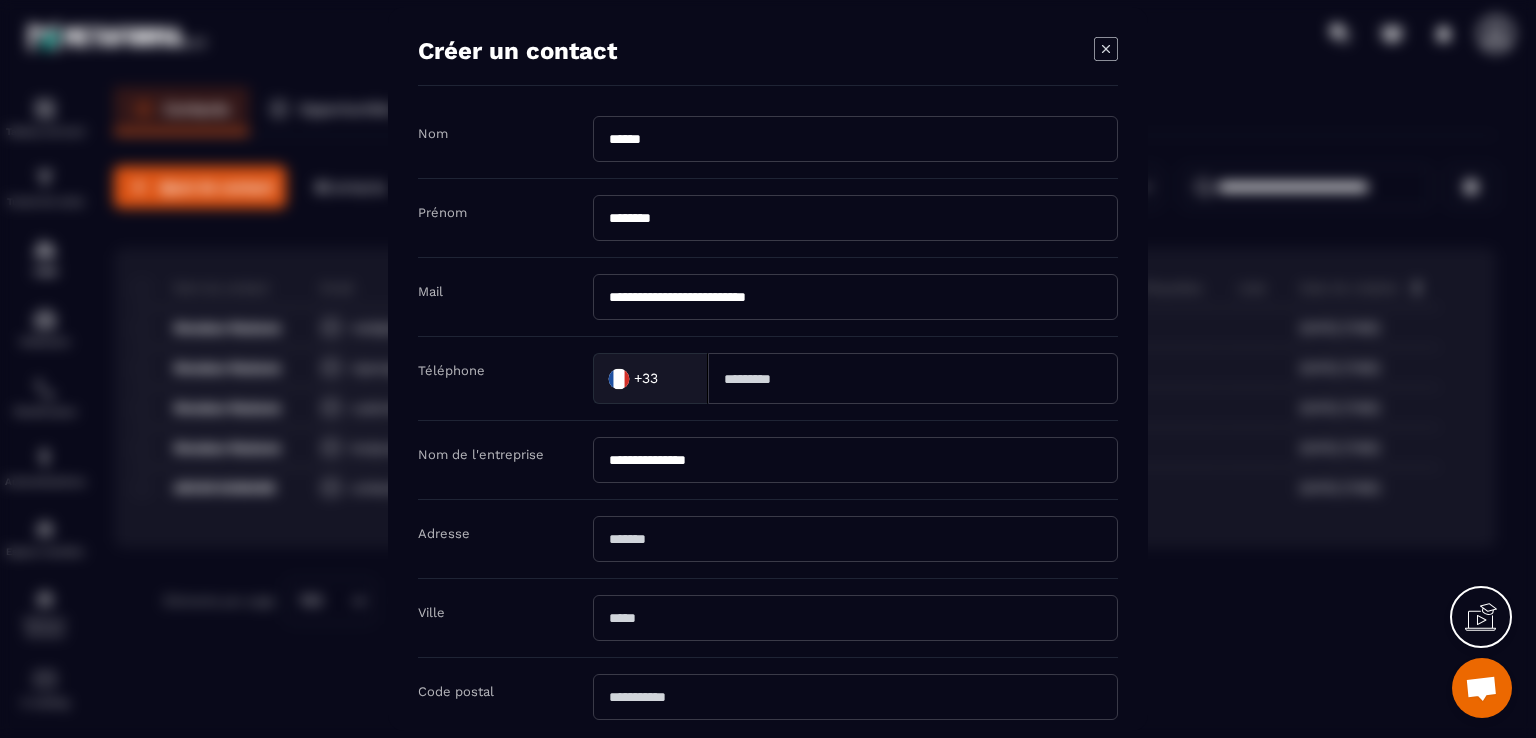 type on "**********" 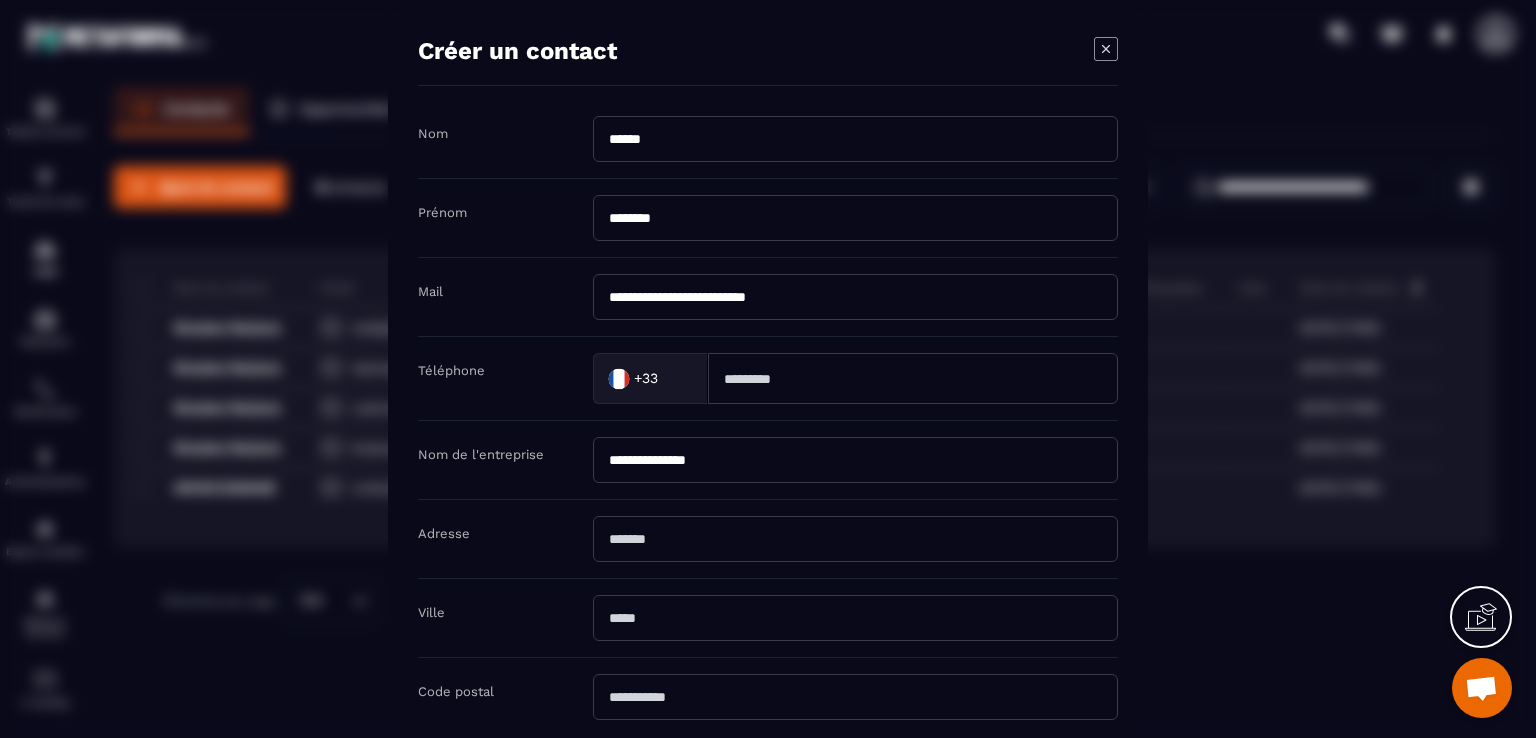 click at bounding box center (855, 539) 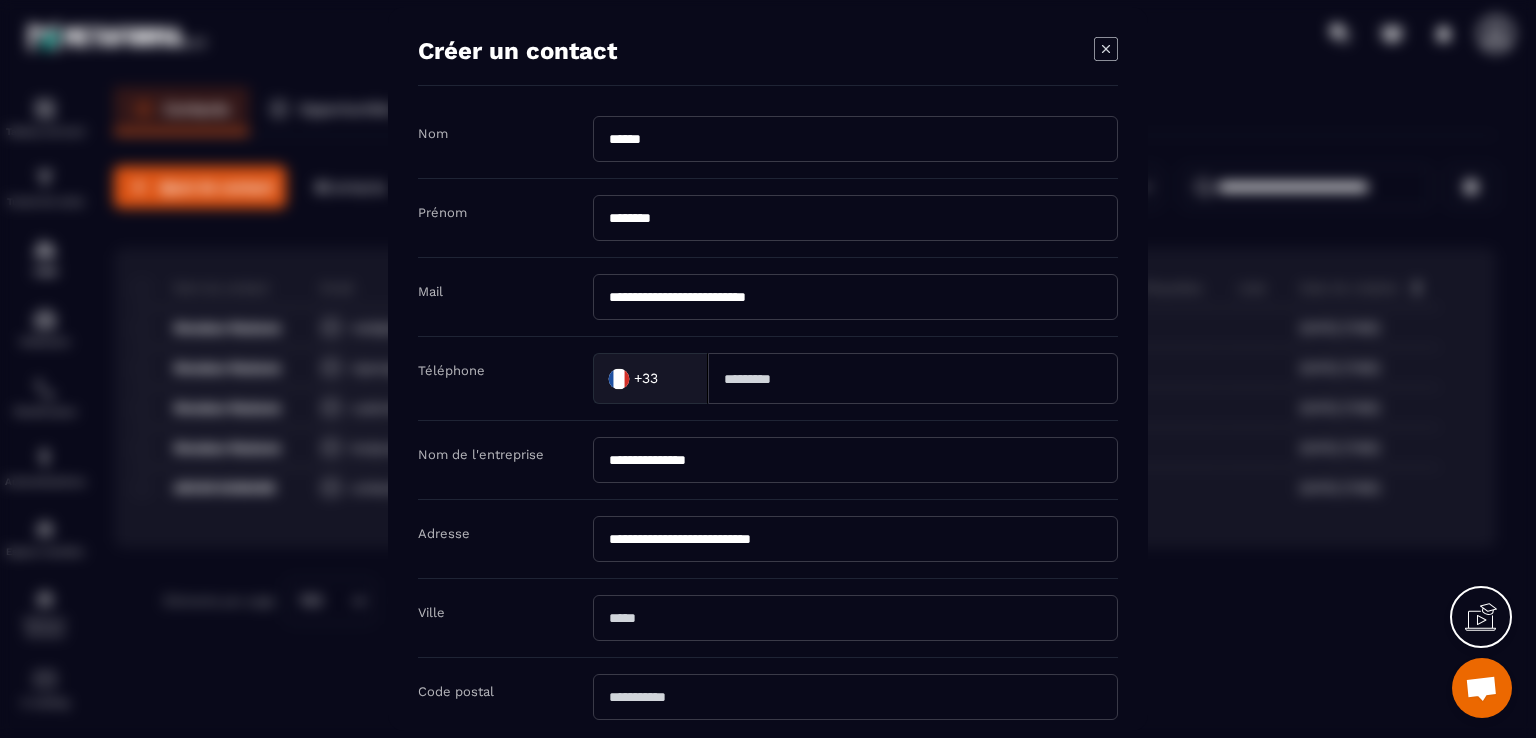 type on "**********" 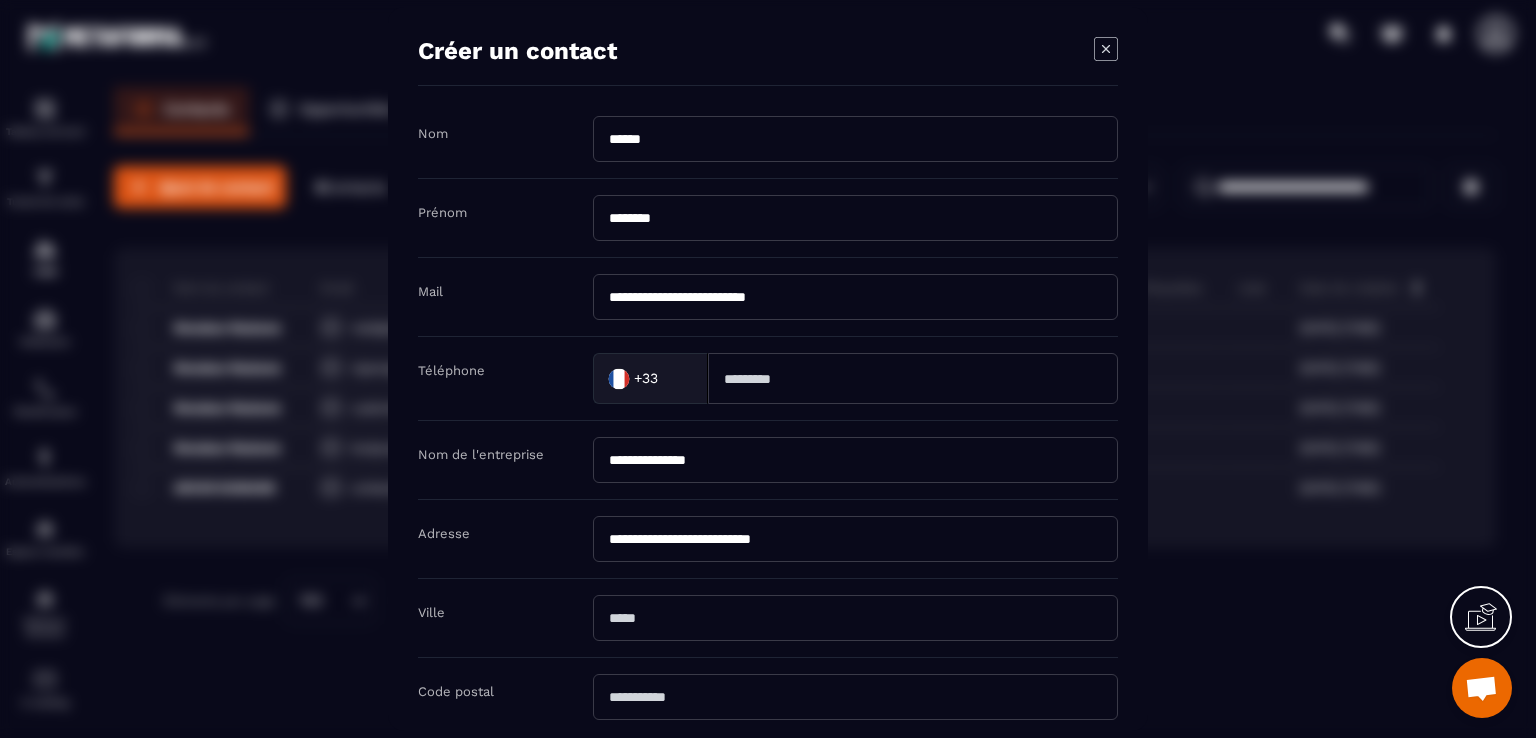 click at bounding box center [855, 697] 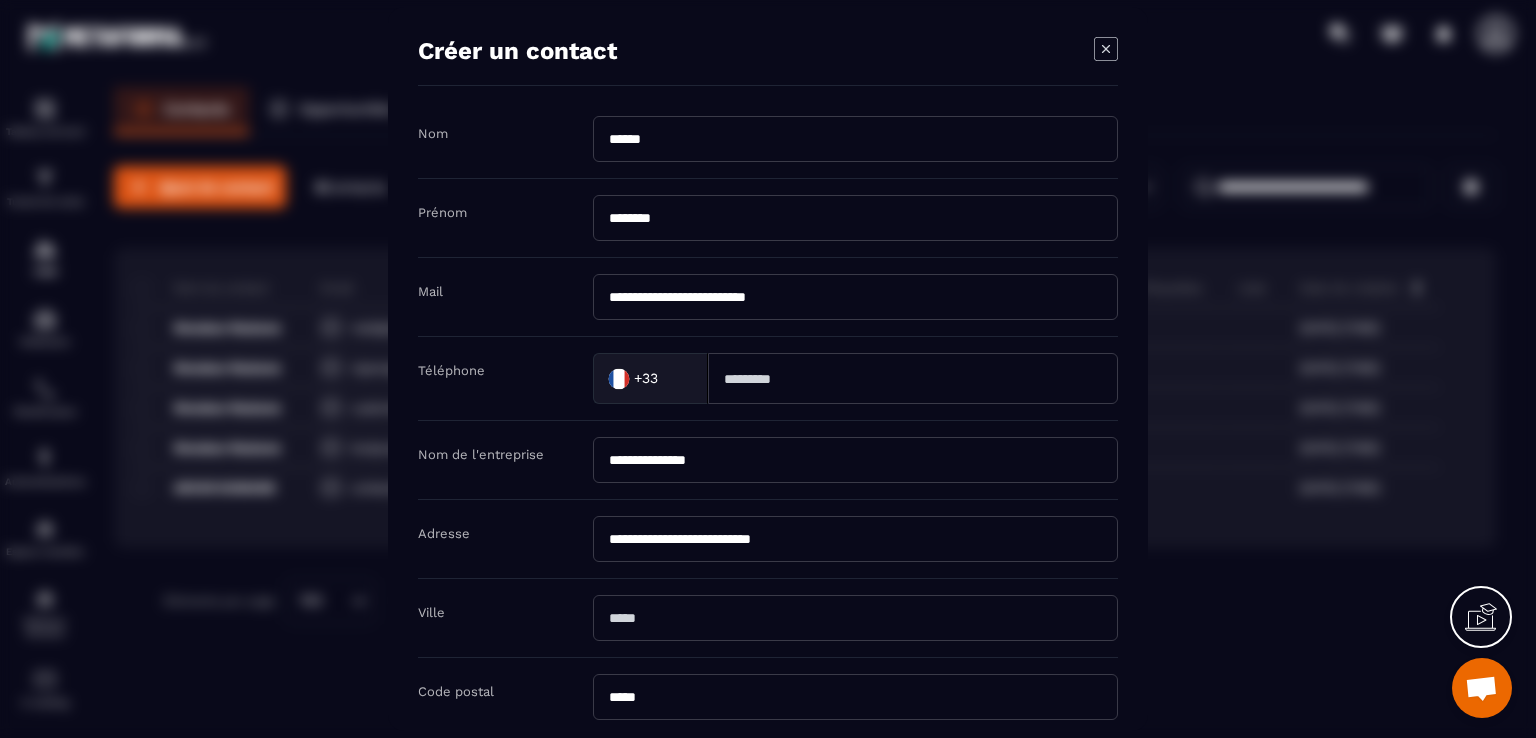 type on "*****" 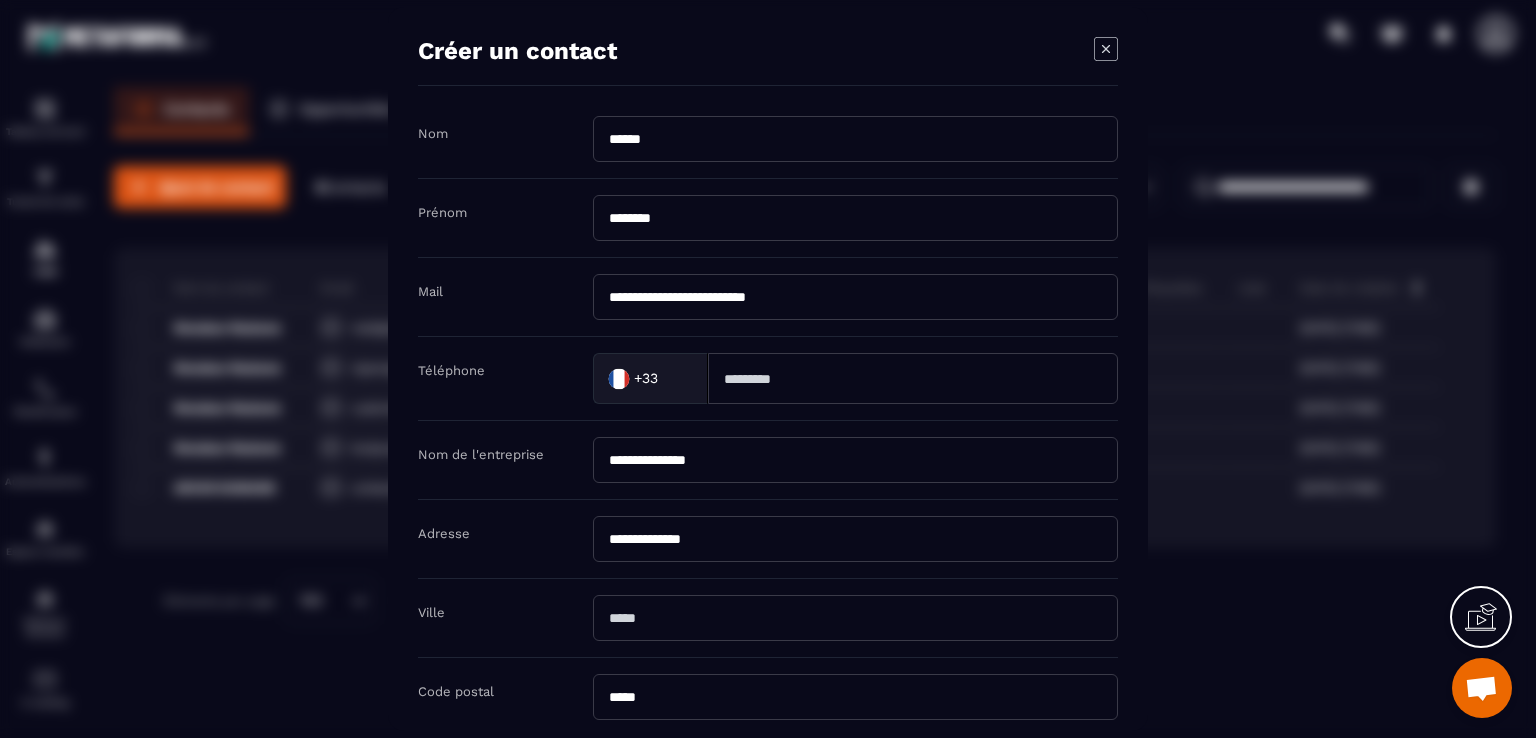 type on "**********" 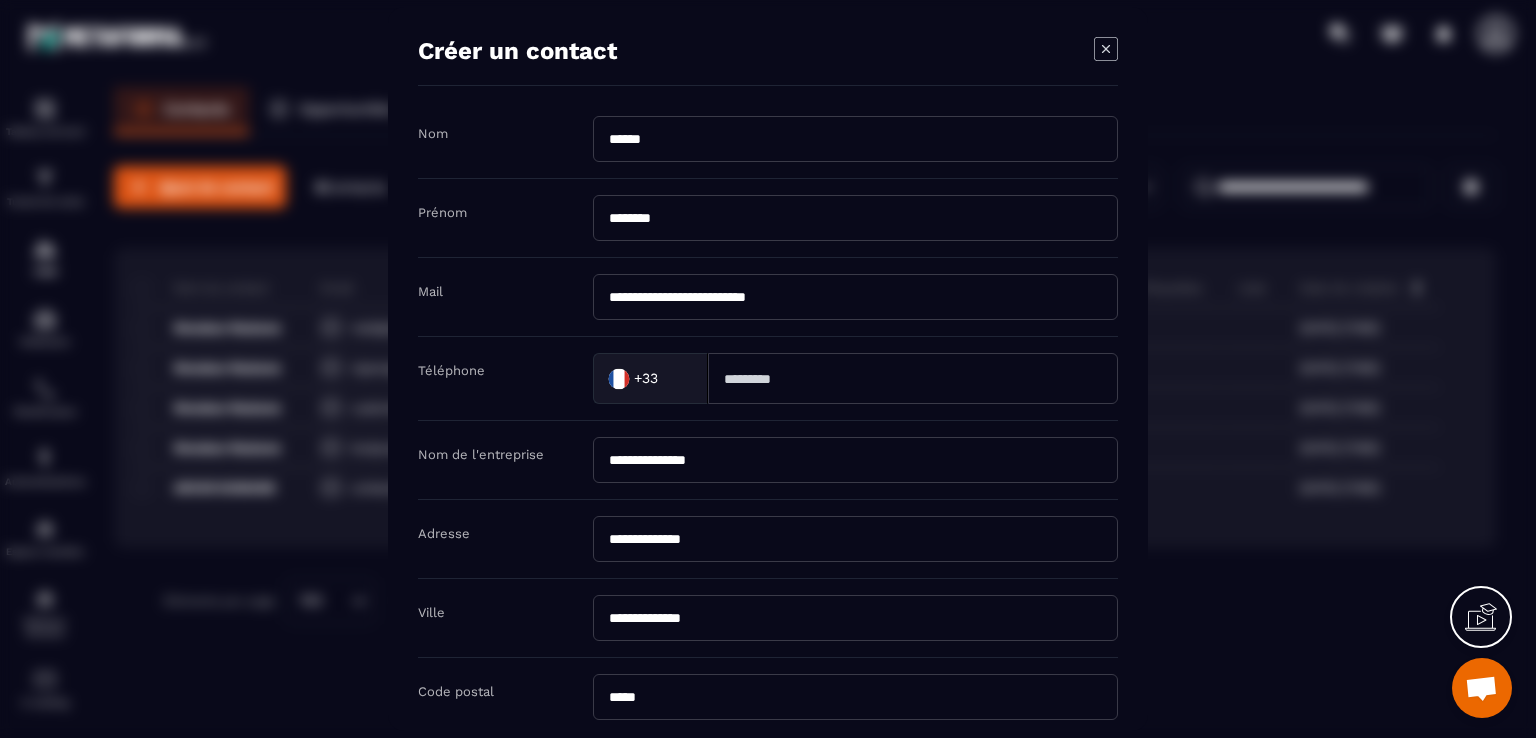 click on "**********" at bounding box center (855, 618) 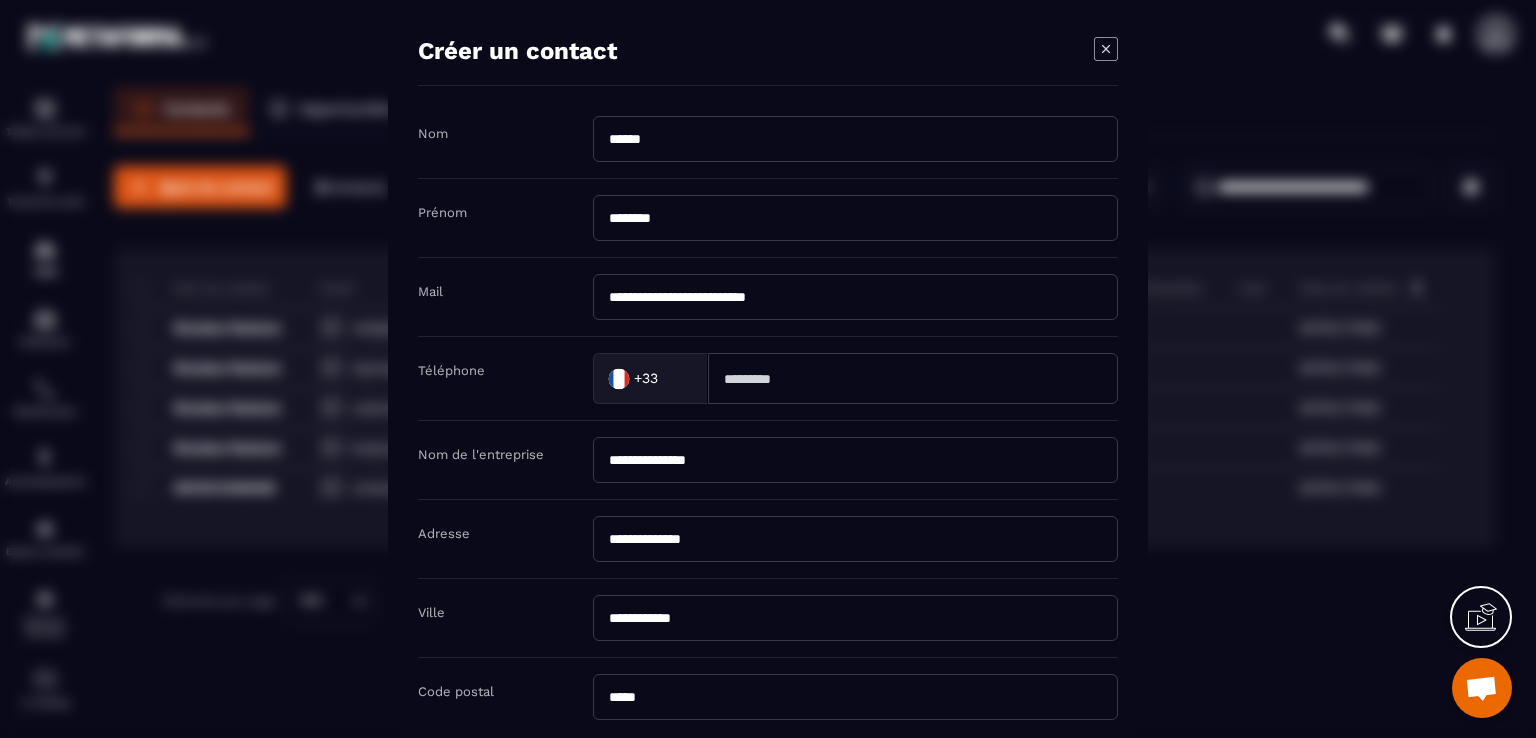 click on "**********" at bounding box center [855, 618] 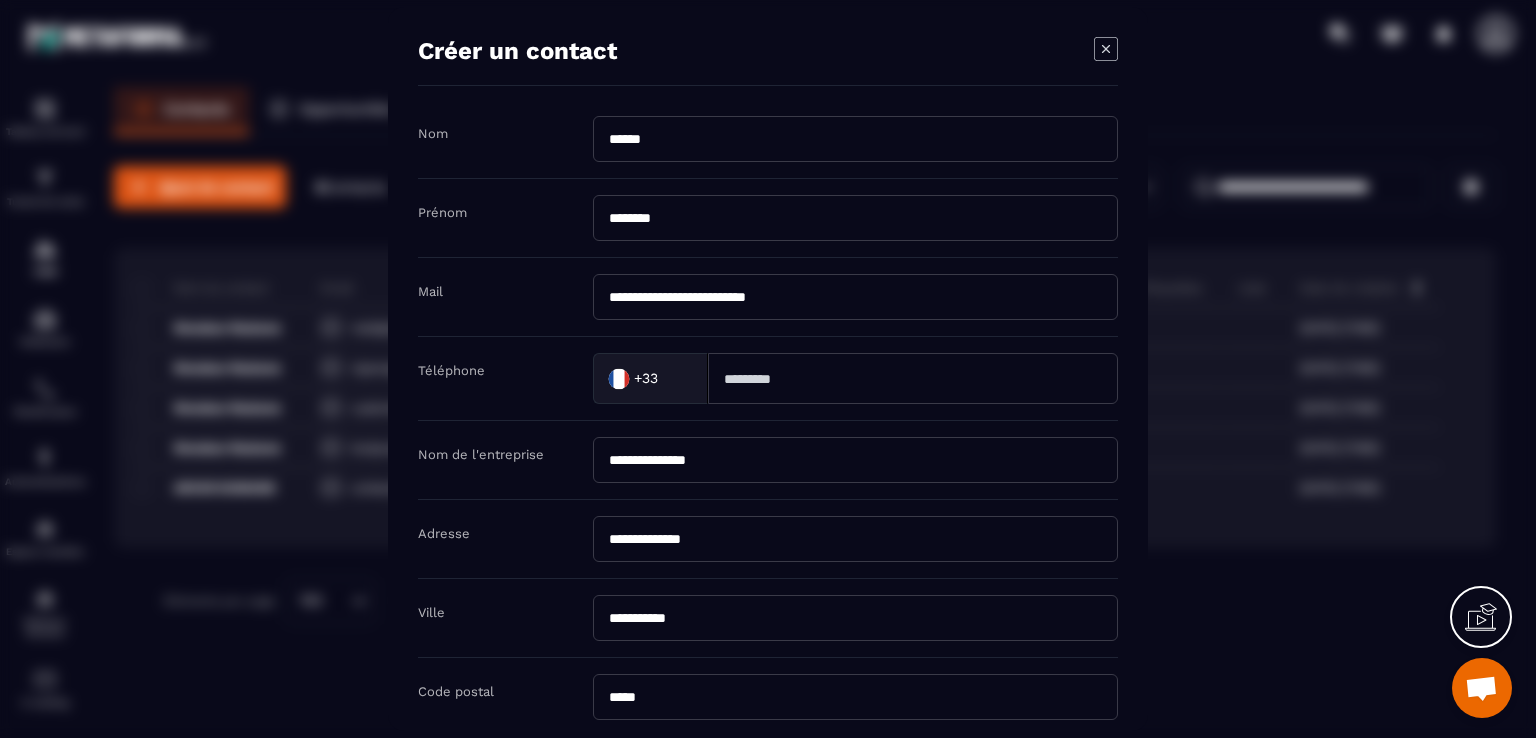 scroll, scrollTop: 300, scrollLeft: 0, axis: vertical 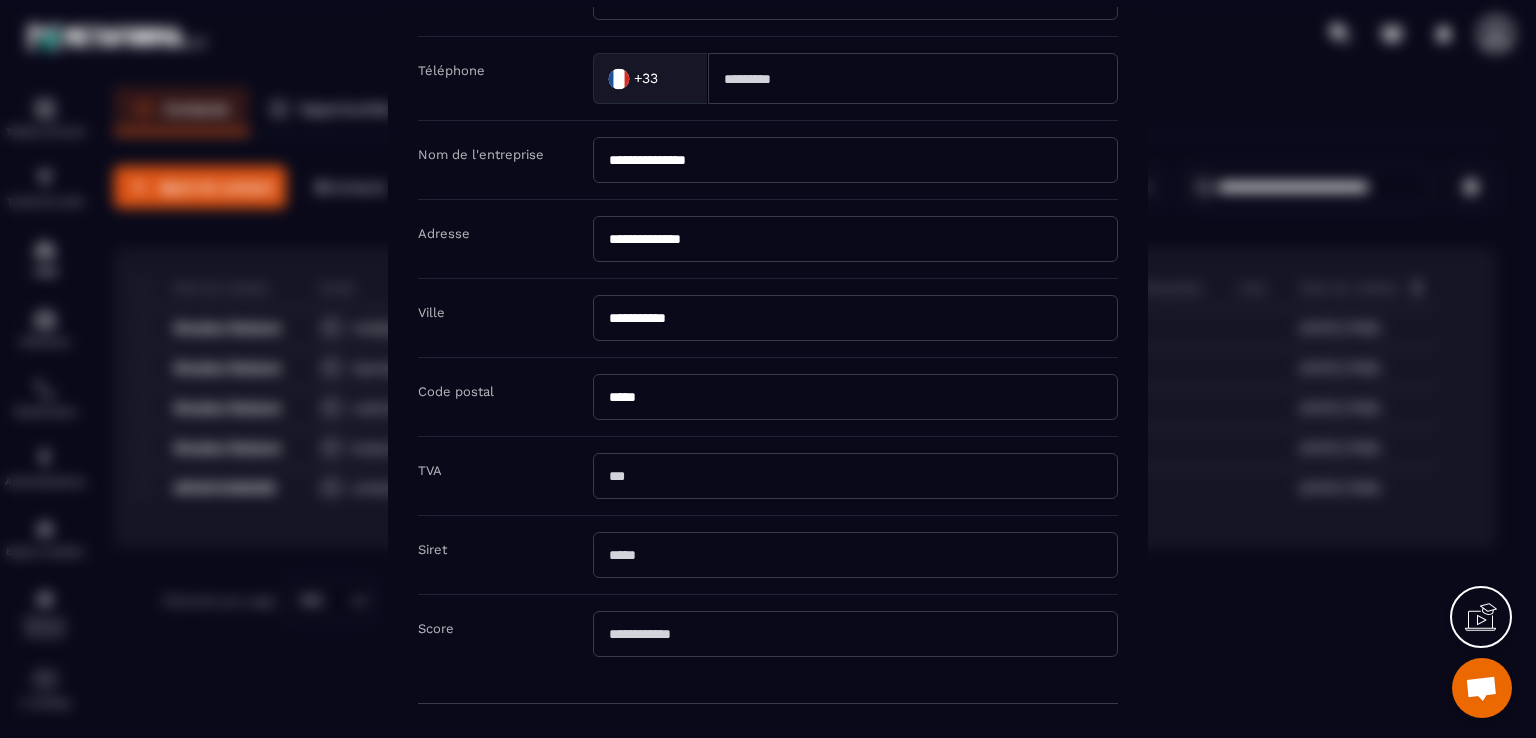 type on "**********" 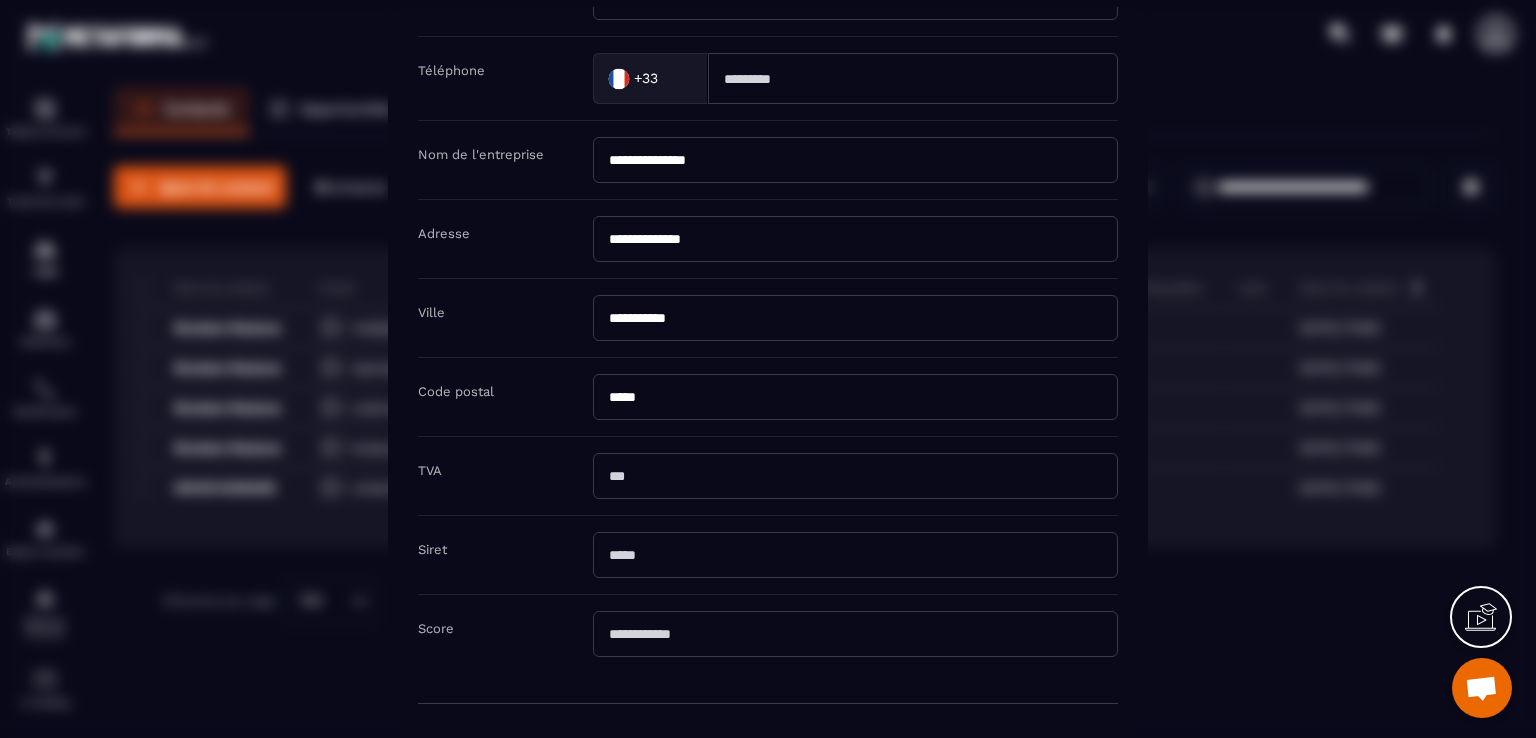 drag, startPoint x: 736, startPoint y: 155, endPoint x: 593, endPoint y: 165, distance: 143.34923 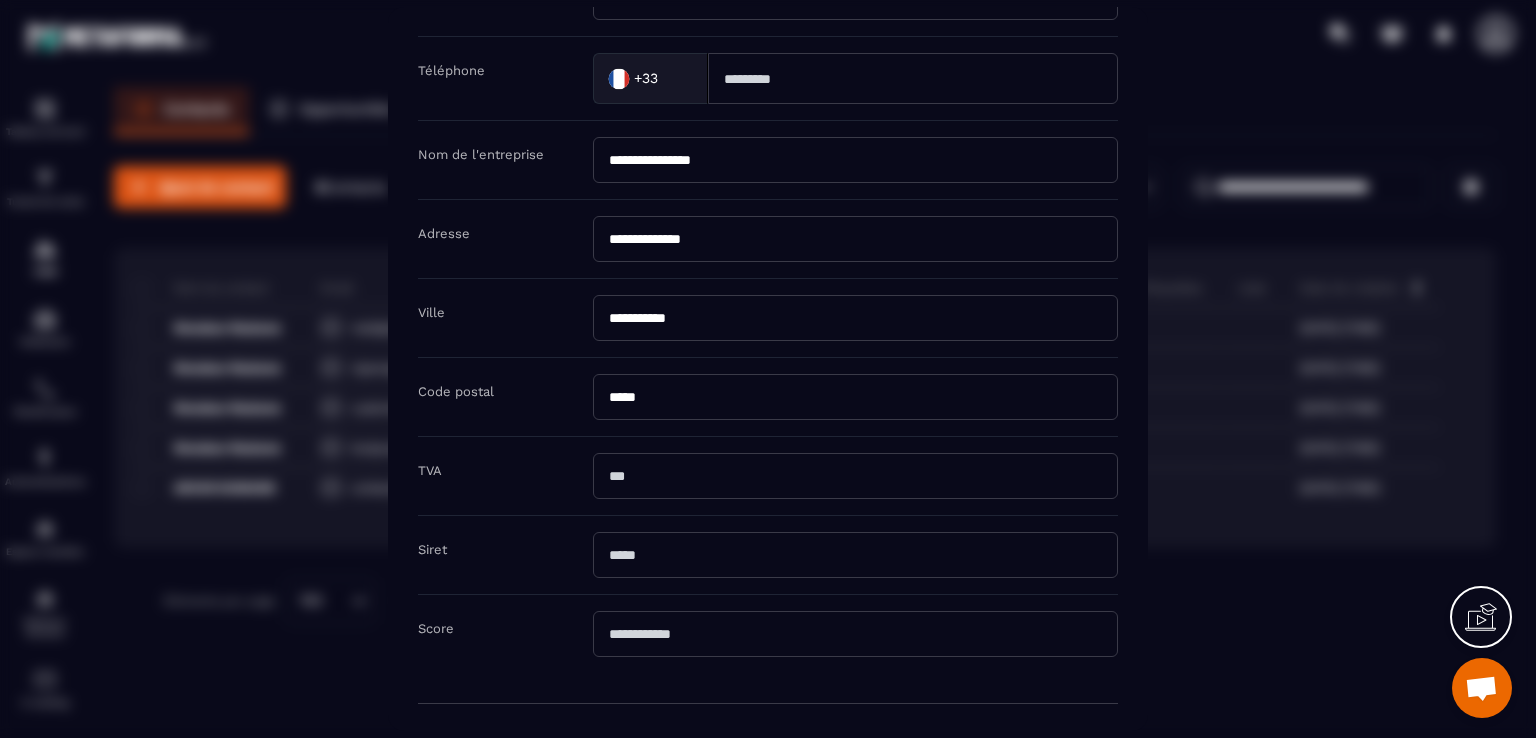 scroll, scrollTop: 364, scrollLeft: 0, axis: vertical 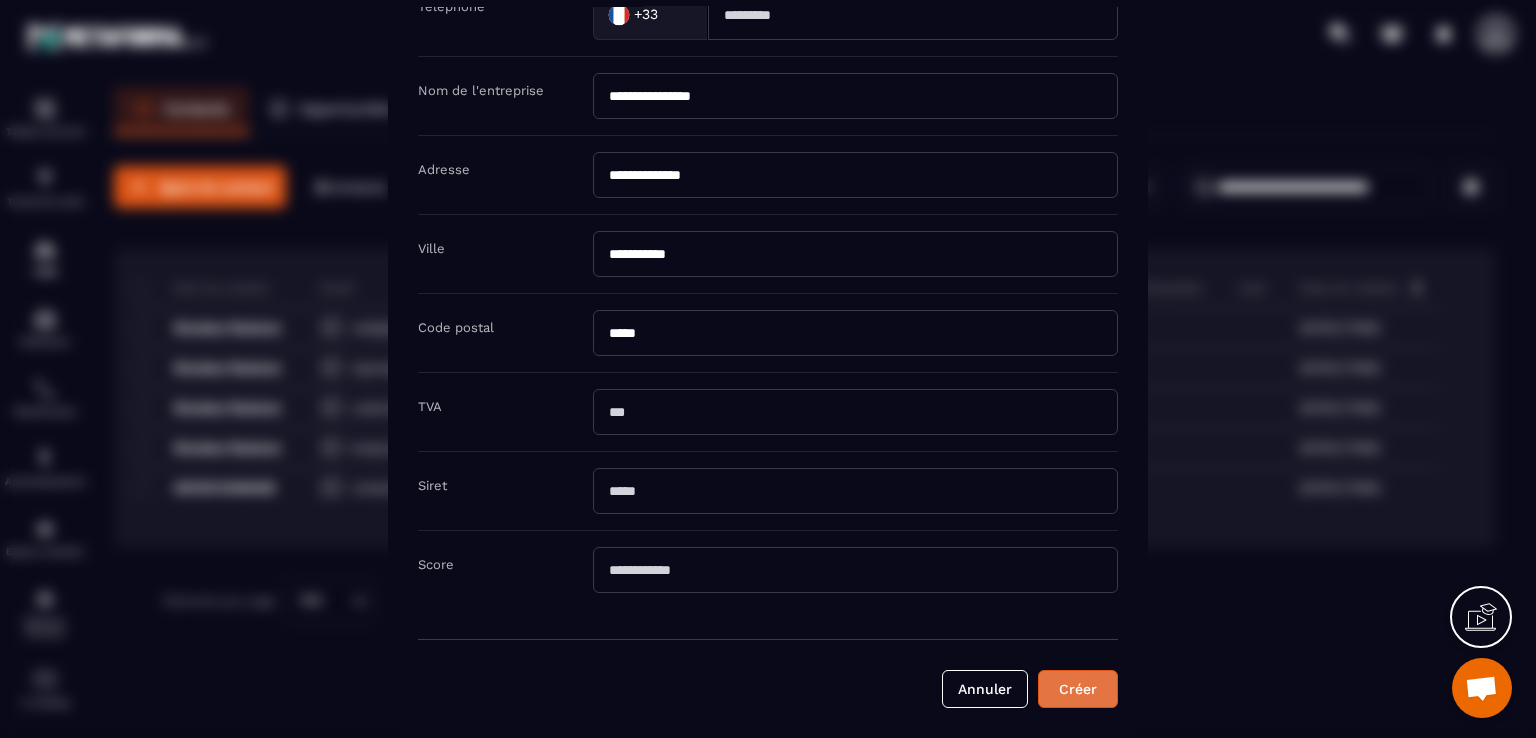 type on "**********" 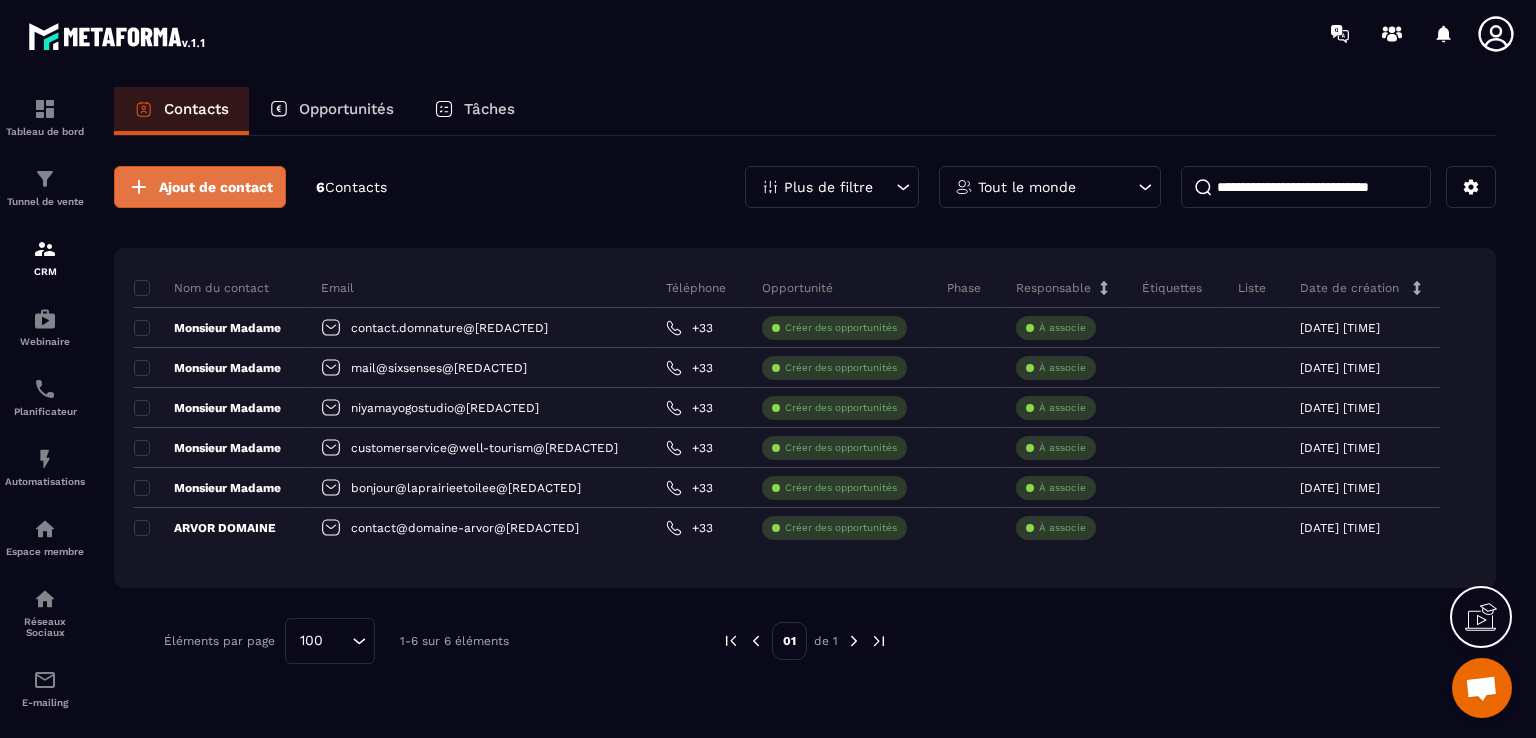 click 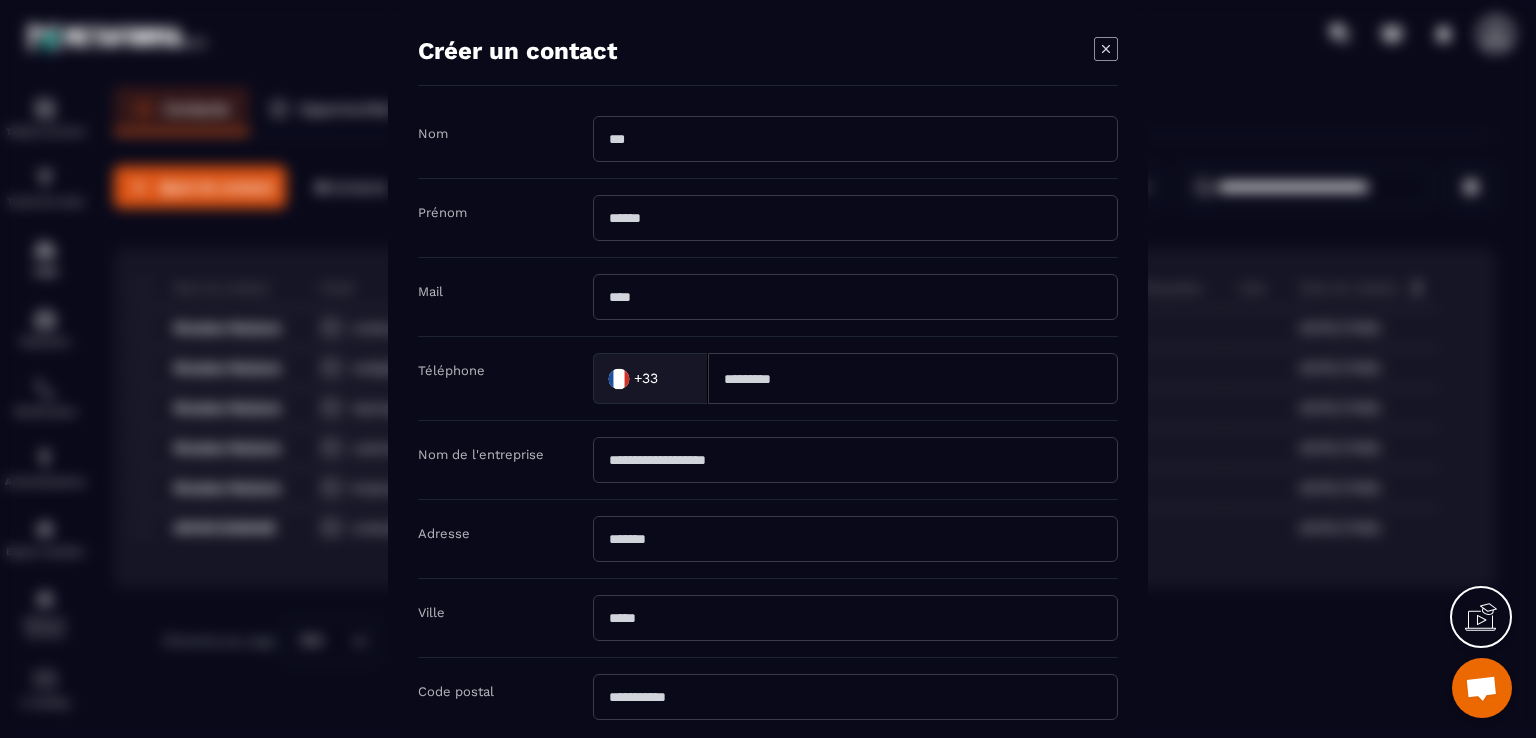 click at bounding box center [855, 139] 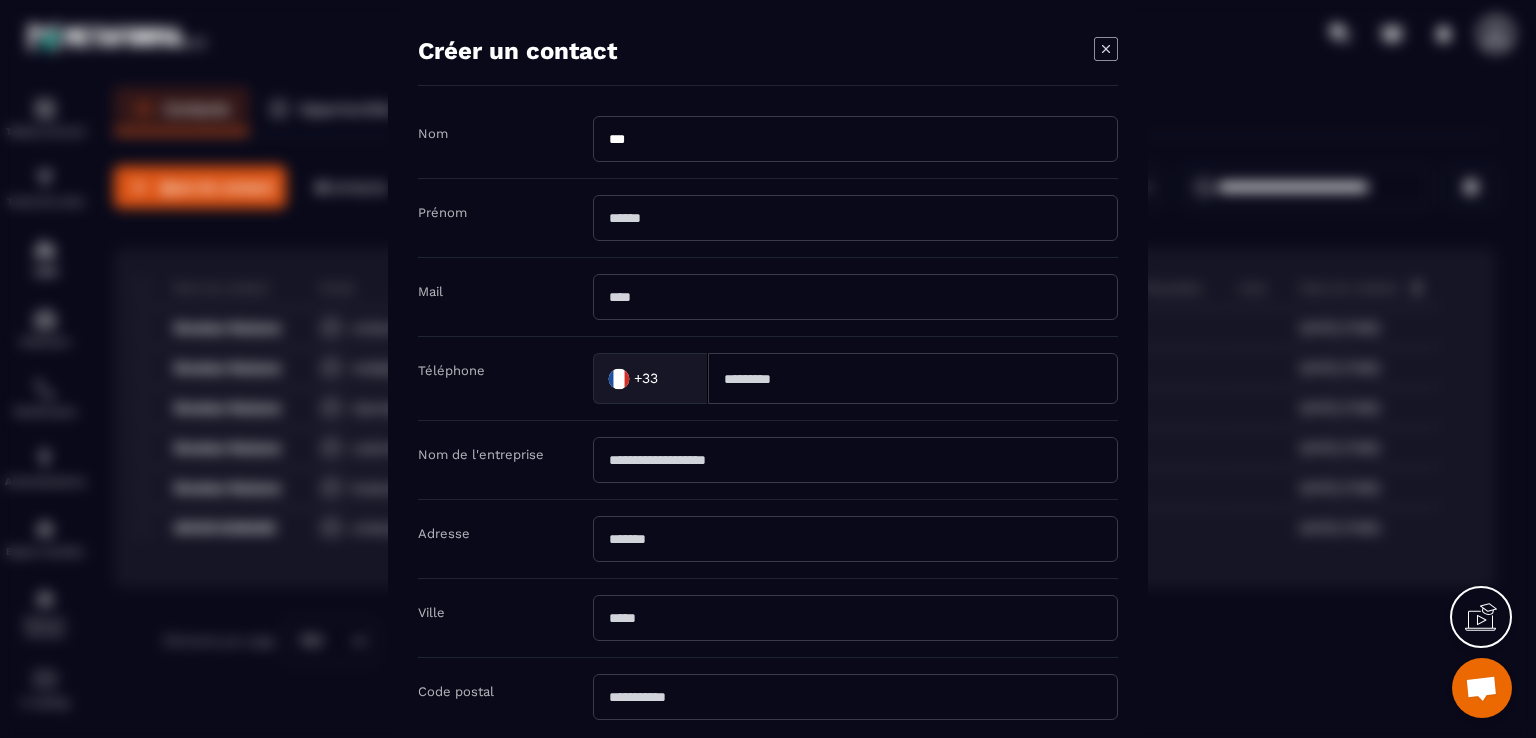 type on "******" 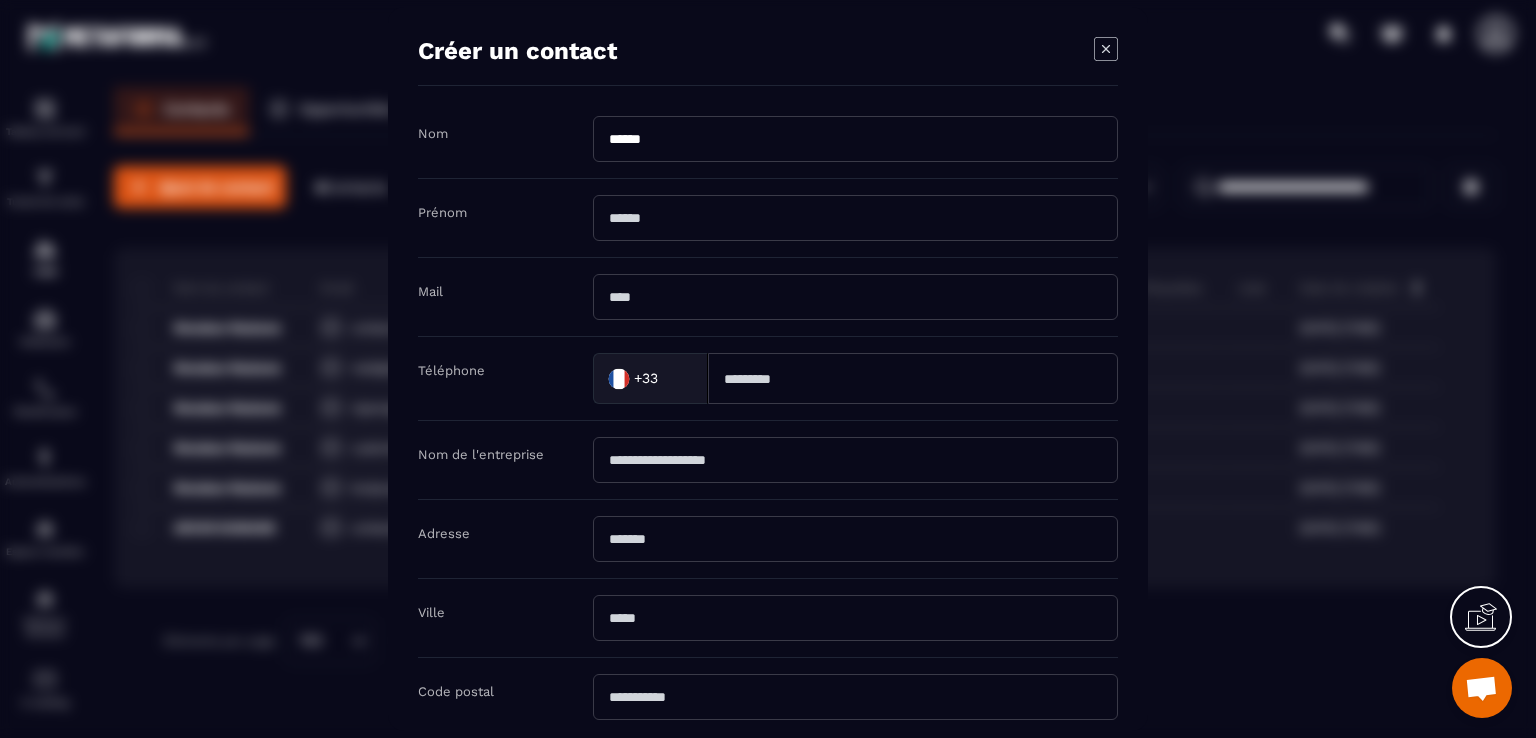 click at bounding box center (855, 218) 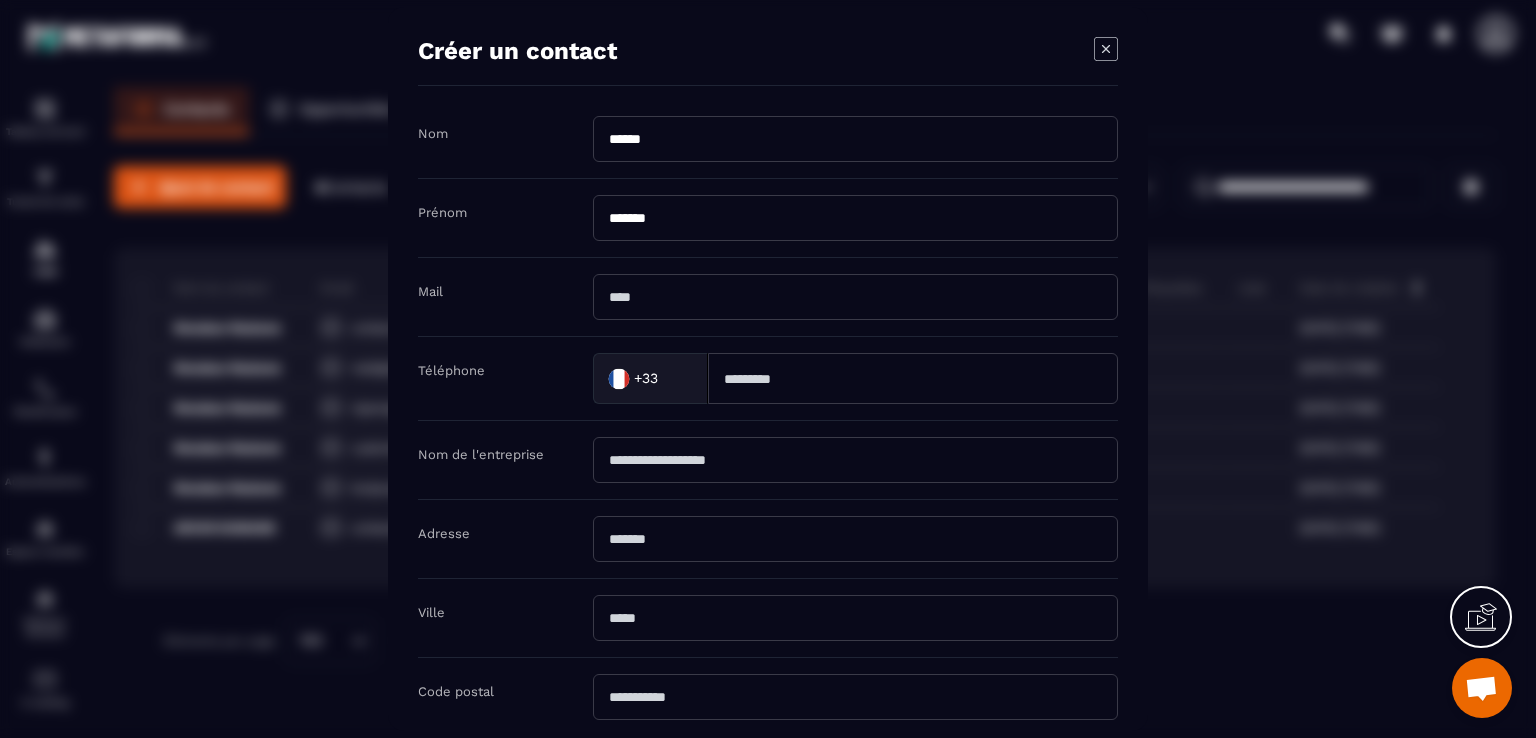 type on "********" 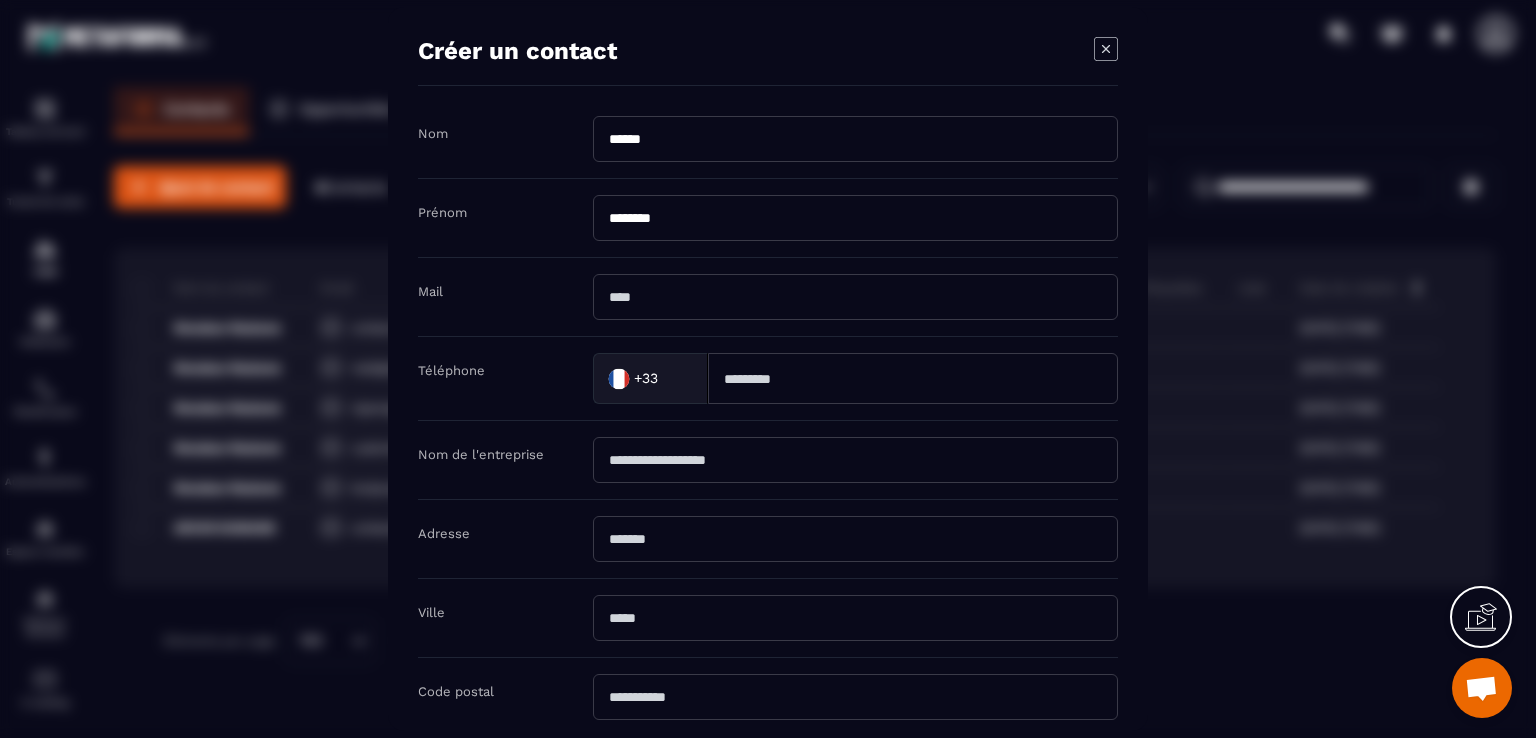 click at bounding box center (855, 297) 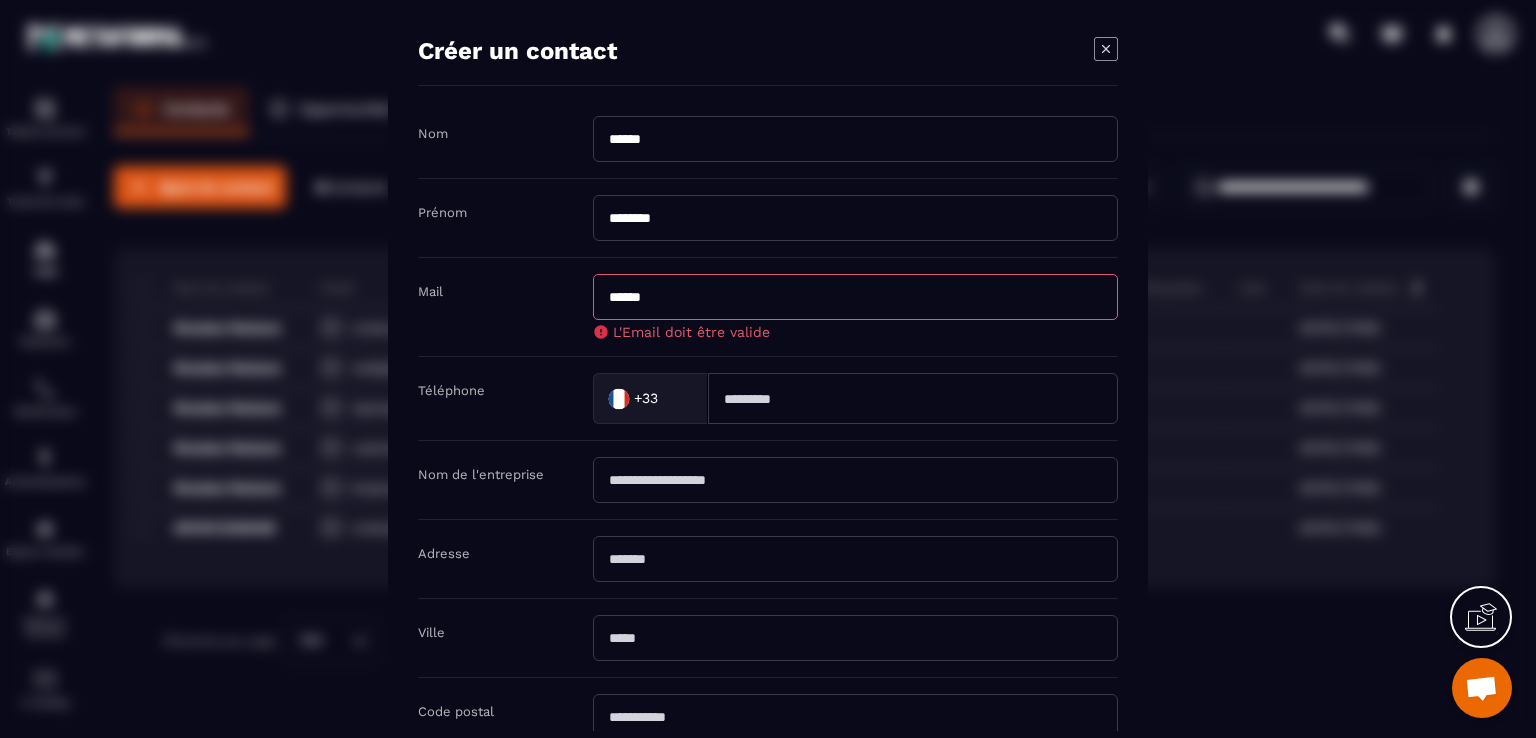 drag, startPoint x: 743, startPoint y: 297, endPoint x: 533, endPoint y: 290, distance: 210.11664 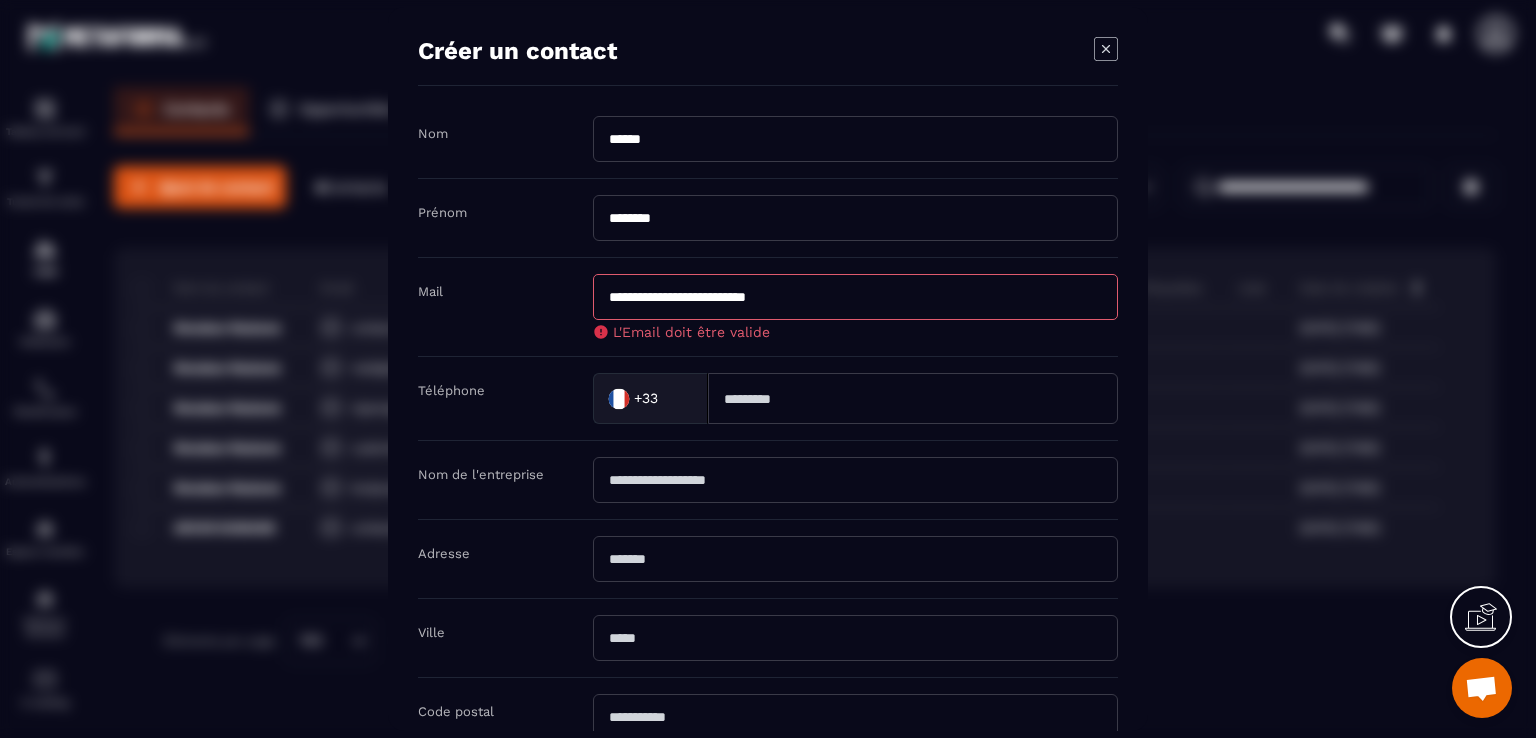 type on "**********" 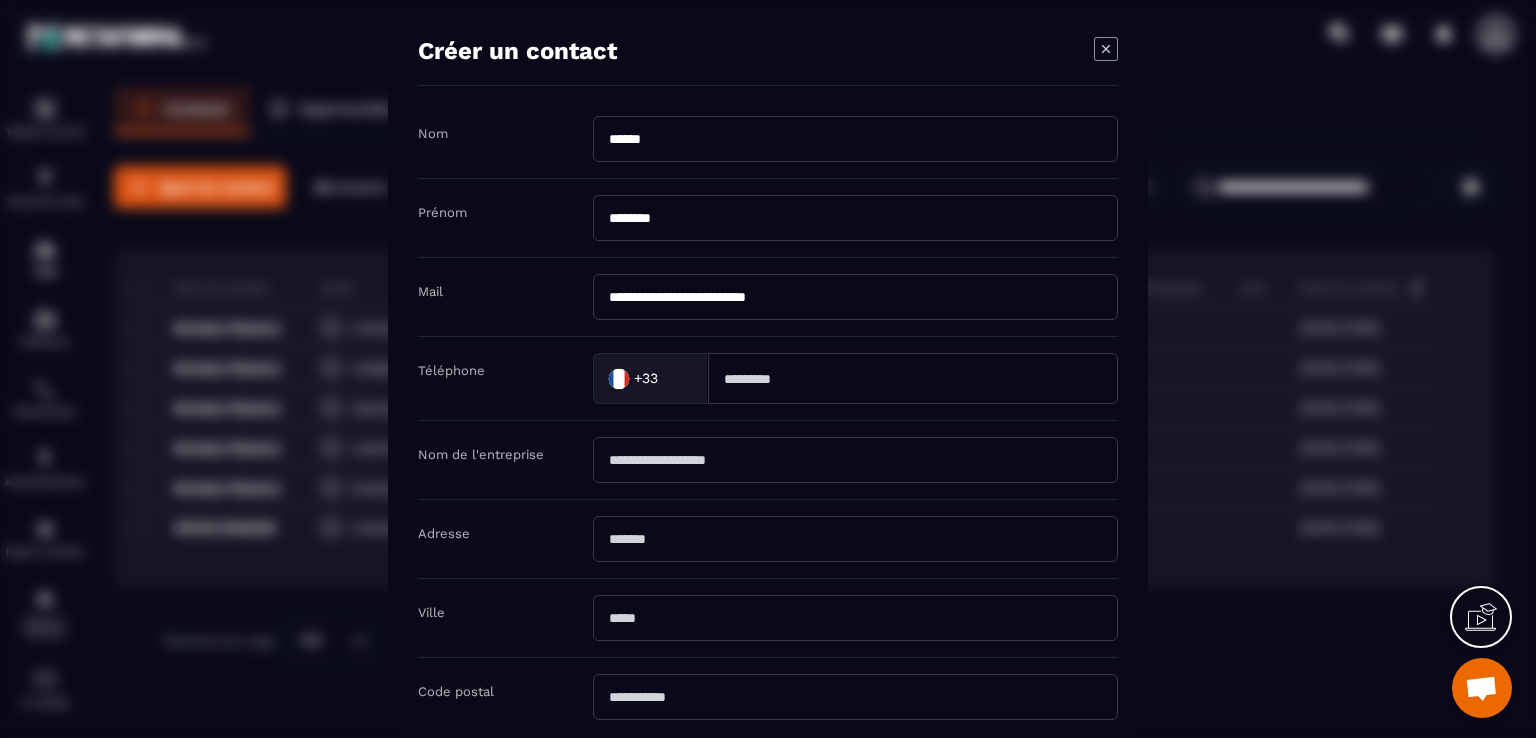 click on "Nom de l'entreprise" at bounding box center [768, 460] 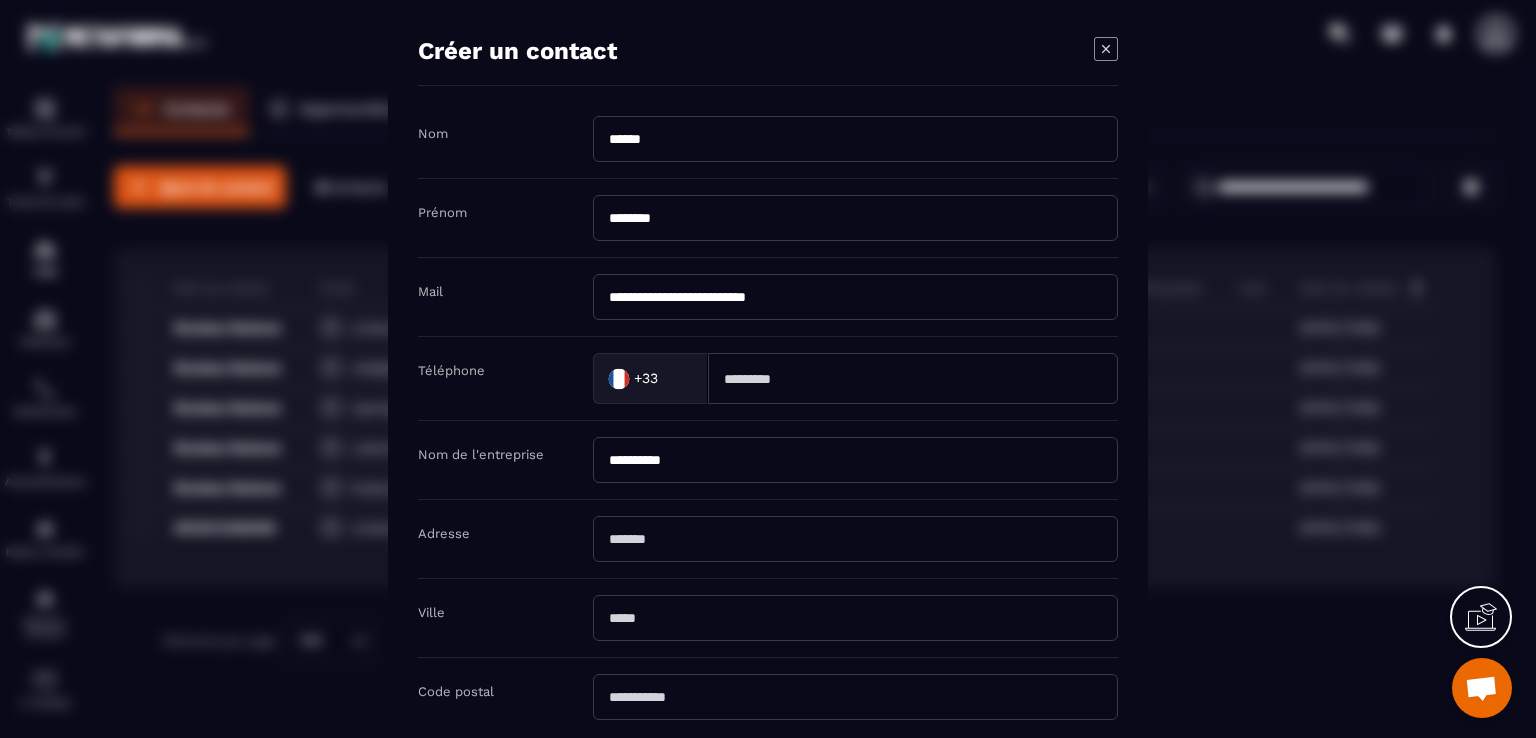 scroll, scrollTop: 300, scrollLeft: 0, axis: vertical 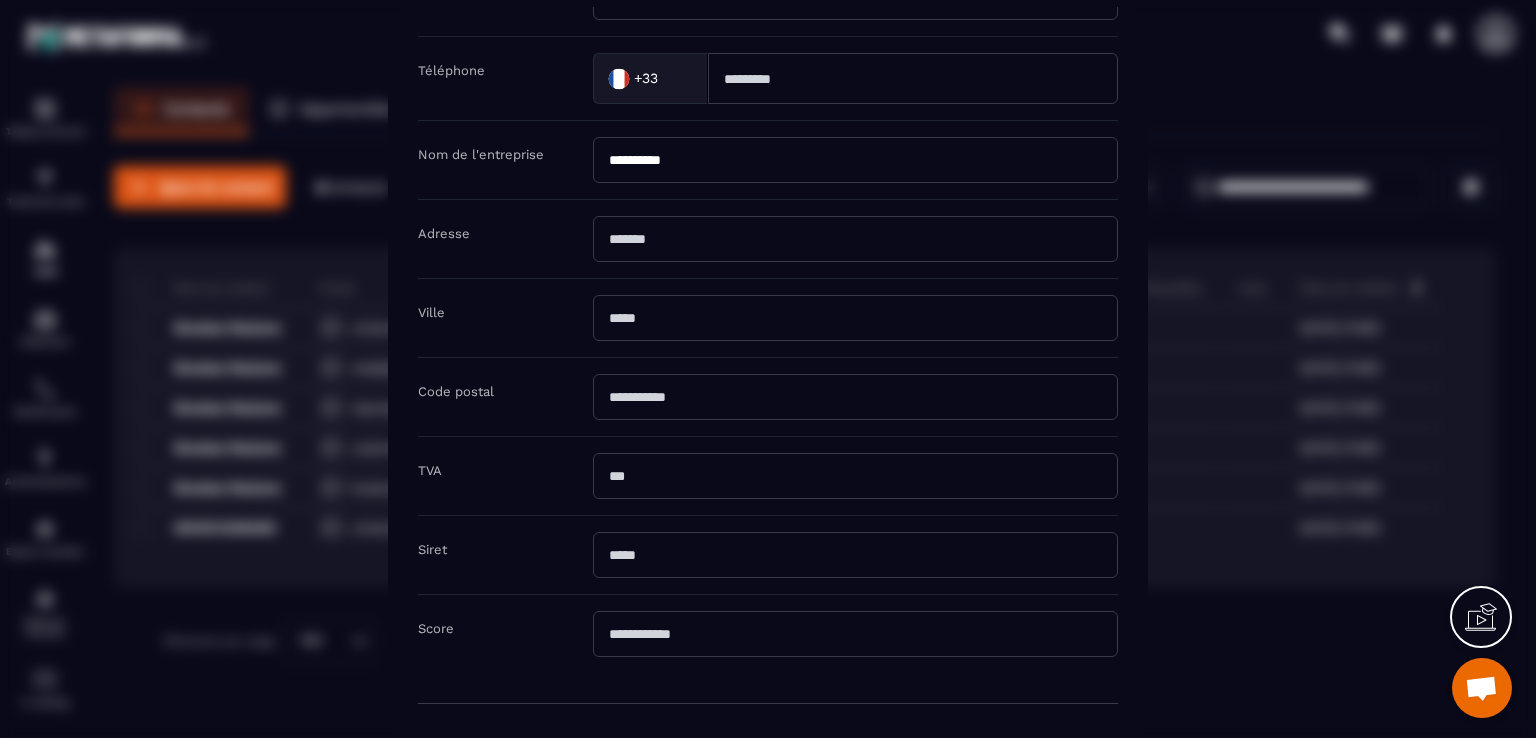 type on "**********" 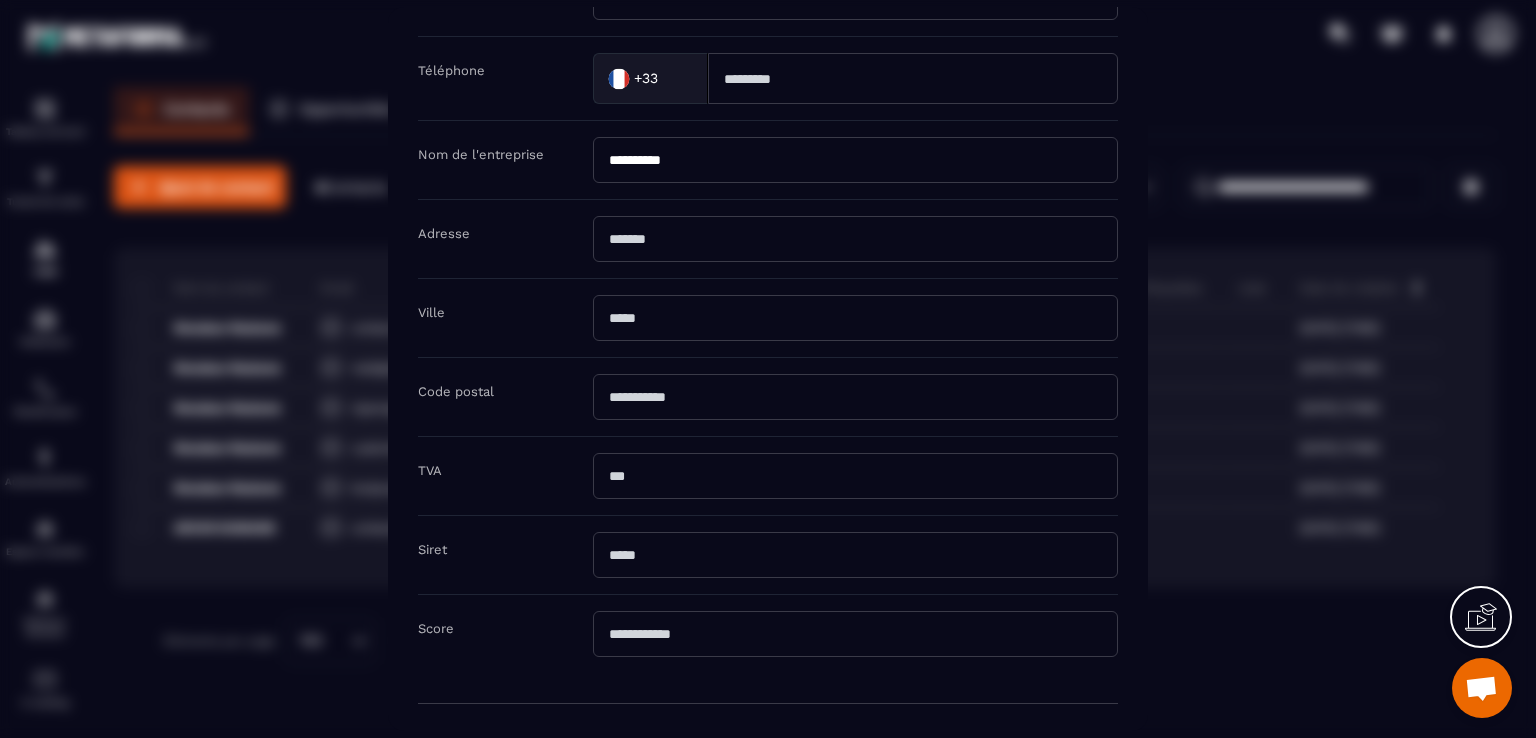 click at bounding box center (855, 239) 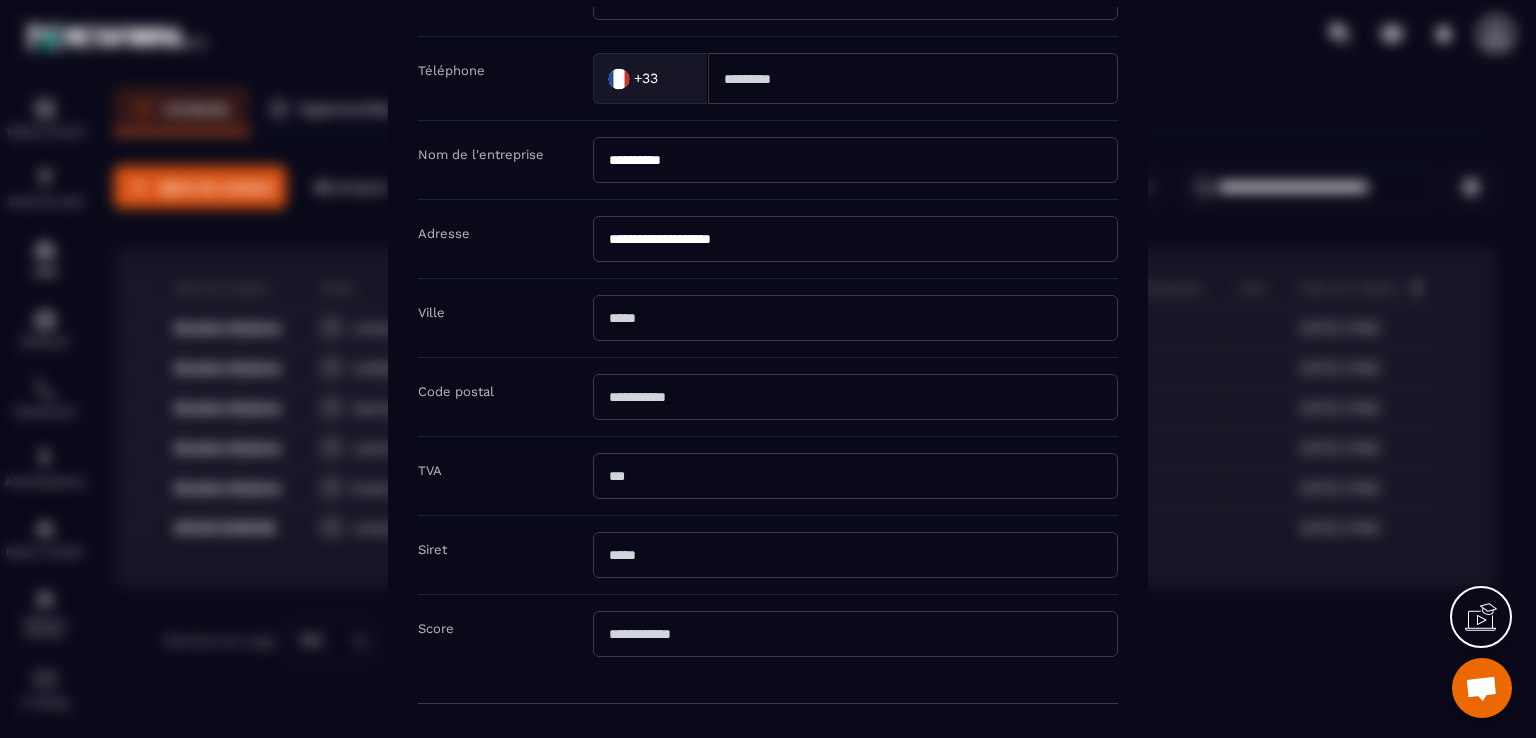 type on "**********" 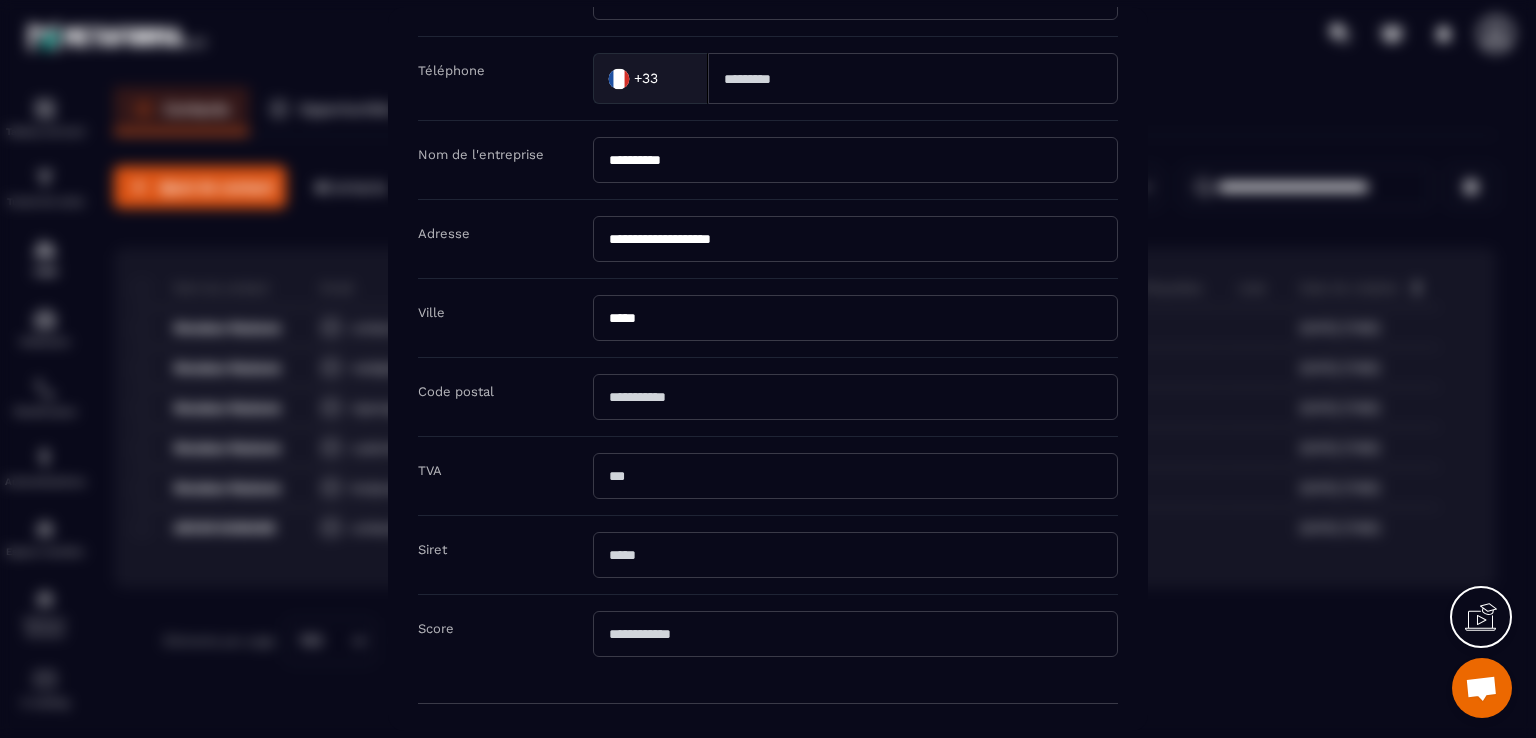 type on "*****" 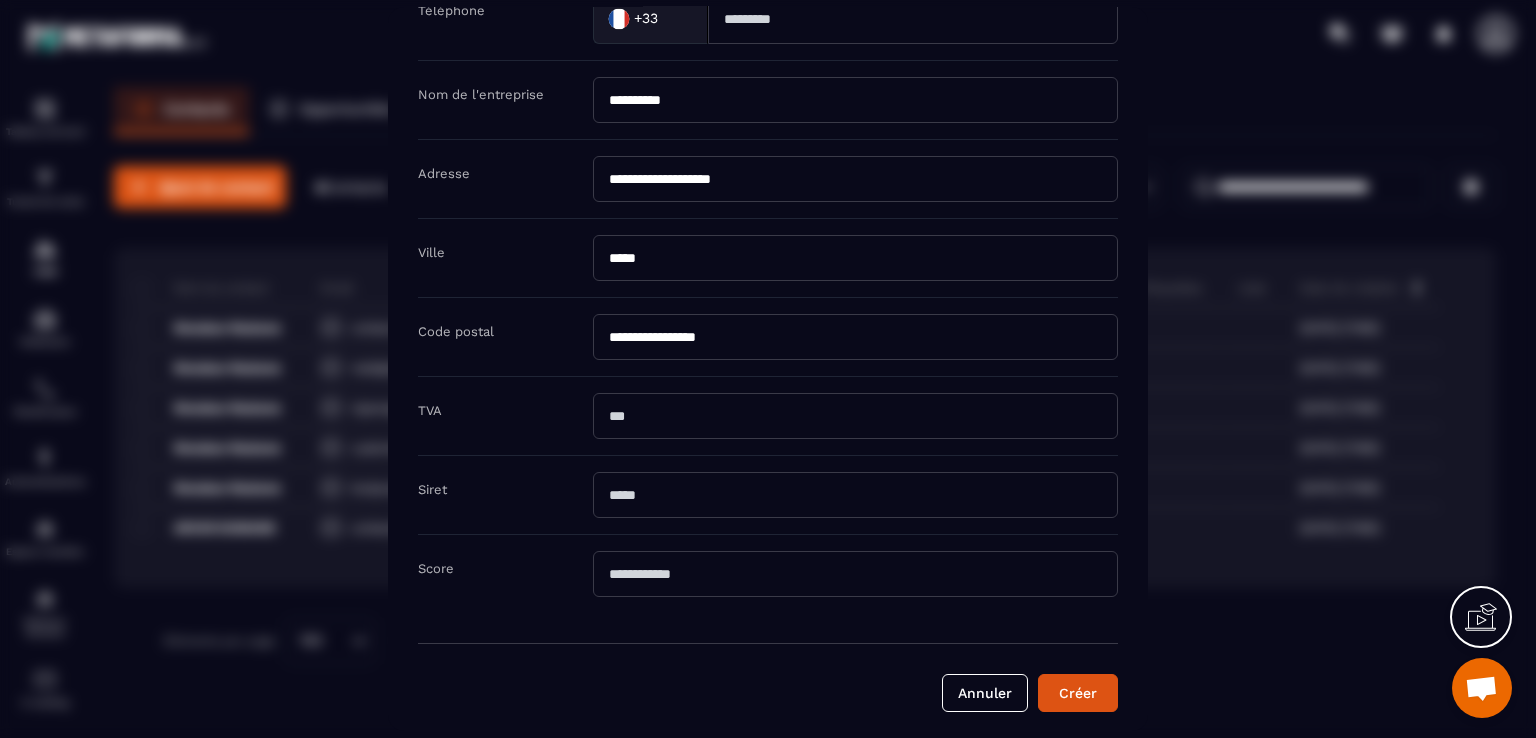 scroll, scrollTop: 364, scrollLeft: 0, axis: vertical 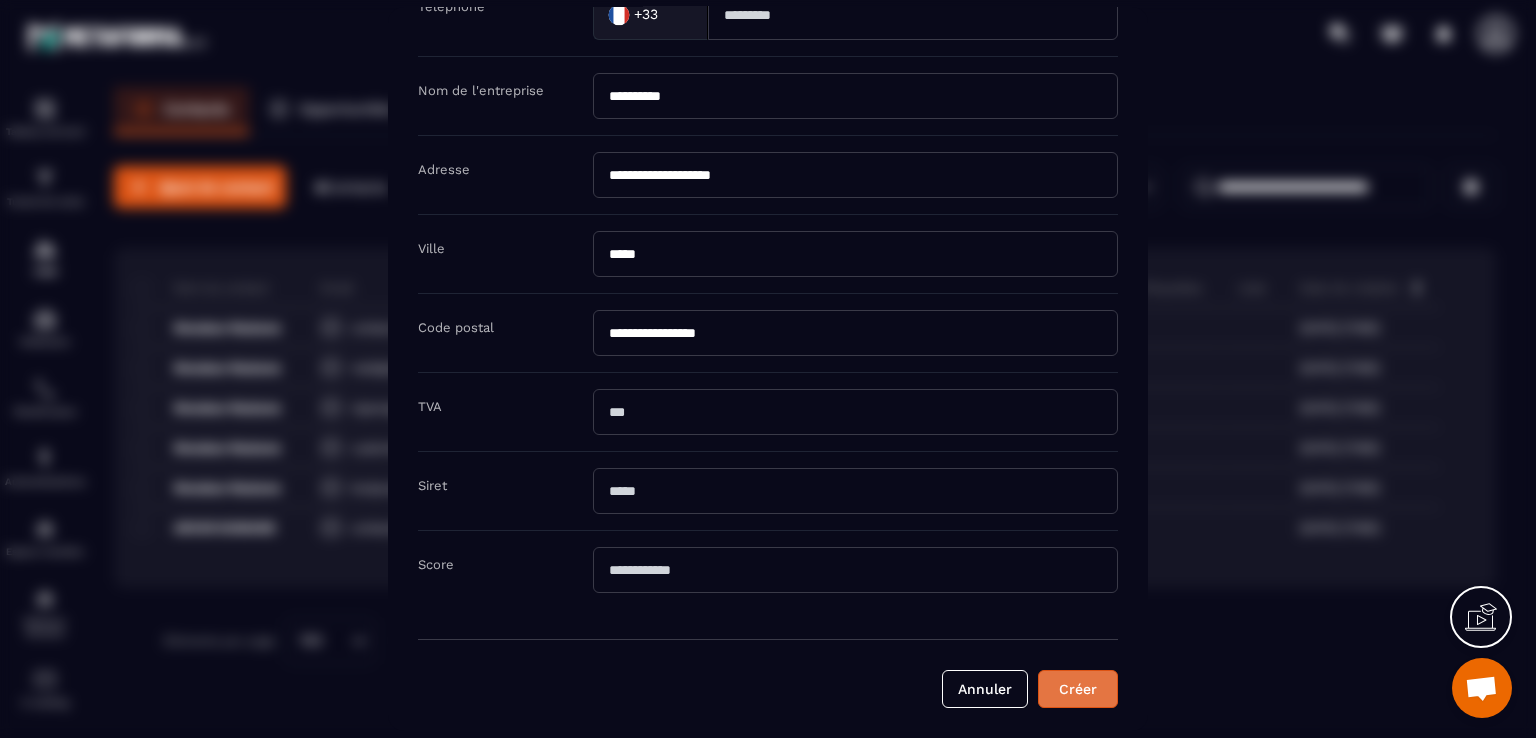 type on "**********" 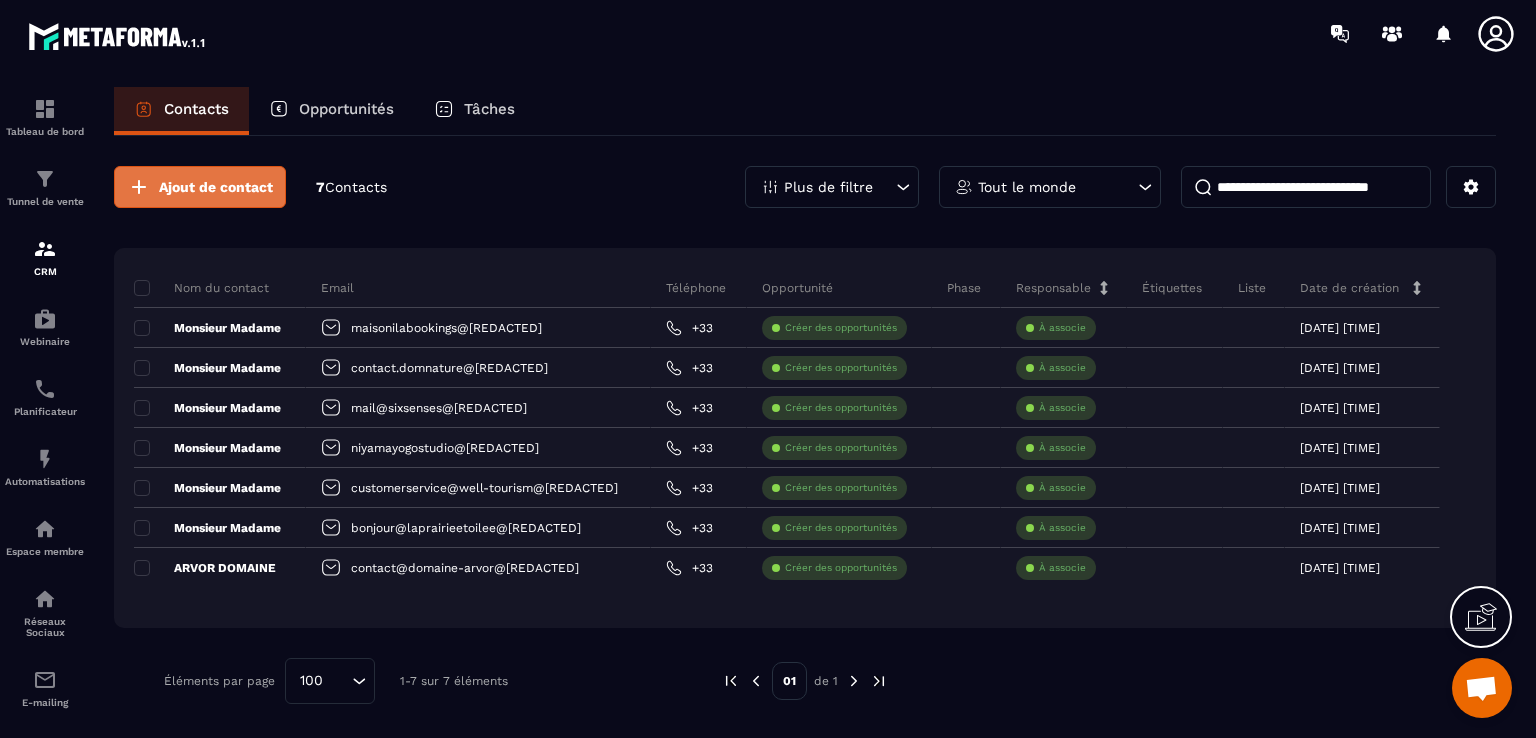 click on "Ajout de contact" at bounding box center [216, 187] 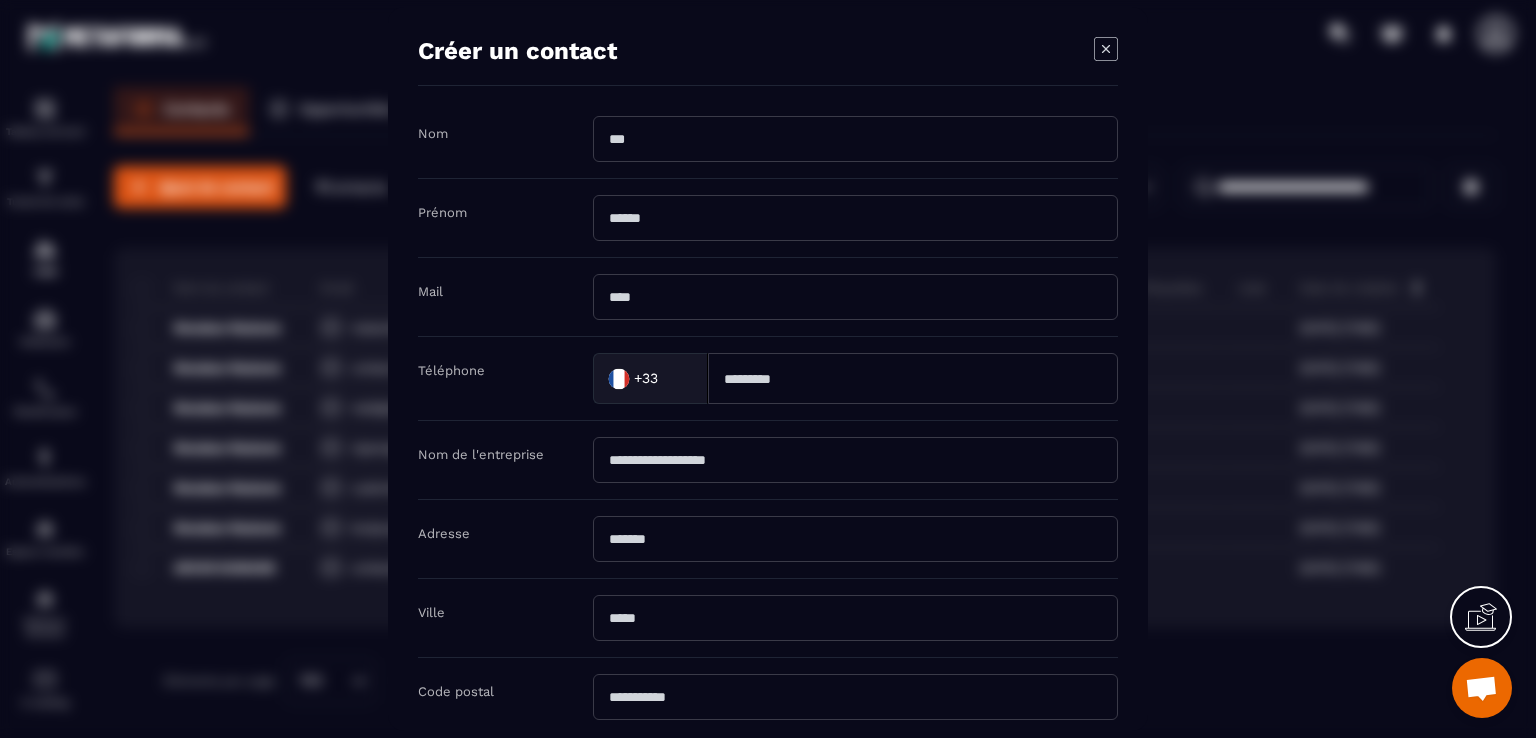 click at bounding box center (855, 139) 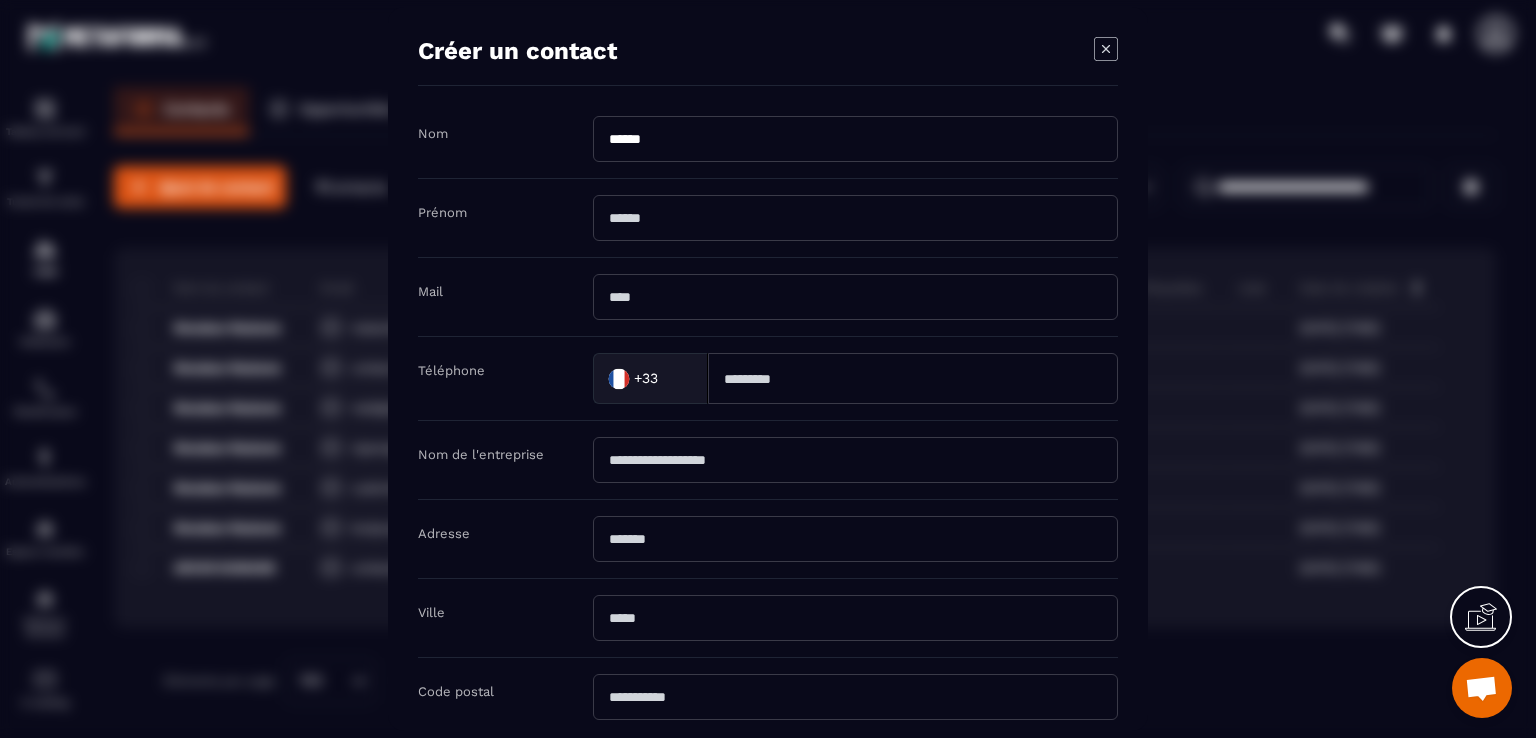 type on "******" 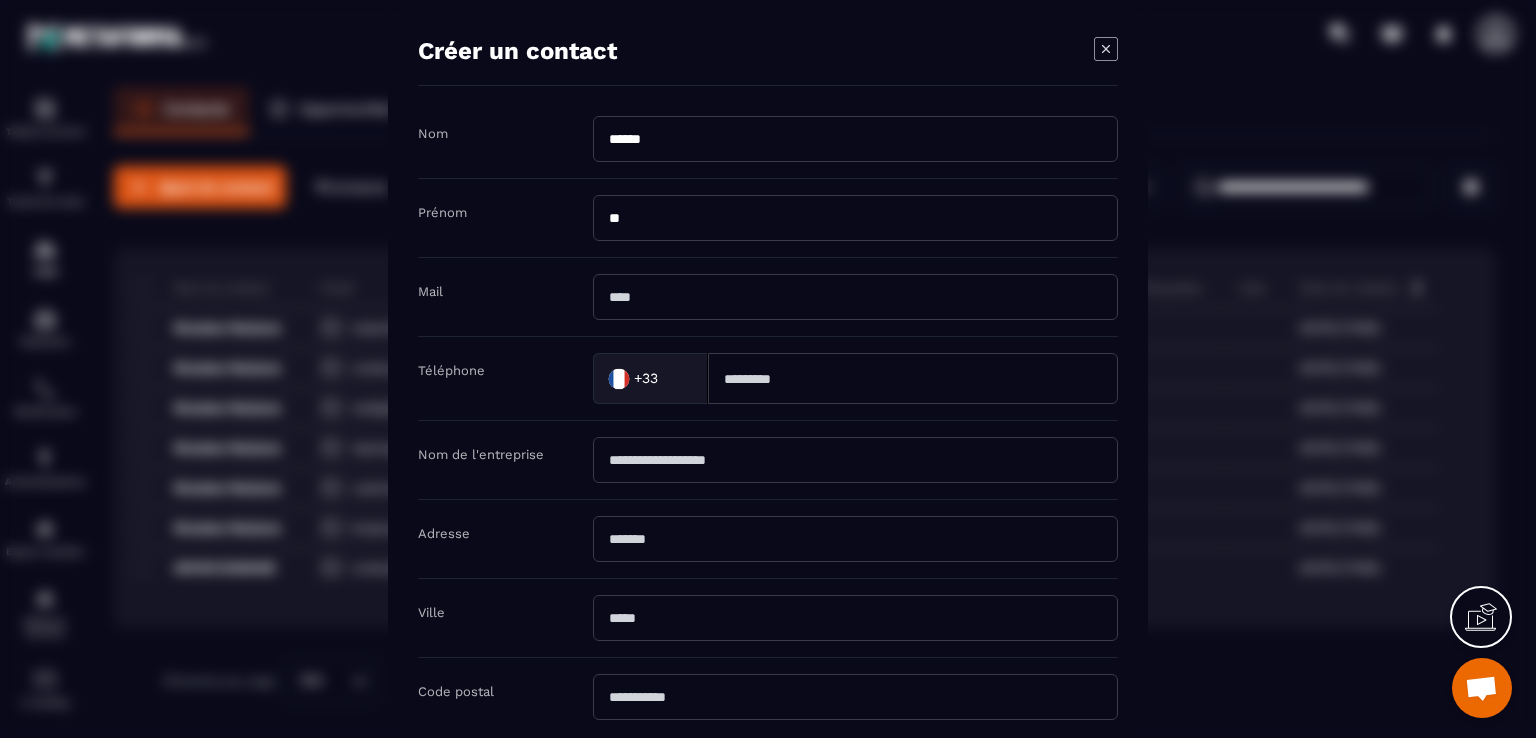 type on "********" 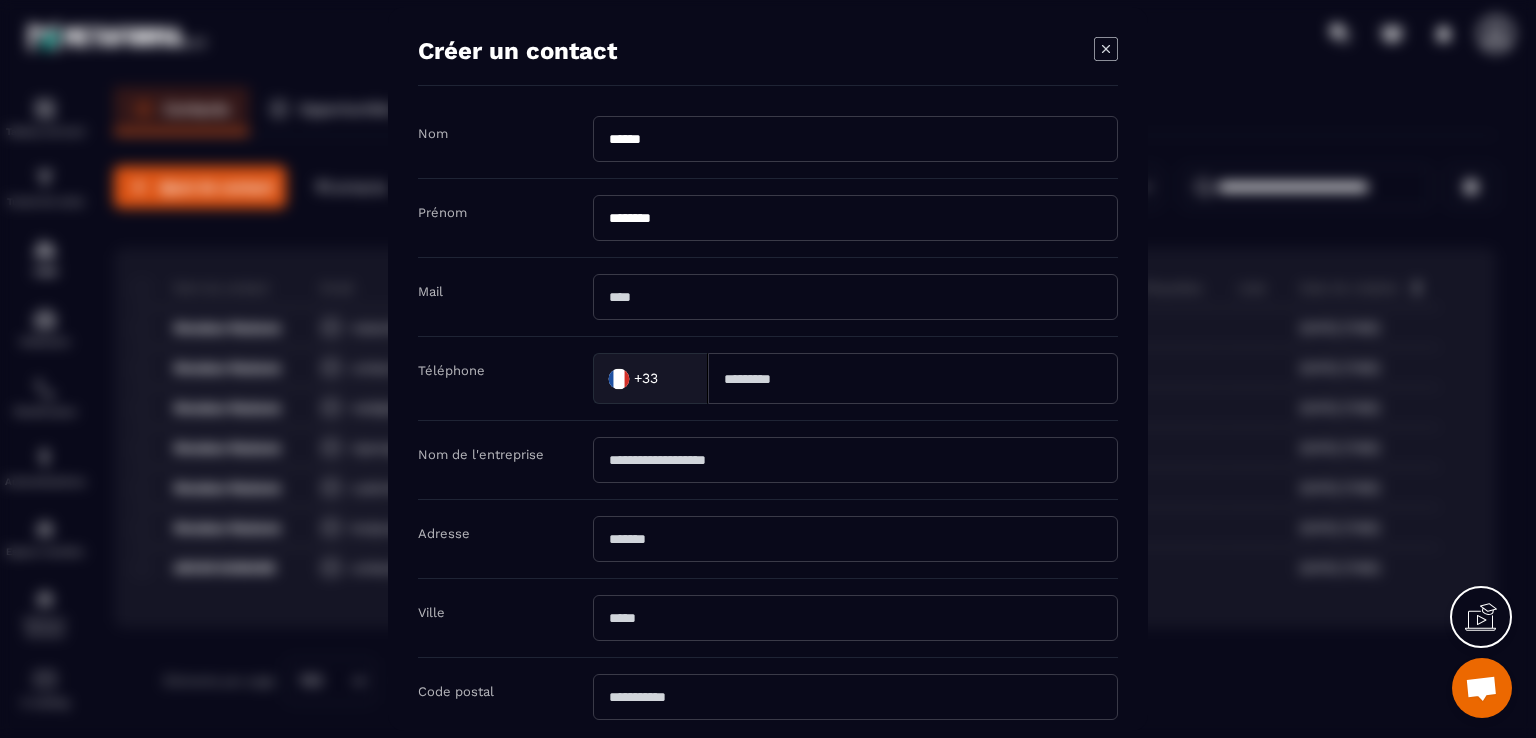 click at bounding box center (855, 297) 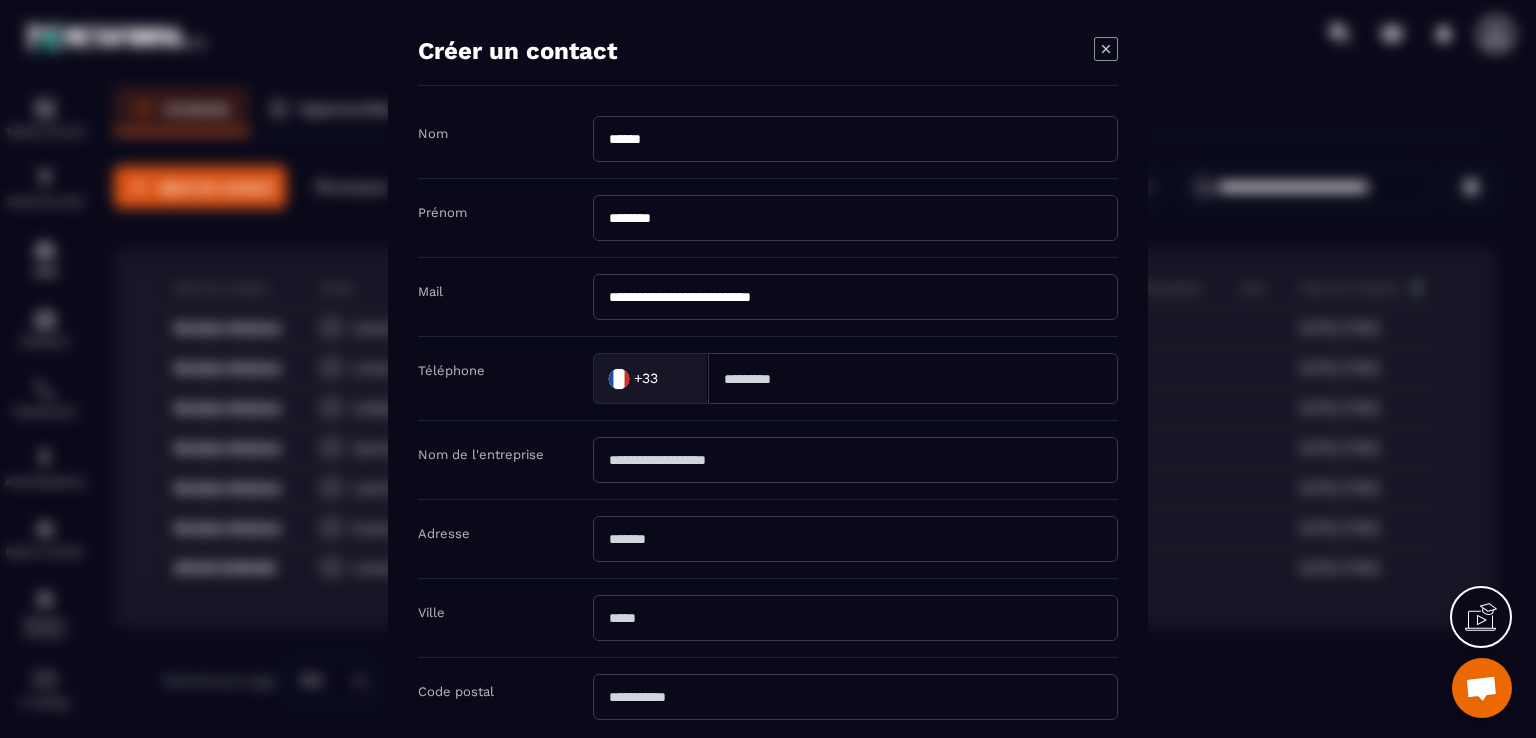 type on "**********" 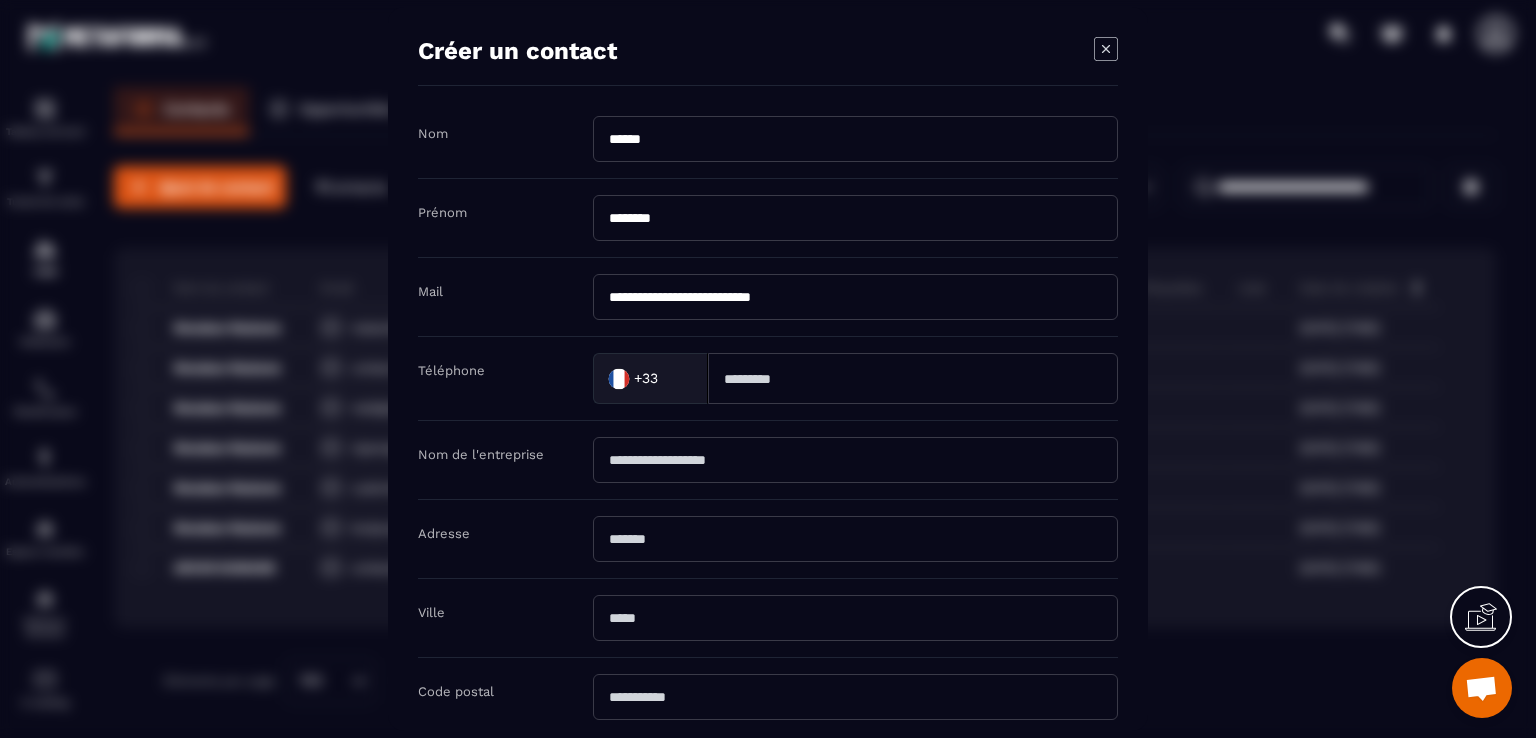 click at bounding box center (855, 460) 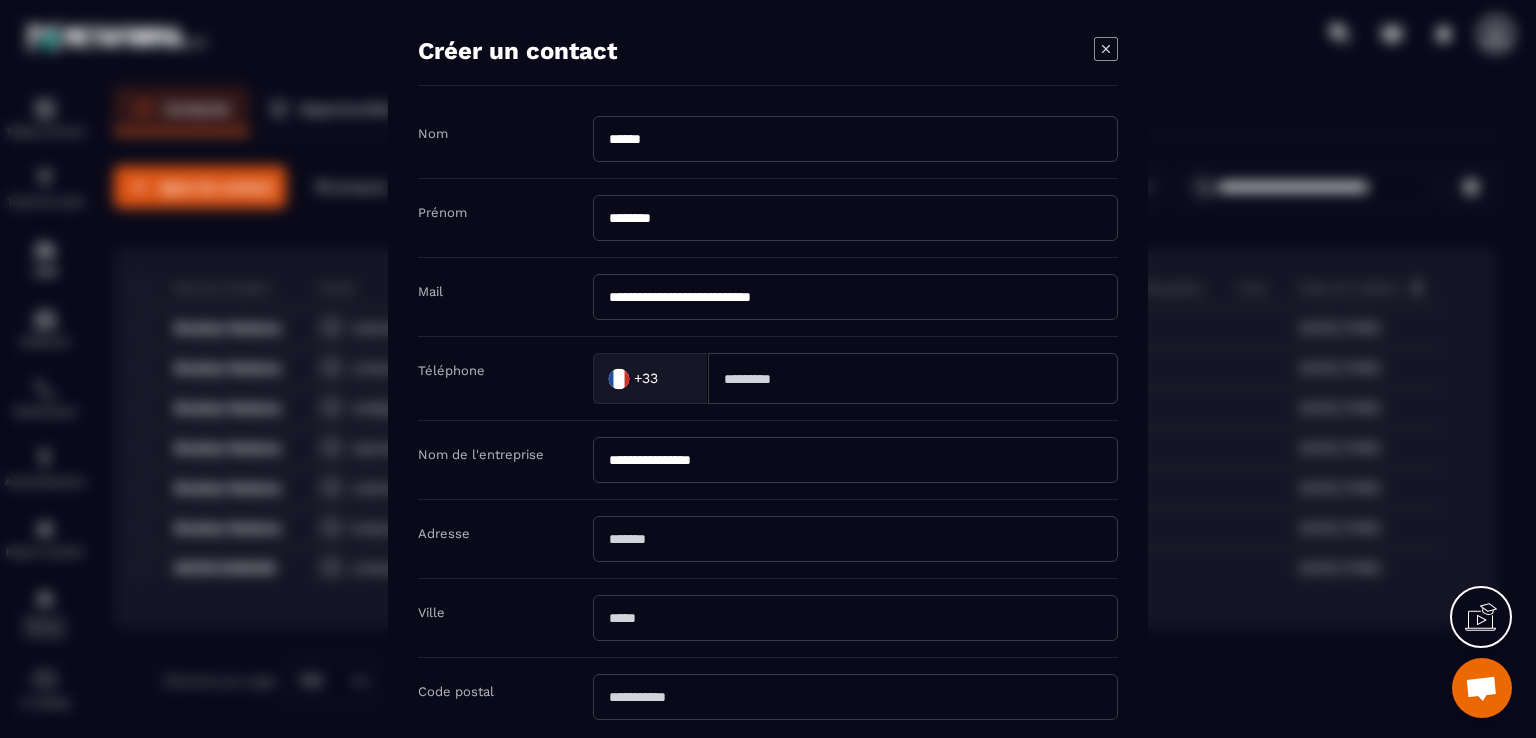 type on "**********" 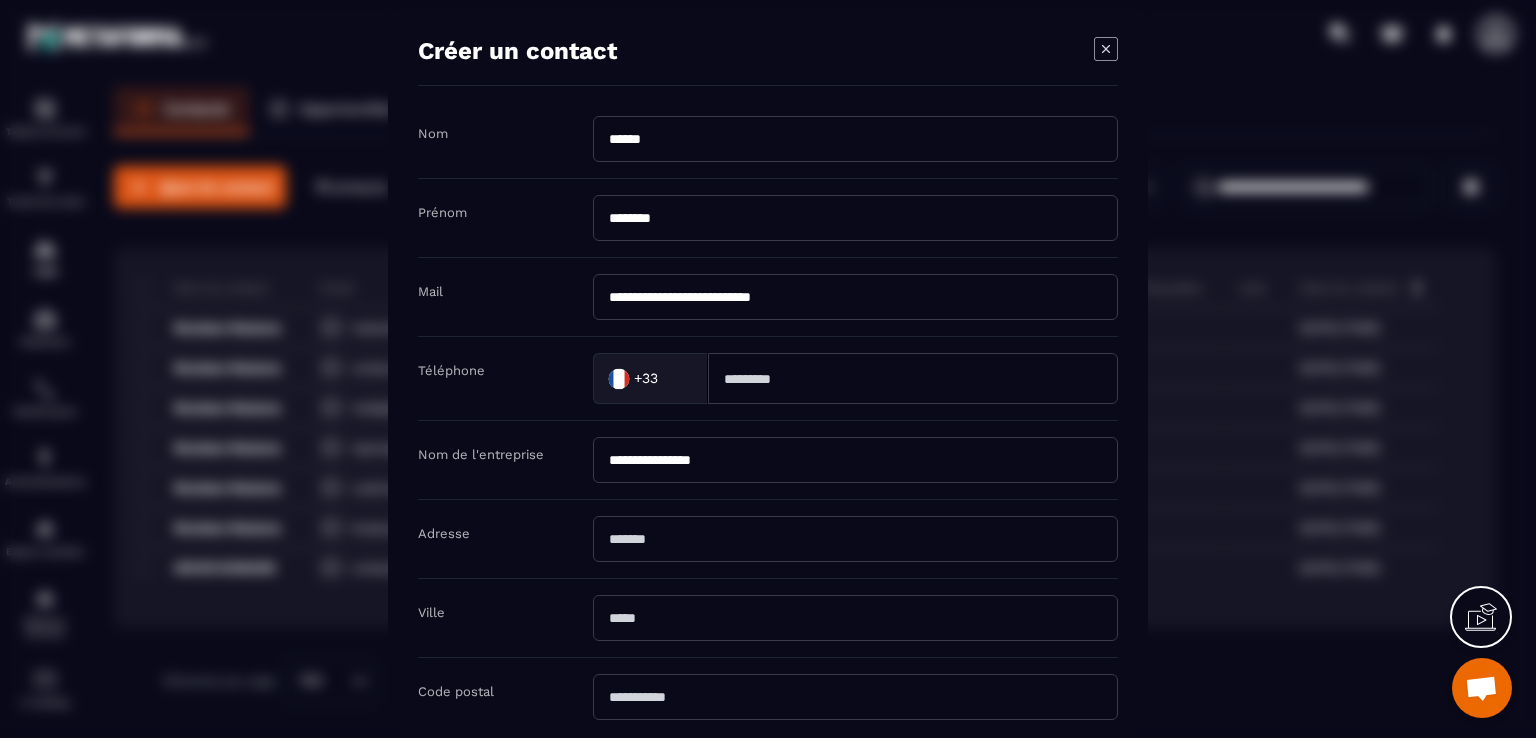 click at bounding box center [855, 539] 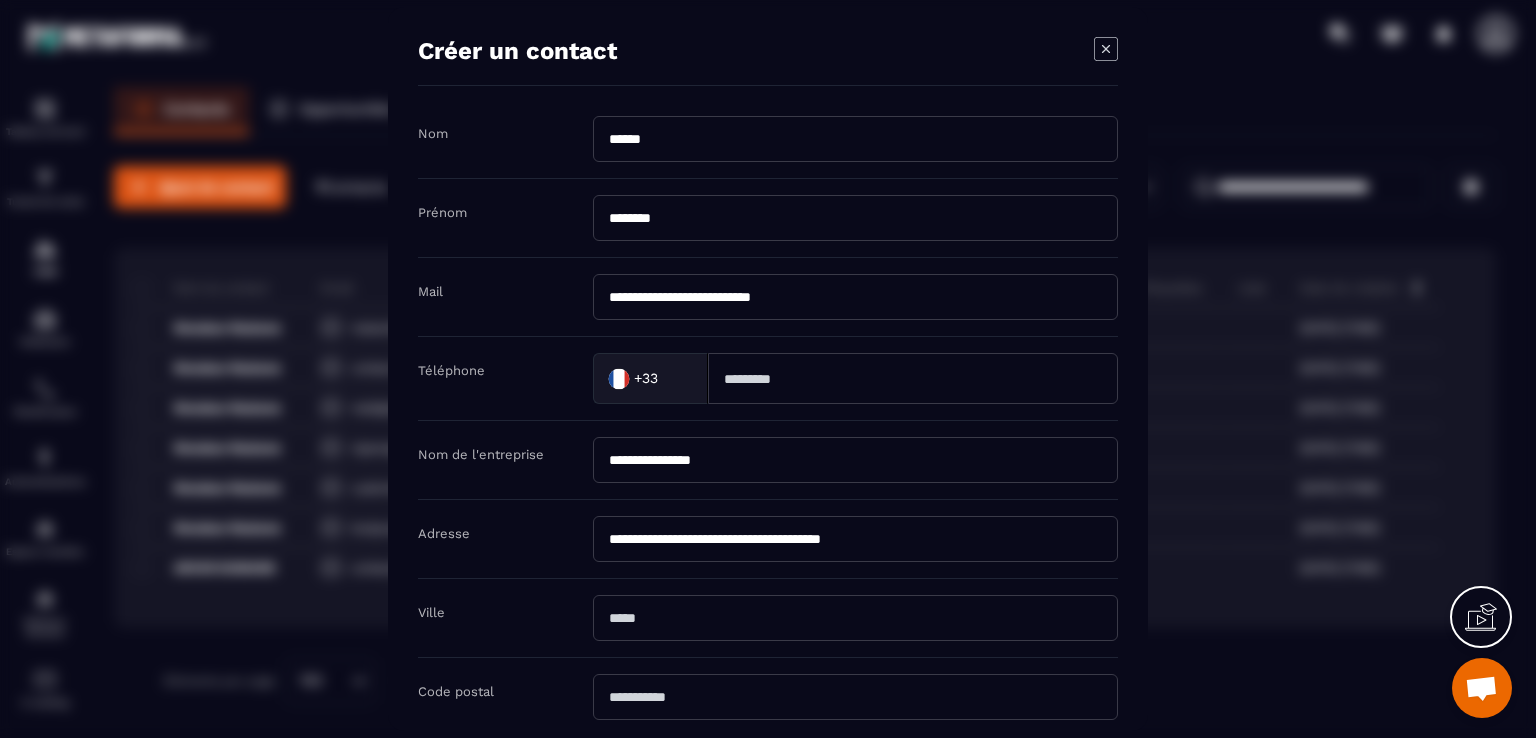 type on "**********" 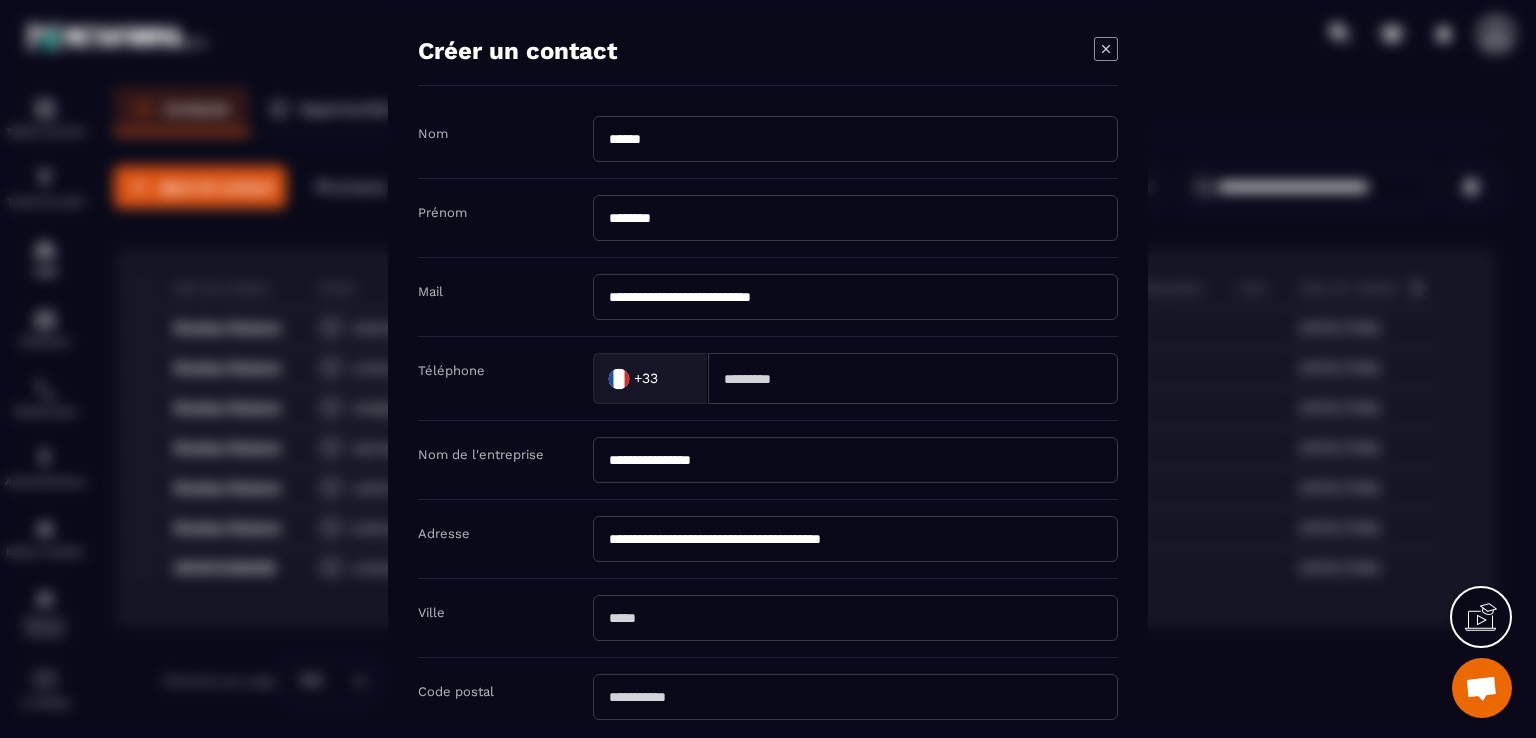paste on "**********" 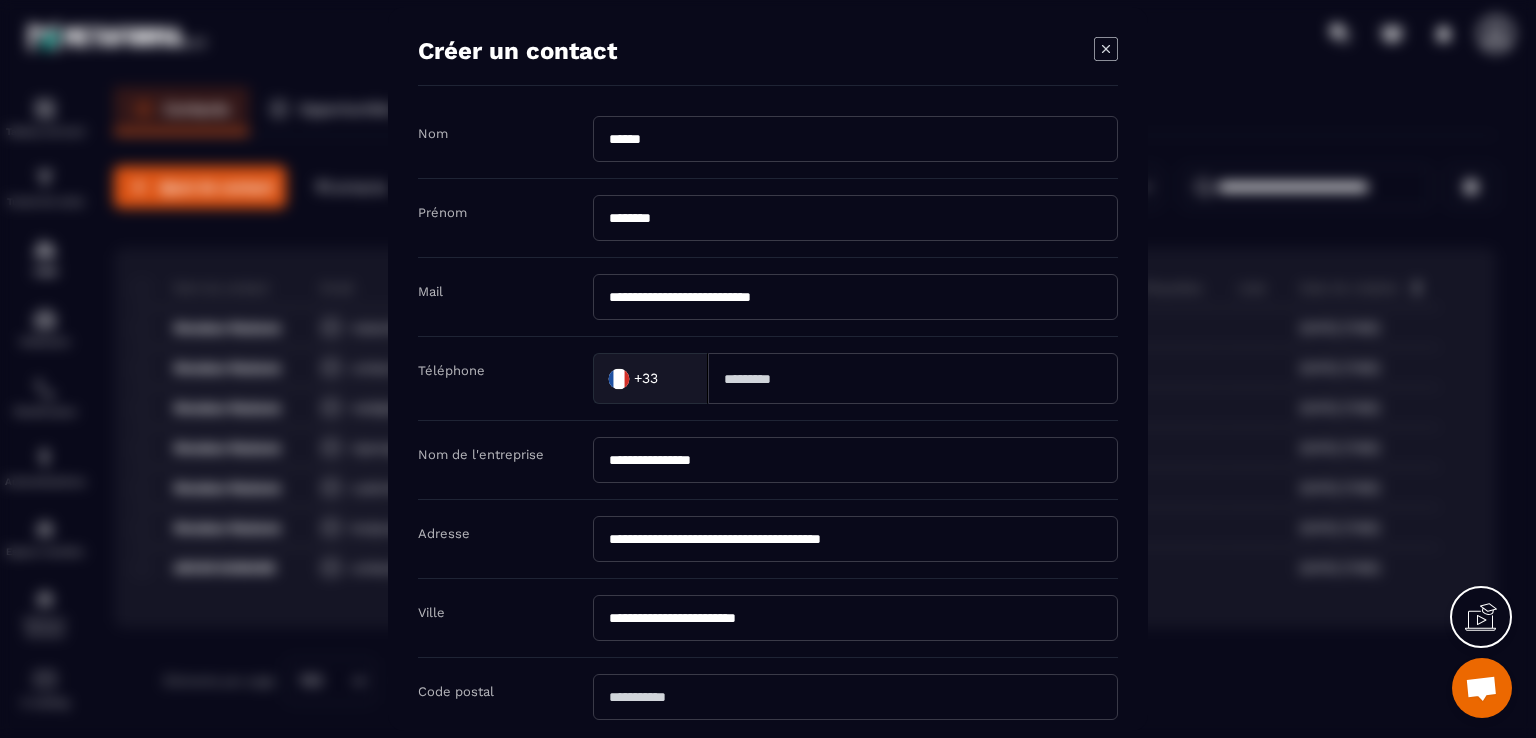 drag, startPoint x: 654, startPoint y: 613, endPoint x: 560, endPoint y: 623, distance: 94.53042 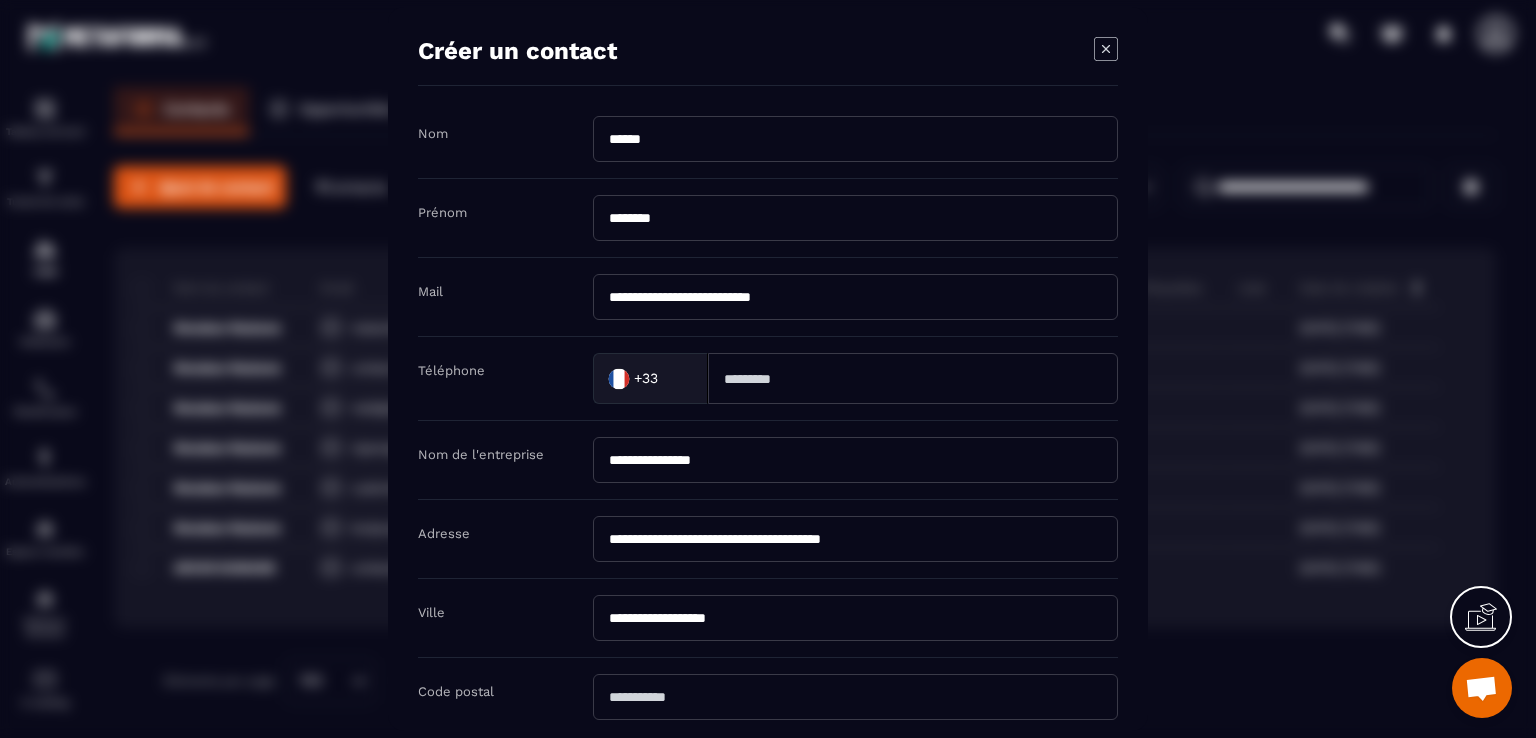 type on "**********" 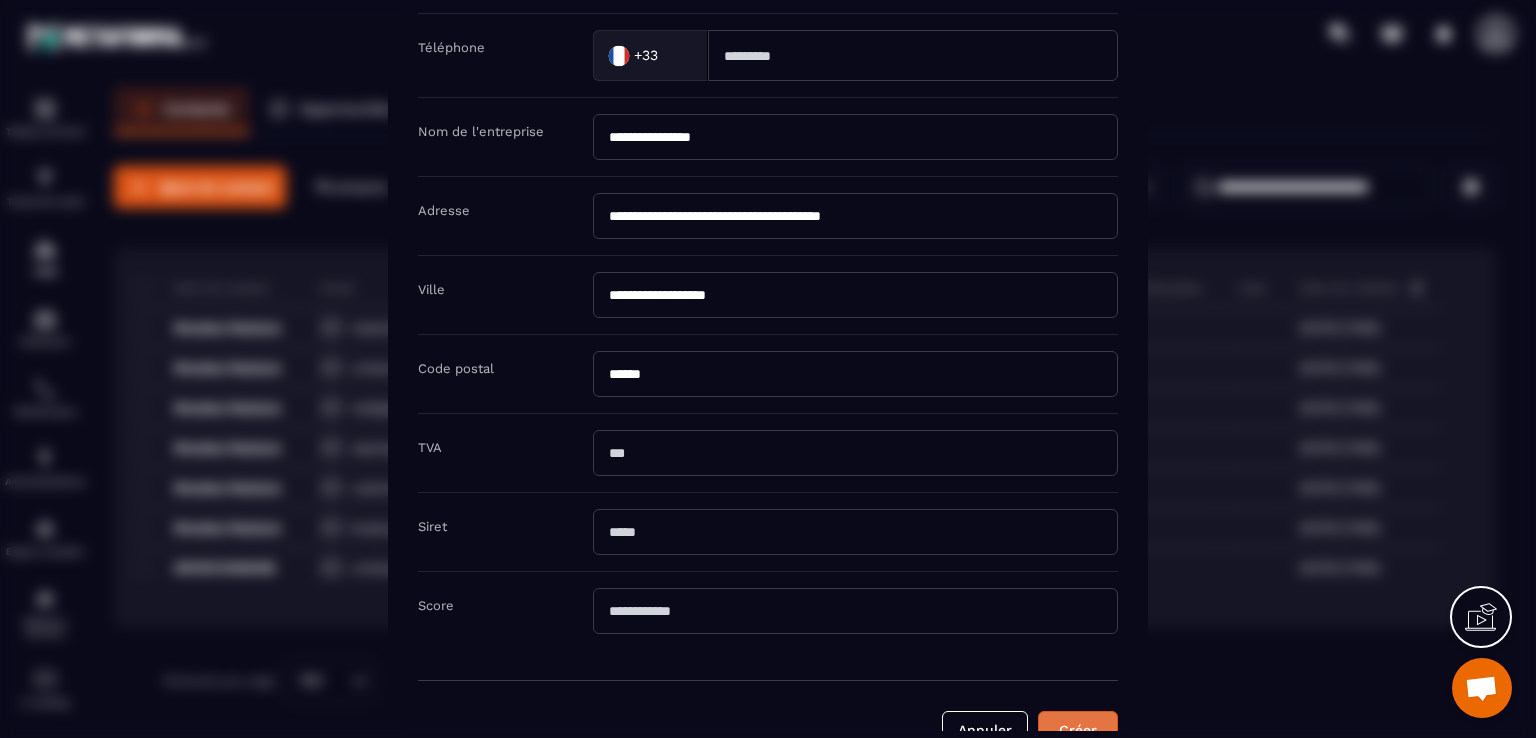 scroll, scrollTop: 364, scrollLeft: 0, axis: vertical 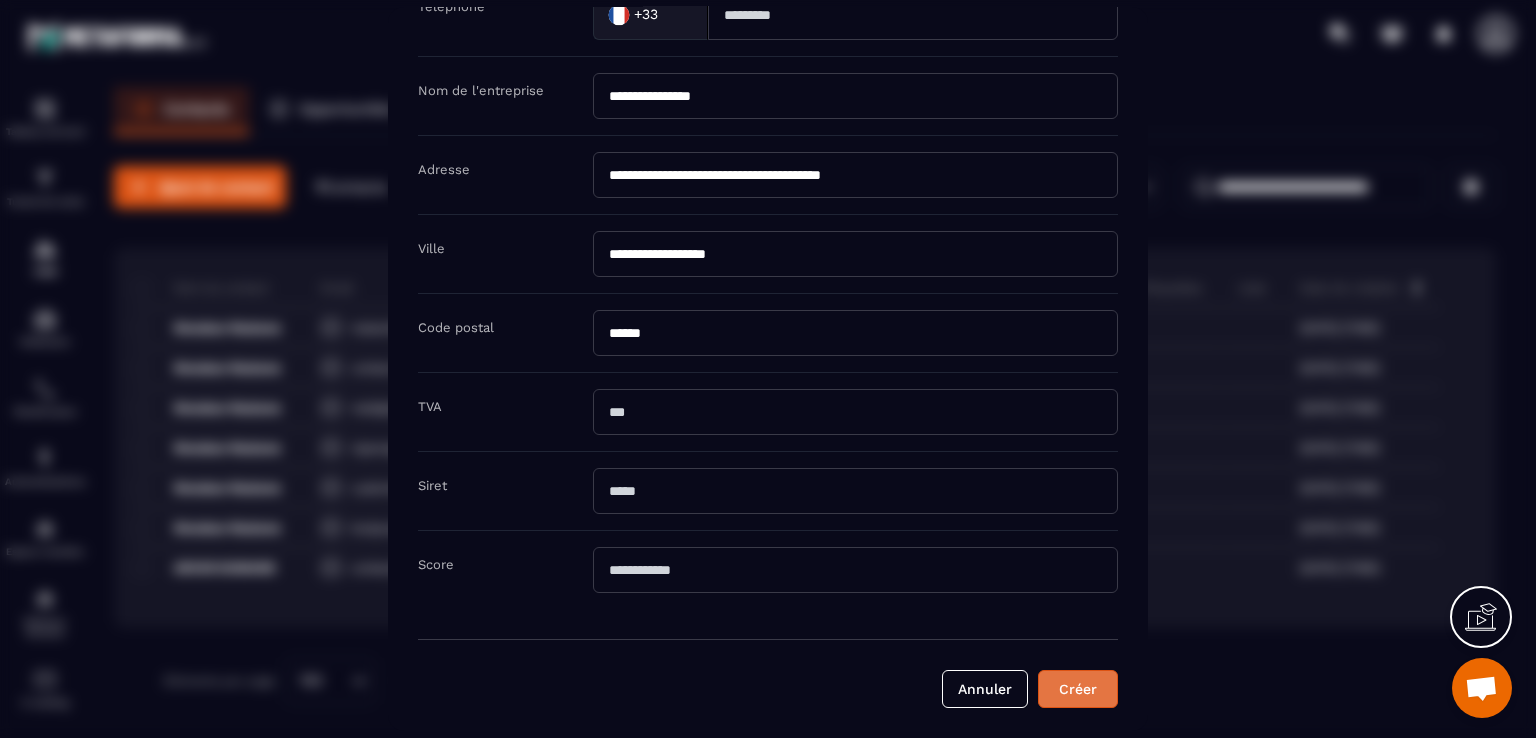 type on "*****" 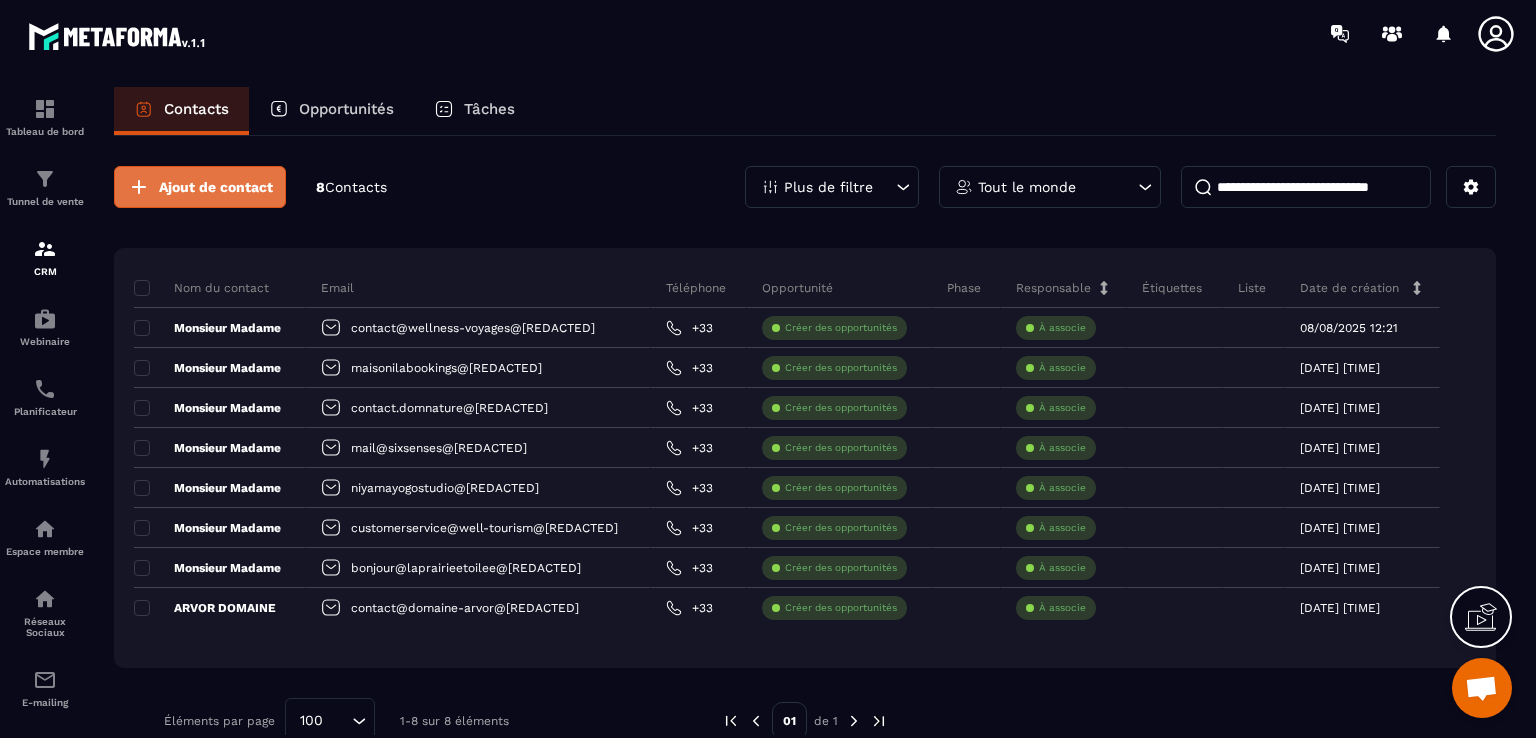 click on "Ajout de contact" at bounding box center (216, 187) 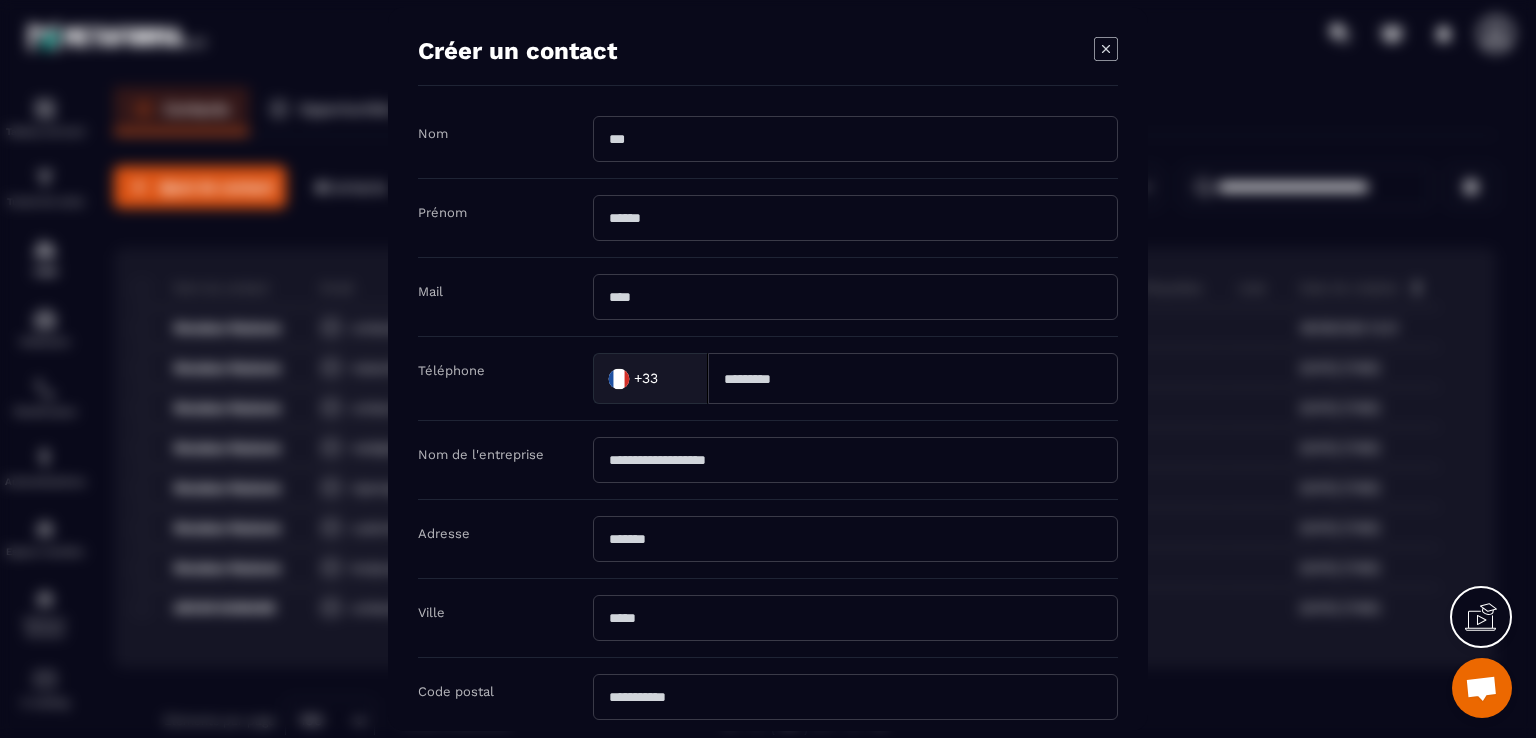 click at bounding box center [855, 297] 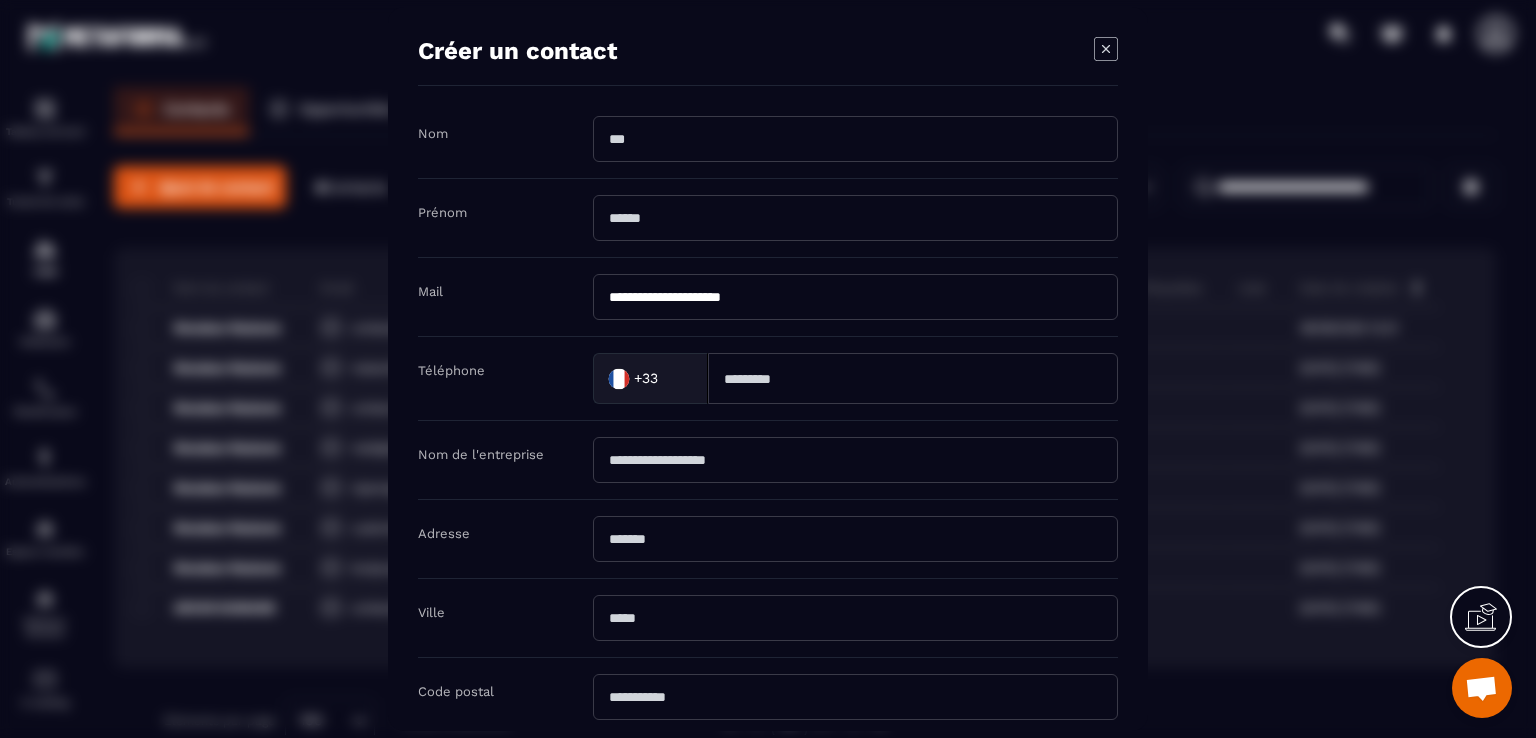 type on "**********" 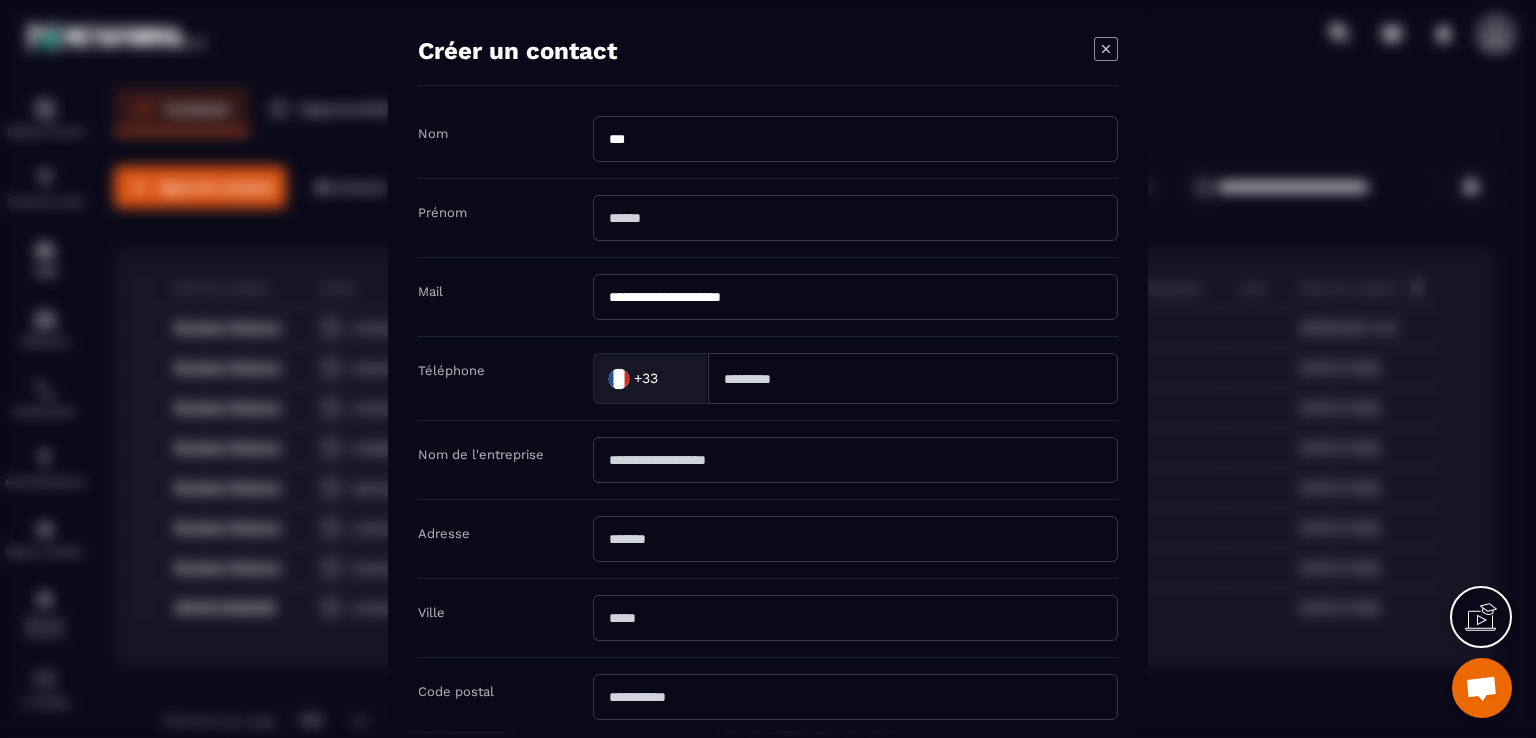 type on "******" 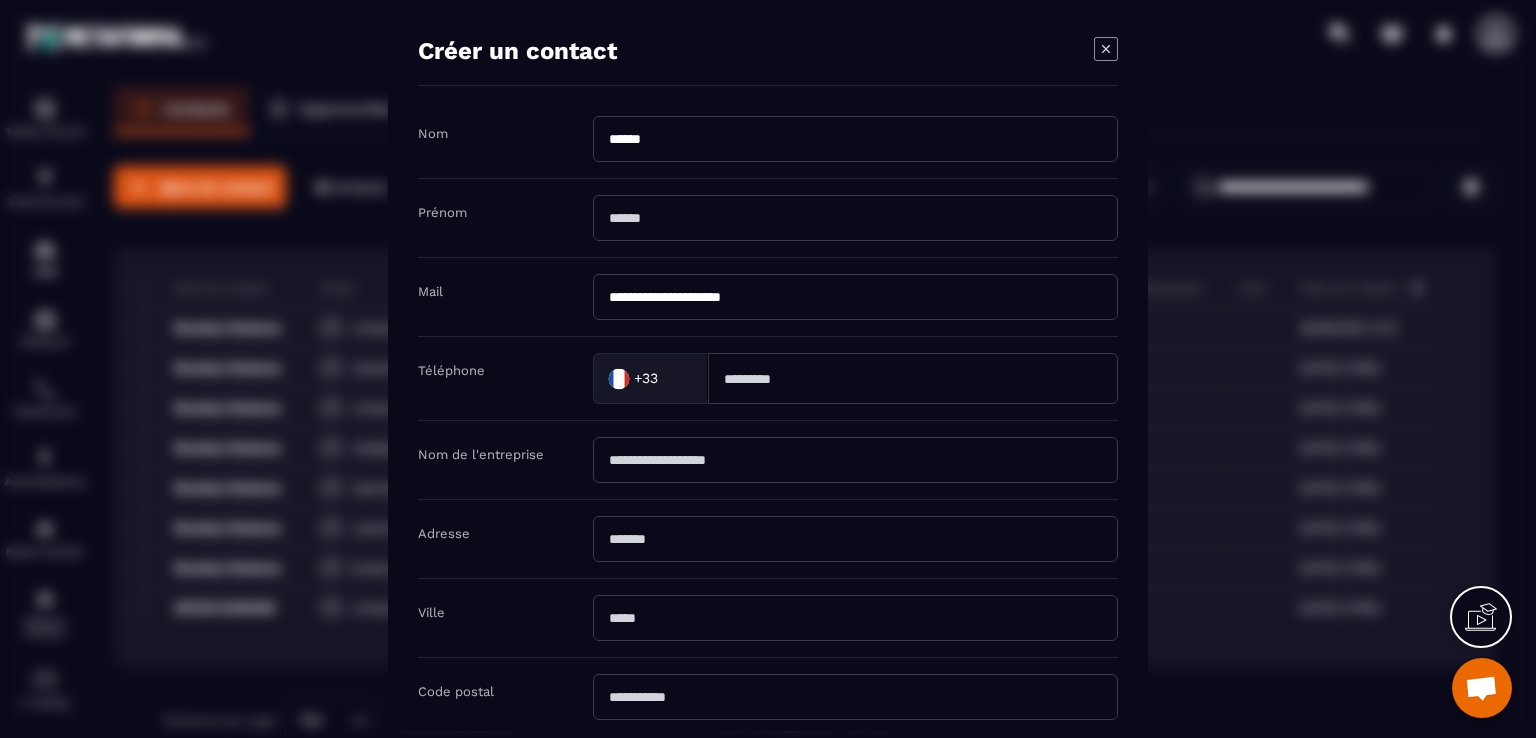 click at bounding box center (855, 218) 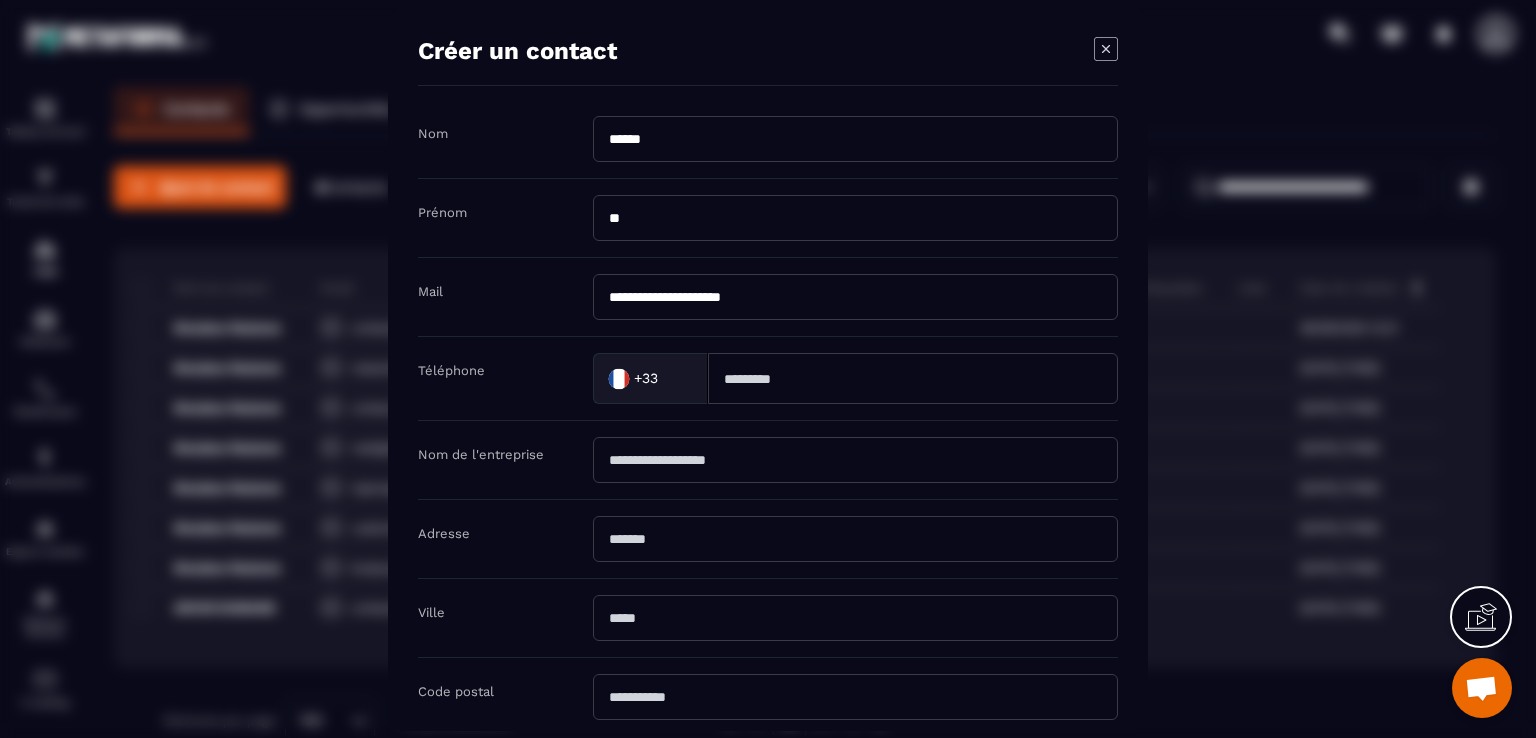 type on "********" 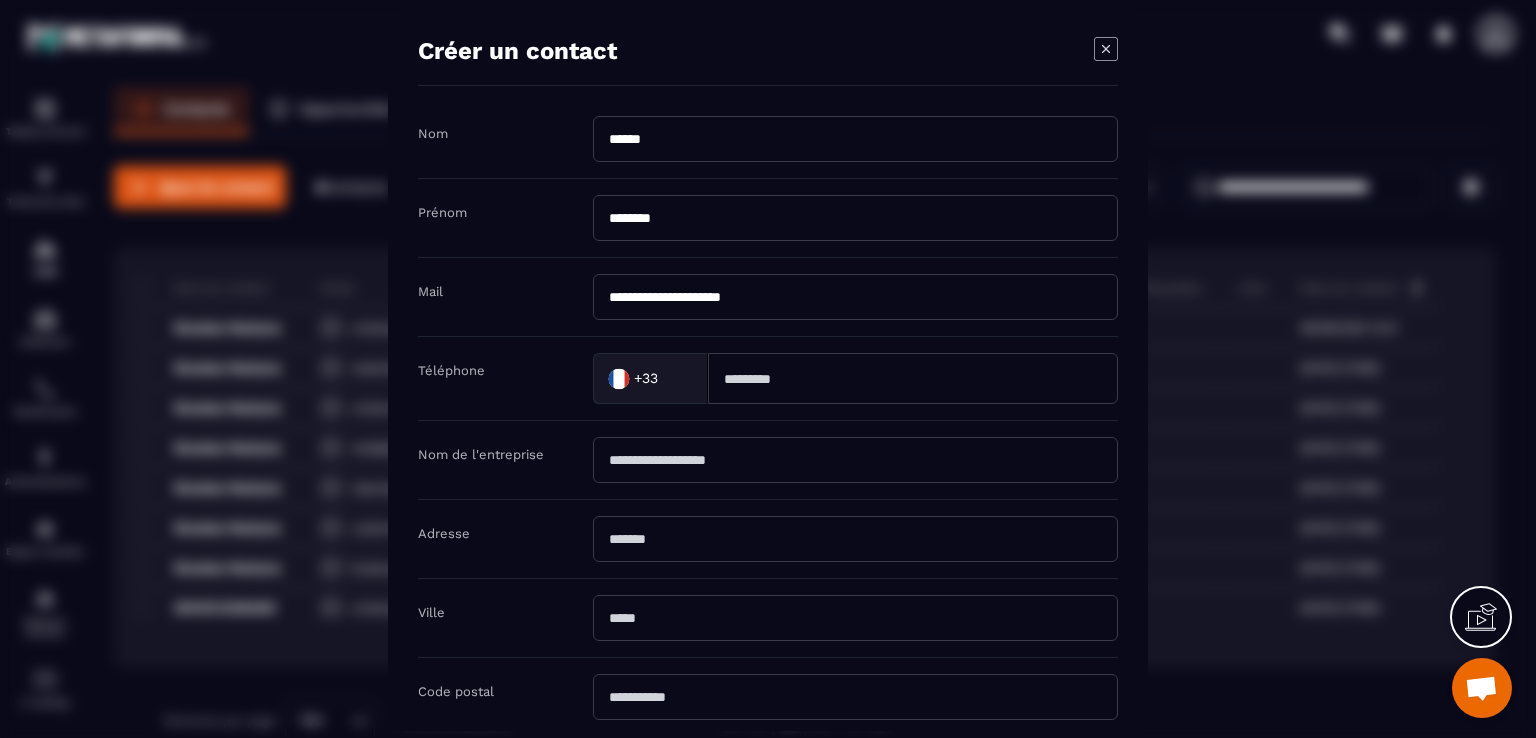 click at bounding box center [855, 460] 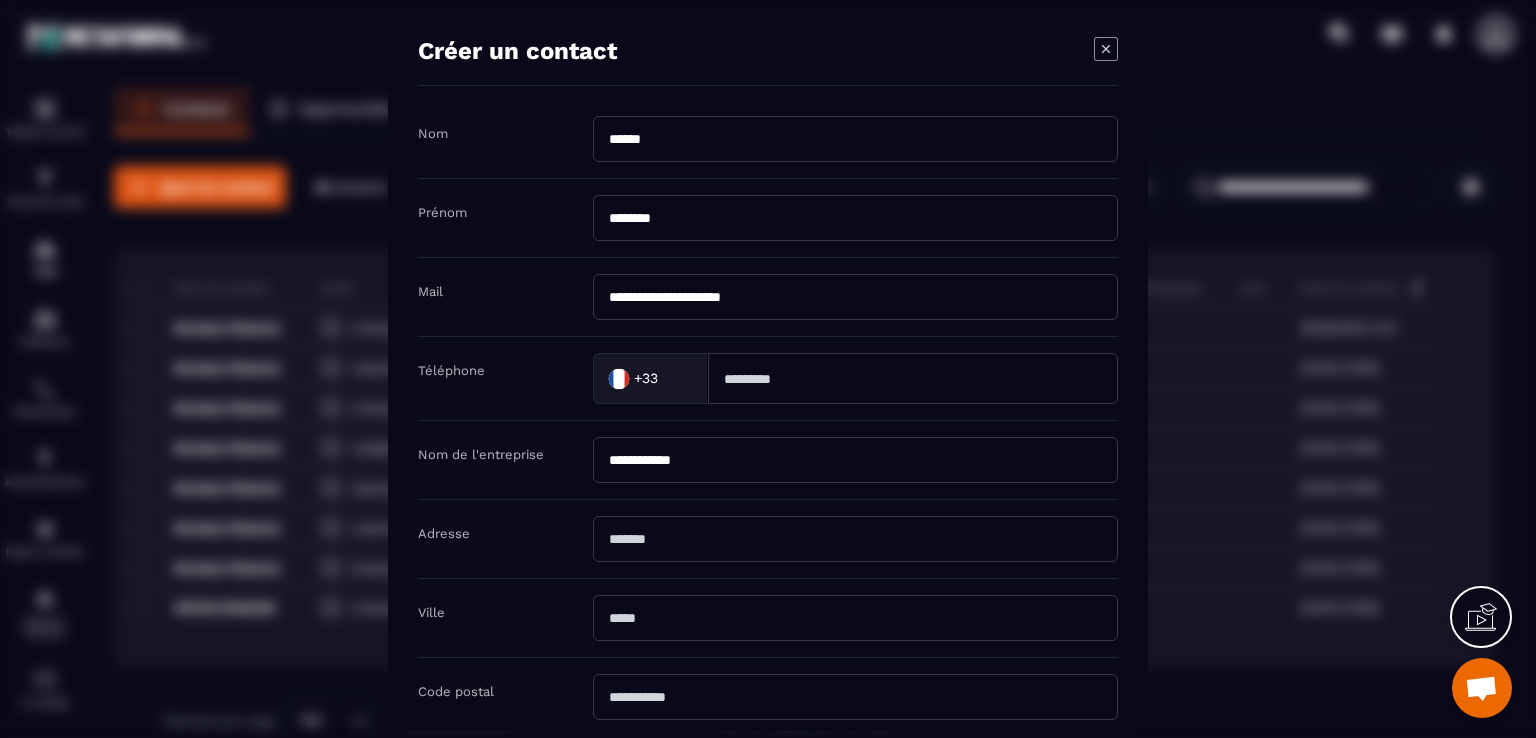 type on "**********" 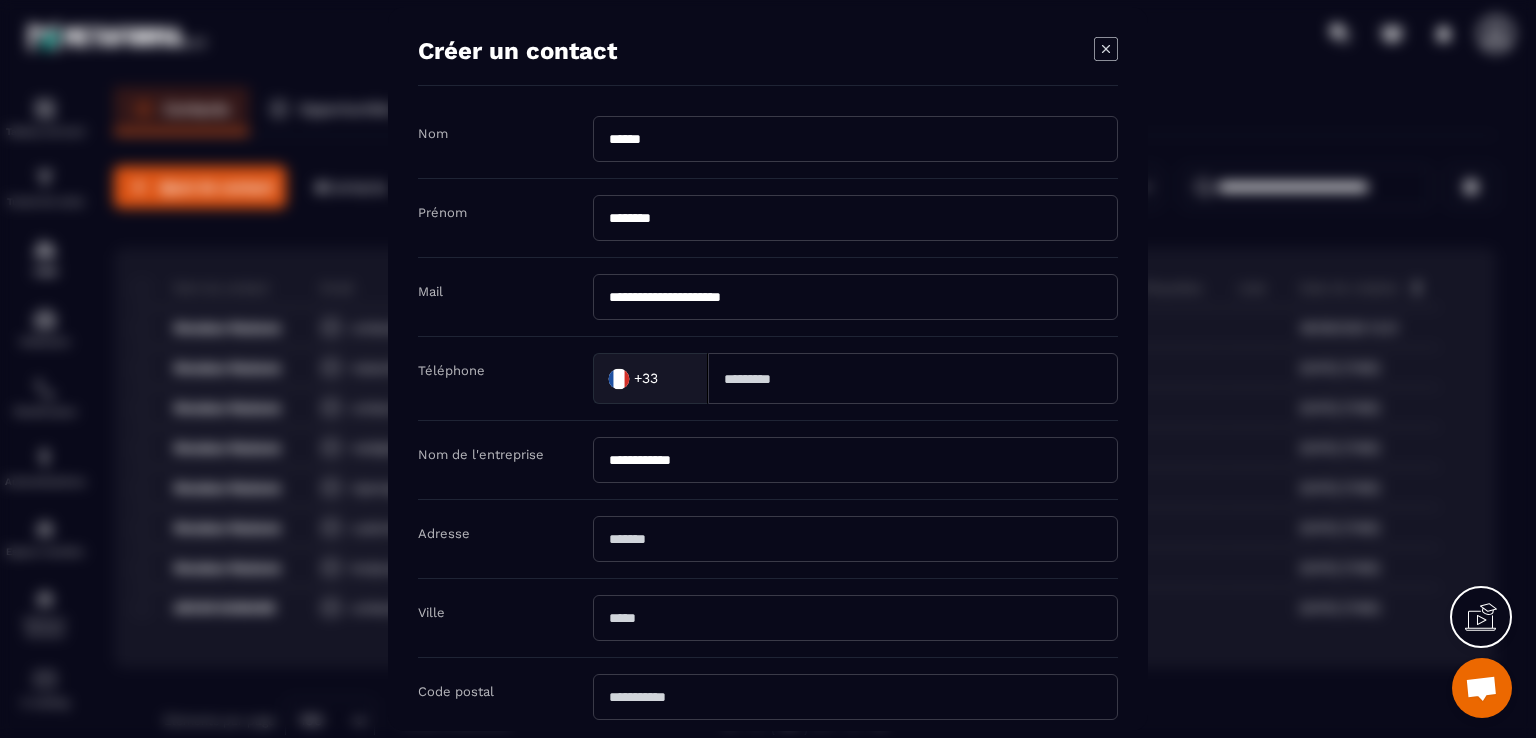 click at bounding box center [855, 539] 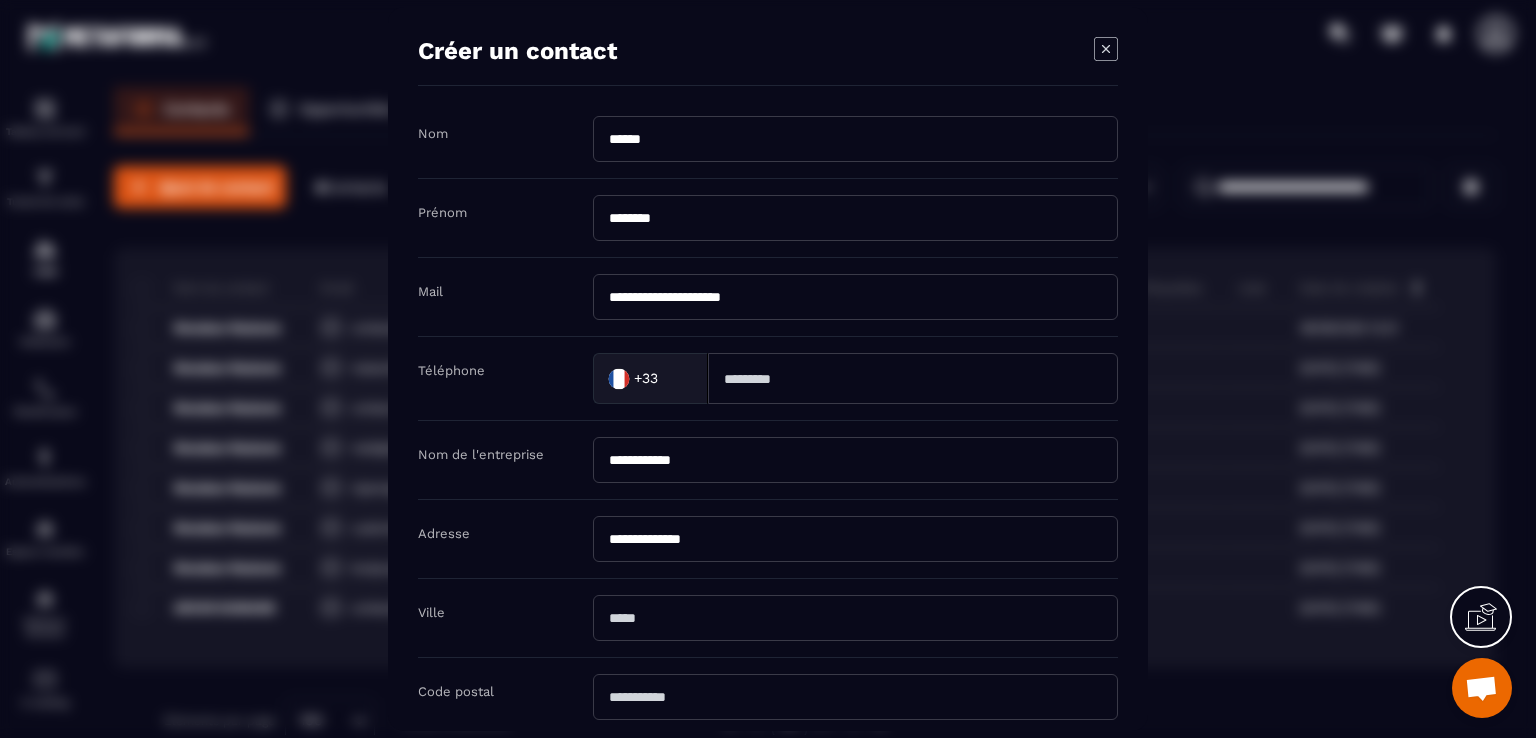 click on "**********" at bounding box center [855, 539] 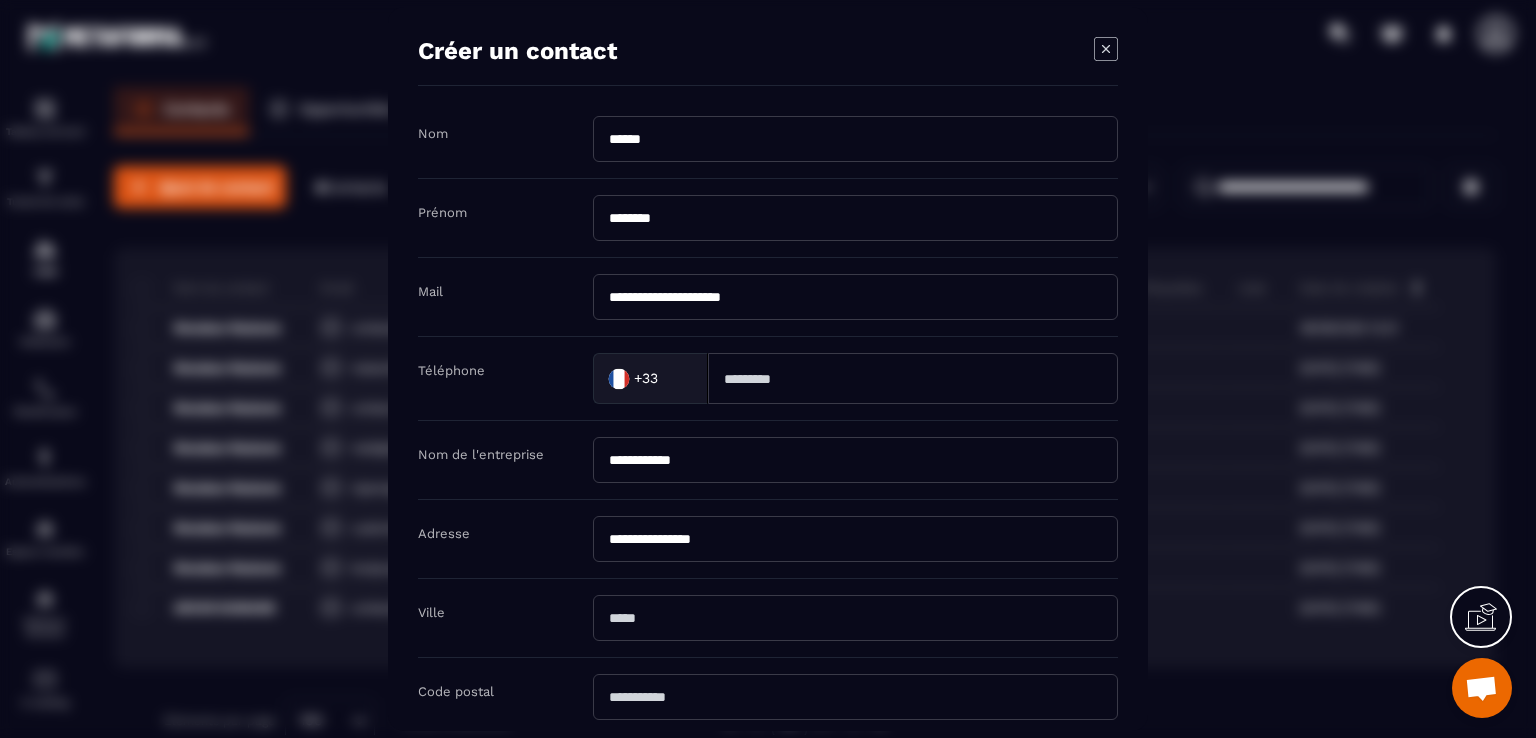 paste on "**********" 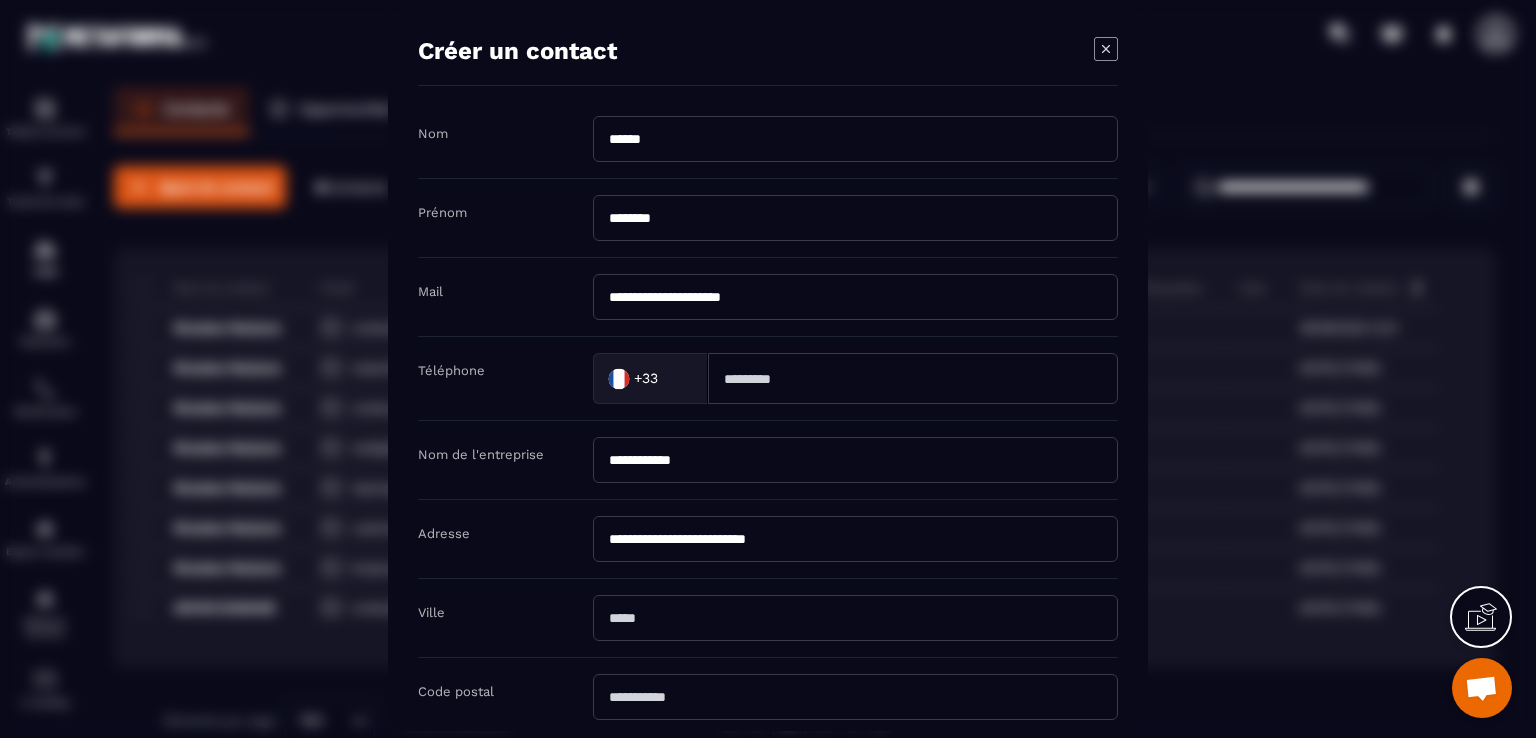 click on "**********" at bounding box center [855, 539] 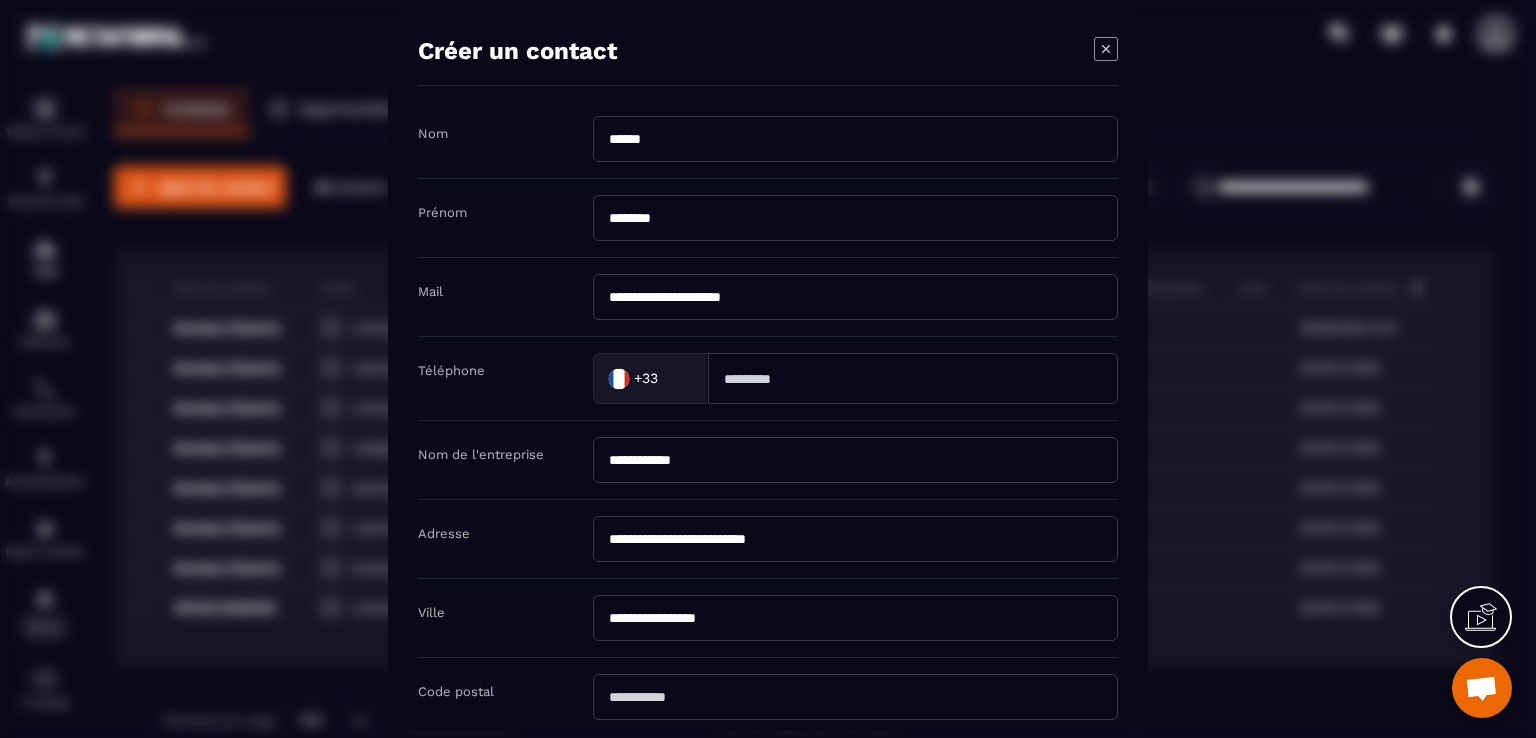 scroll, scrollTop: 364, scrollLeft: 0, axis: vertical 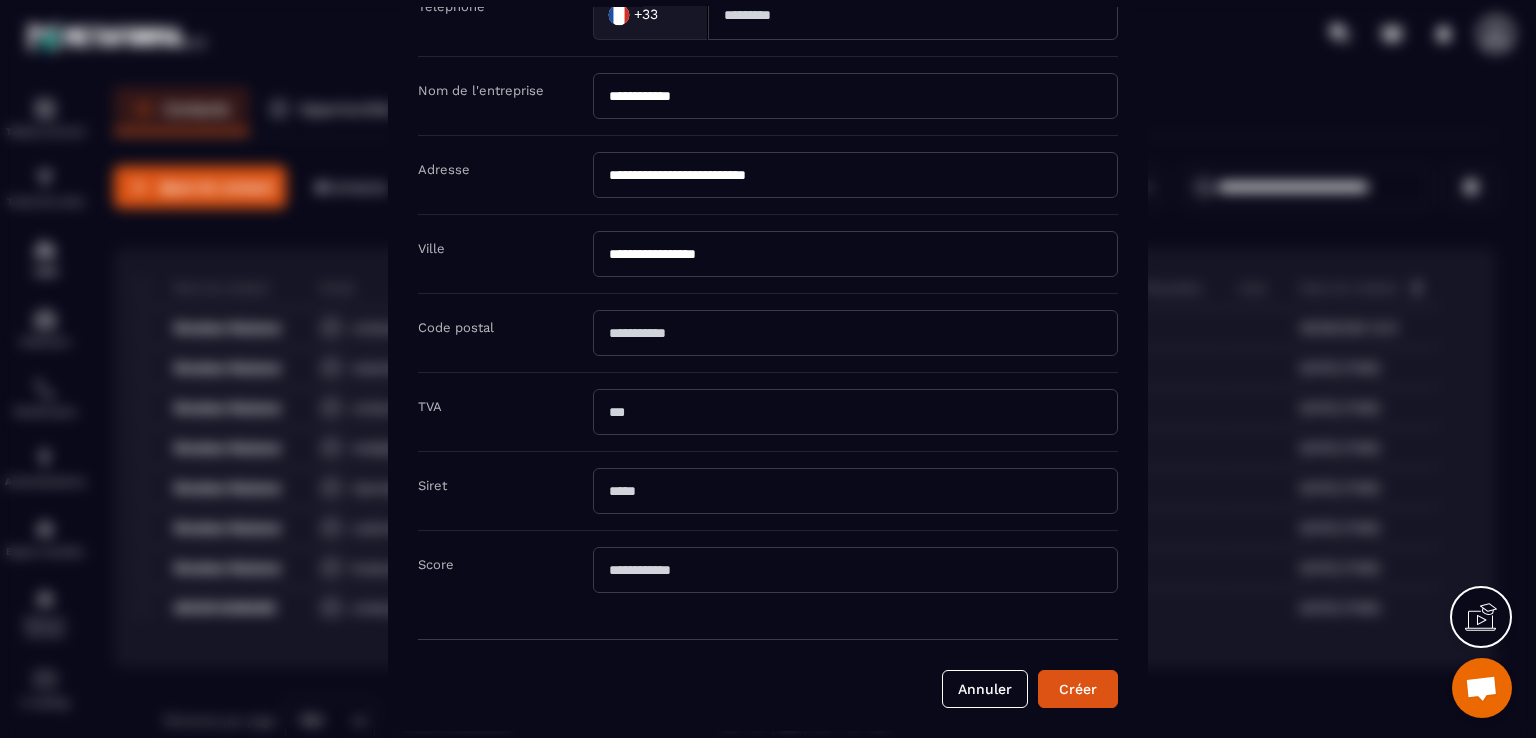 type on "**********" 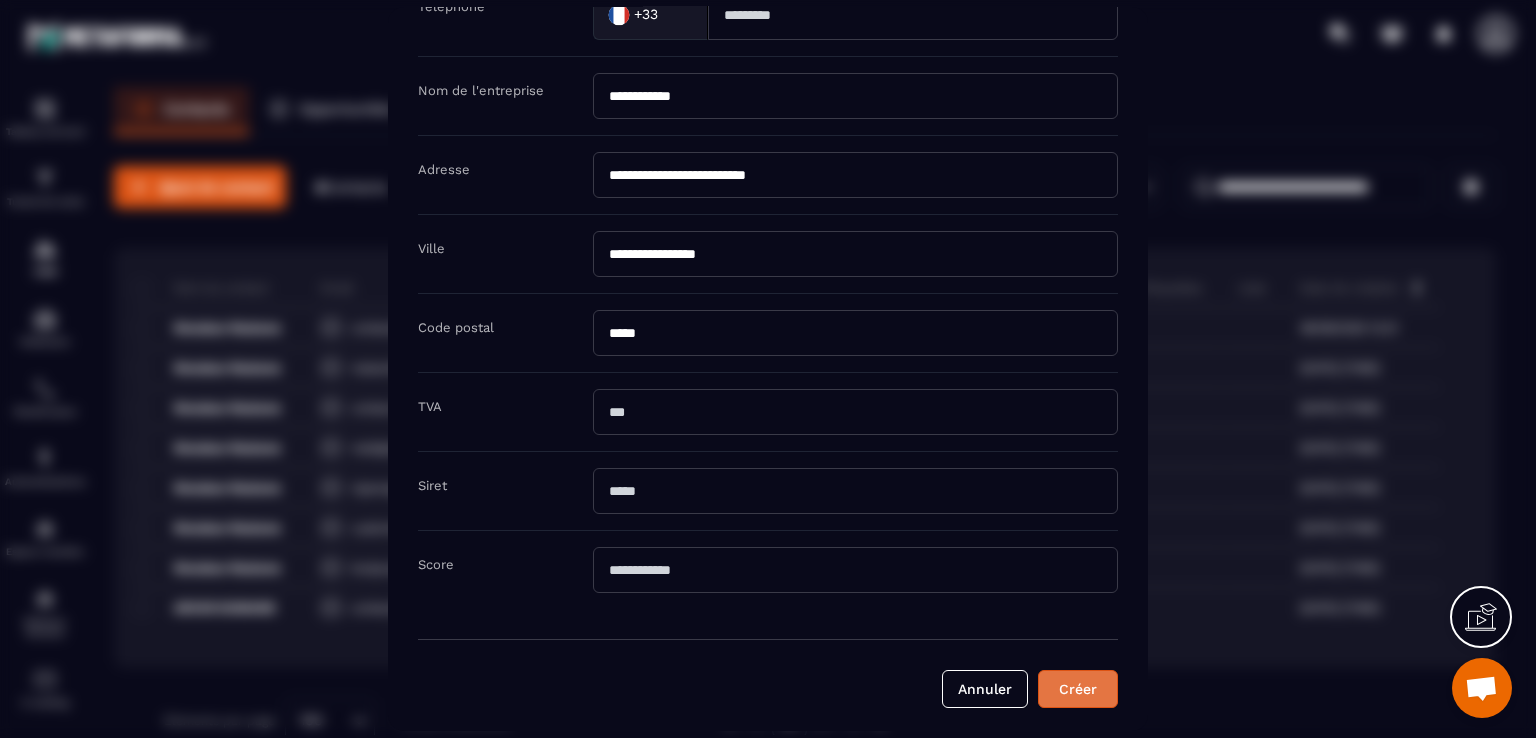 type on "*****" 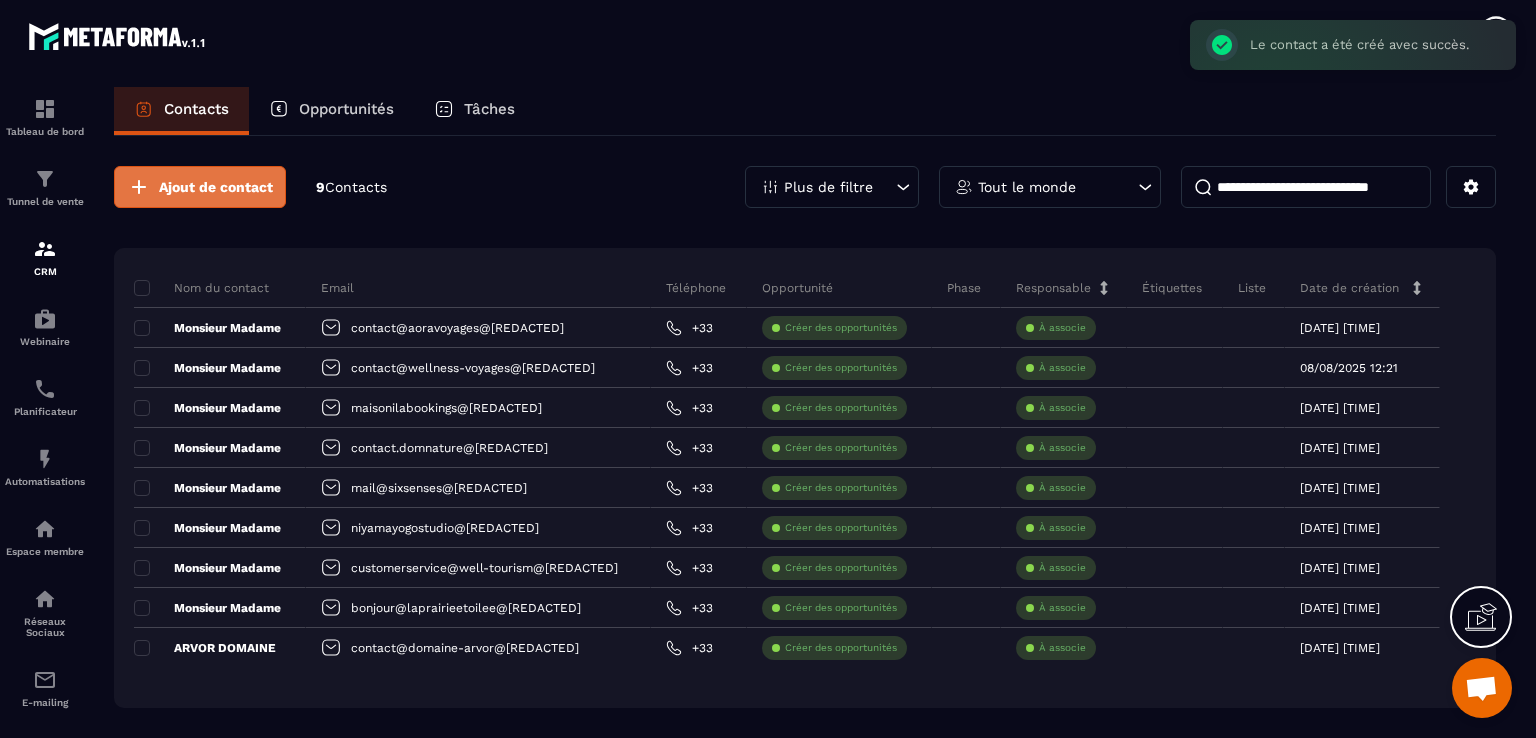 click on "Ajout de contact" at bounding box center (216, 187) 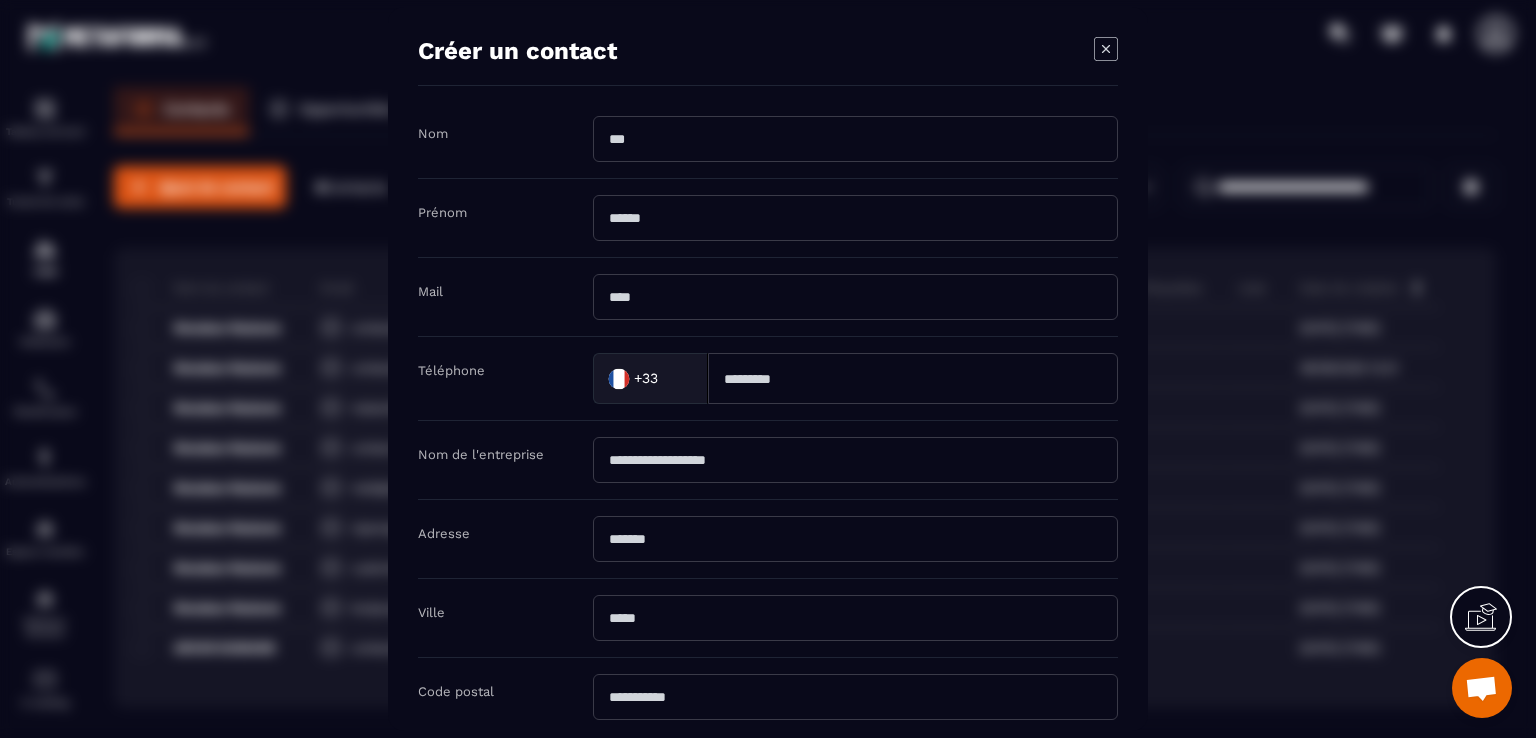 click 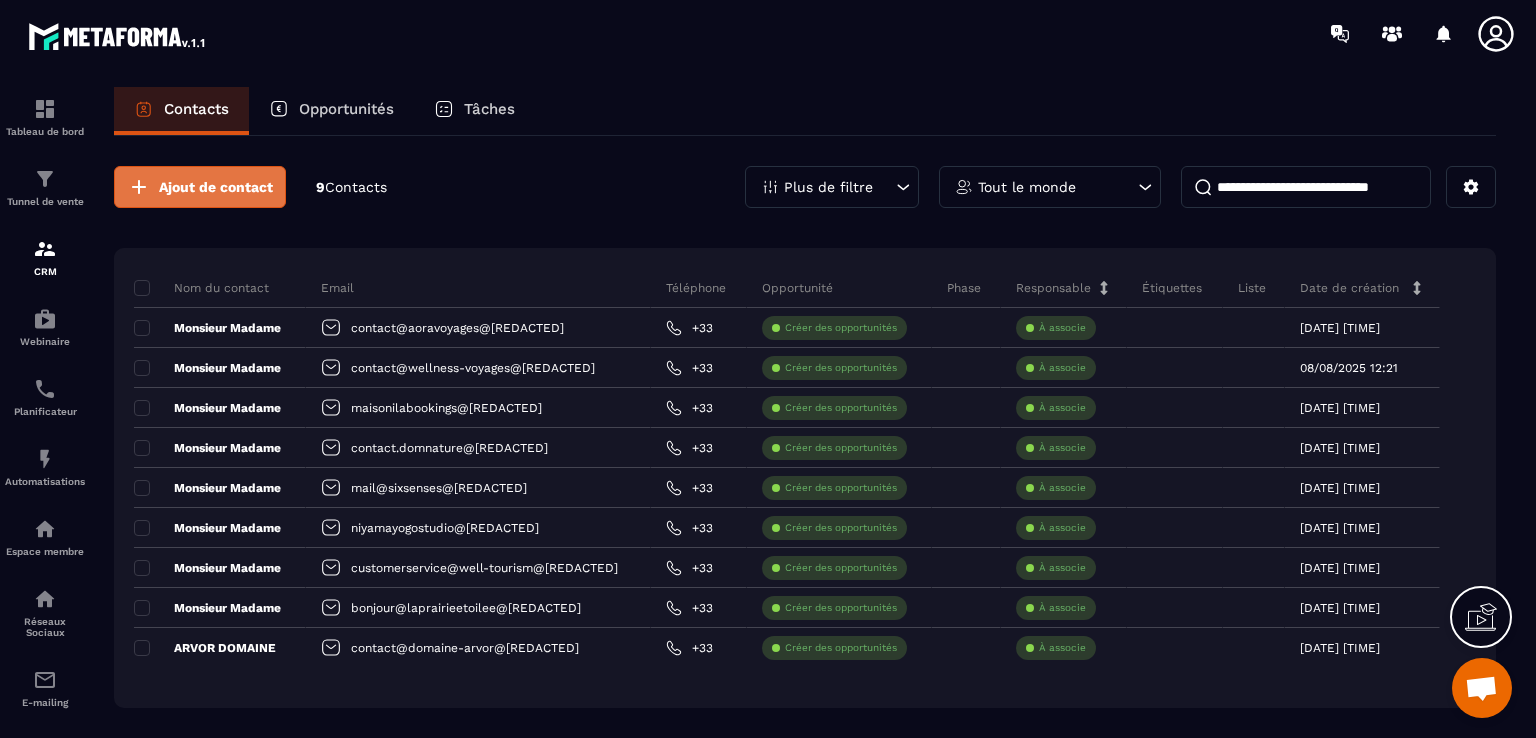 click on "Ajout de contact" at bounding box center [200, 187] 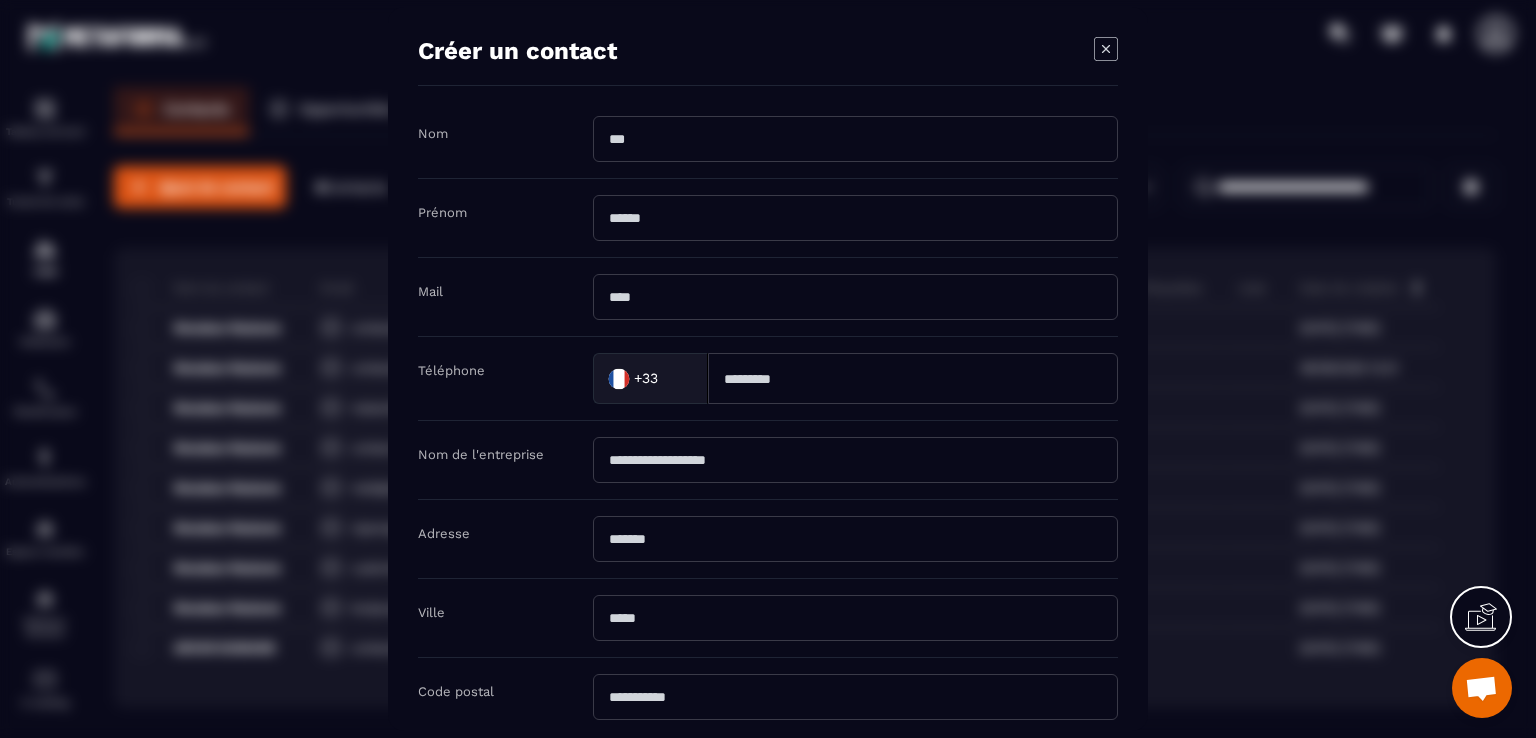 click at bounding box center (855, 297) 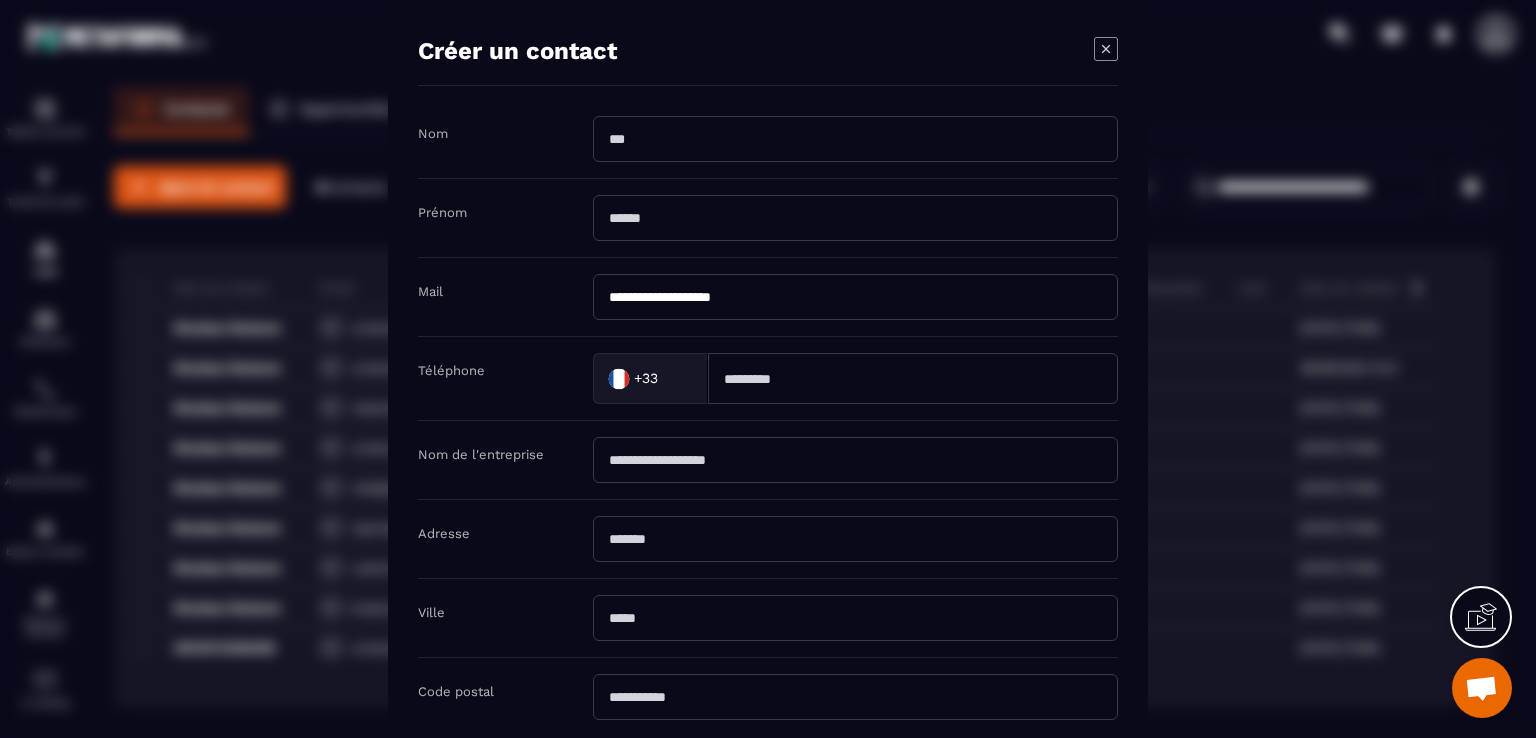 type on "**********" 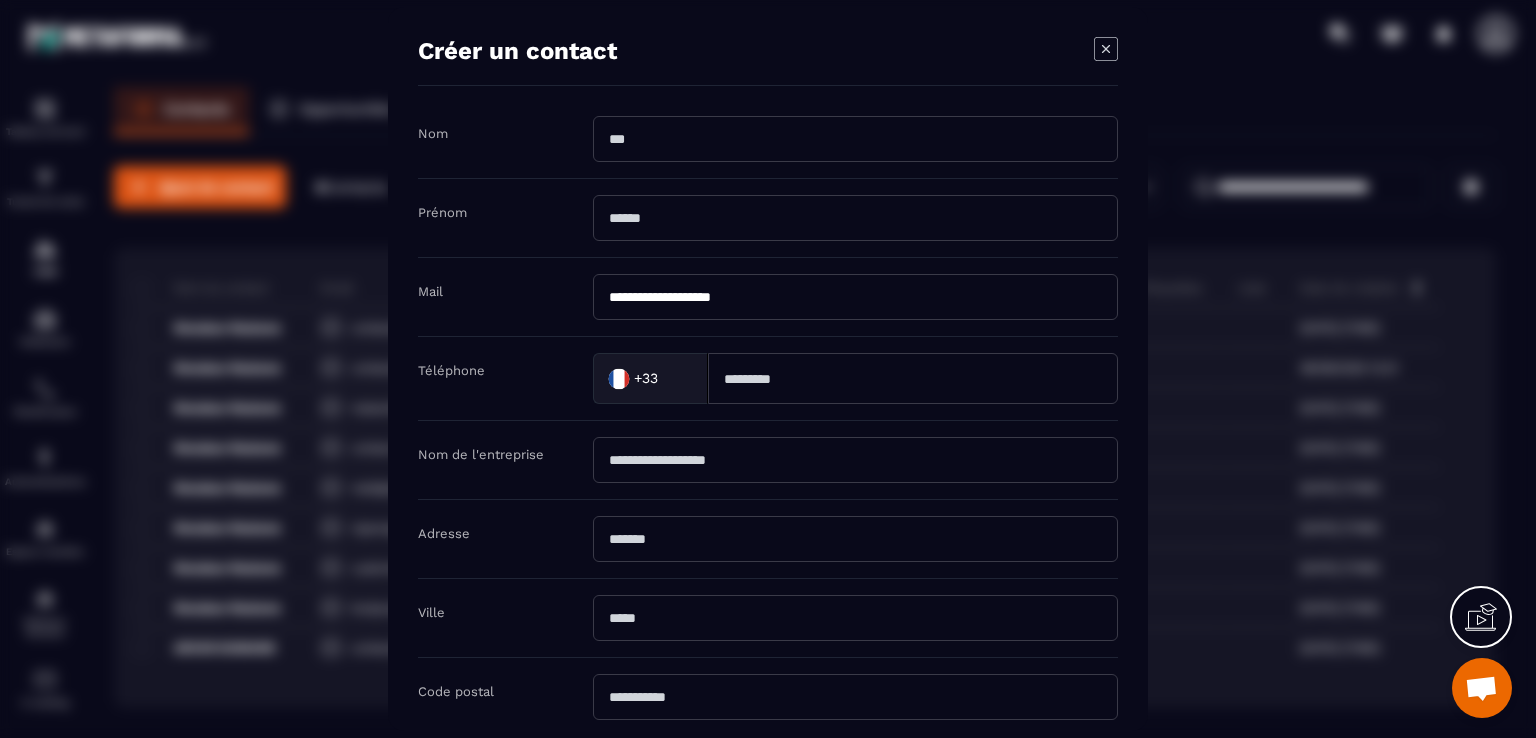 click at bounding box center [855, 460] 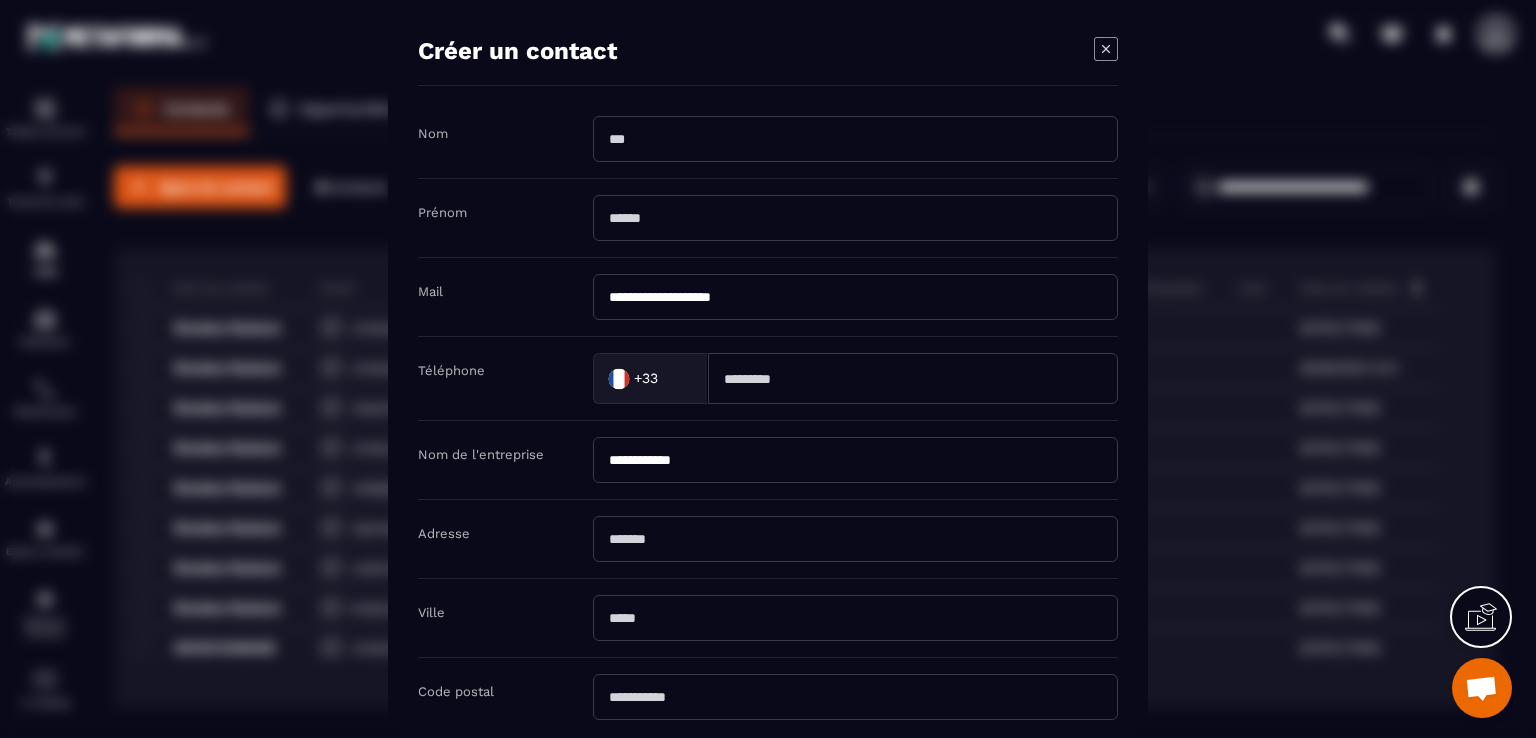type on "**********" 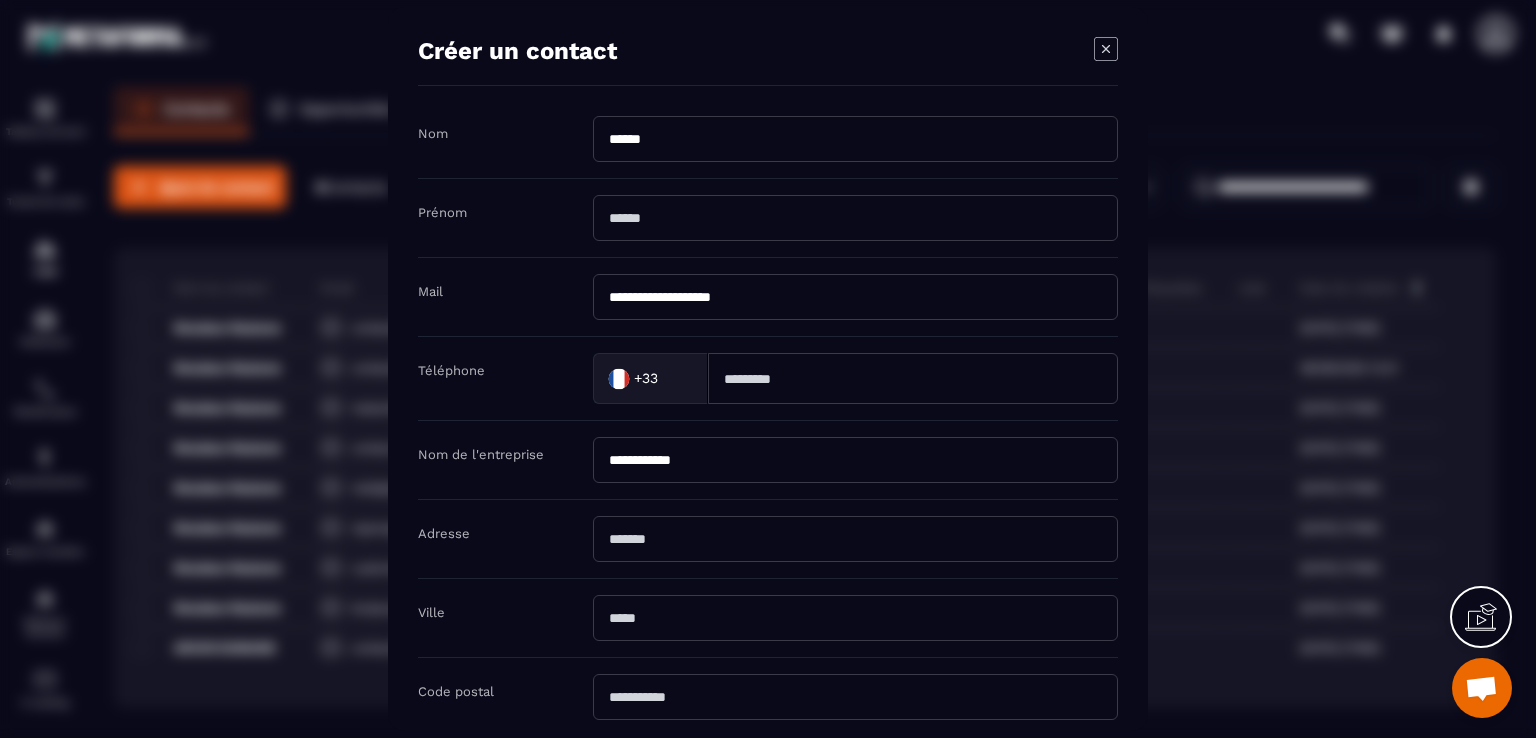type on "******" 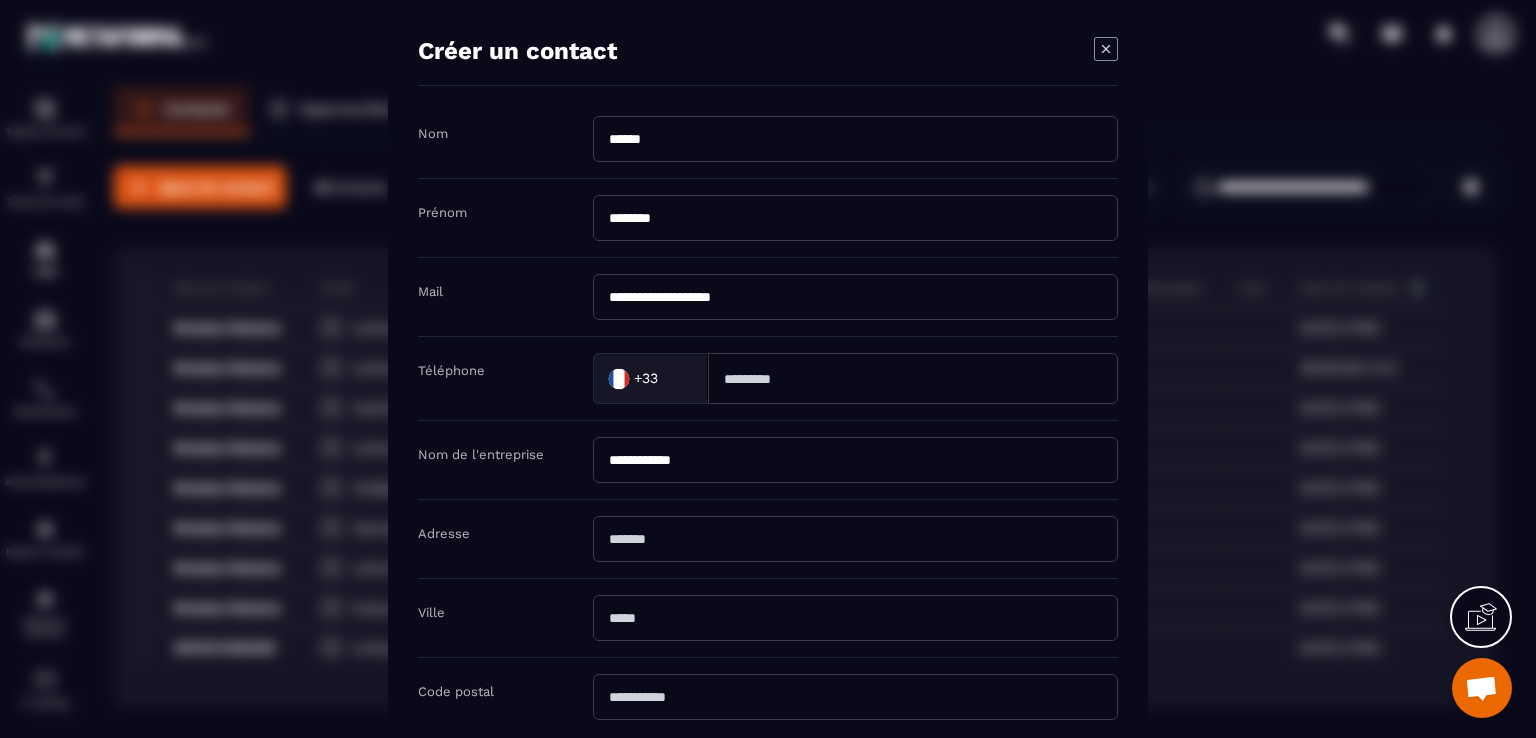 scroll, scrollTop: 364, scrollLeft: 0, axis: vertical 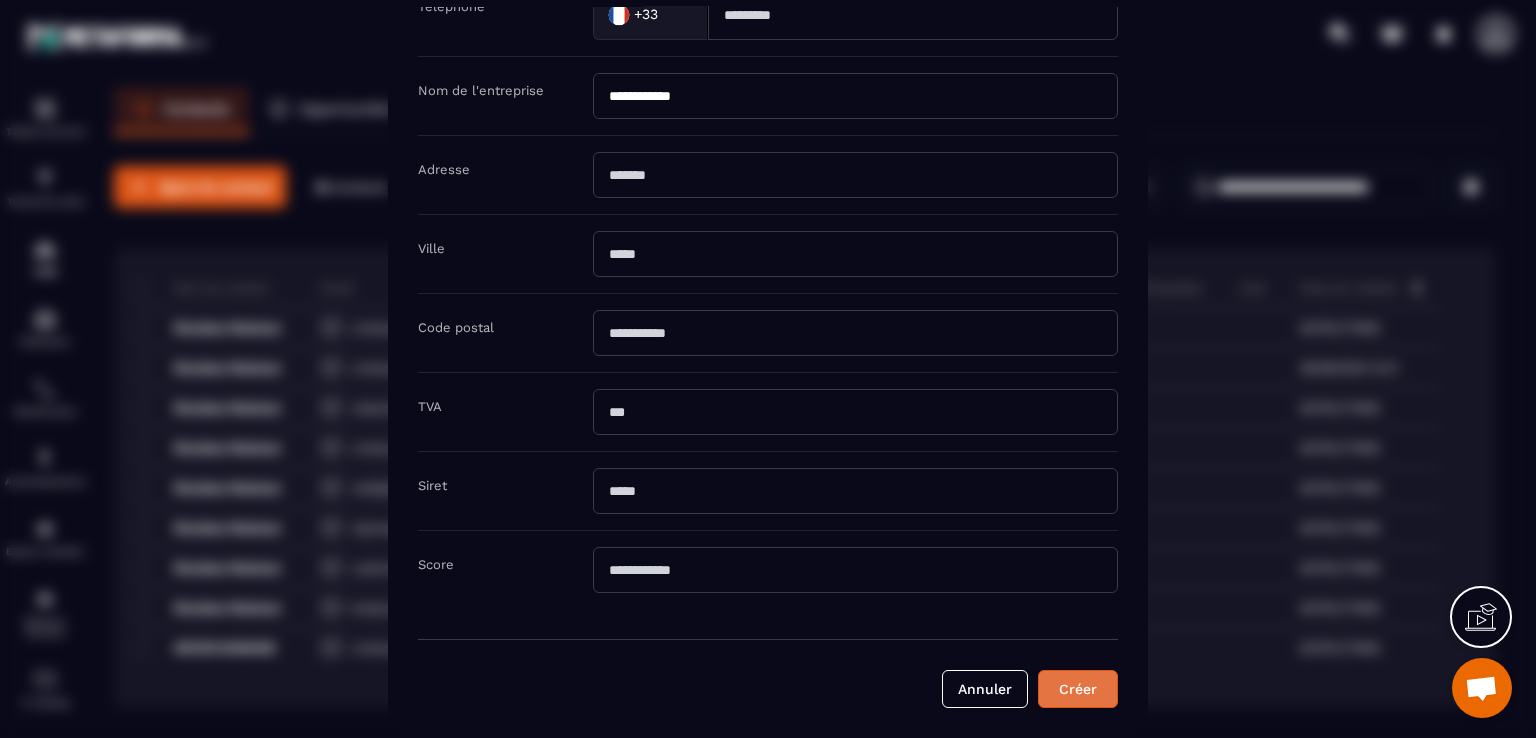 type on "********" 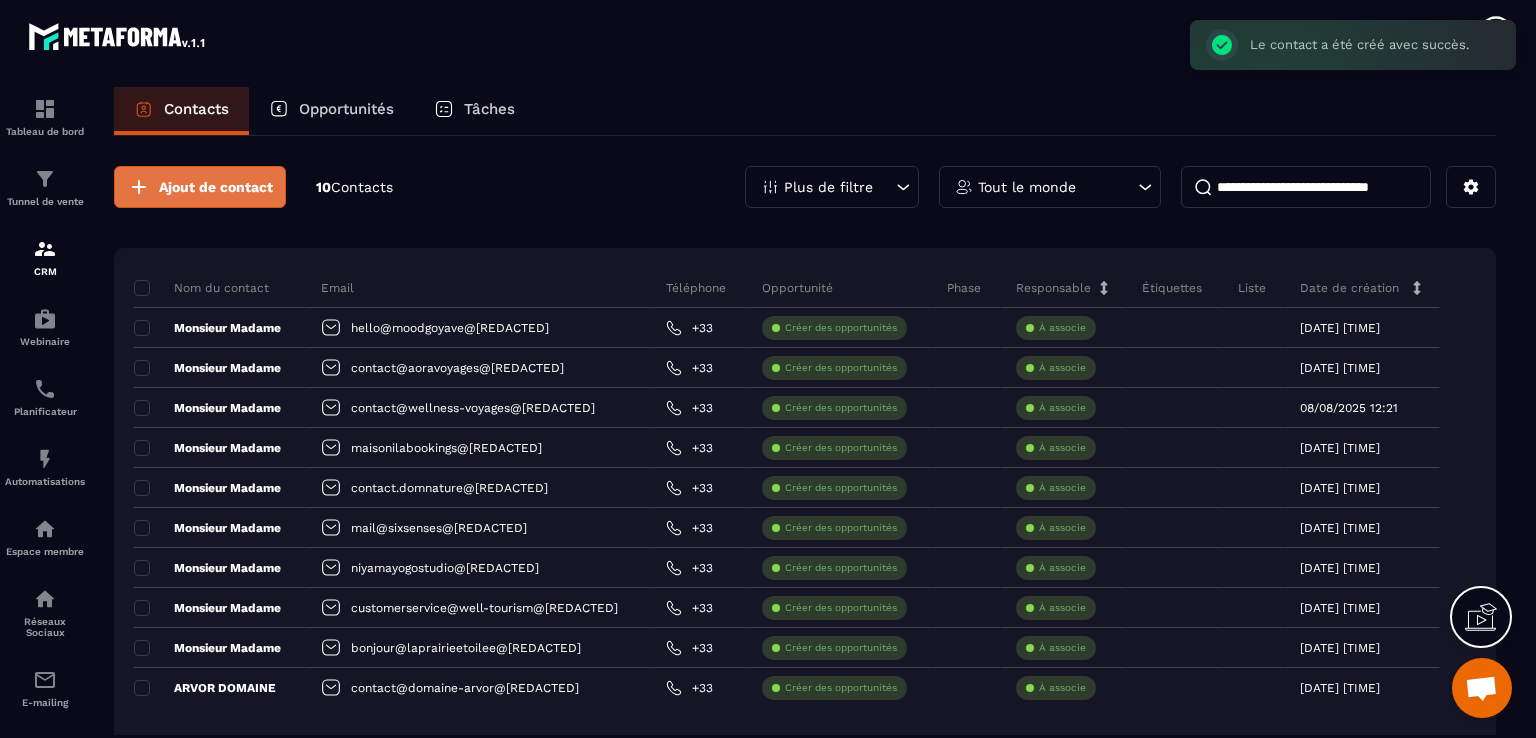click on "Ajout de contact" at bounding box center (216, 187) 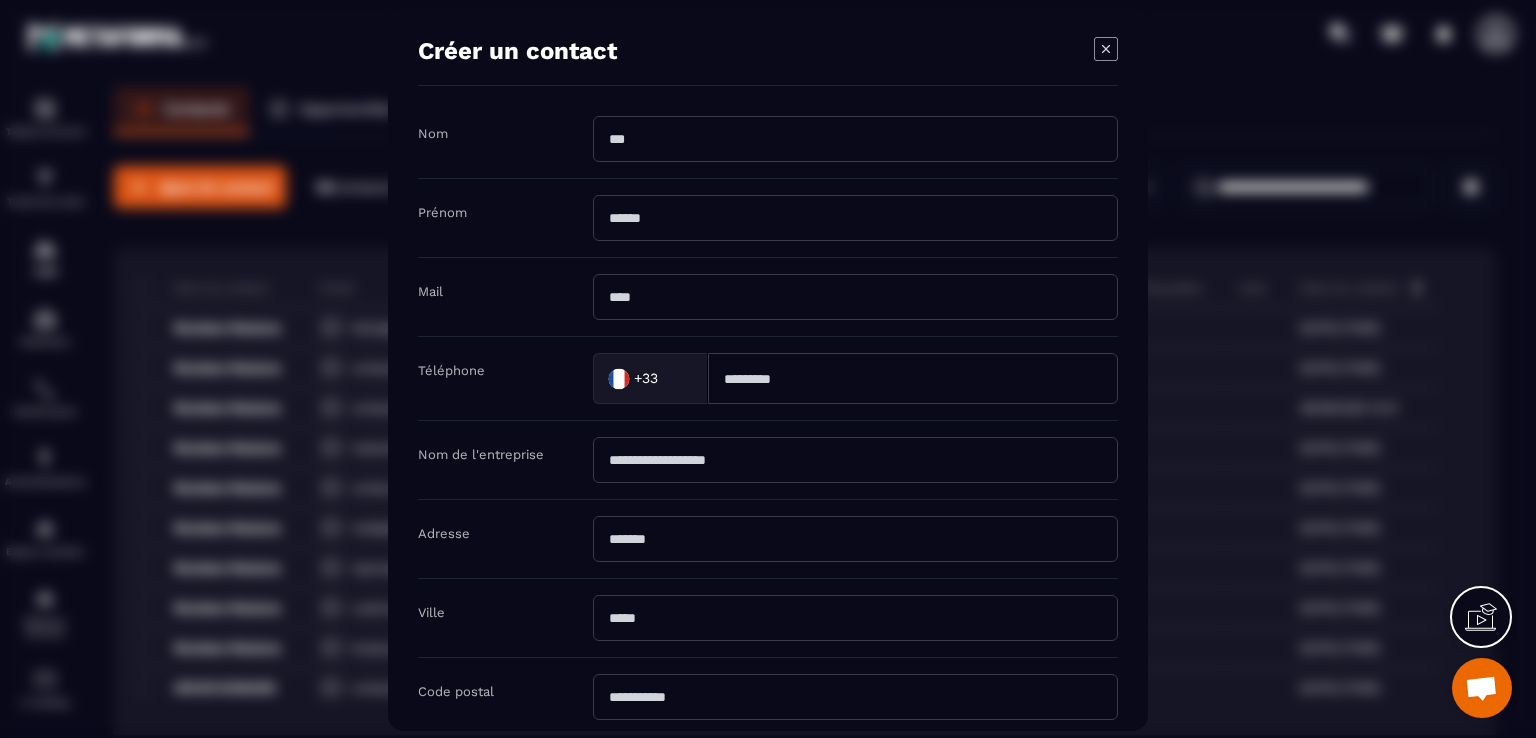click at bounding box center (855, 297) 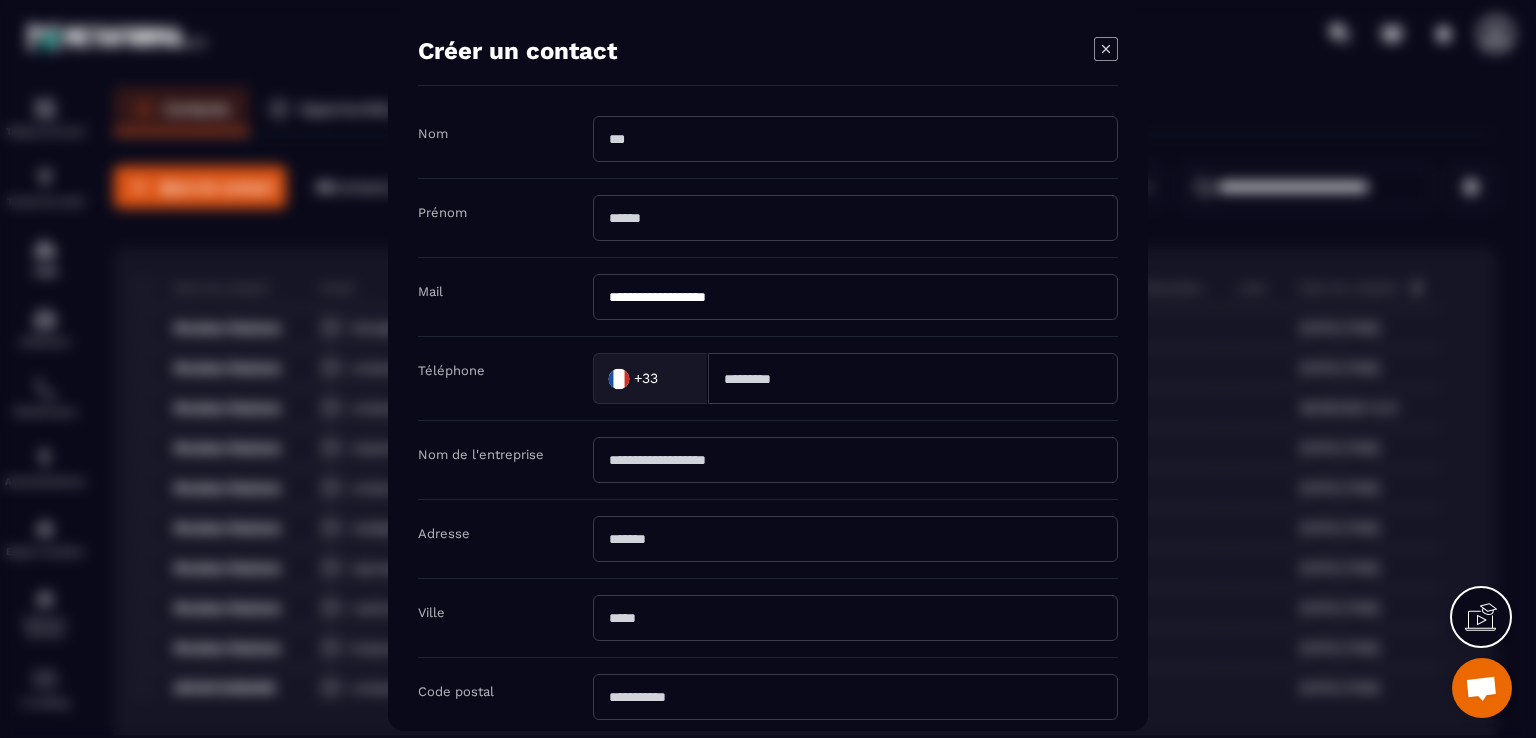 type on "**********" 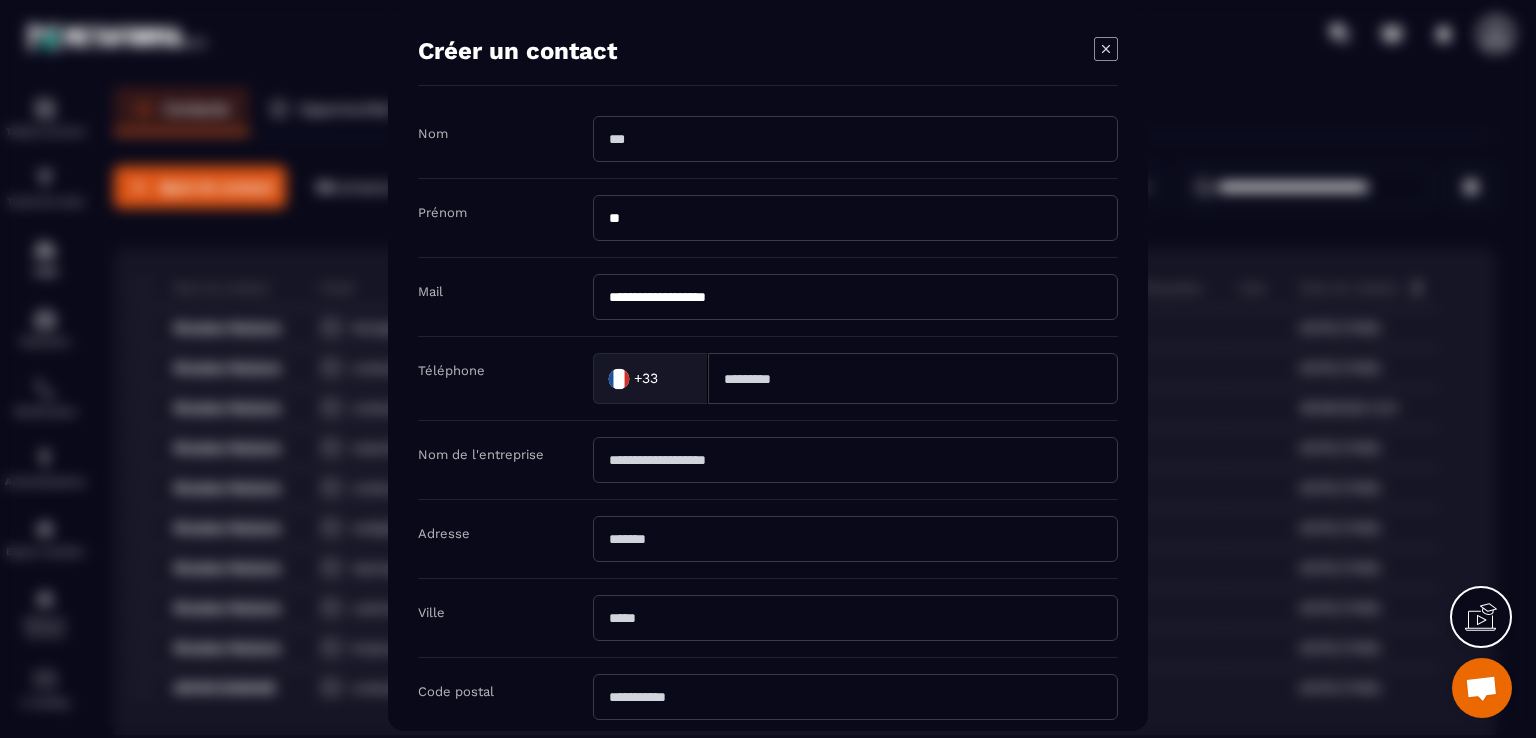 type on "********" 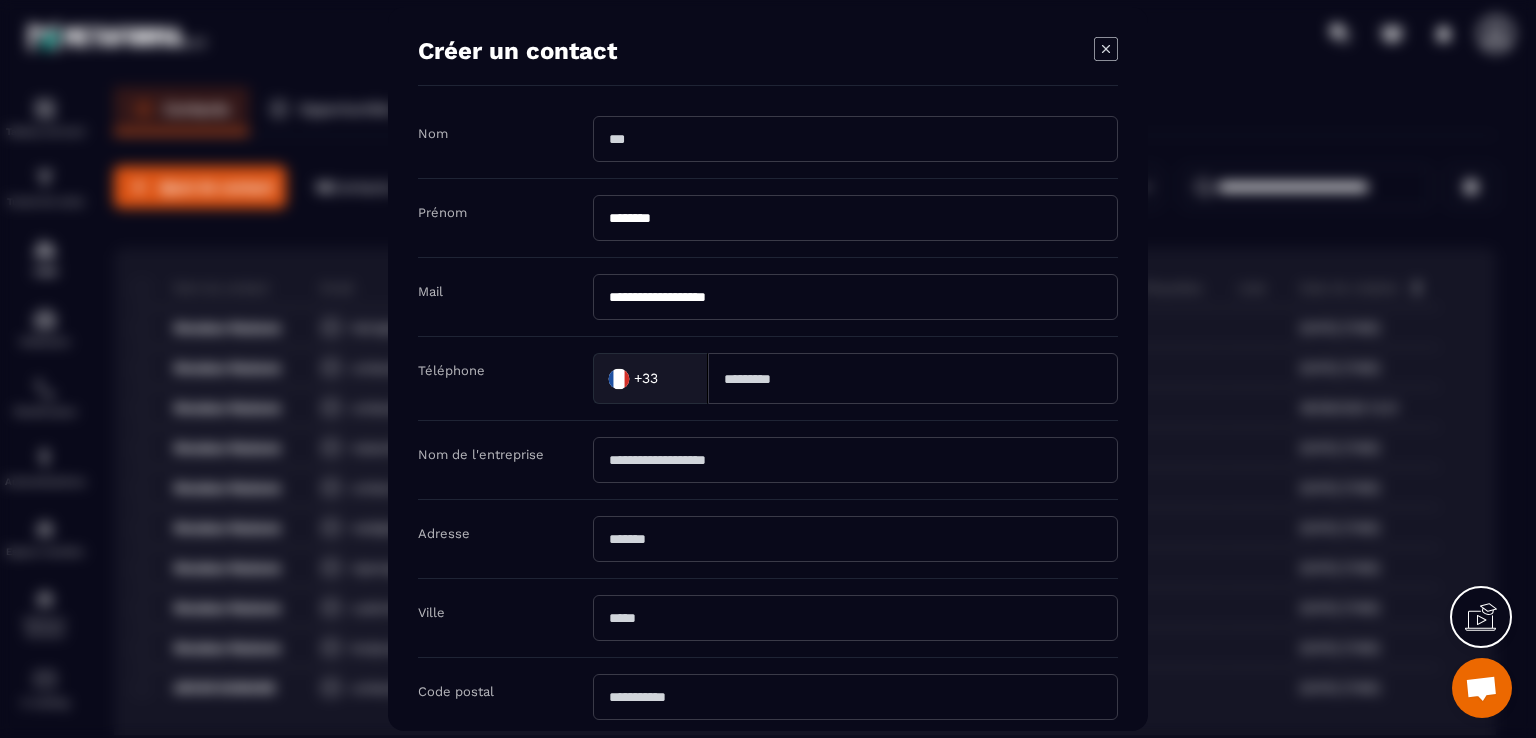 click at bounding box center (855, 139) 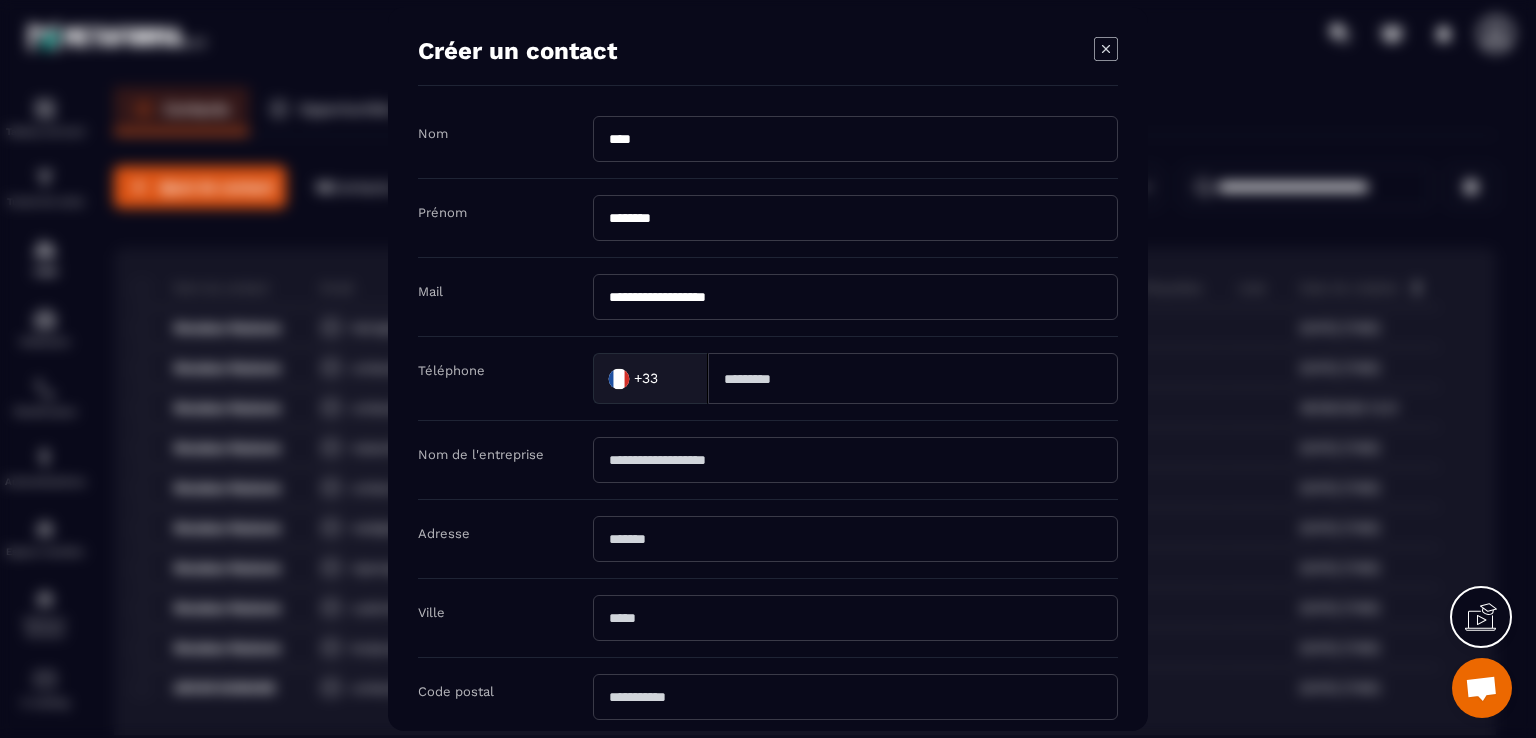 type on "******" 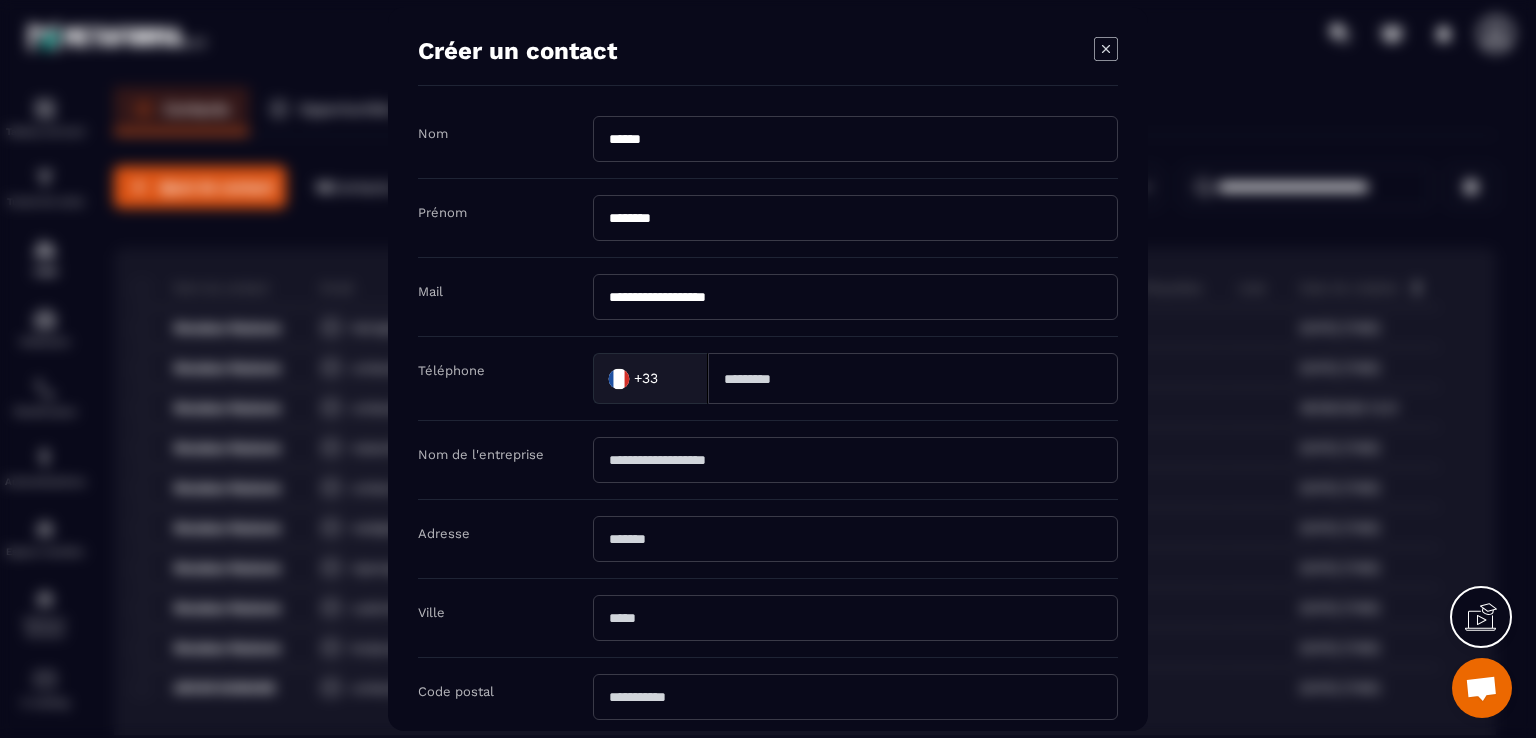 click at bounding box center (855, 460) 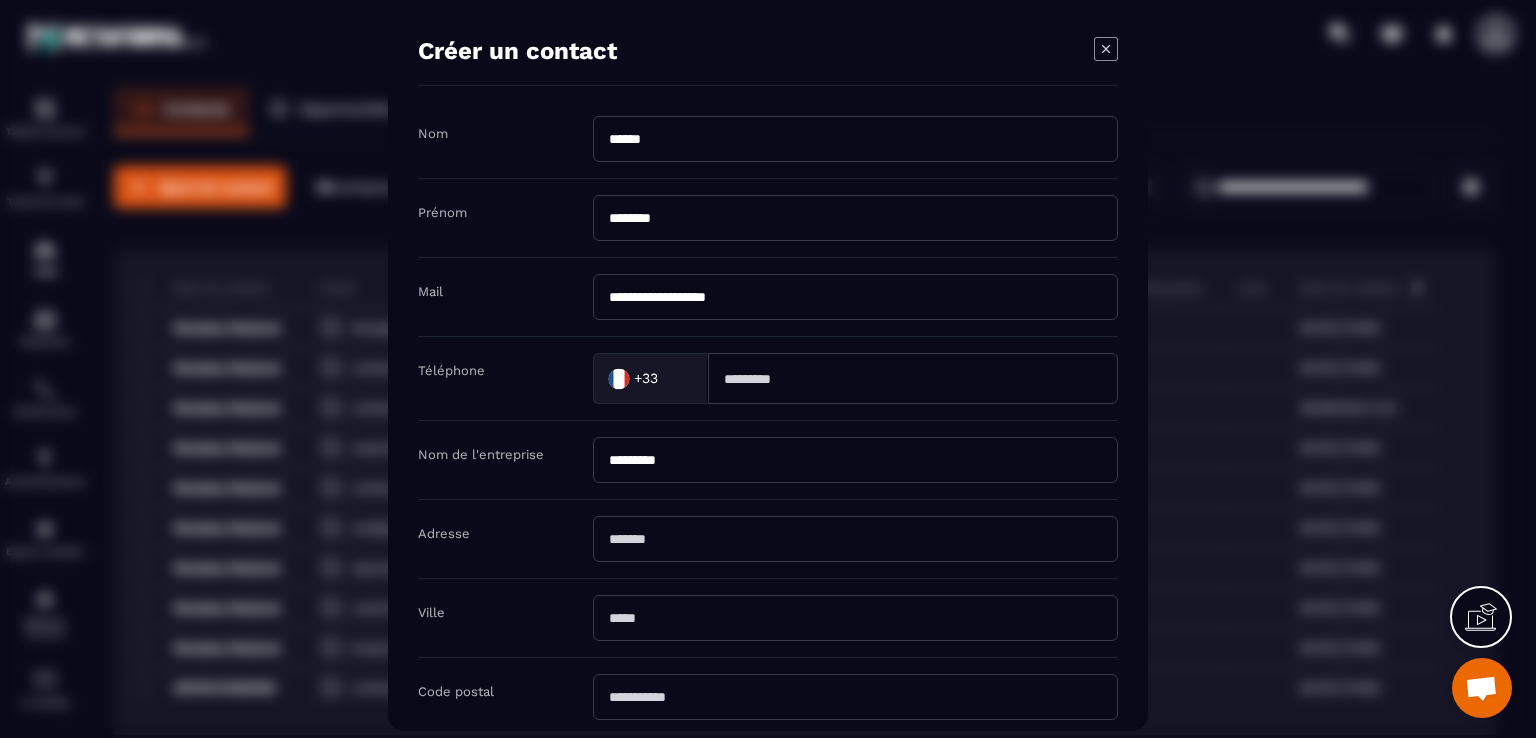 type on "*********" 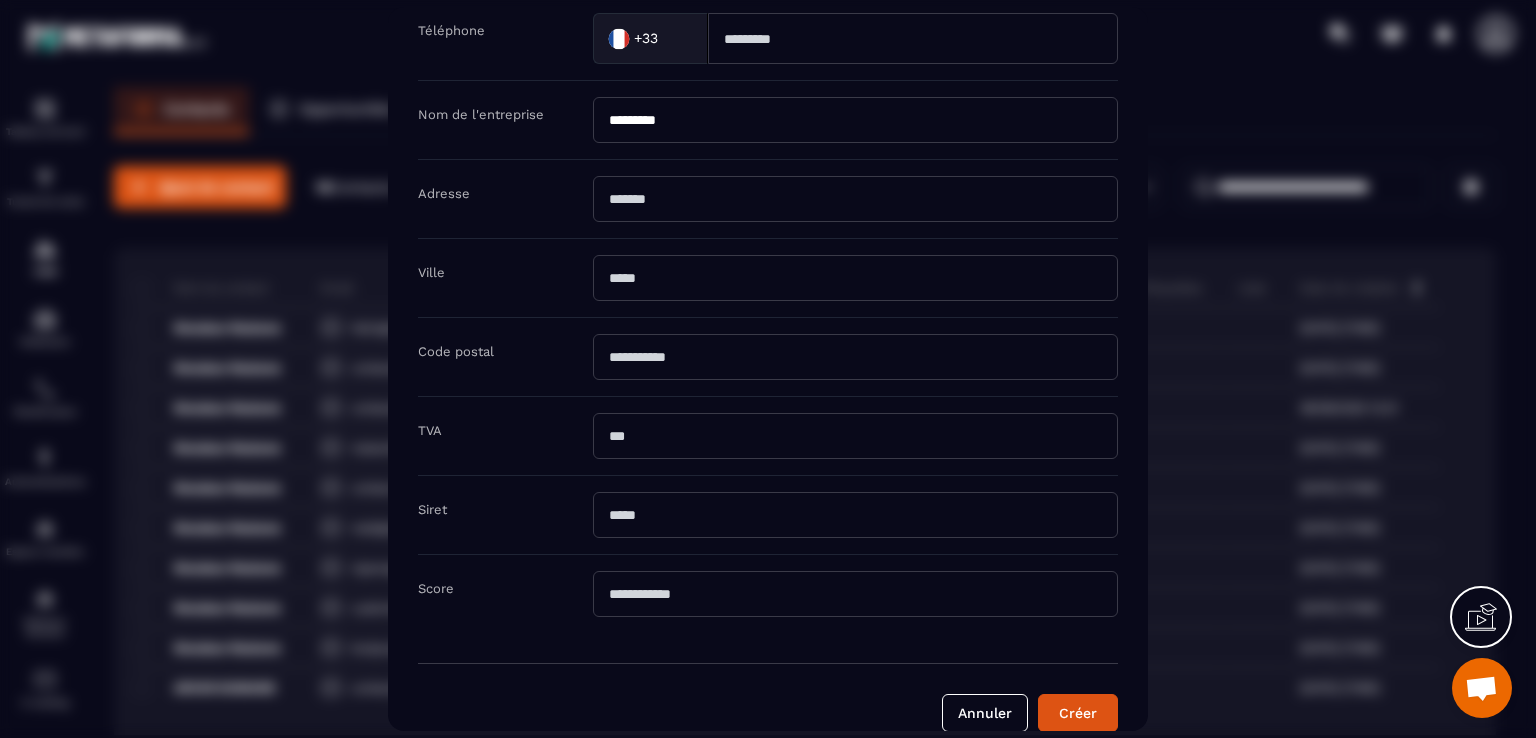 scroll, scrollTop: 364, scrollLeft: 0, axis: vertical 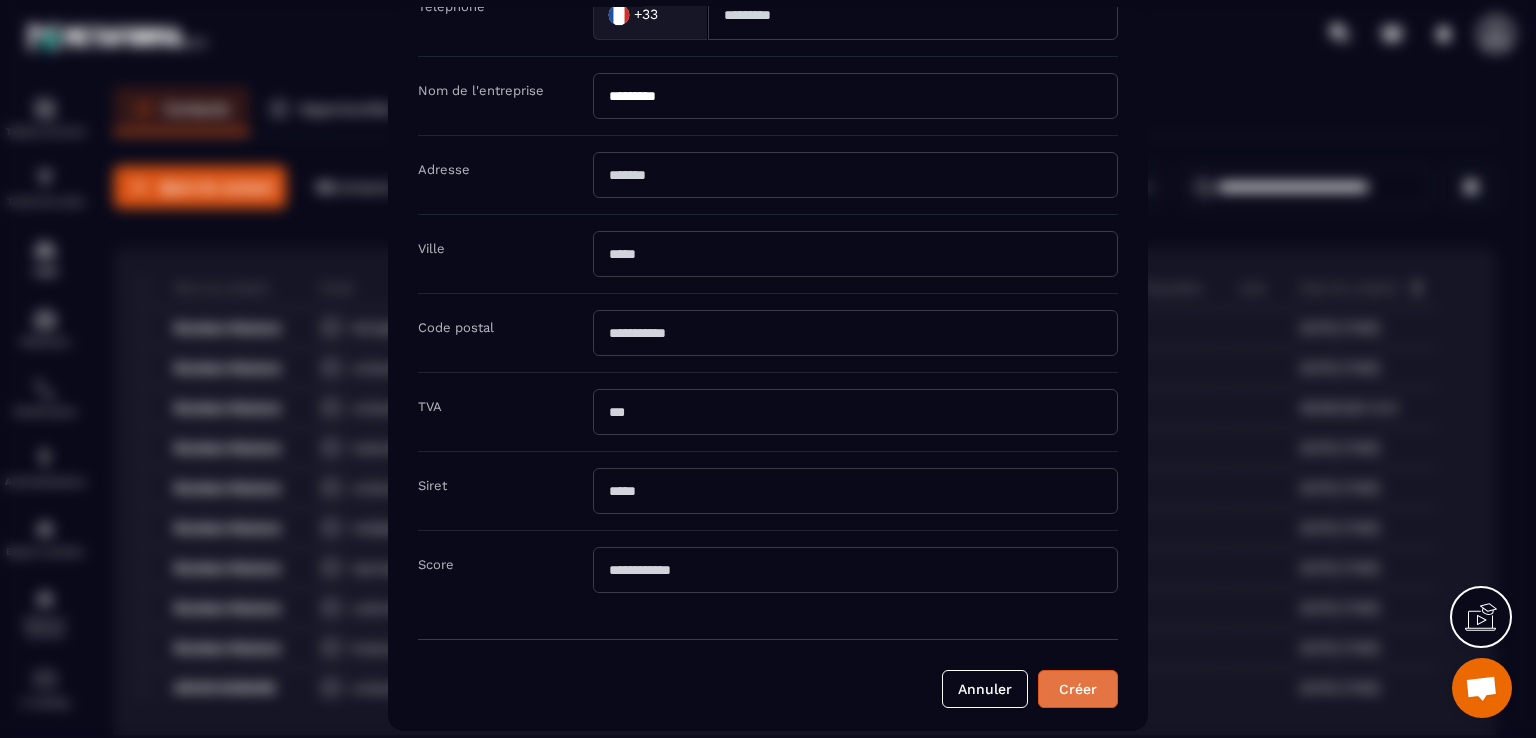 click on "Créer" at bounding box center (1078, 689) 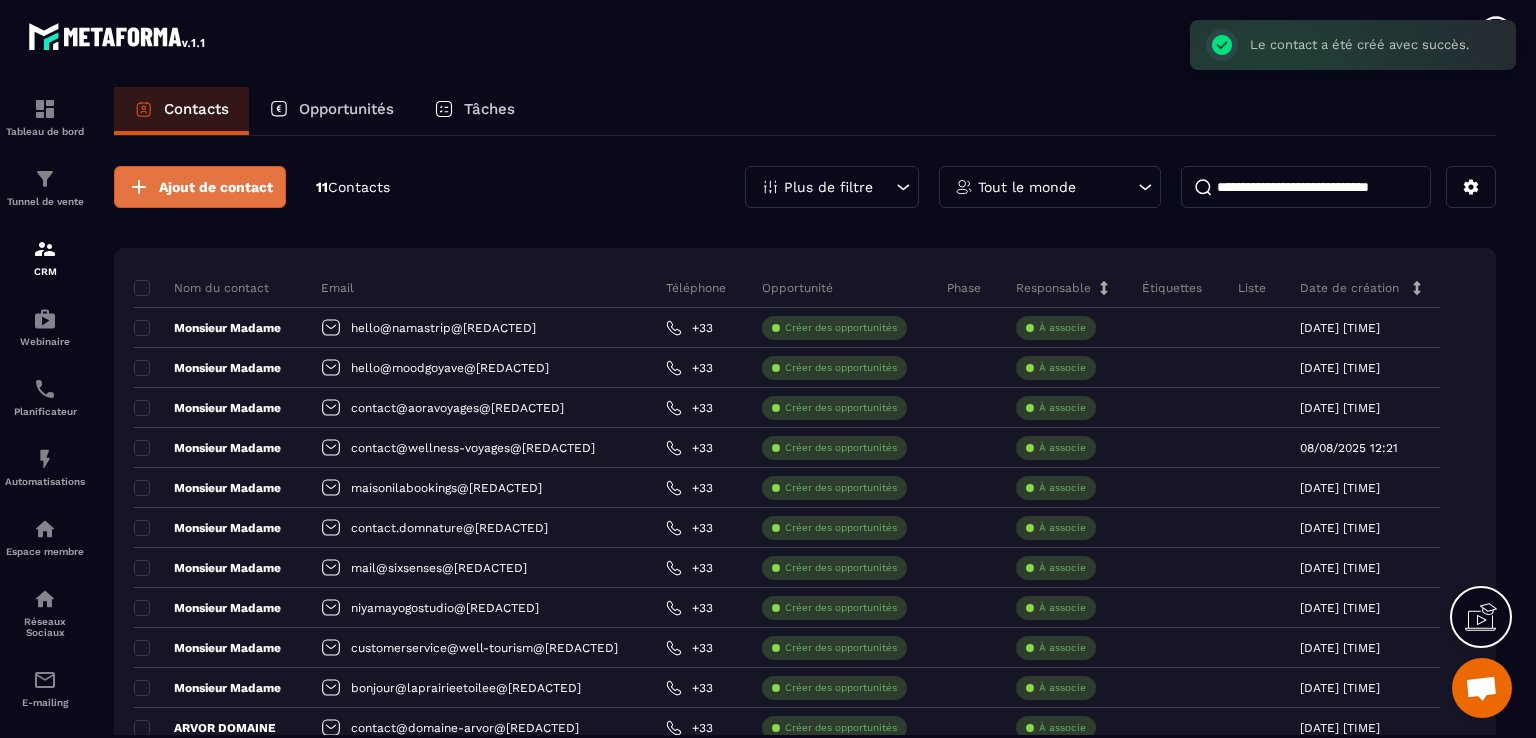 click on "Ajout de contact" at bounding box center [216, 187] 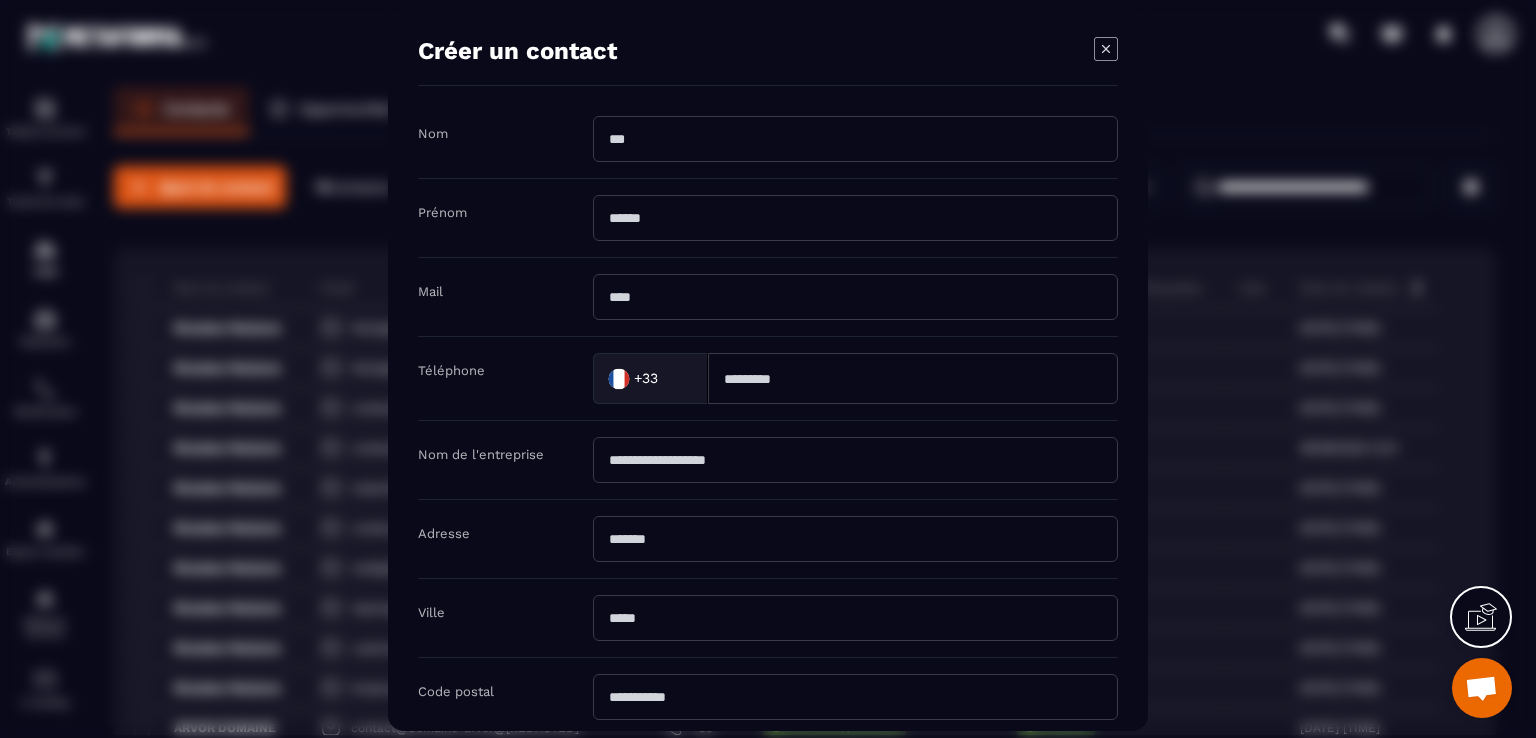 click at bounding box center (855, 460) 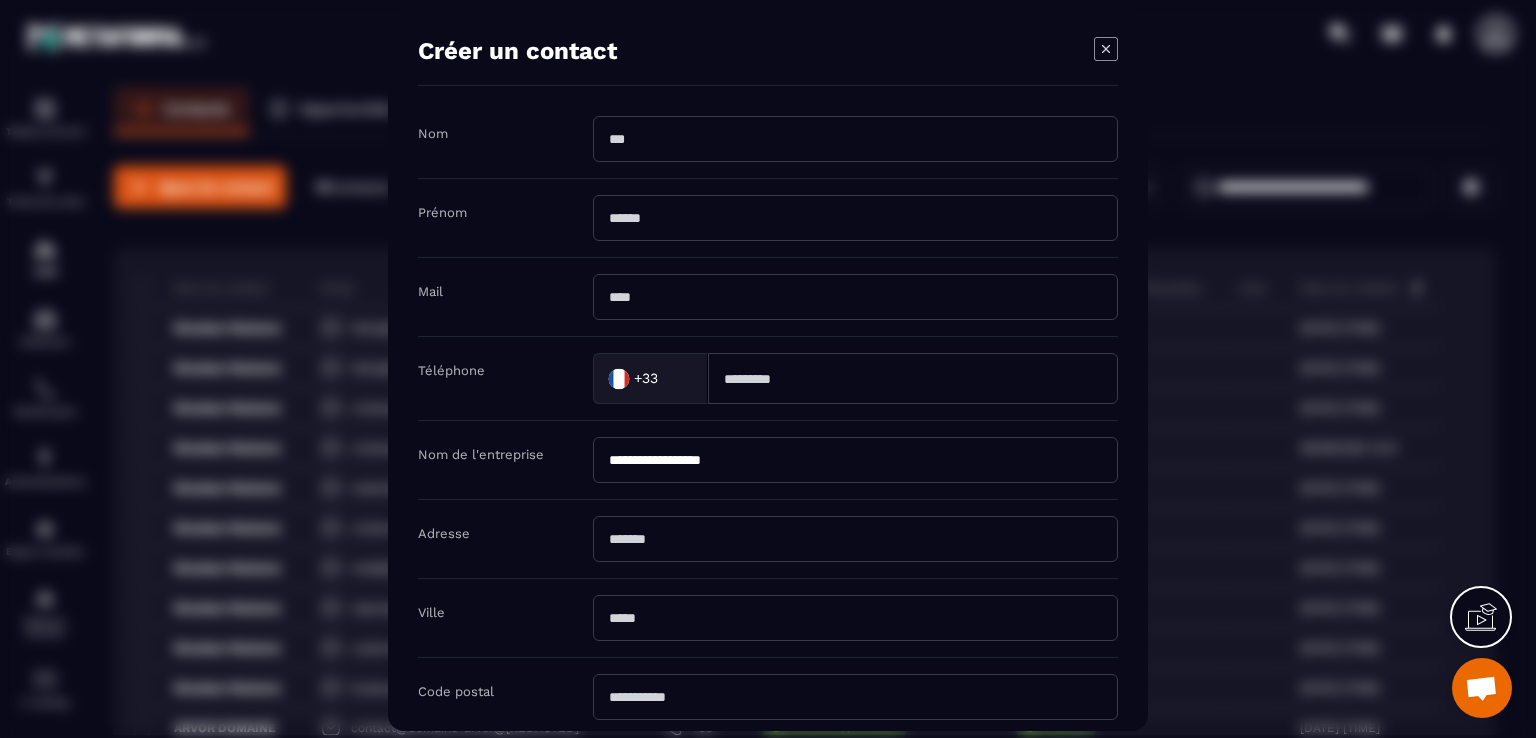 type on "**********" 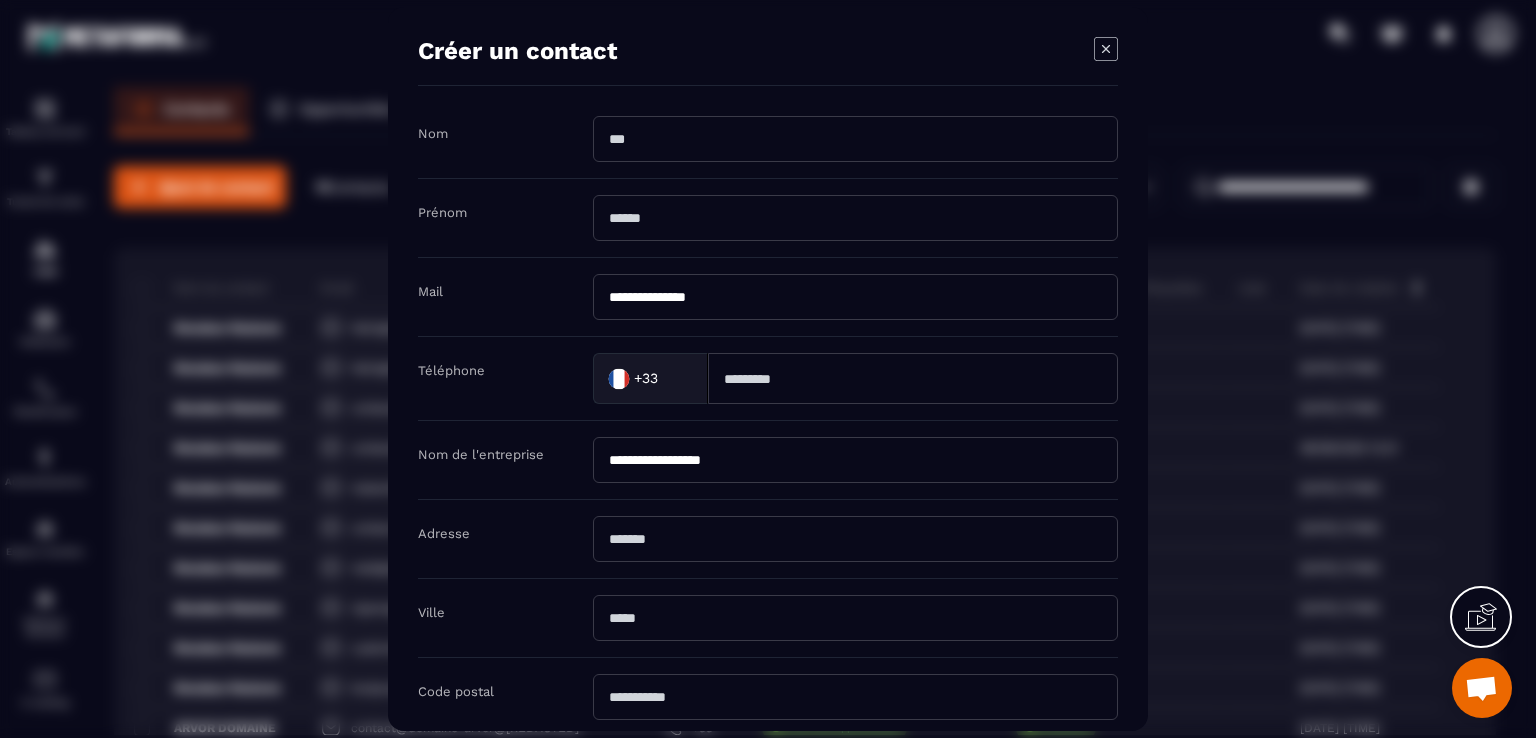 type on "**********" 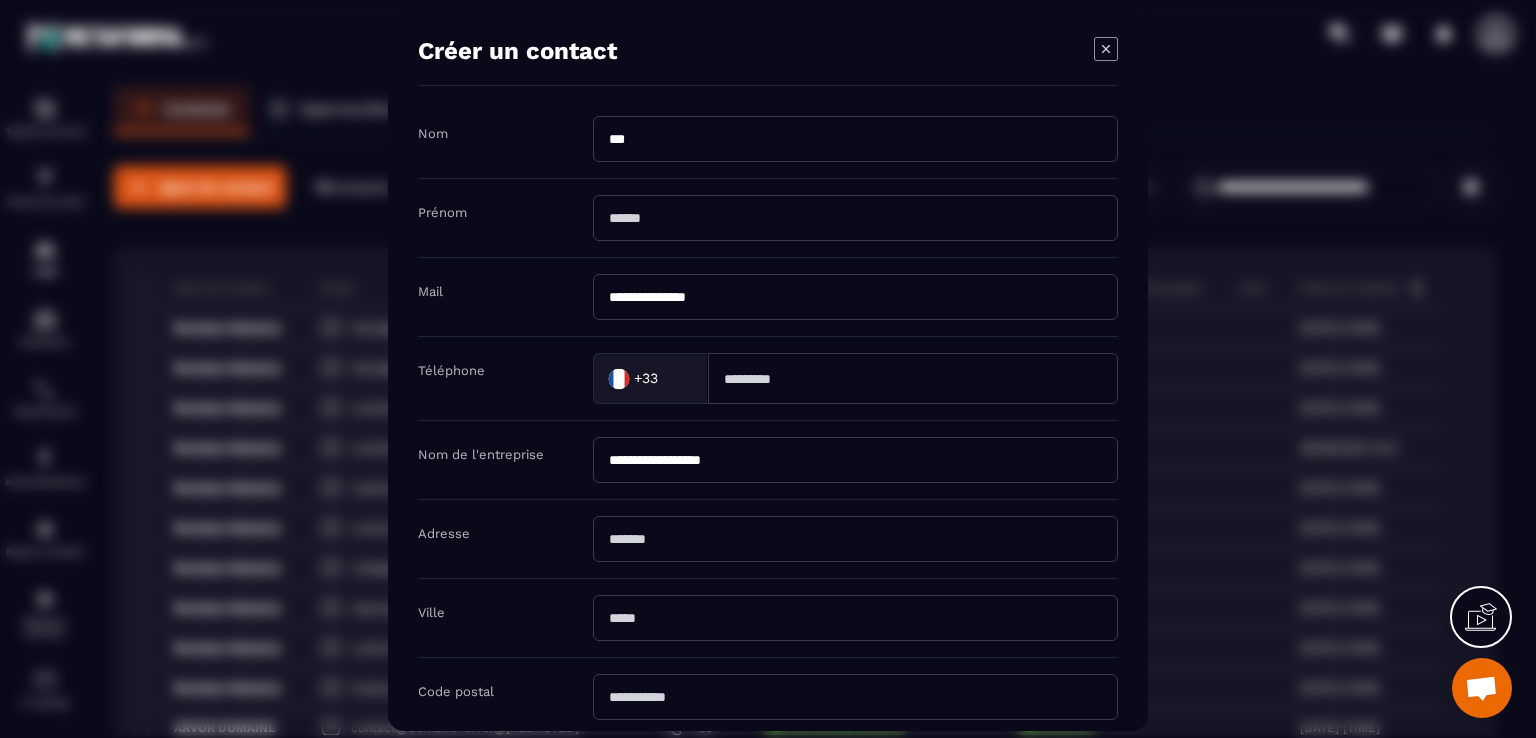 type on "******" 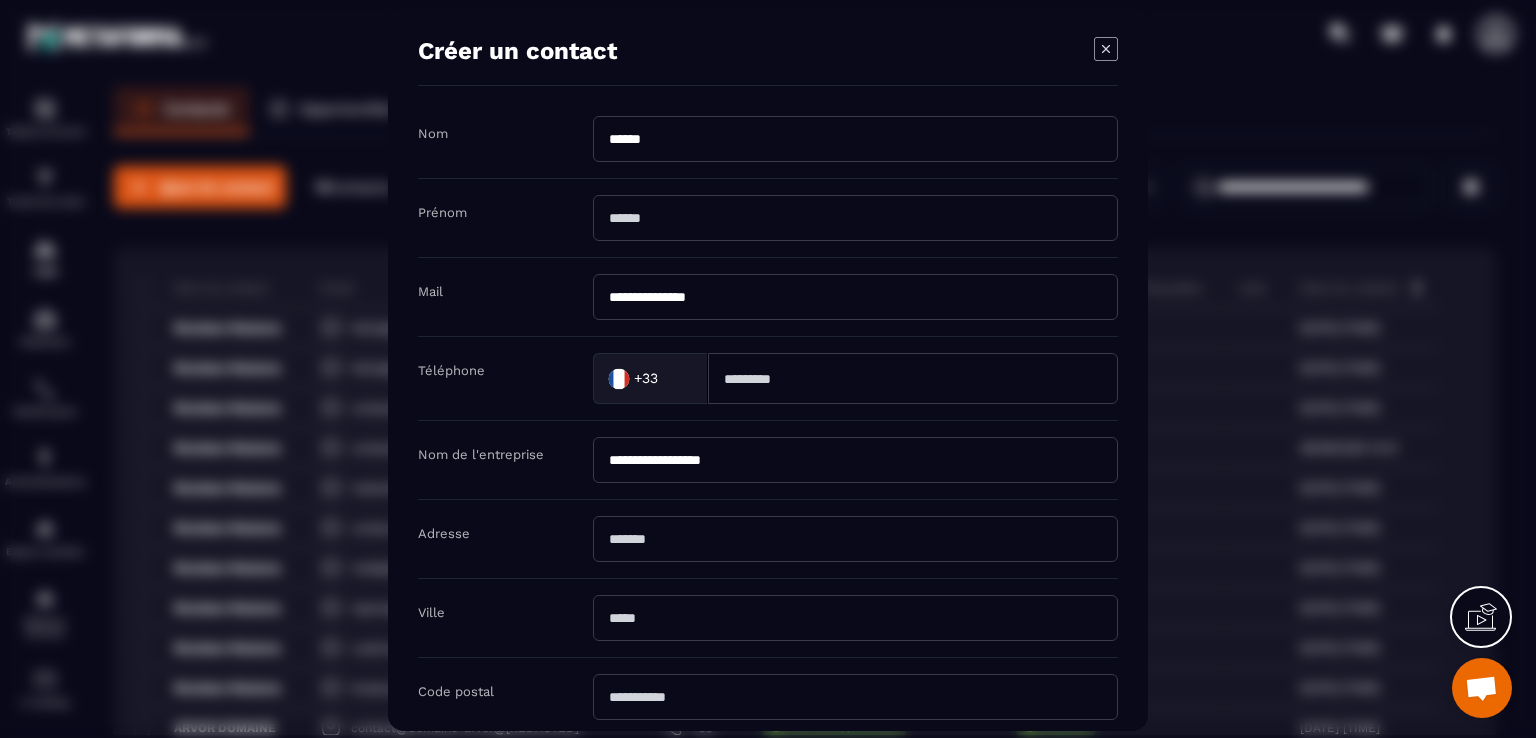 click at bounding box center (855, 218) 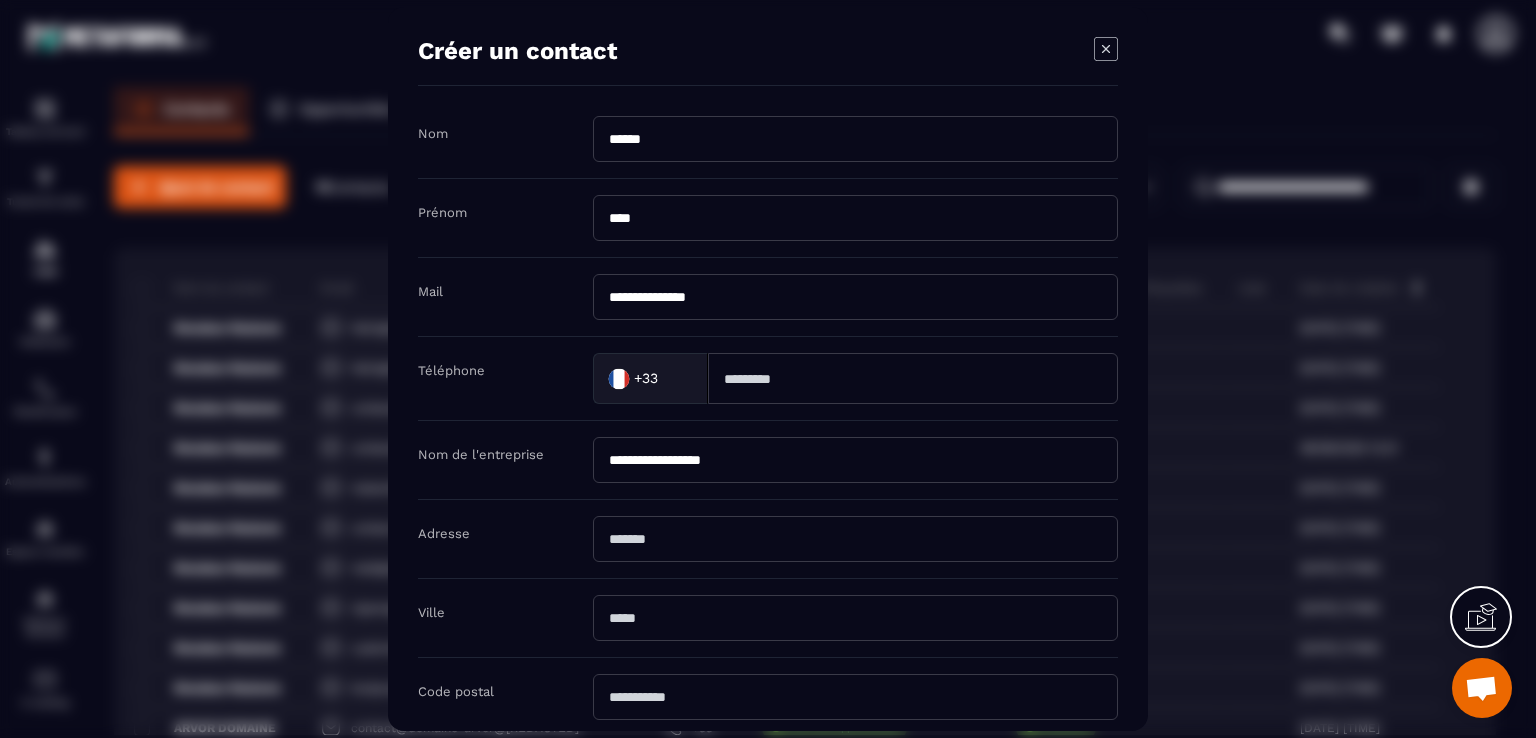 type on "********" 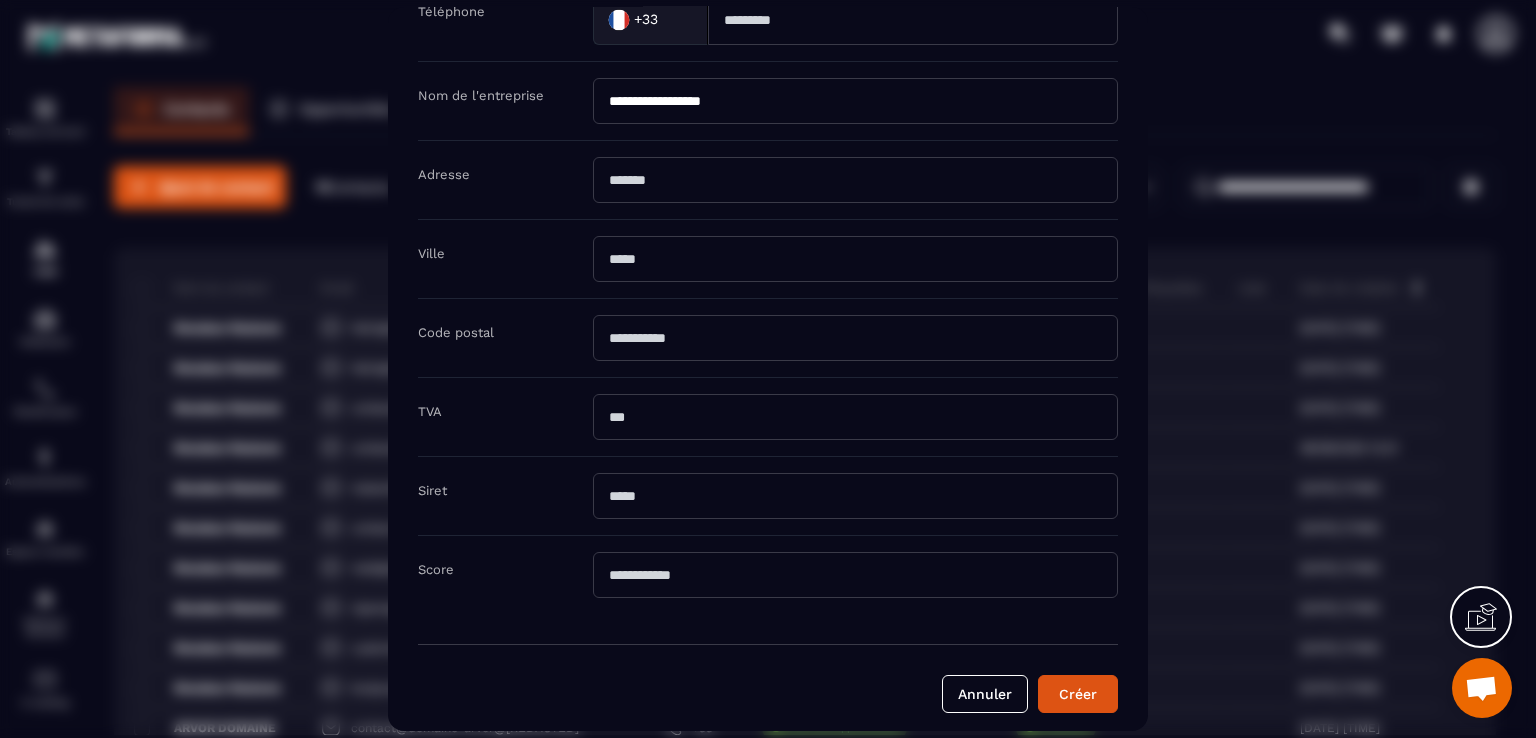 scroll, scrollTop: 364, scrollLeft: 0, axis: vertical 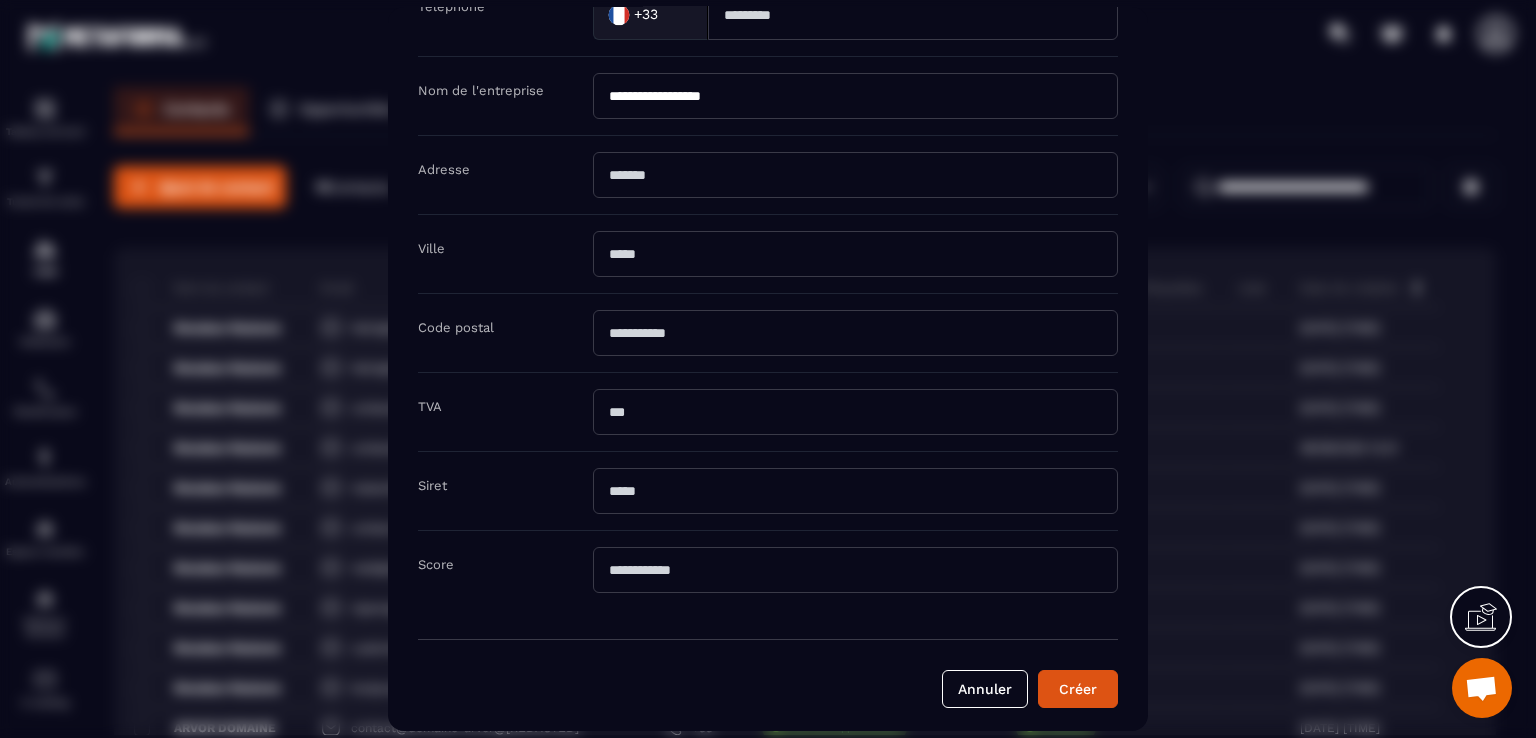 click at bounding box center [855, 175] 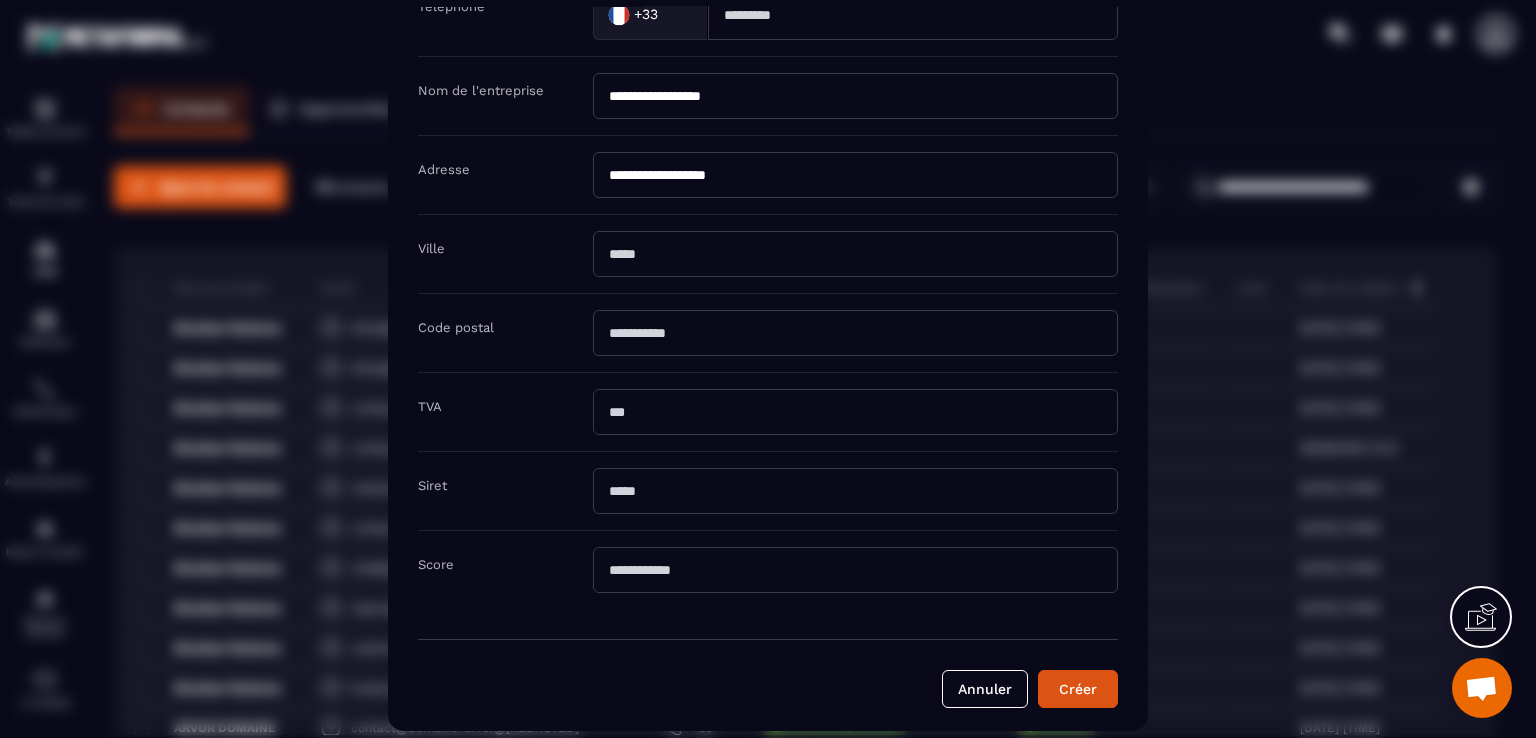 type on "**********" 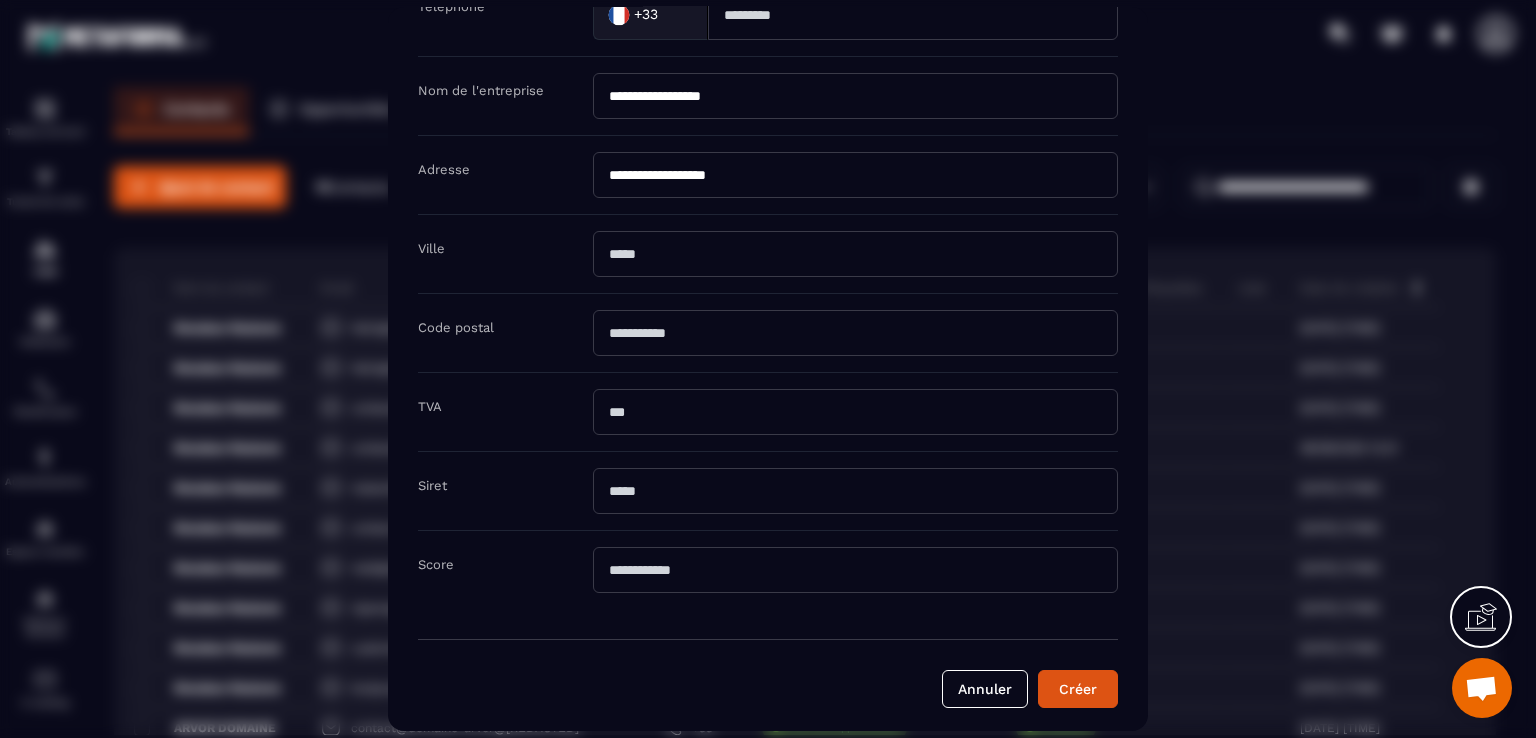 click at bounding box center (855, 333) 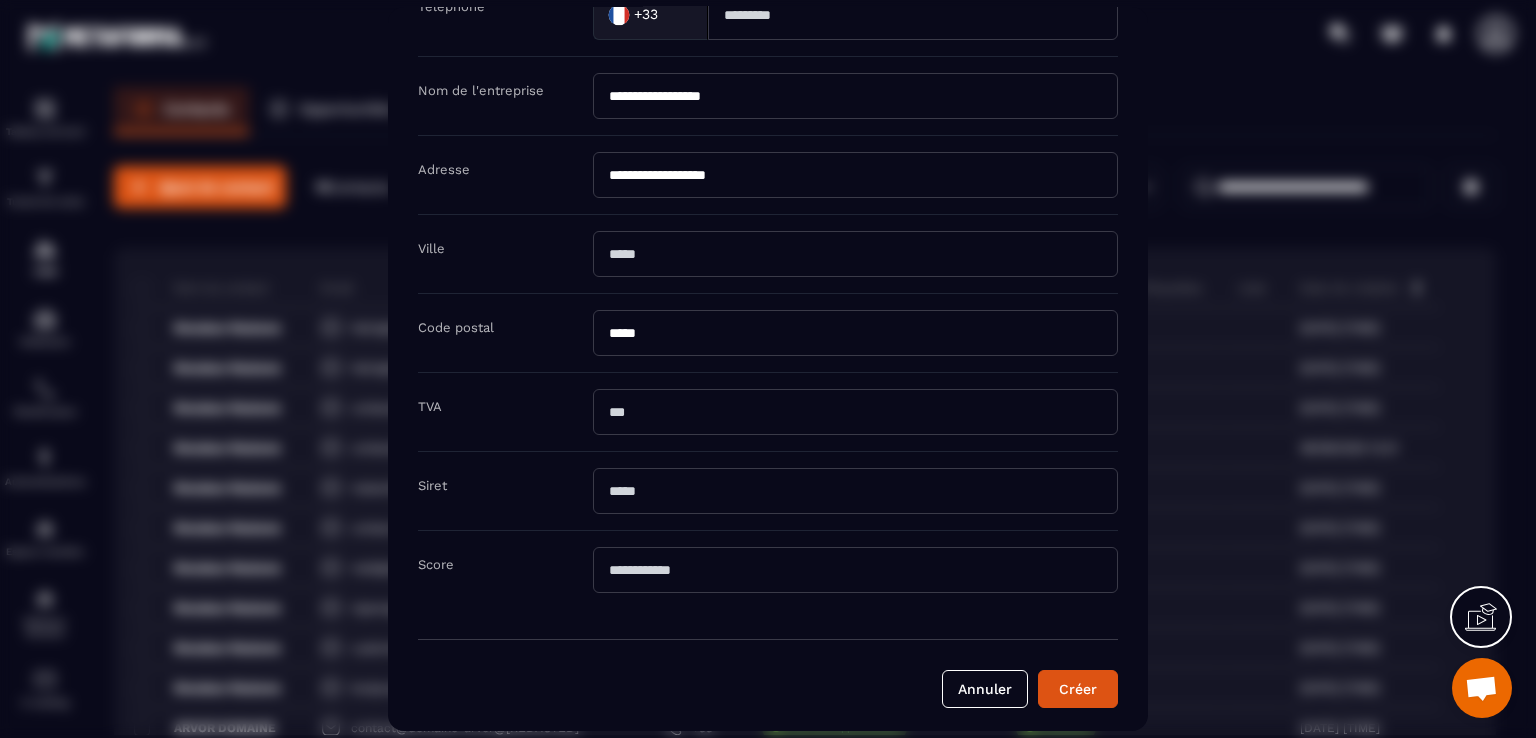 type on "*****" 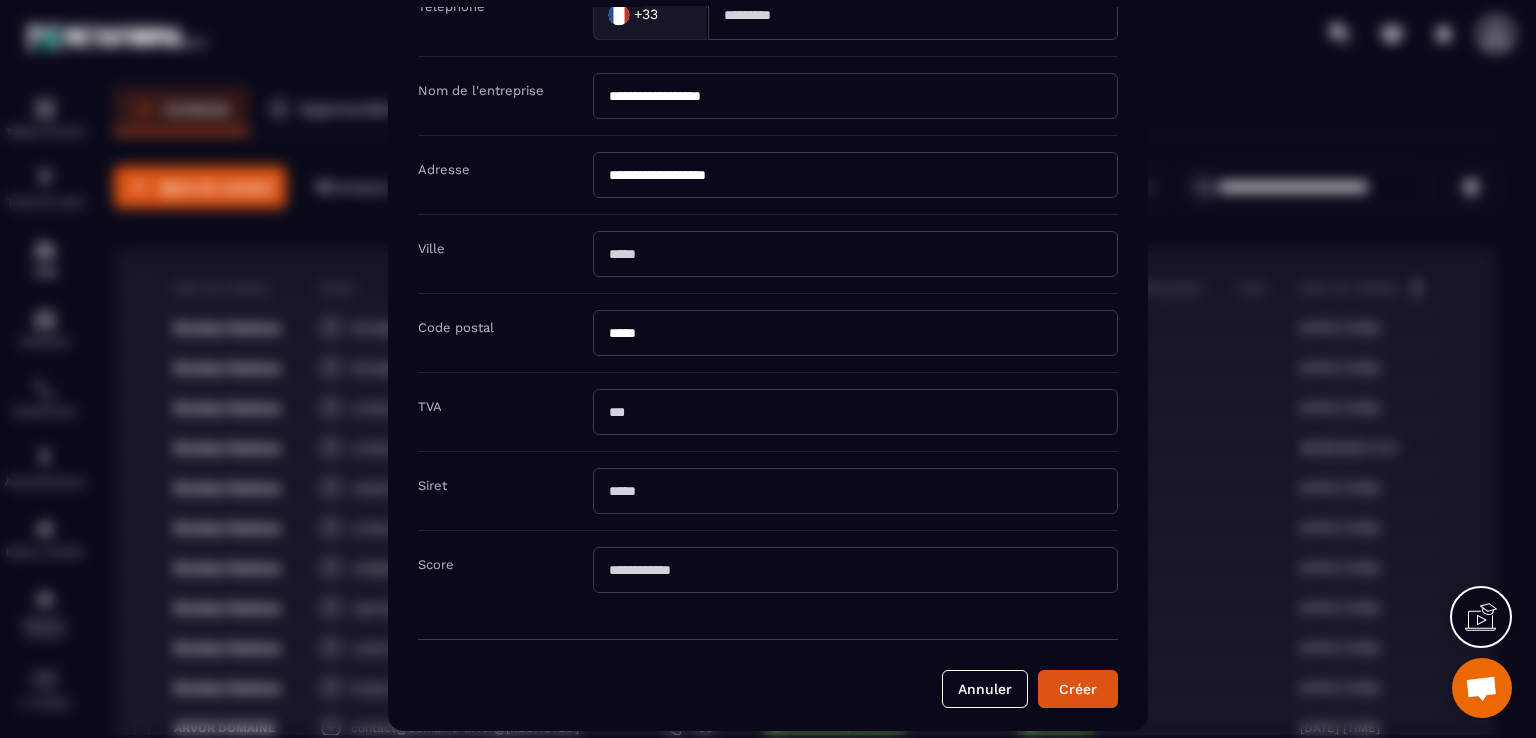 click at bounding box center [855, 254] 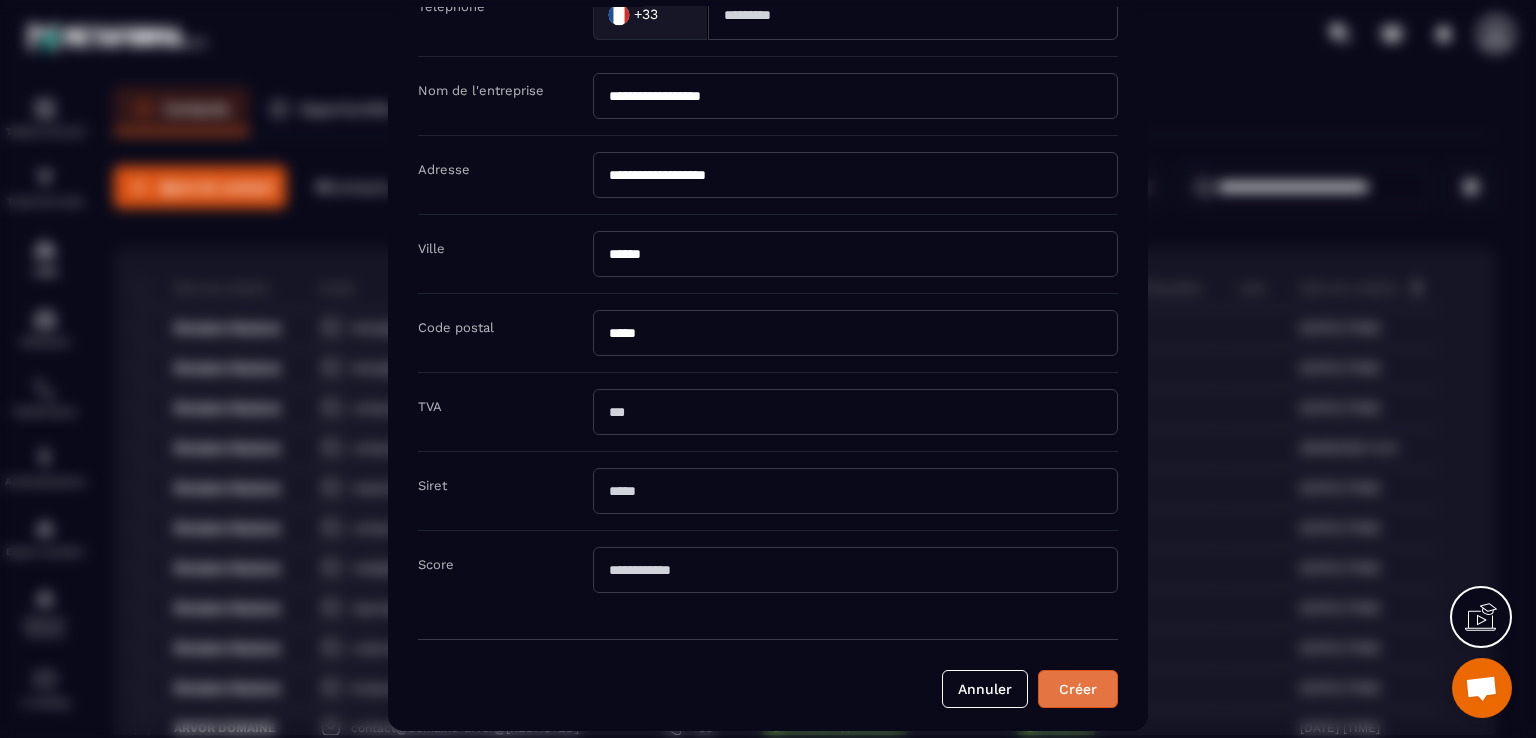 type on "******" 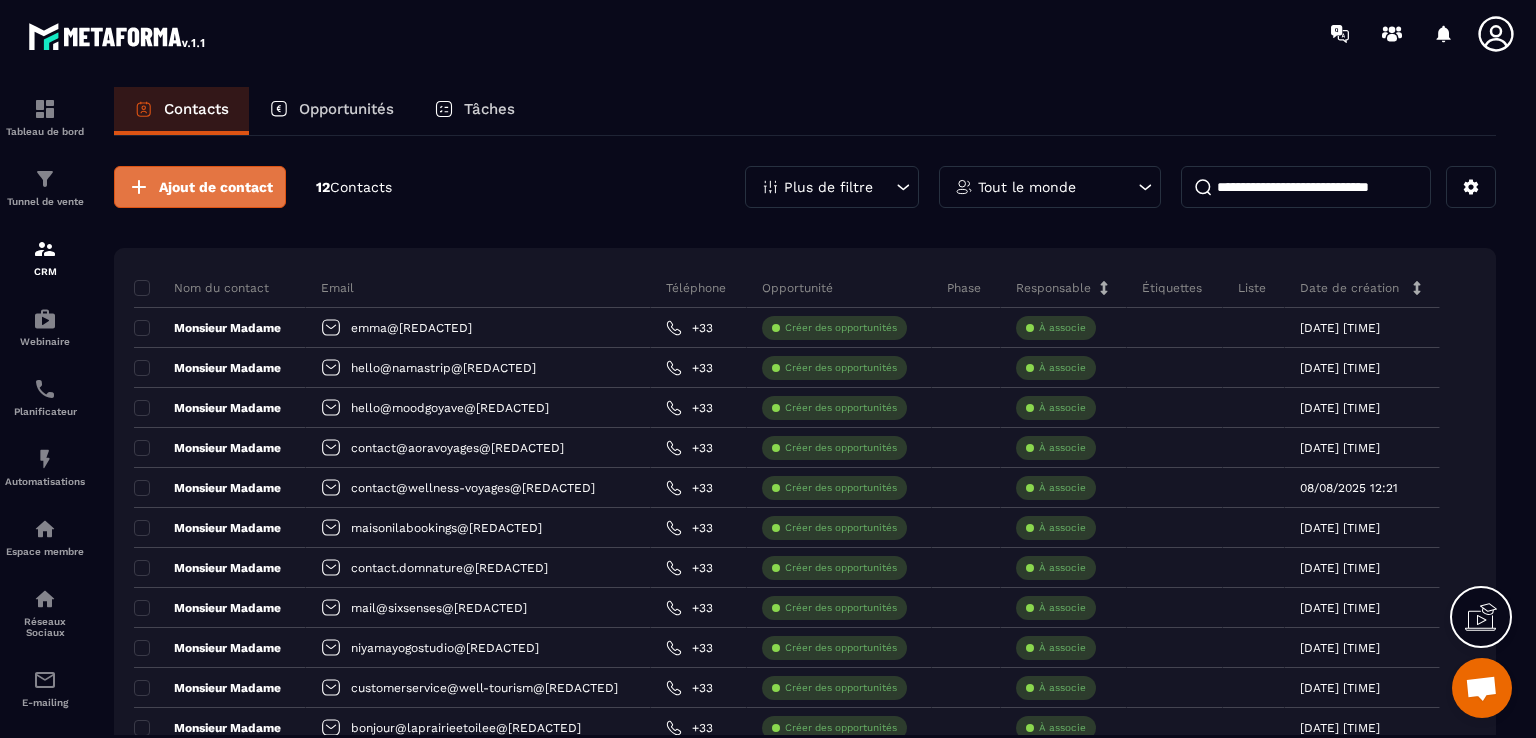 click on "Ajout de contact" at bounding box center (216, 187) 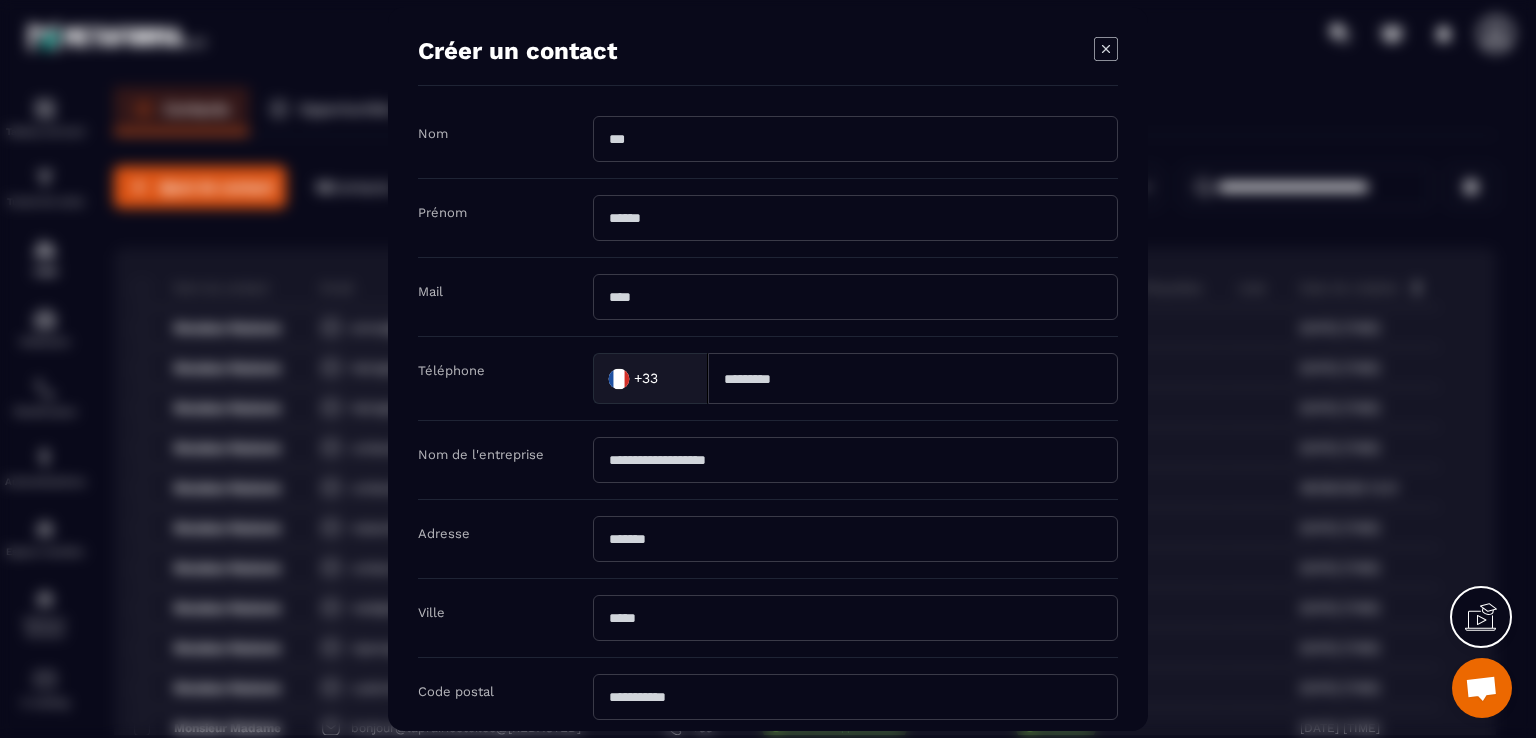 click at bounding box center [855, 297] 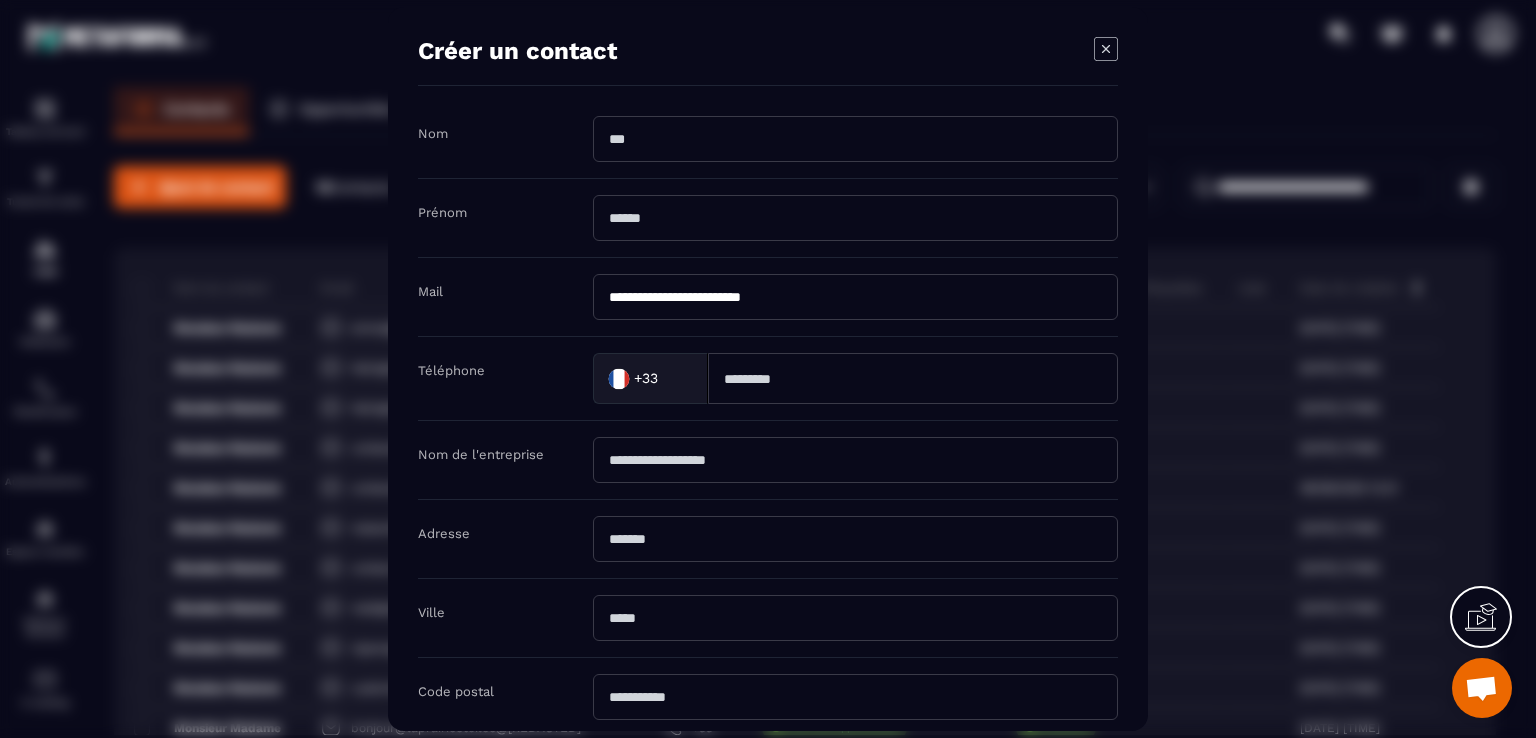 type on "**********" 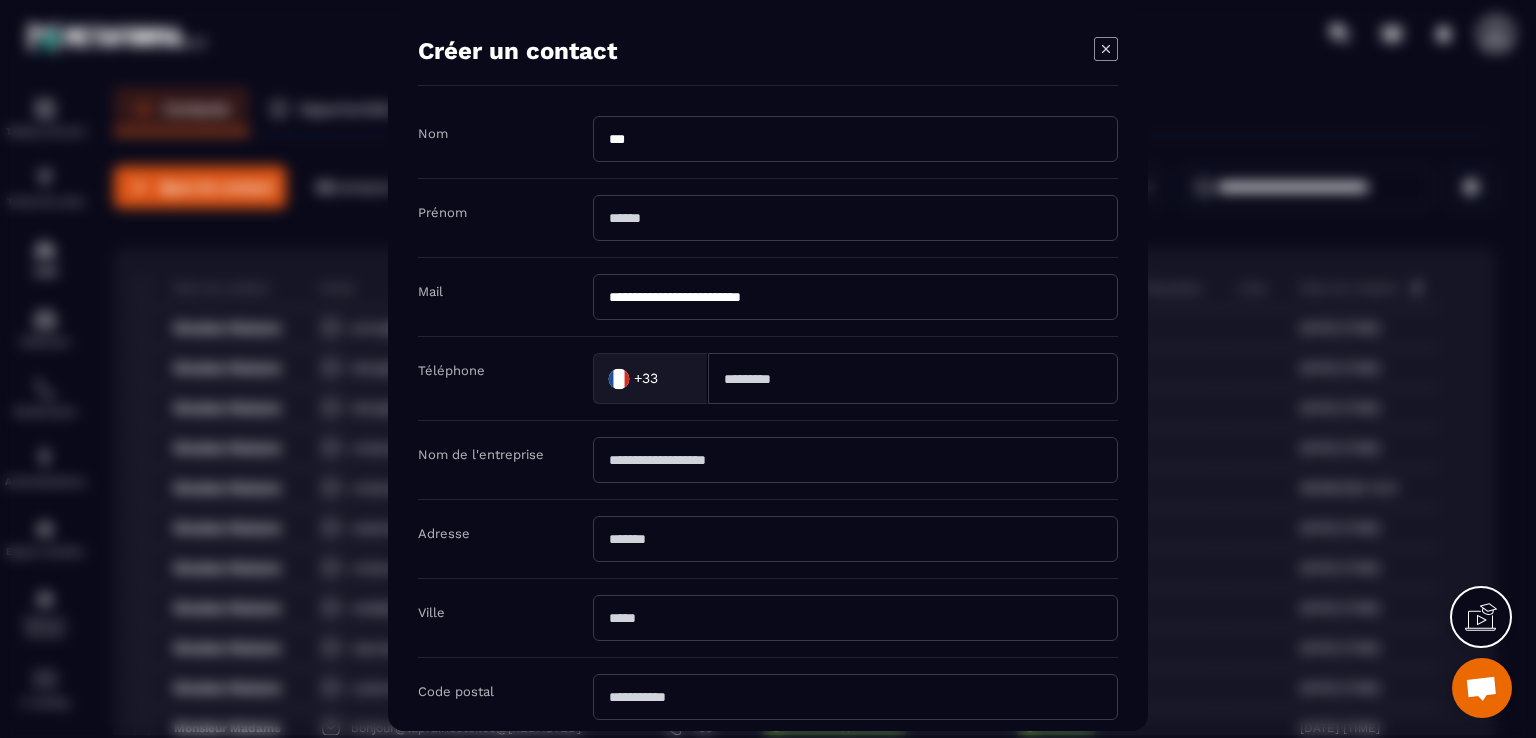 type on "******" 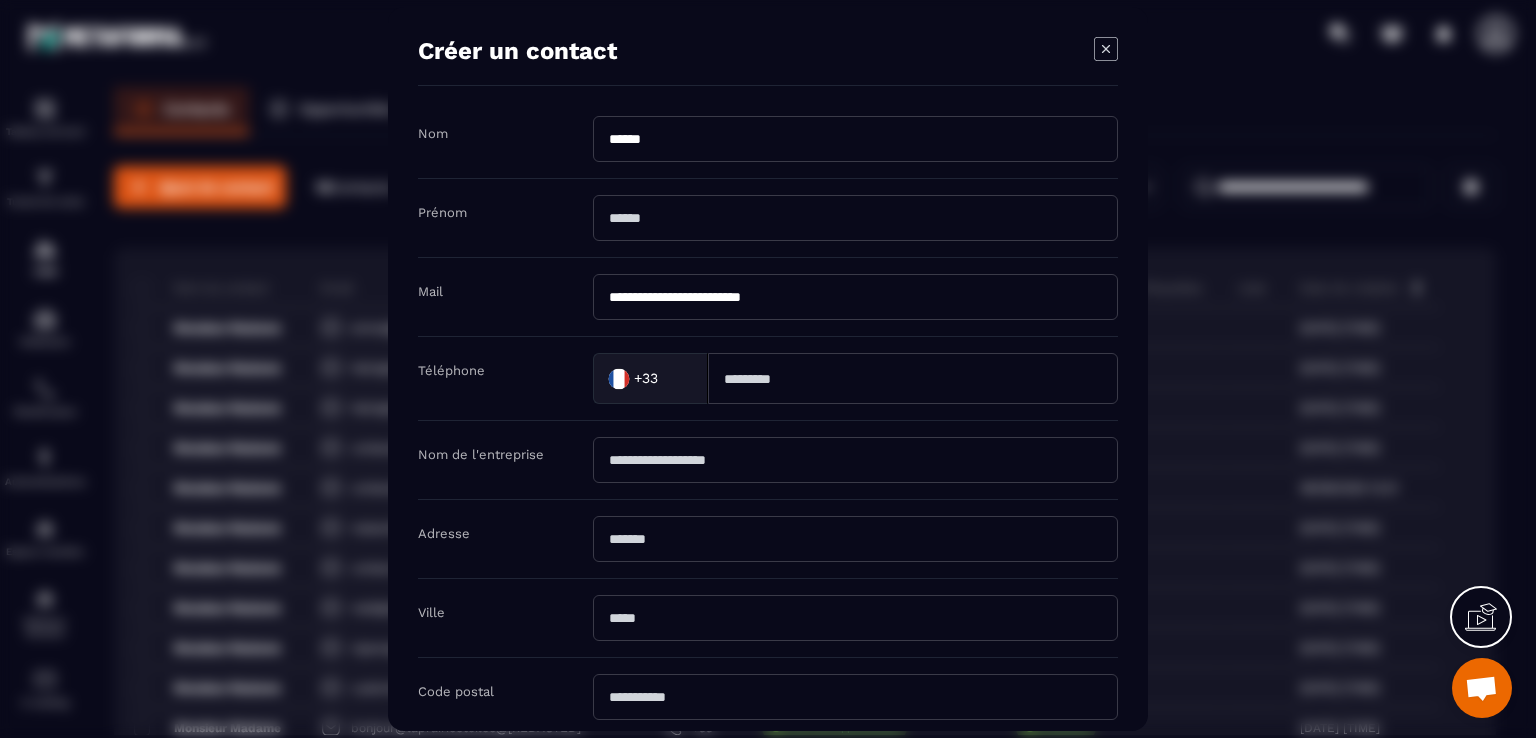 click at bounding box center (855, 218) 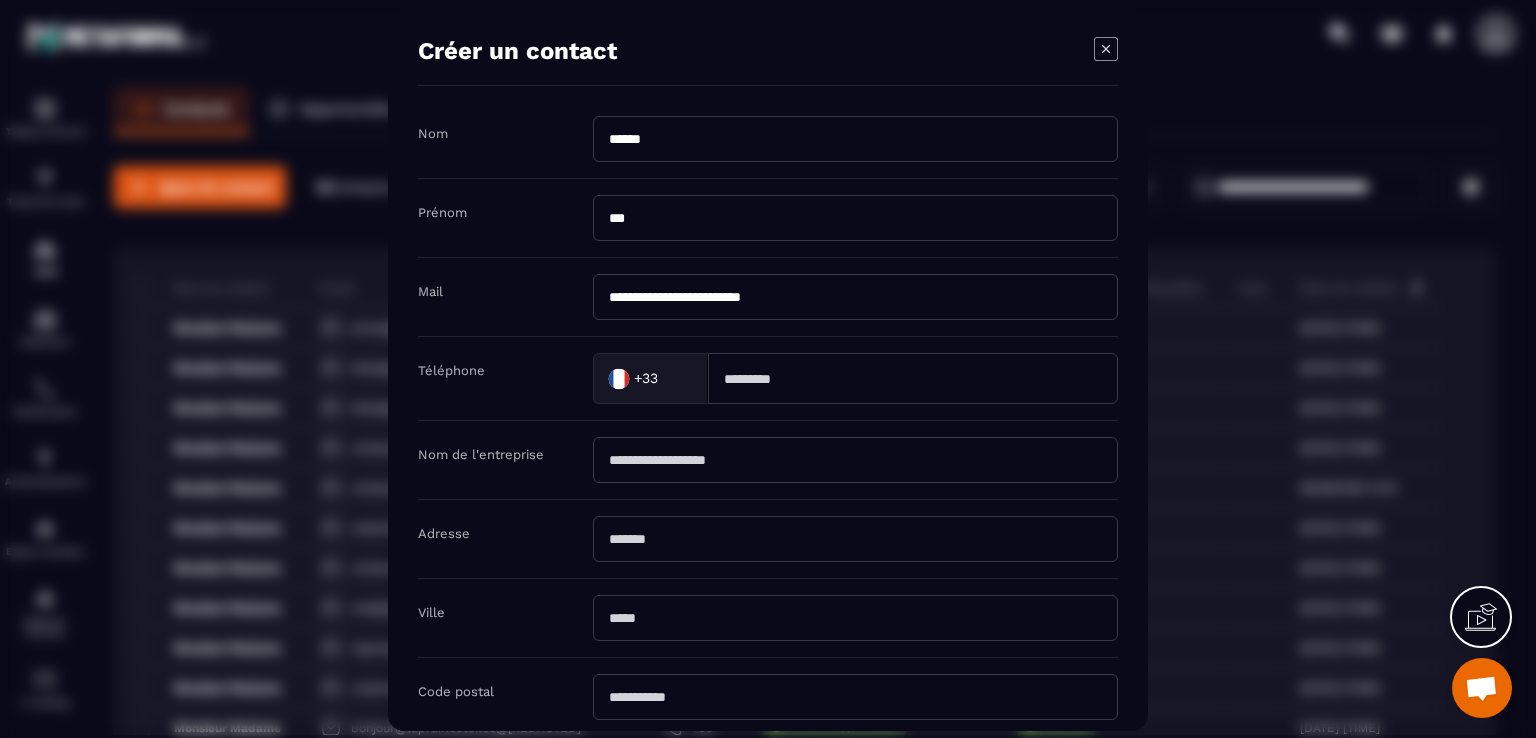 type on "********" 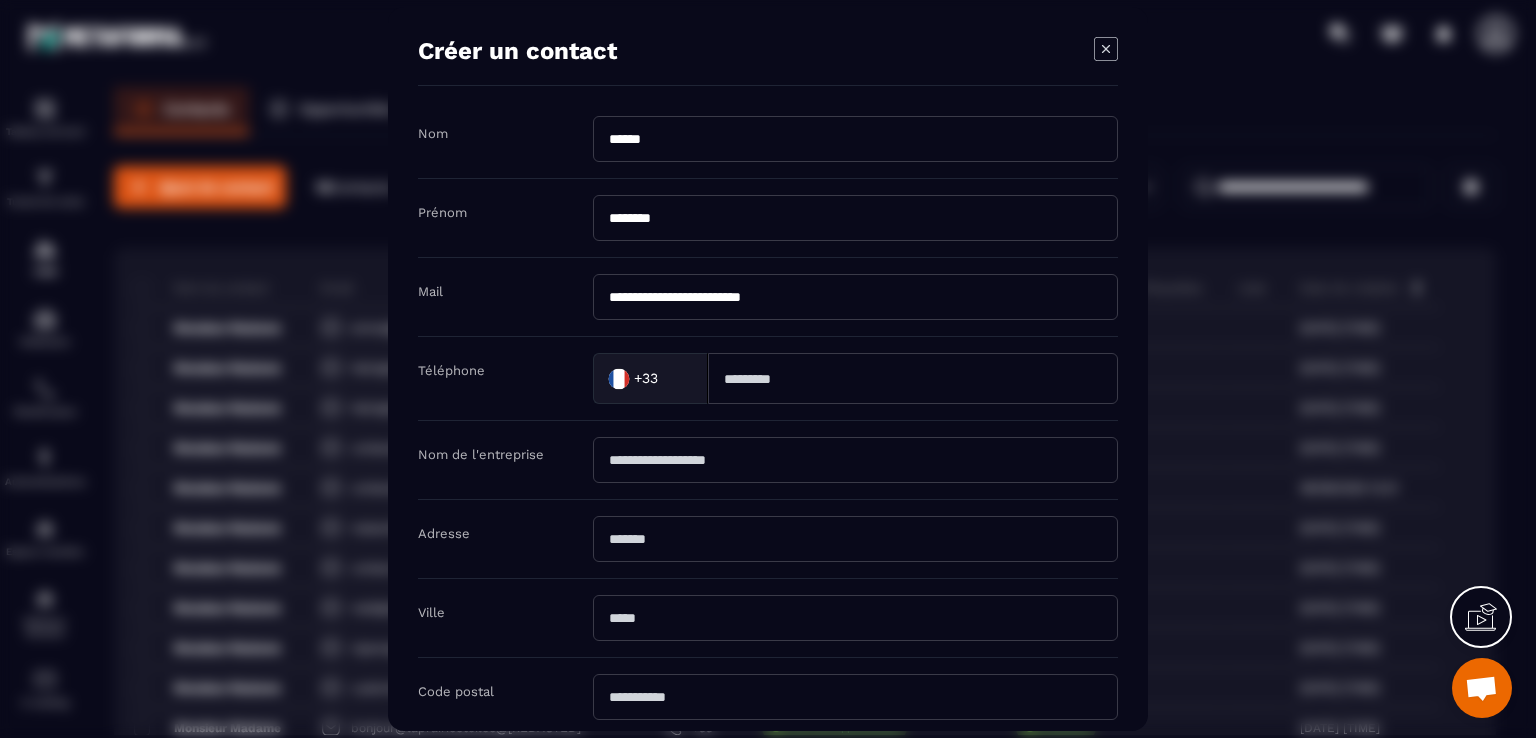 click at bounding box center [855, 460] 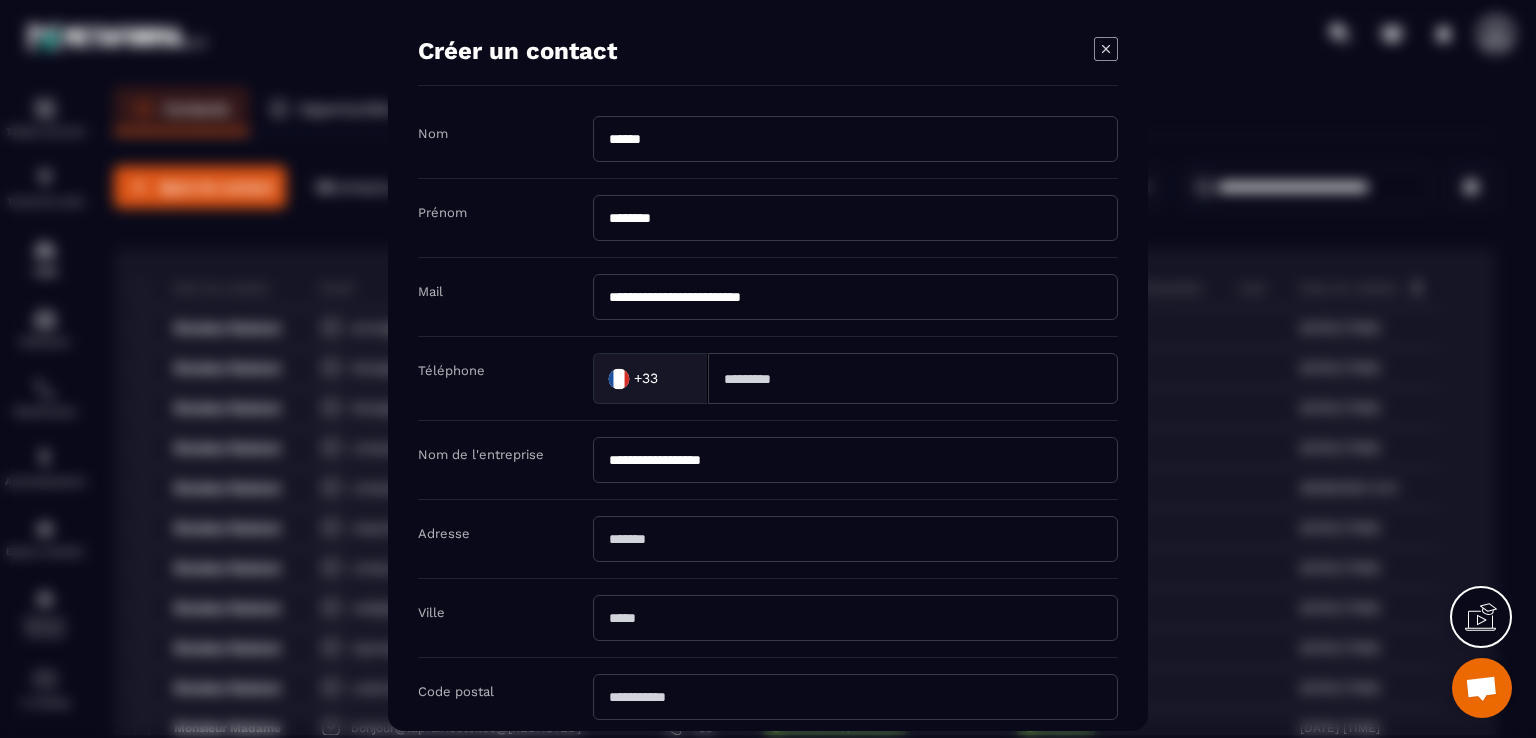 type on "**********" 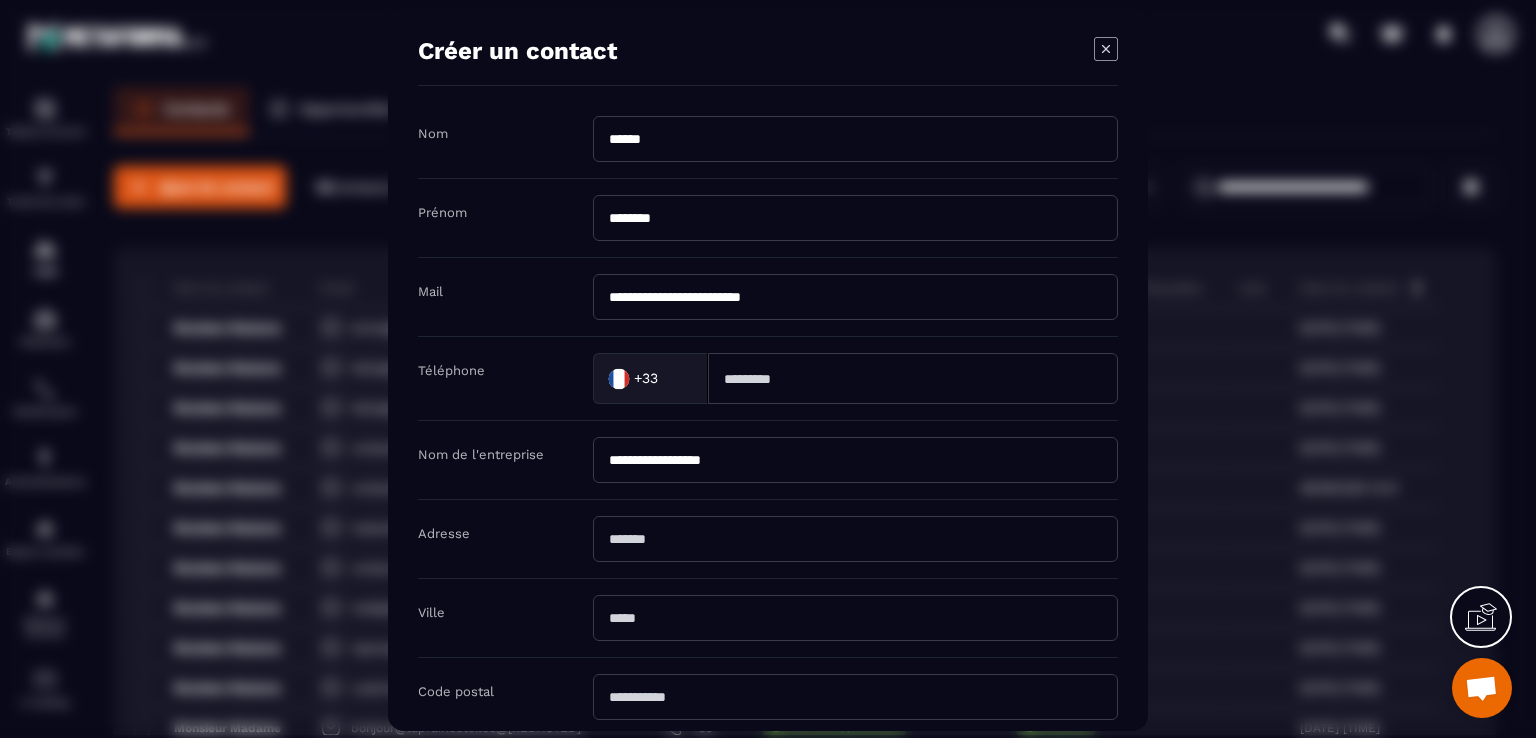 click at bounding box center (855, 539) 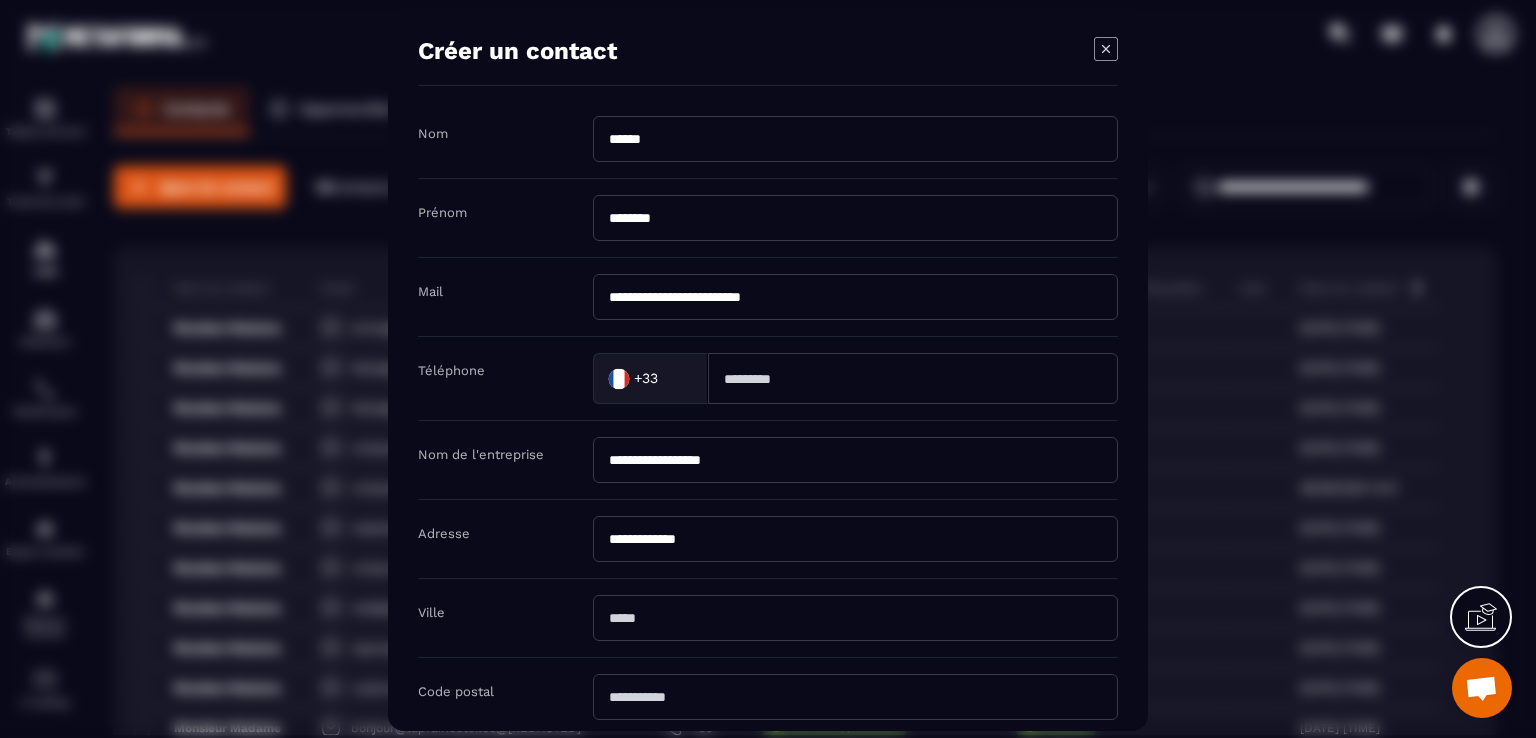 type on "**********" 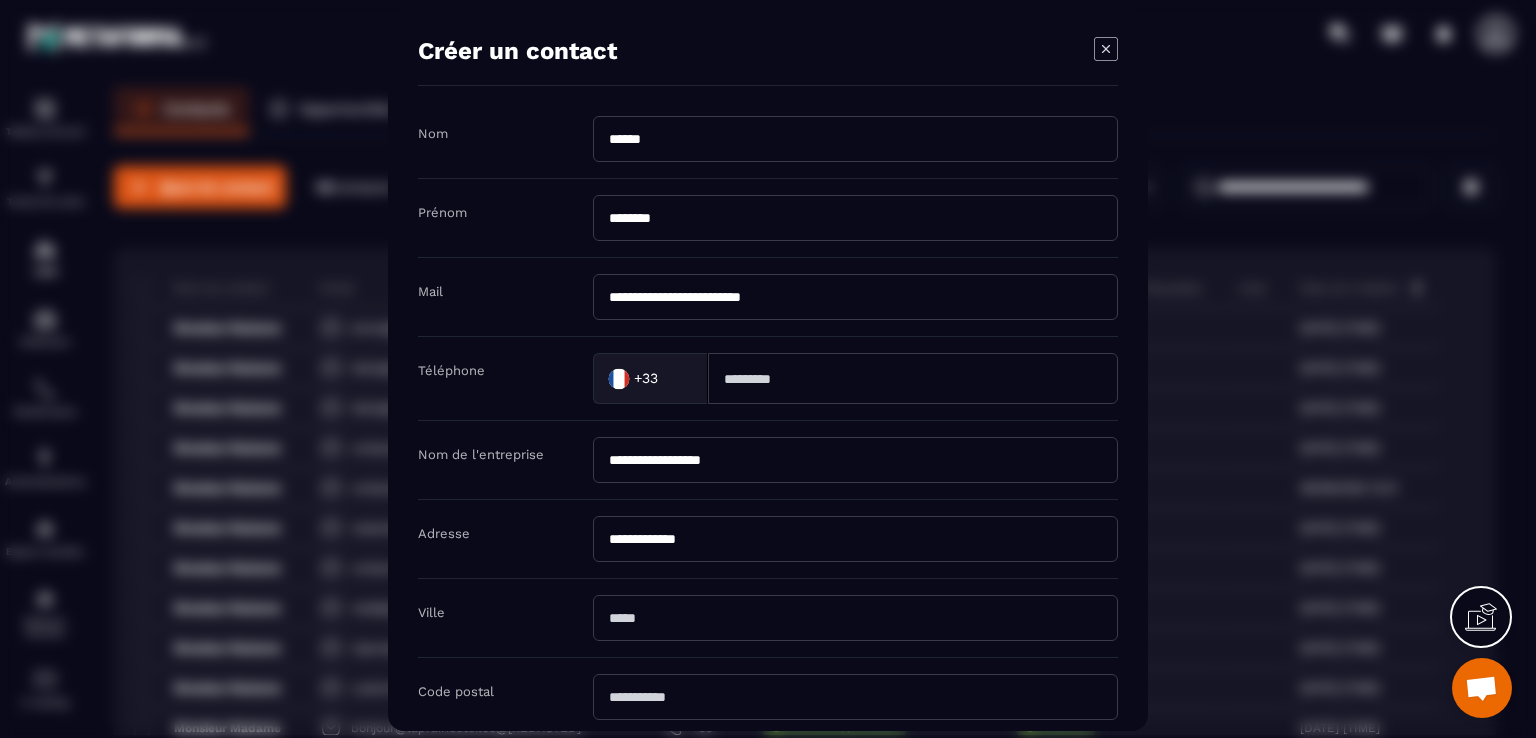 click at bounding box center [855, 697] 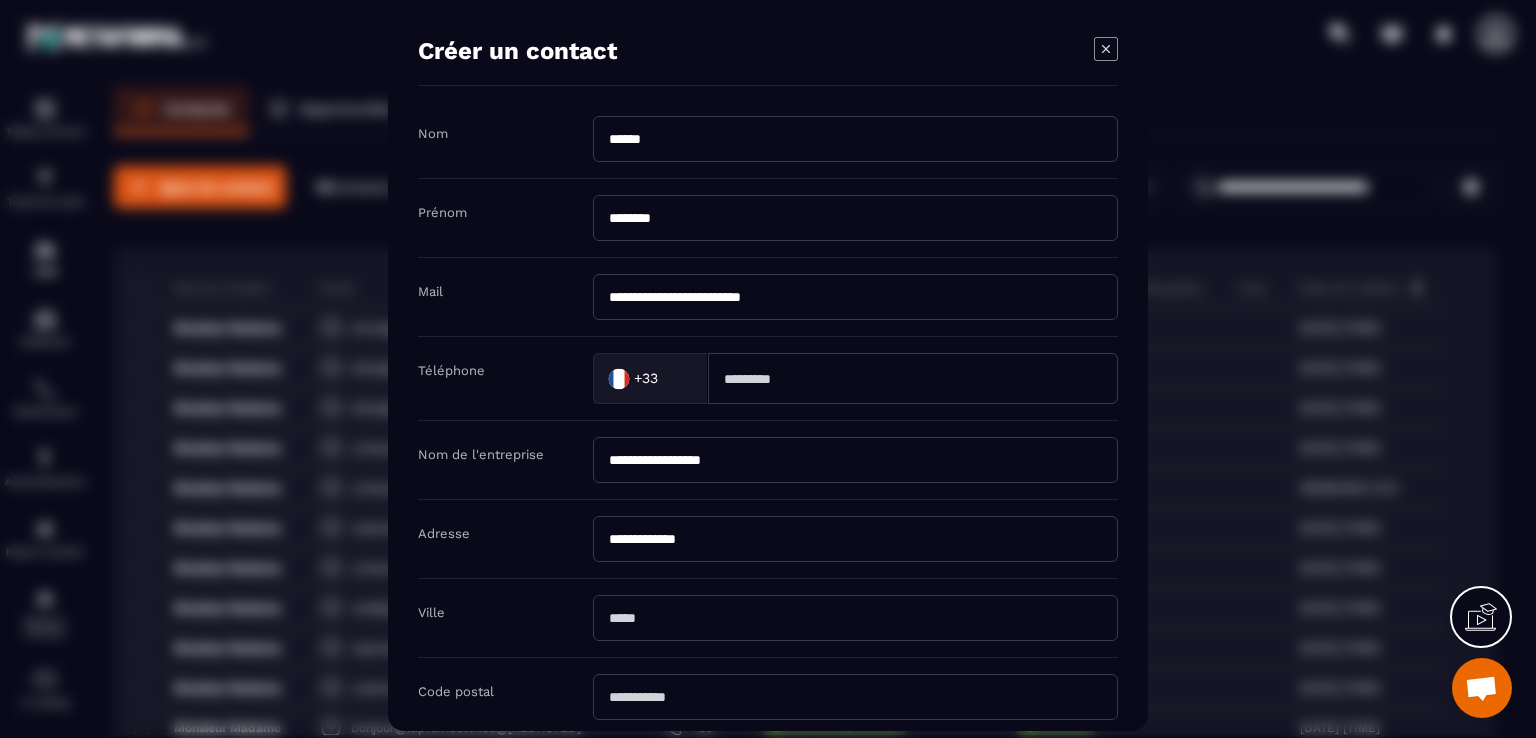 paste on "*****" 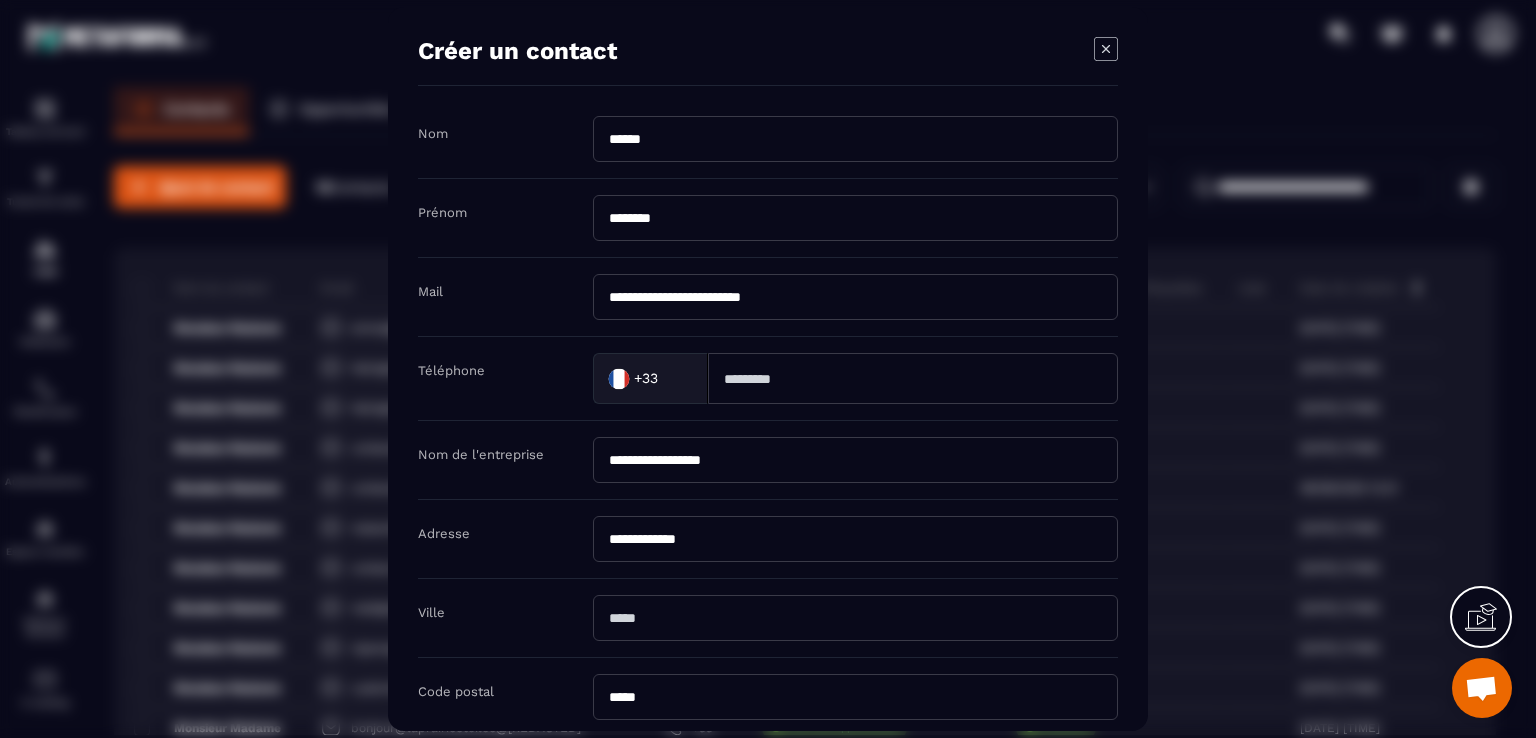 type on "*****" 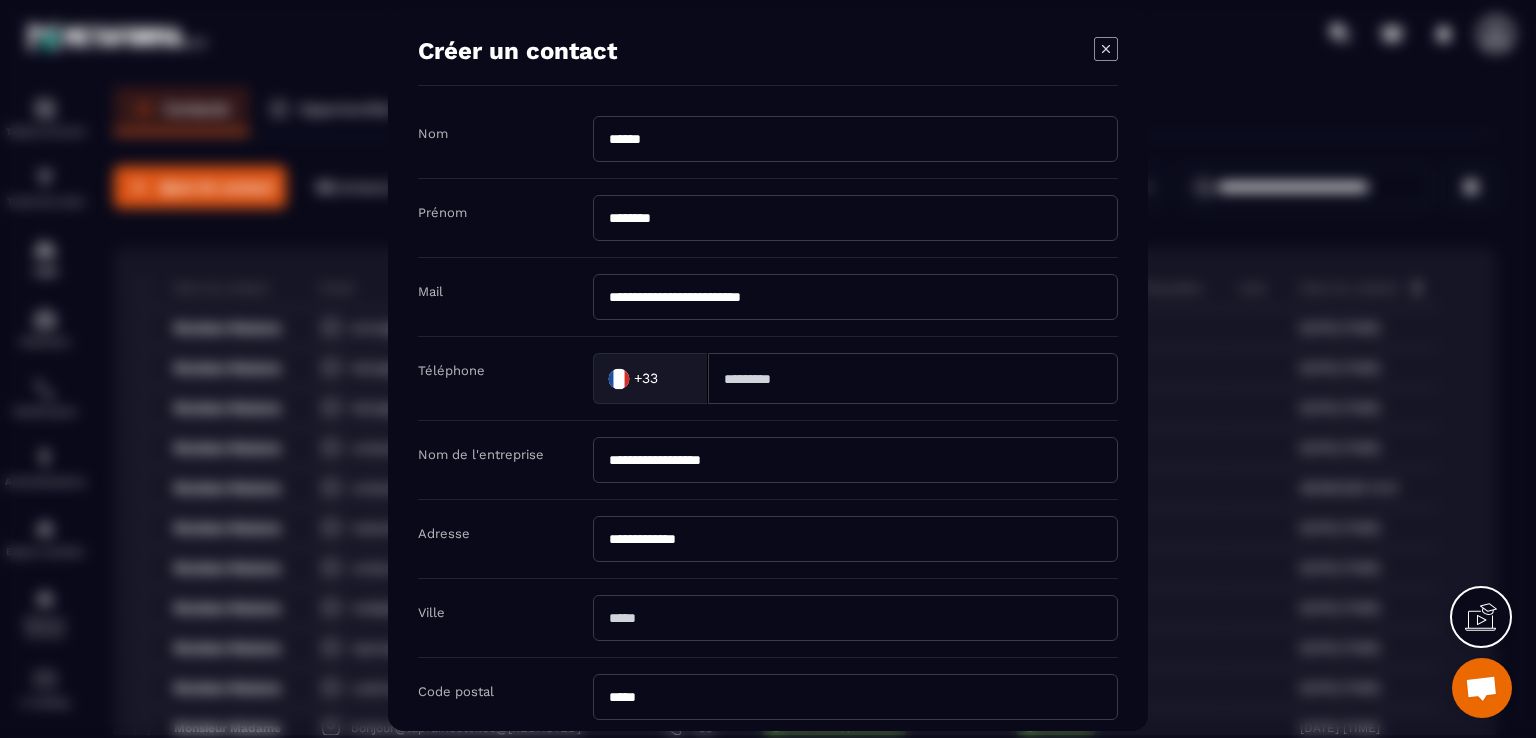 click at bounding box center [855, 618] 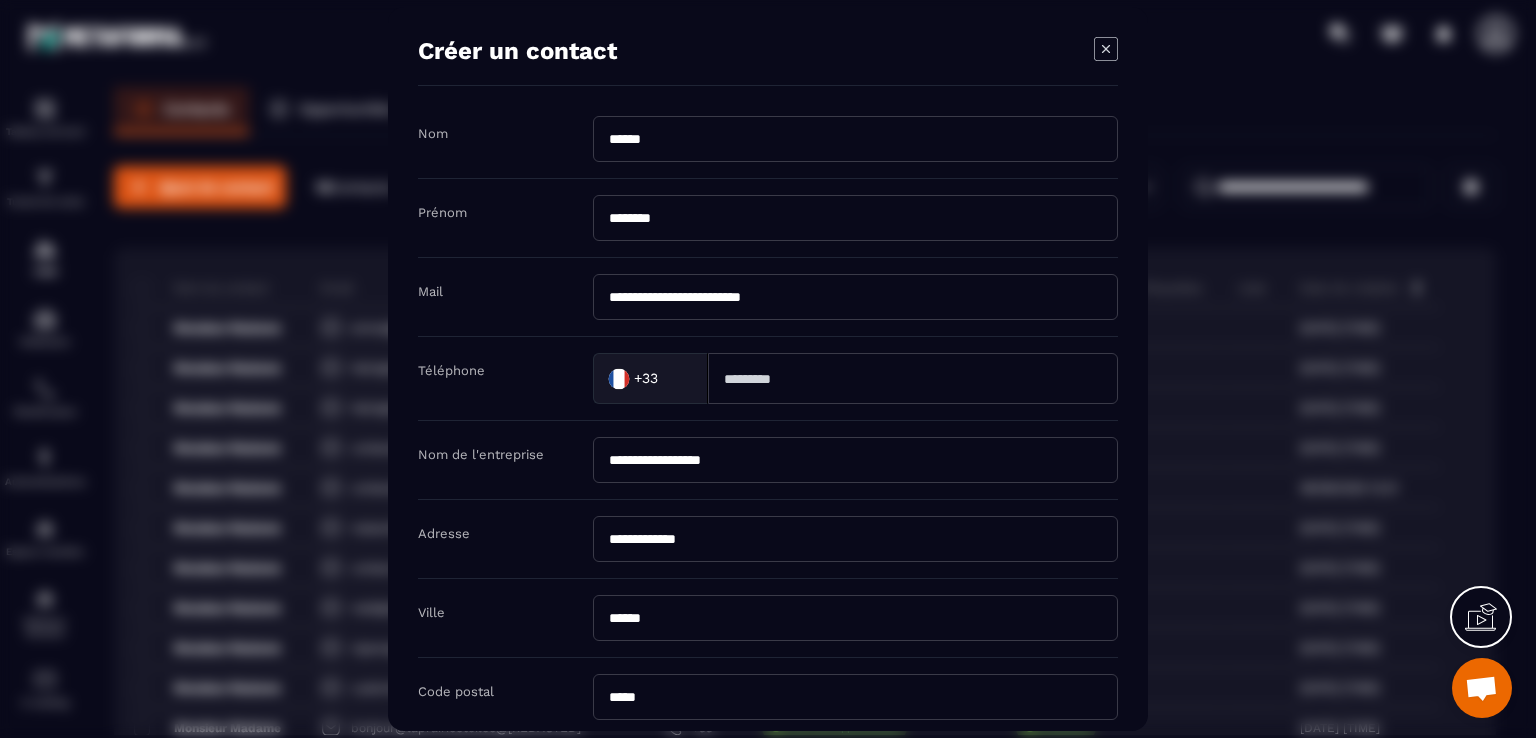 scroll, scrollTop: 364, scrollLeft: 0, axis: vertical 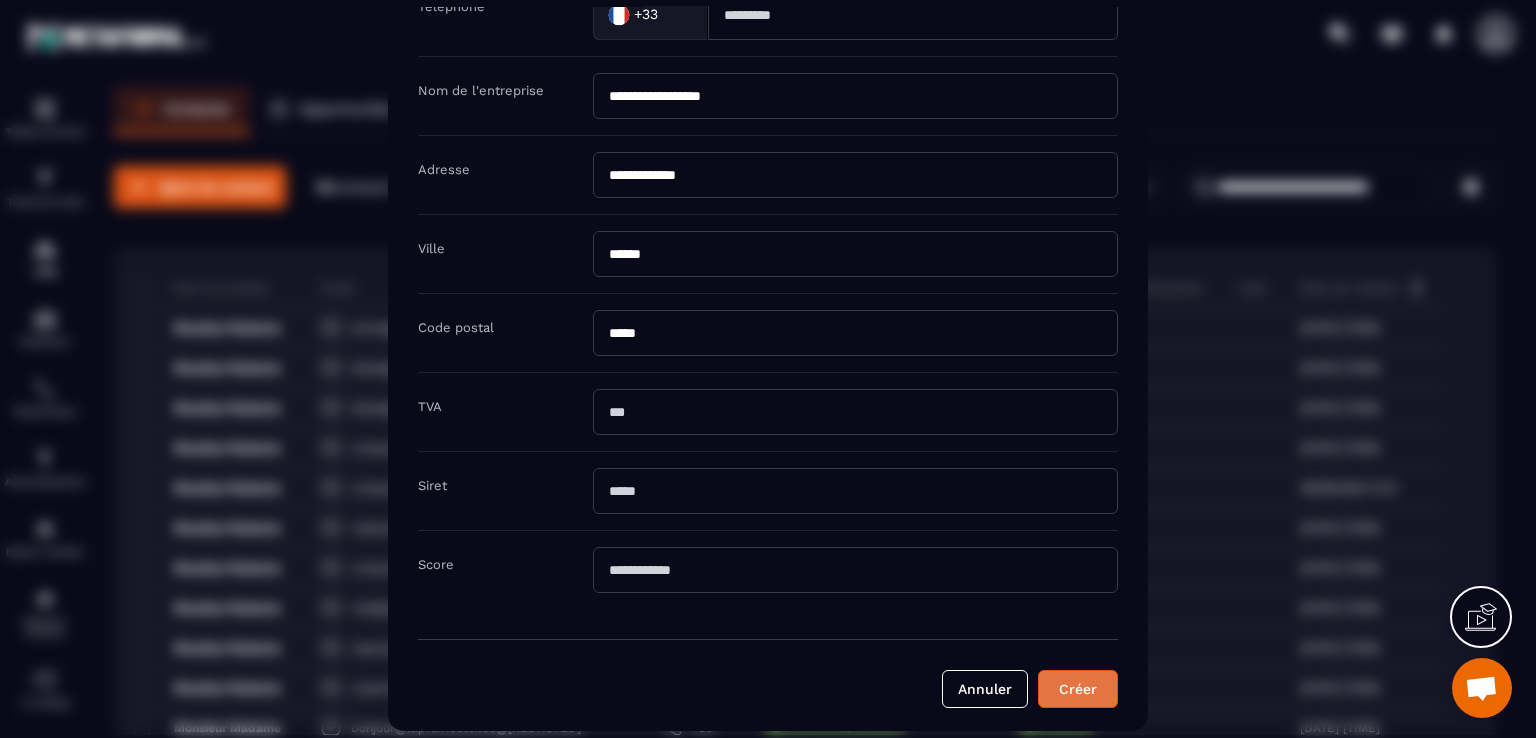 type on "******" 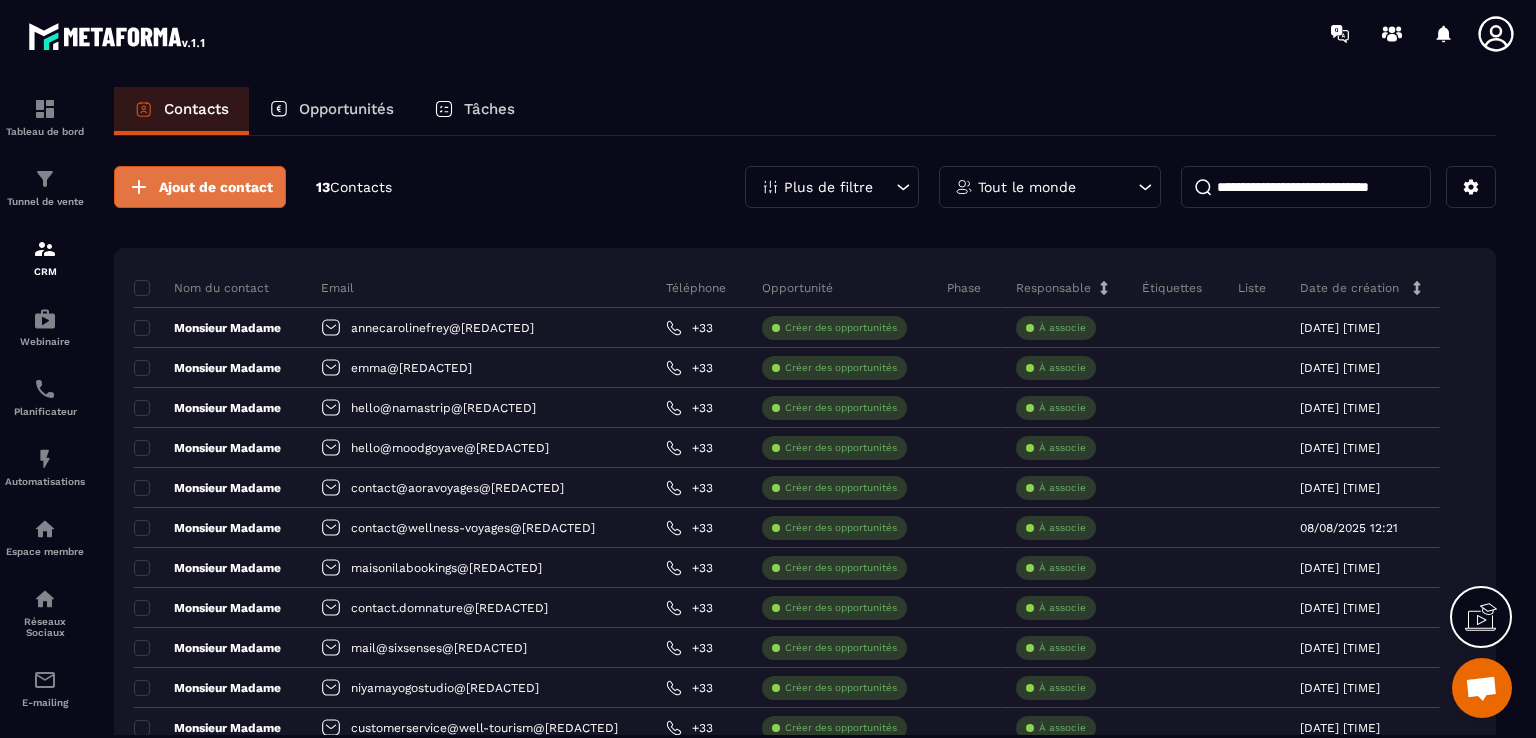 click on "Ajout de contact" at bounding box center (216, 187) 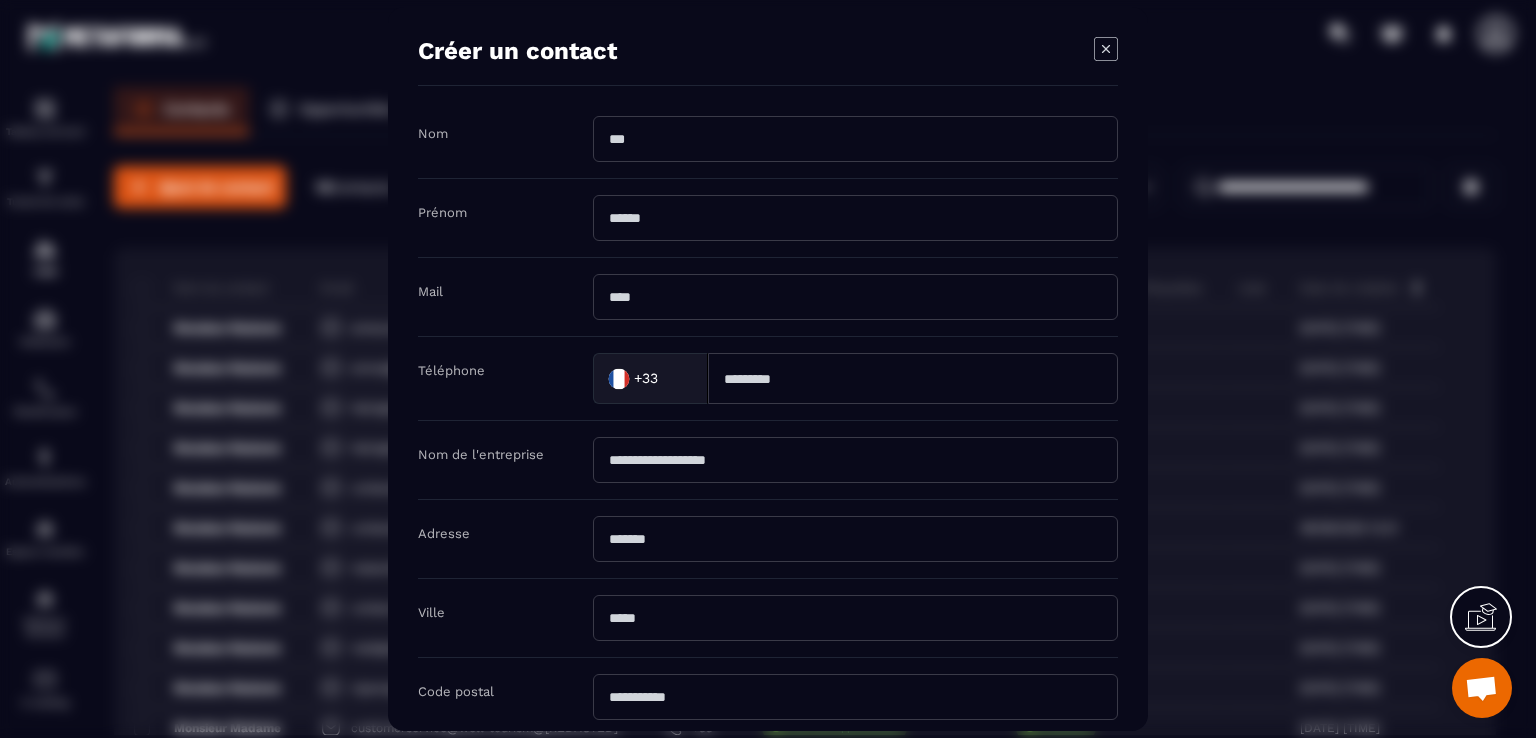 click 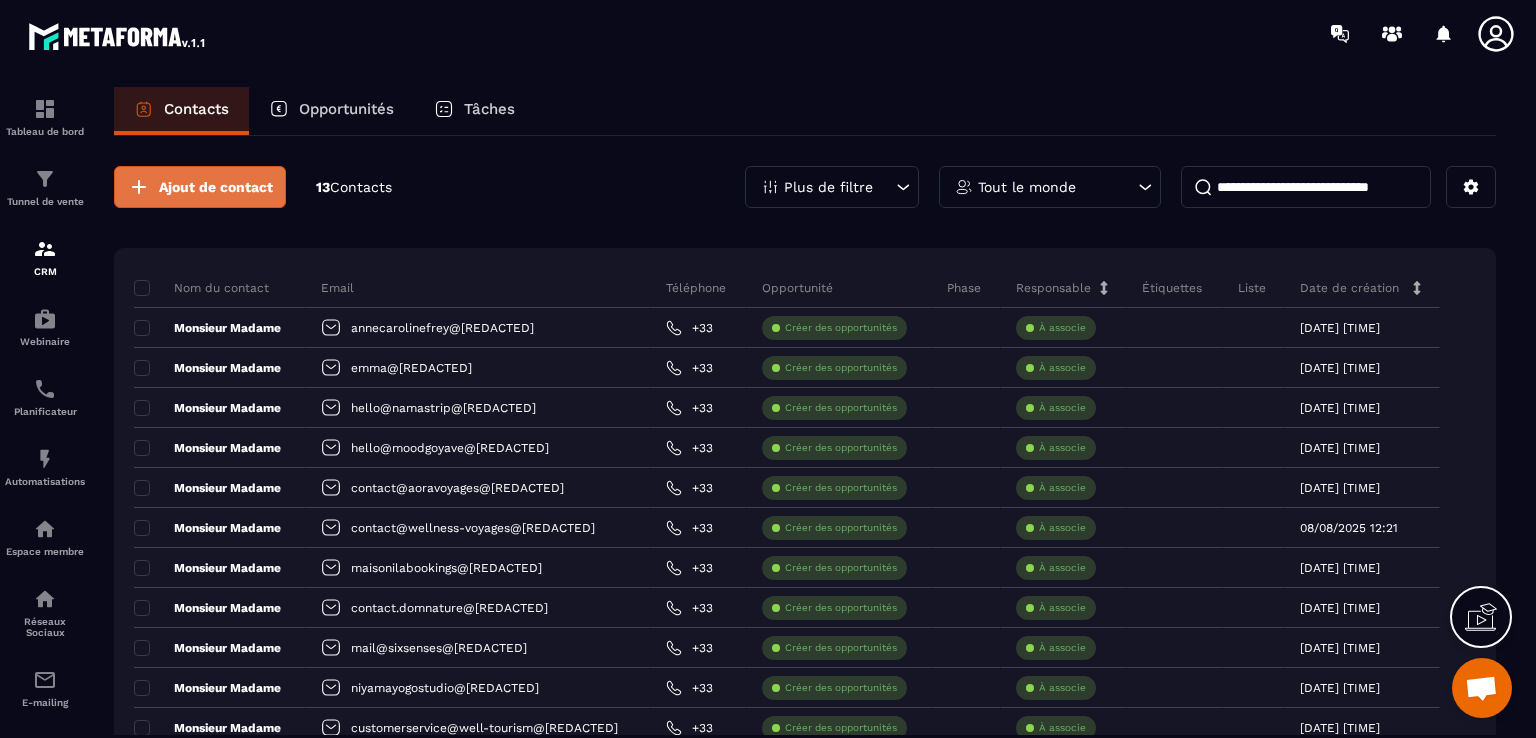 click on "Ajout de contact" at bounding box center [216, 187] 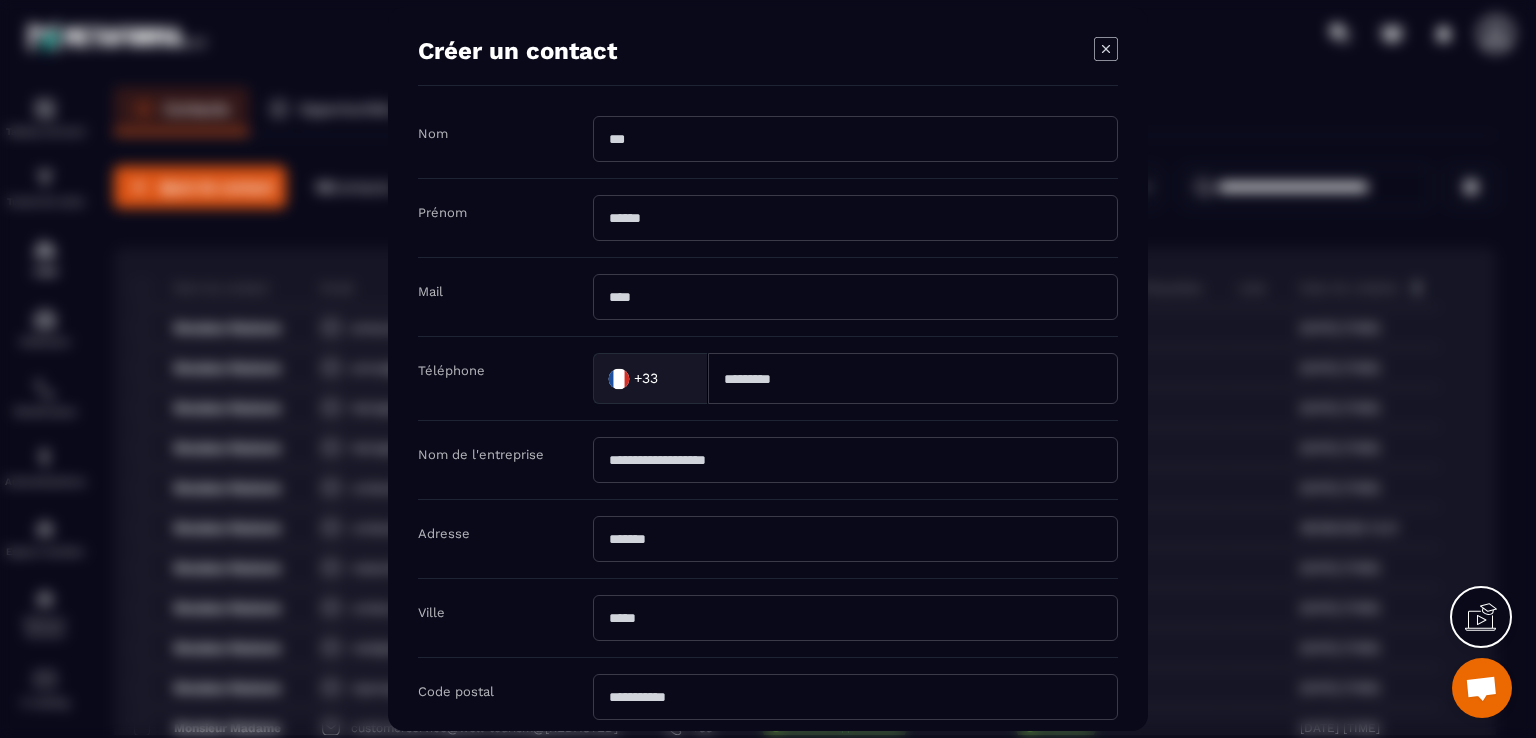 click at bounding box center (855, 297) 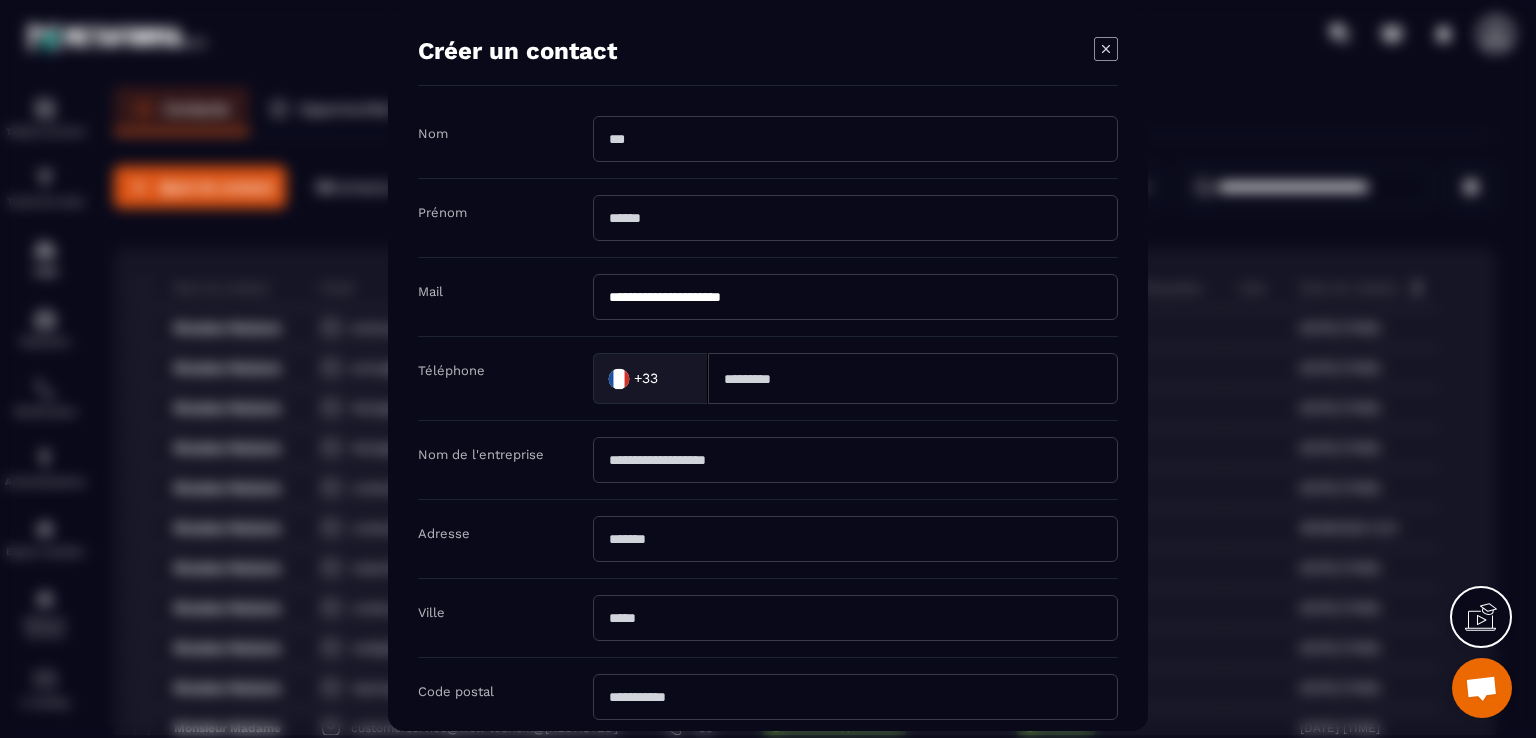 type on "**********" 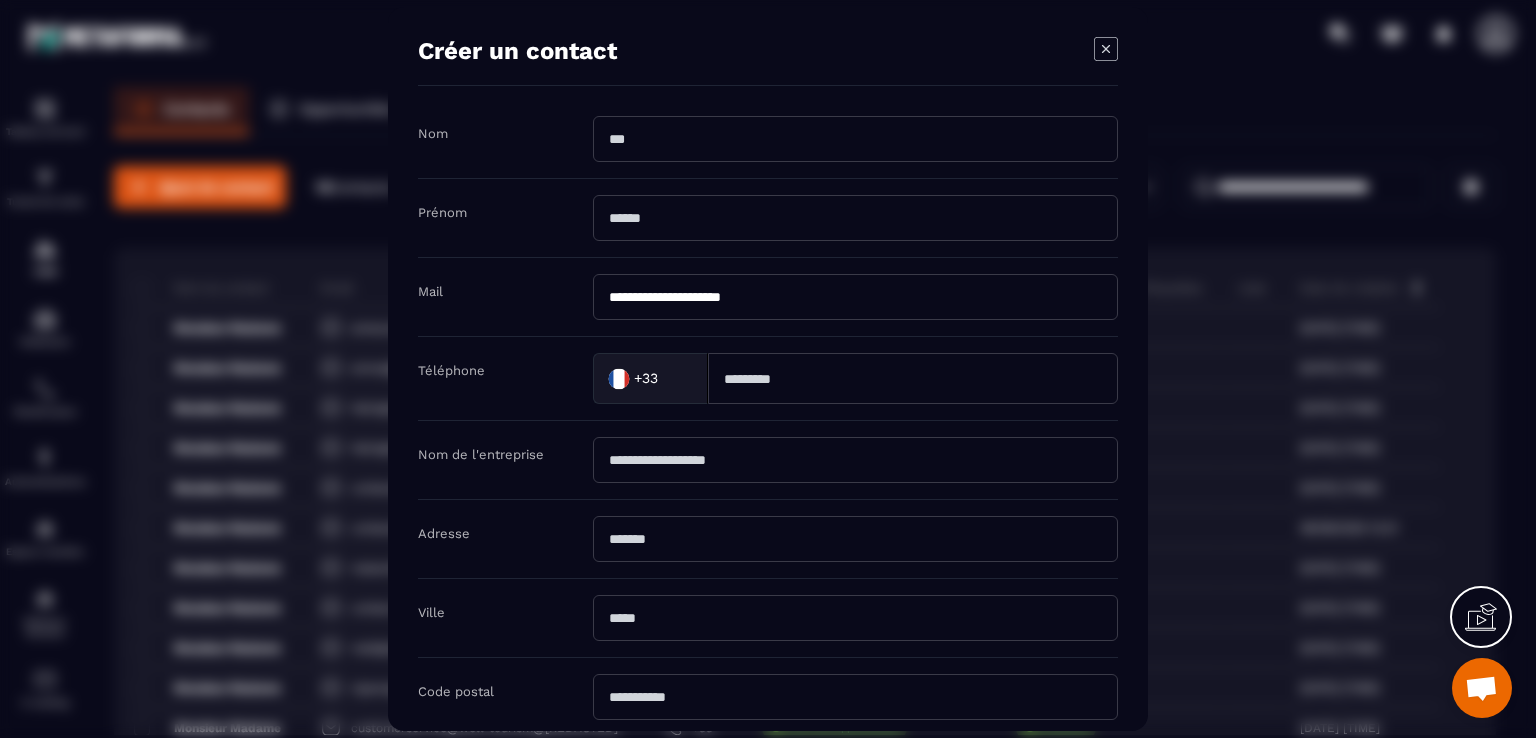 click at bounding box center (855, 460) 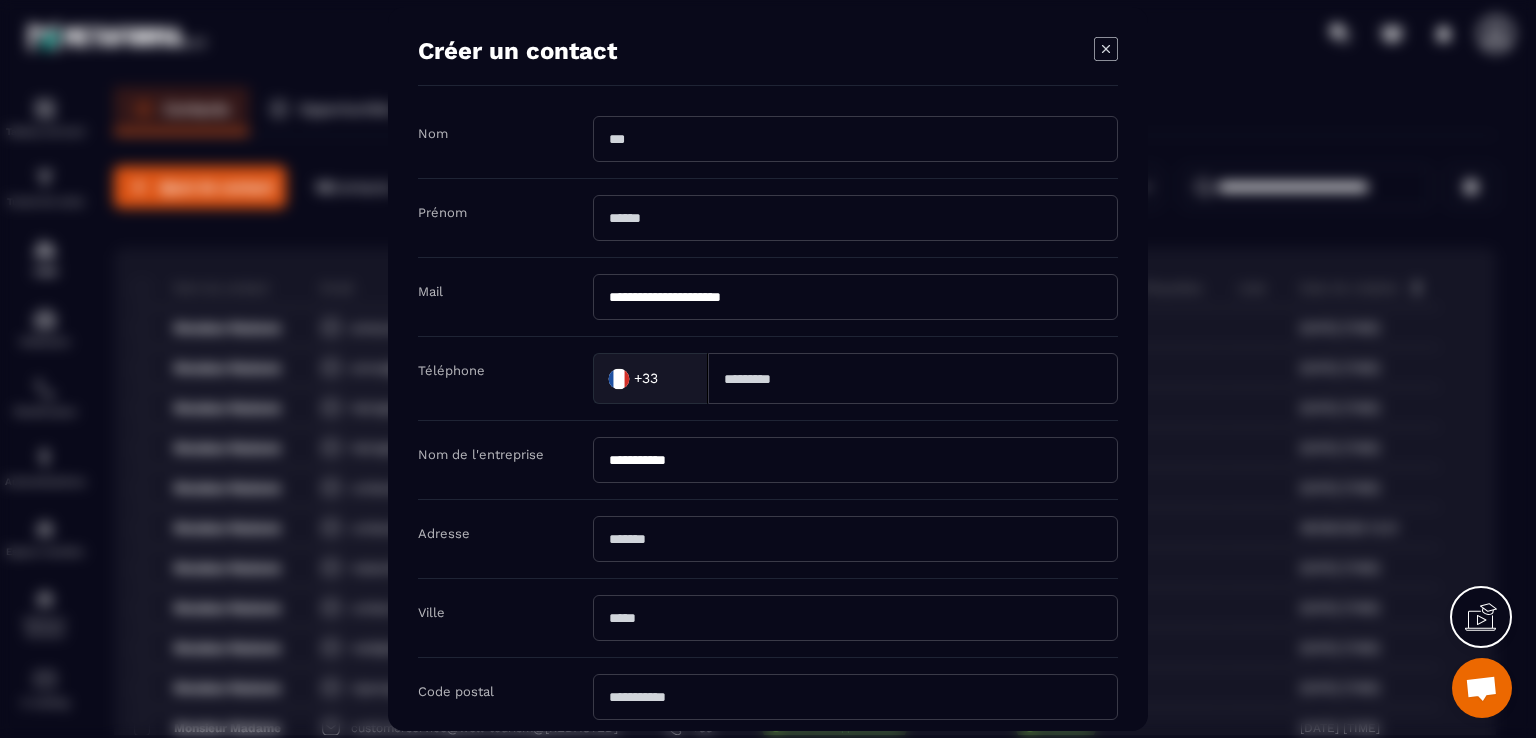 drag, startPoint x: 731, startPoint y: 458, endPoint x: 536, endPoint y: 456, distance: 195.01025 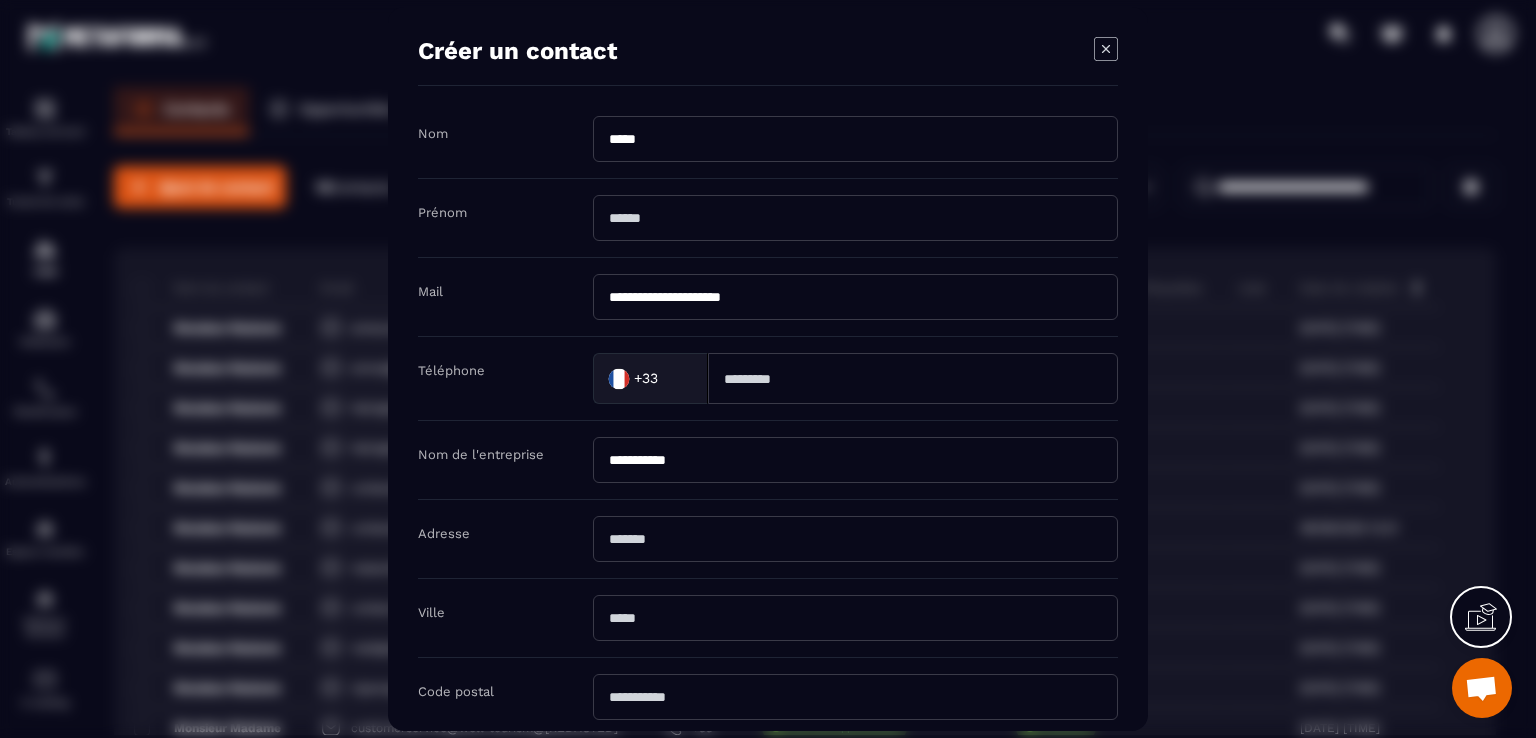 type on "******" 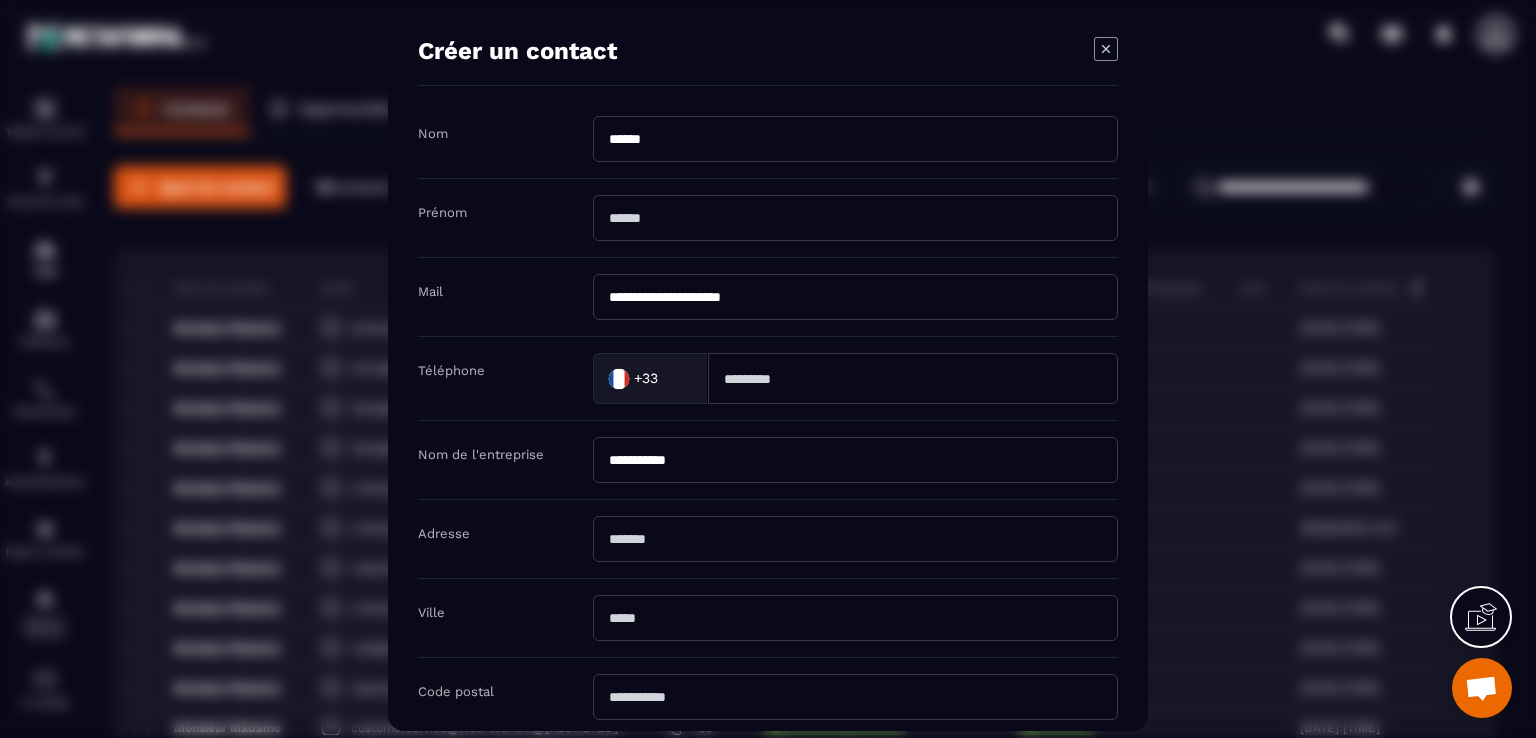 click at bounding box center (855, 218) 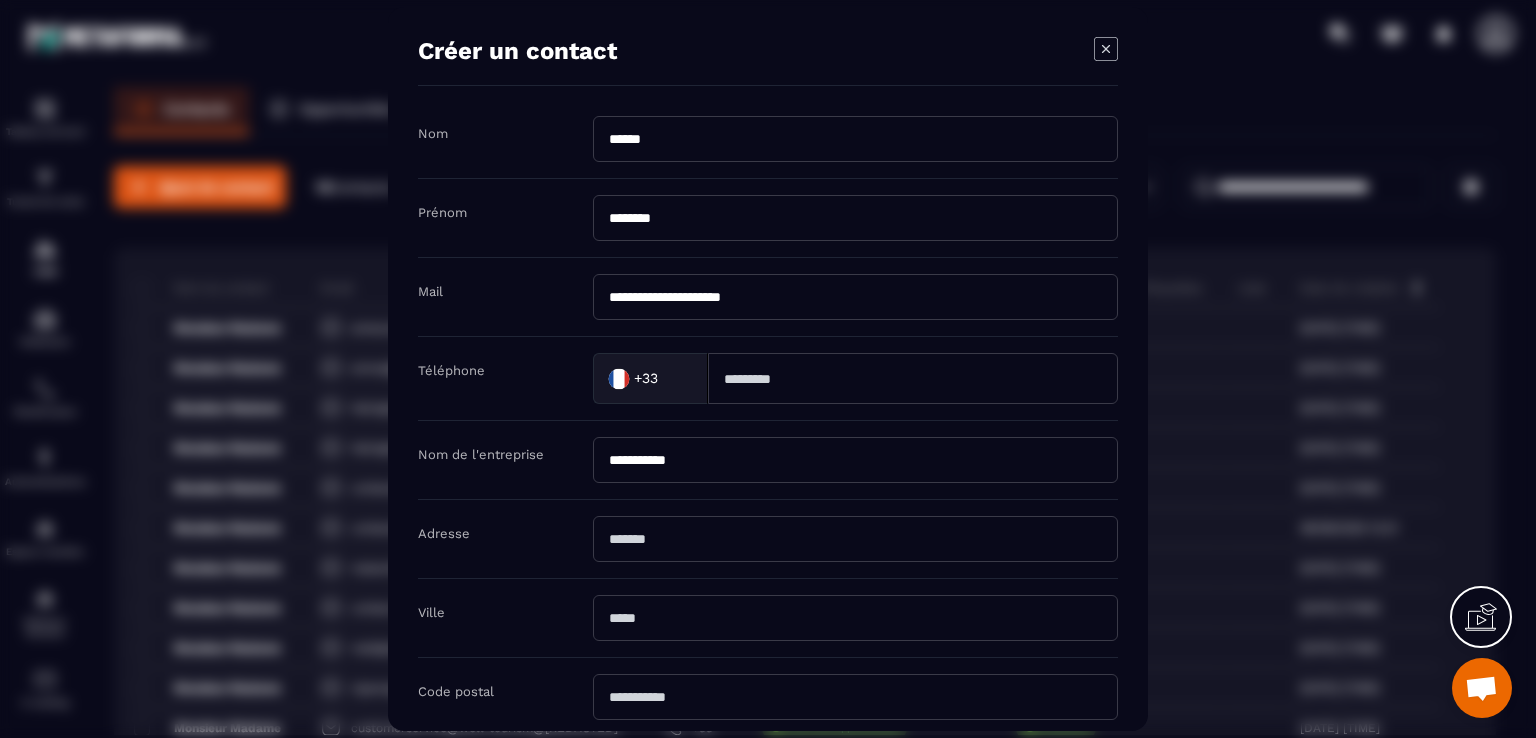 scroll, scrollTop: 200, scrollLeft: 0, axis: vertical 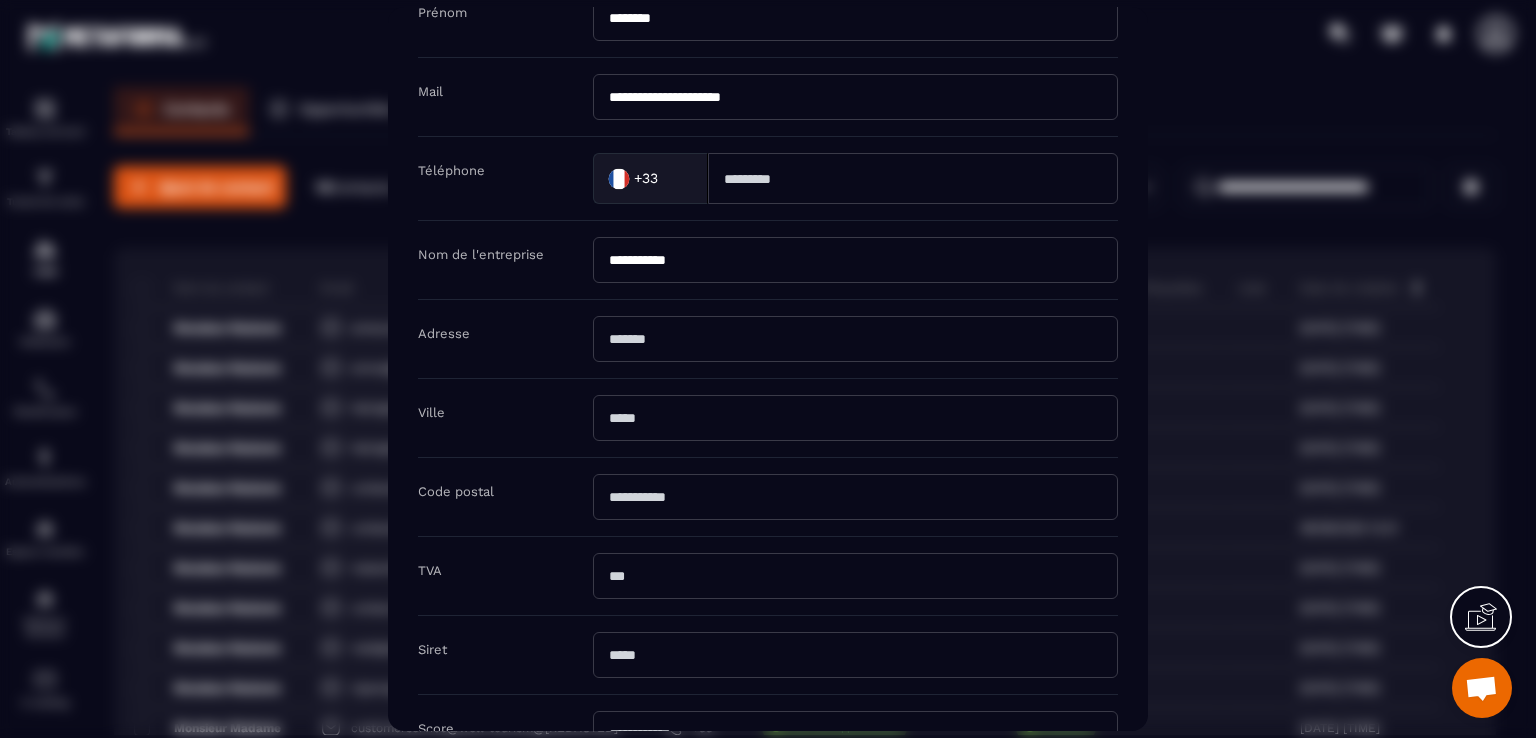 type on "********" 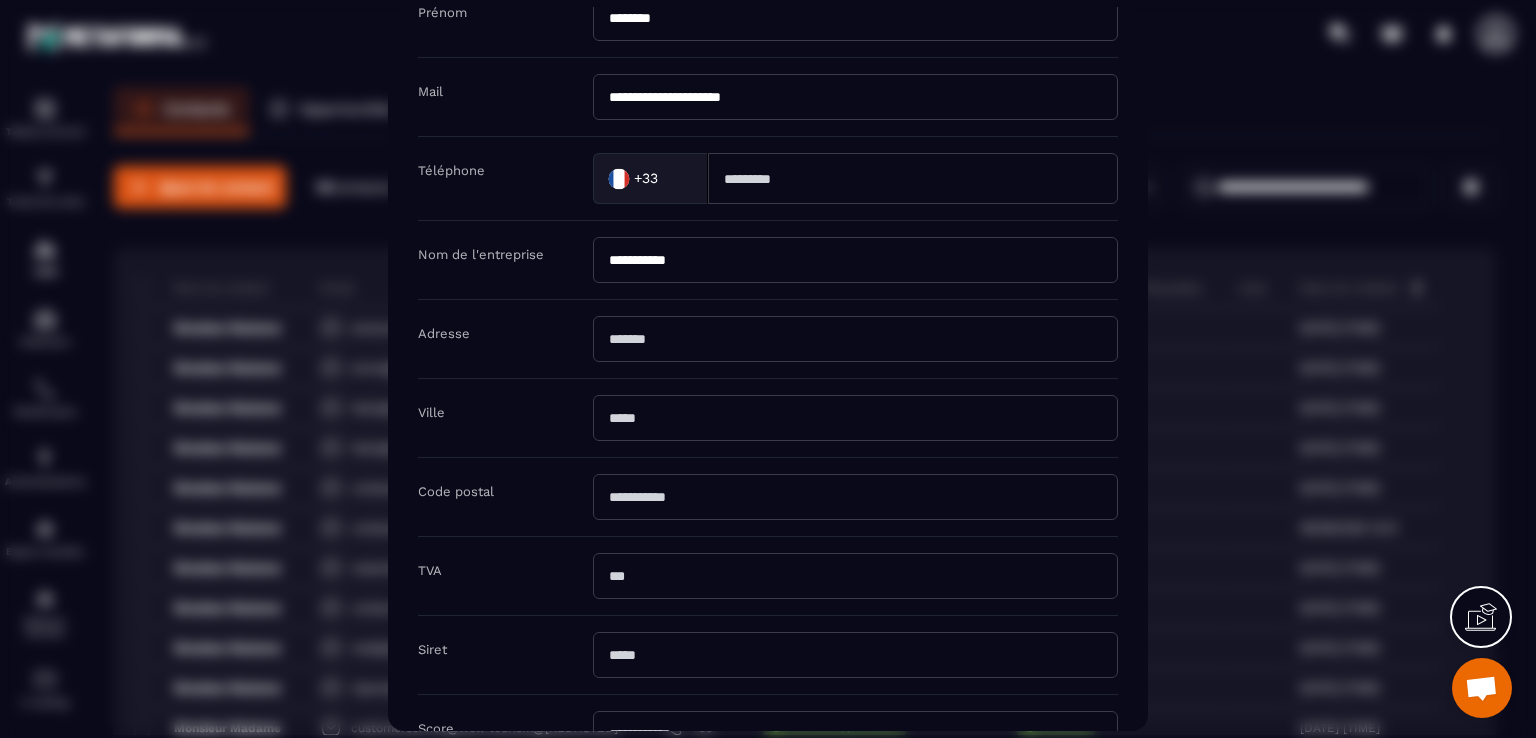 click at bounding box center (855, 339) 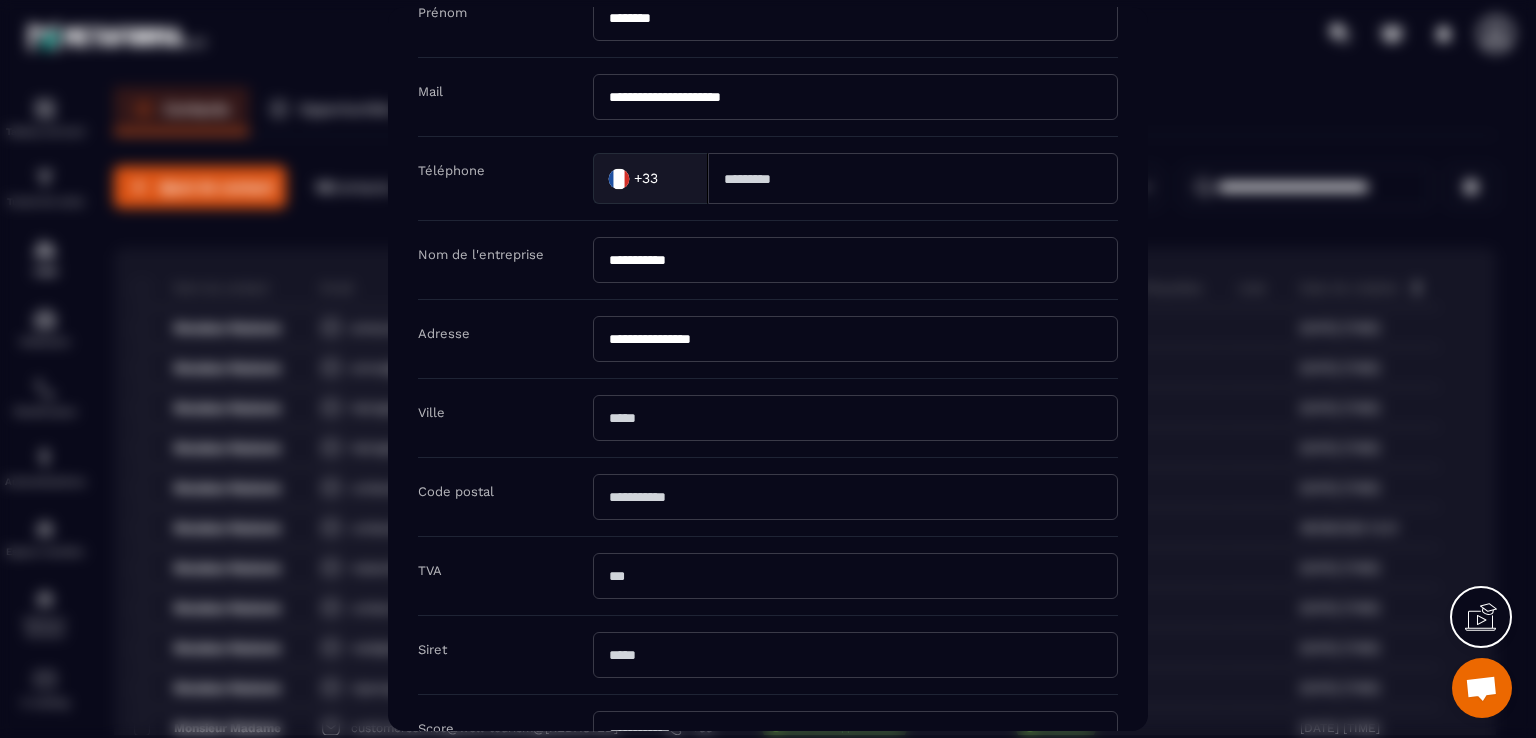 type on "**********" 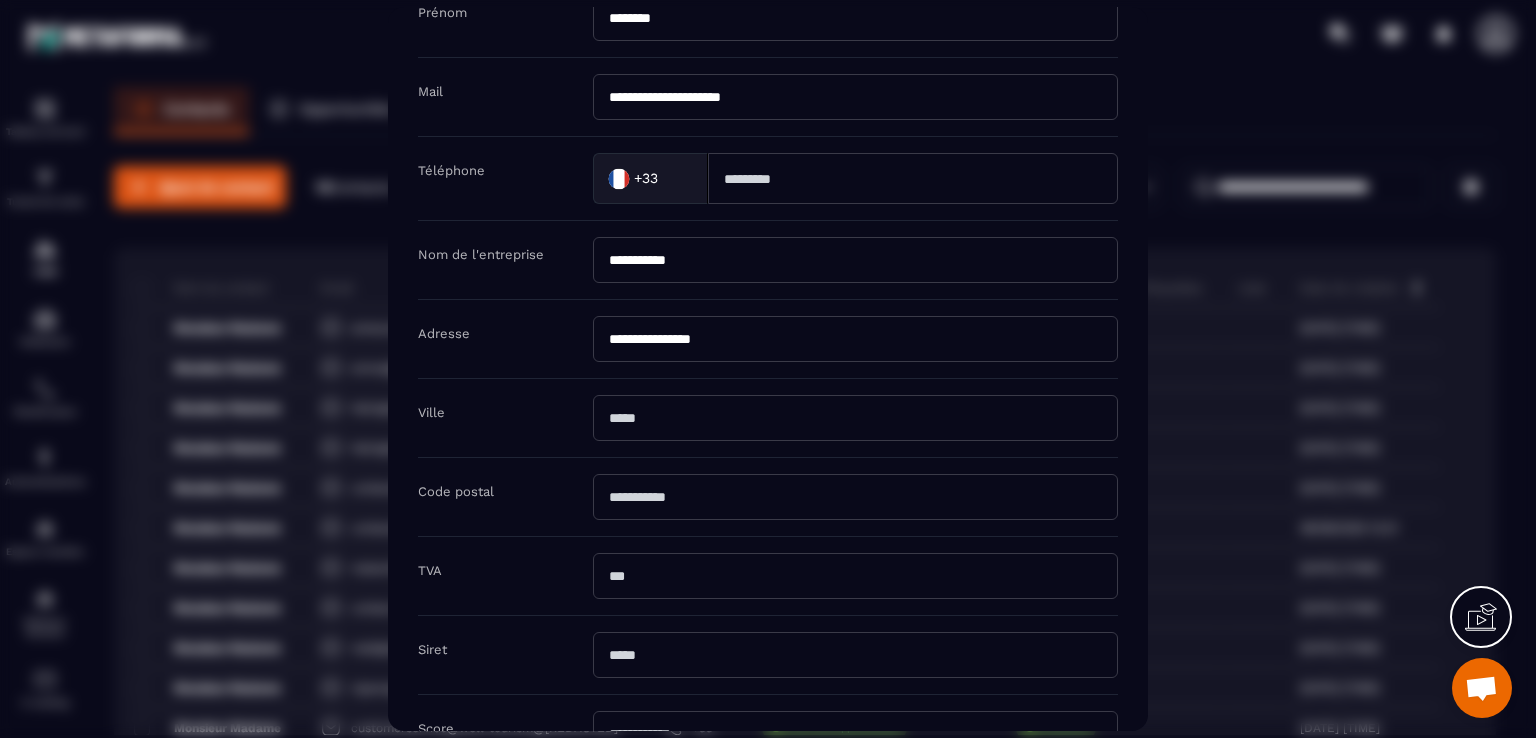 click at bounding box center (855, 497) 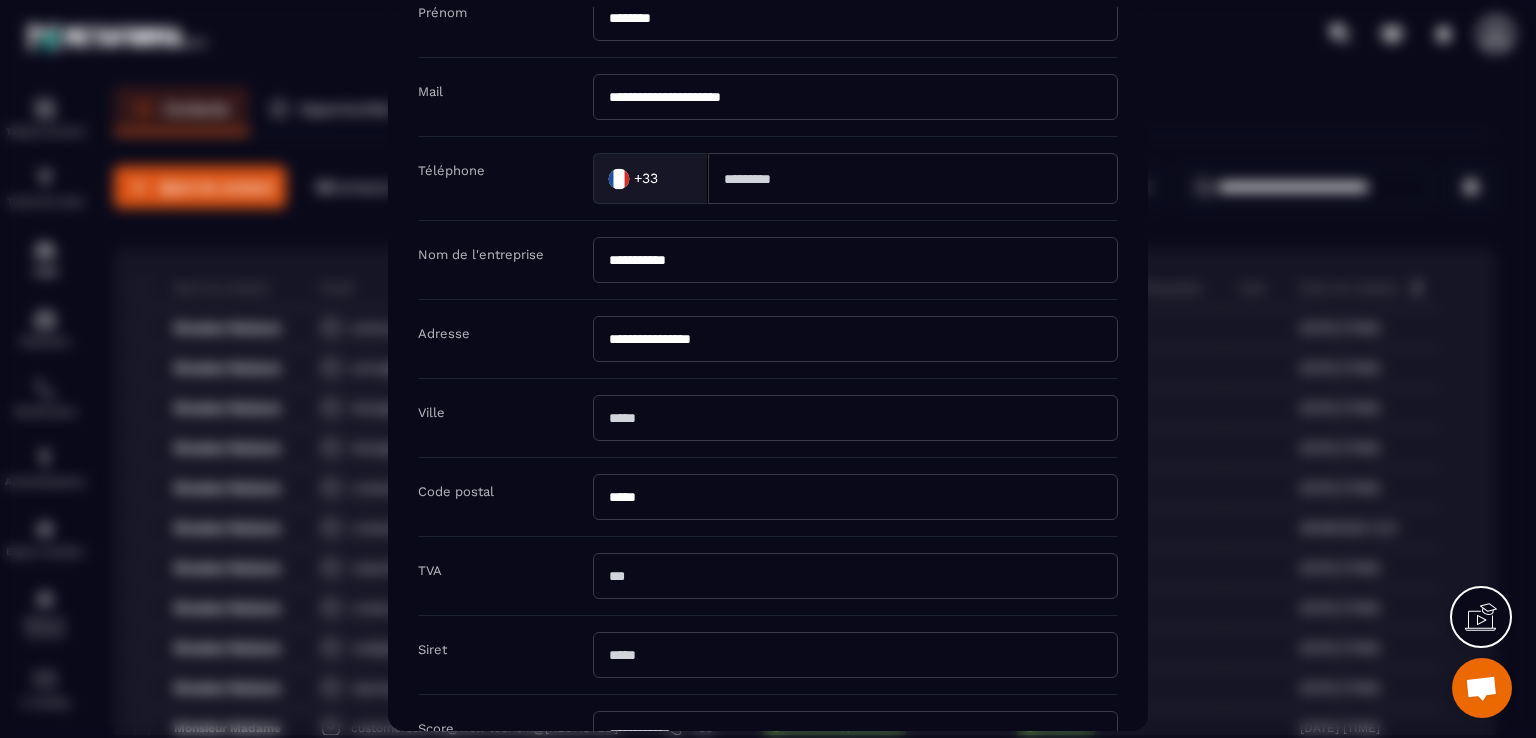 type on "*****" 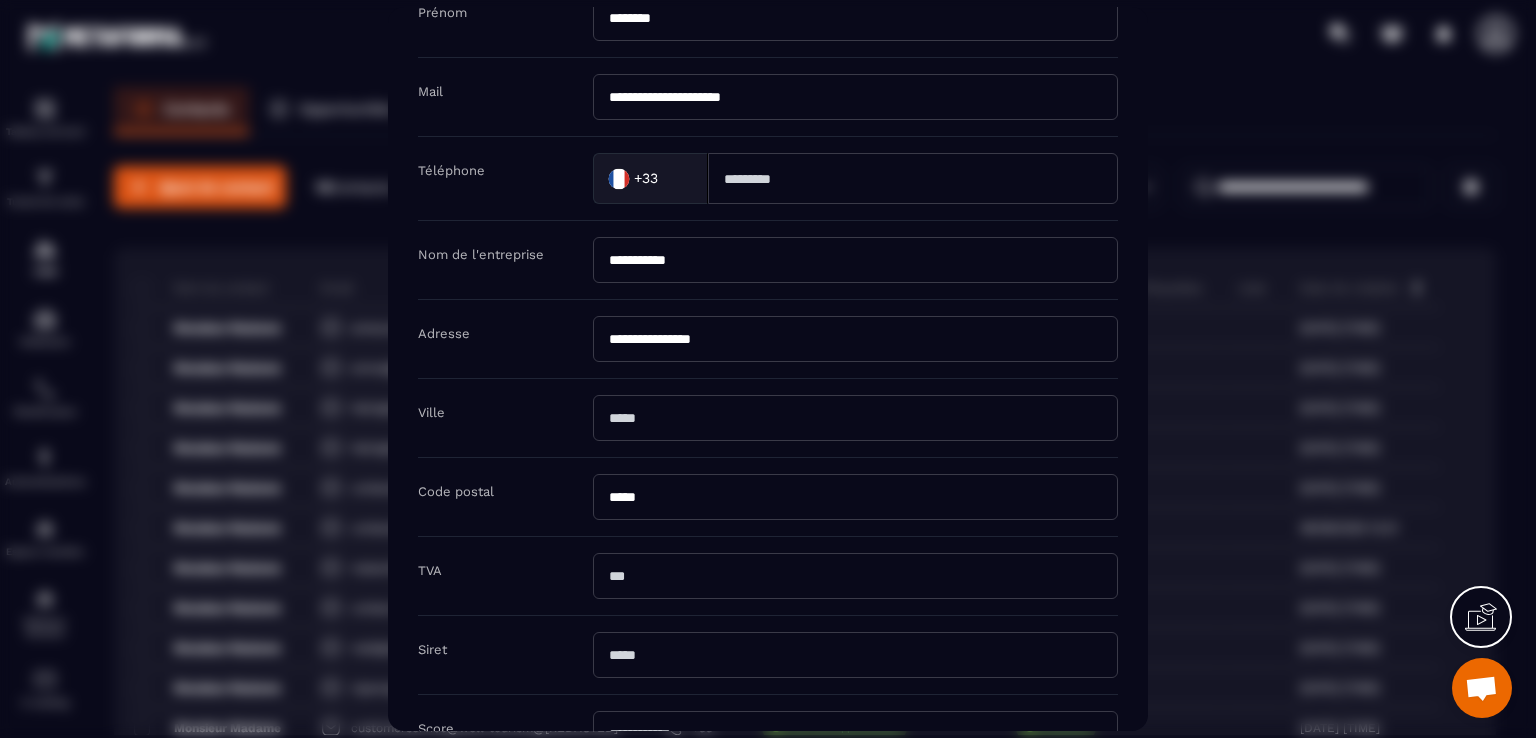 click at bounding box center (855, 418) 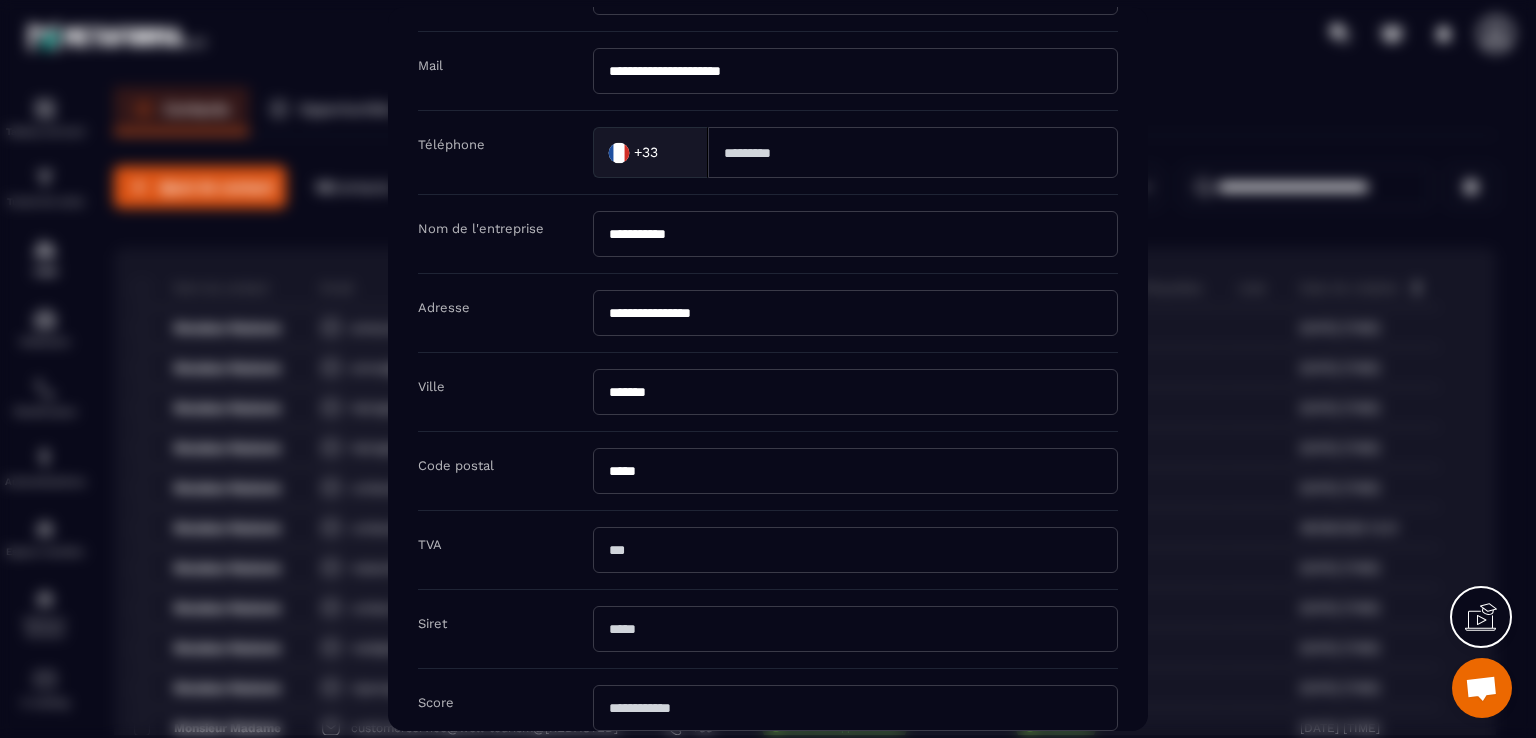 scroll, scrollTop: 364, scrollLeft: 0, axis: vertical 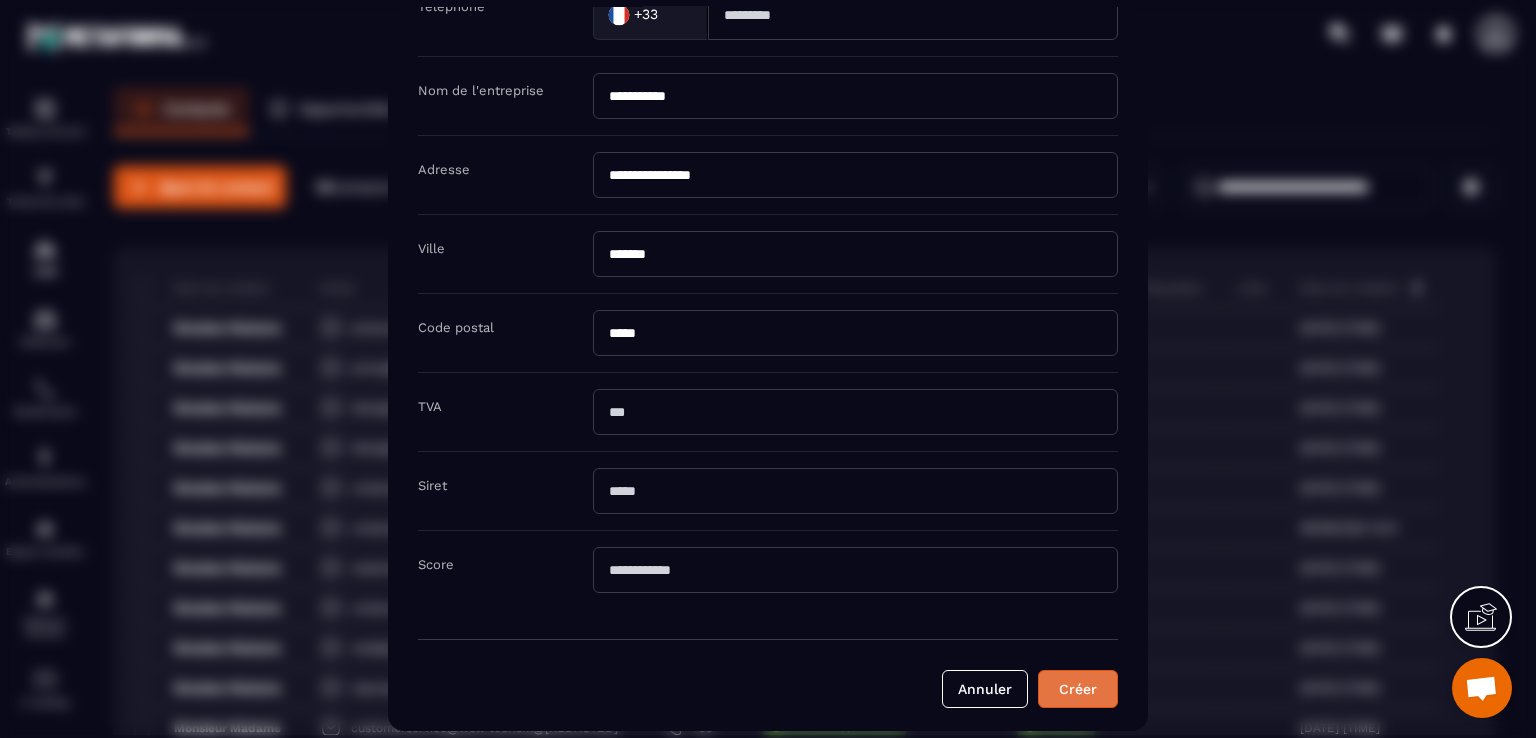 type on "*******" 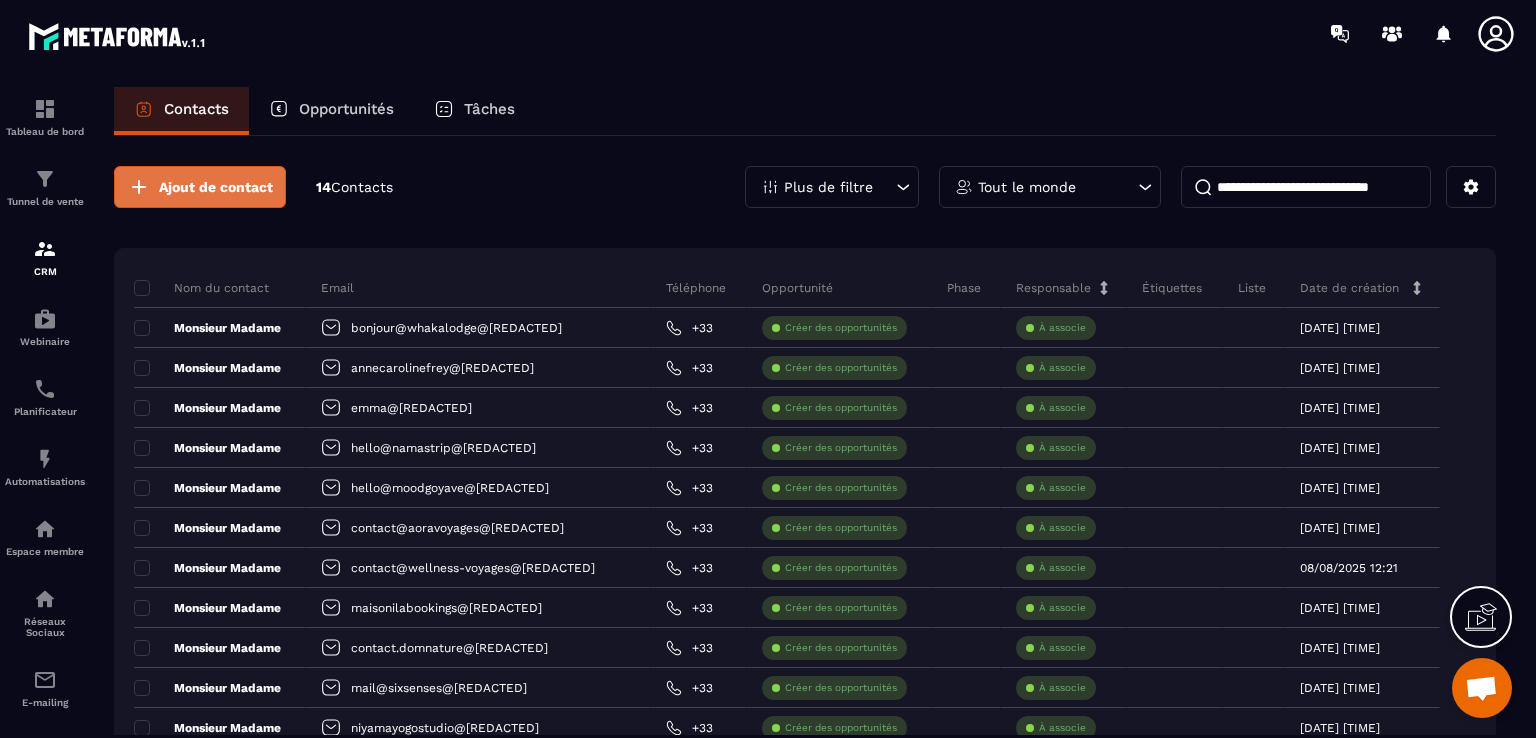 click on "Ajout de contact" at bounding box center [216, 187] 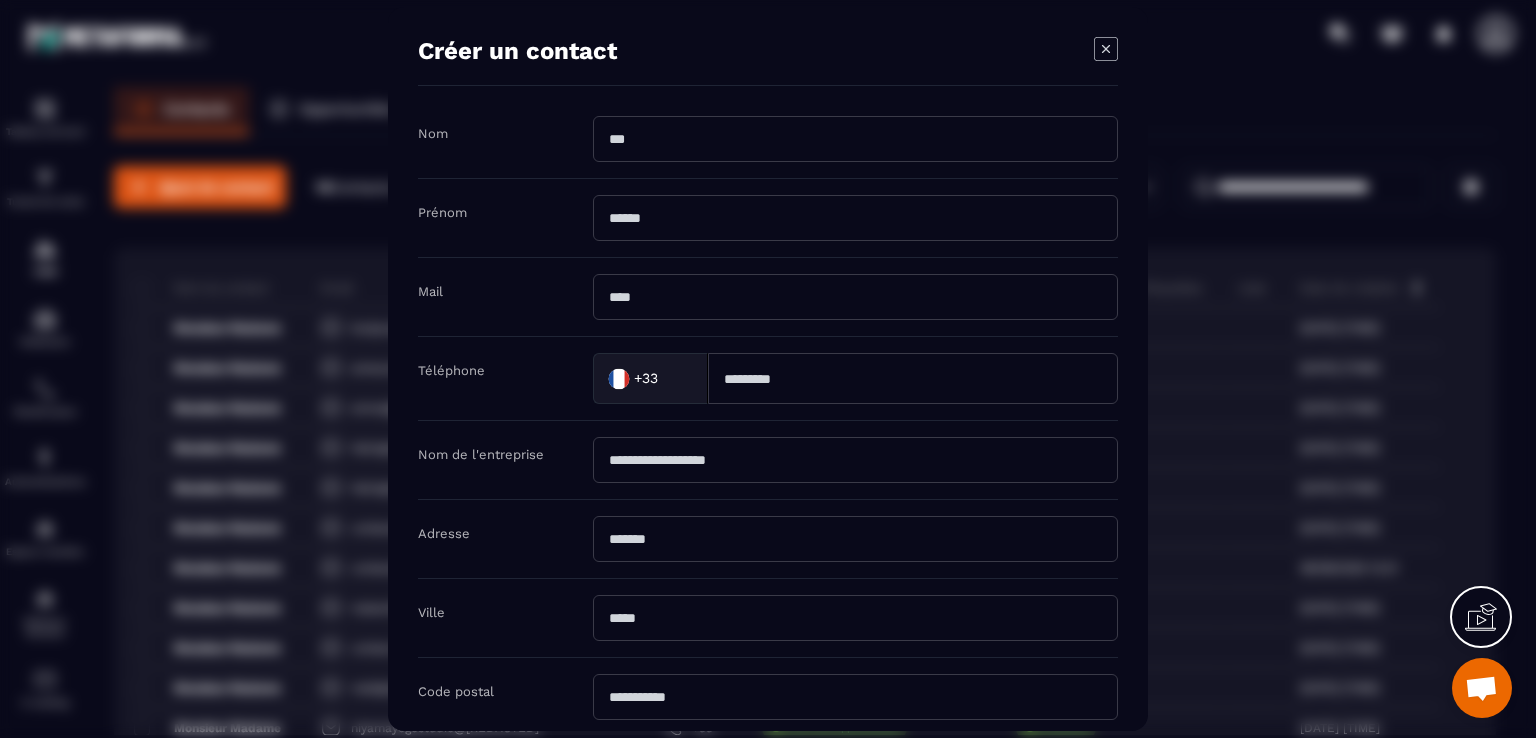 click at bounding box center [855, 139] 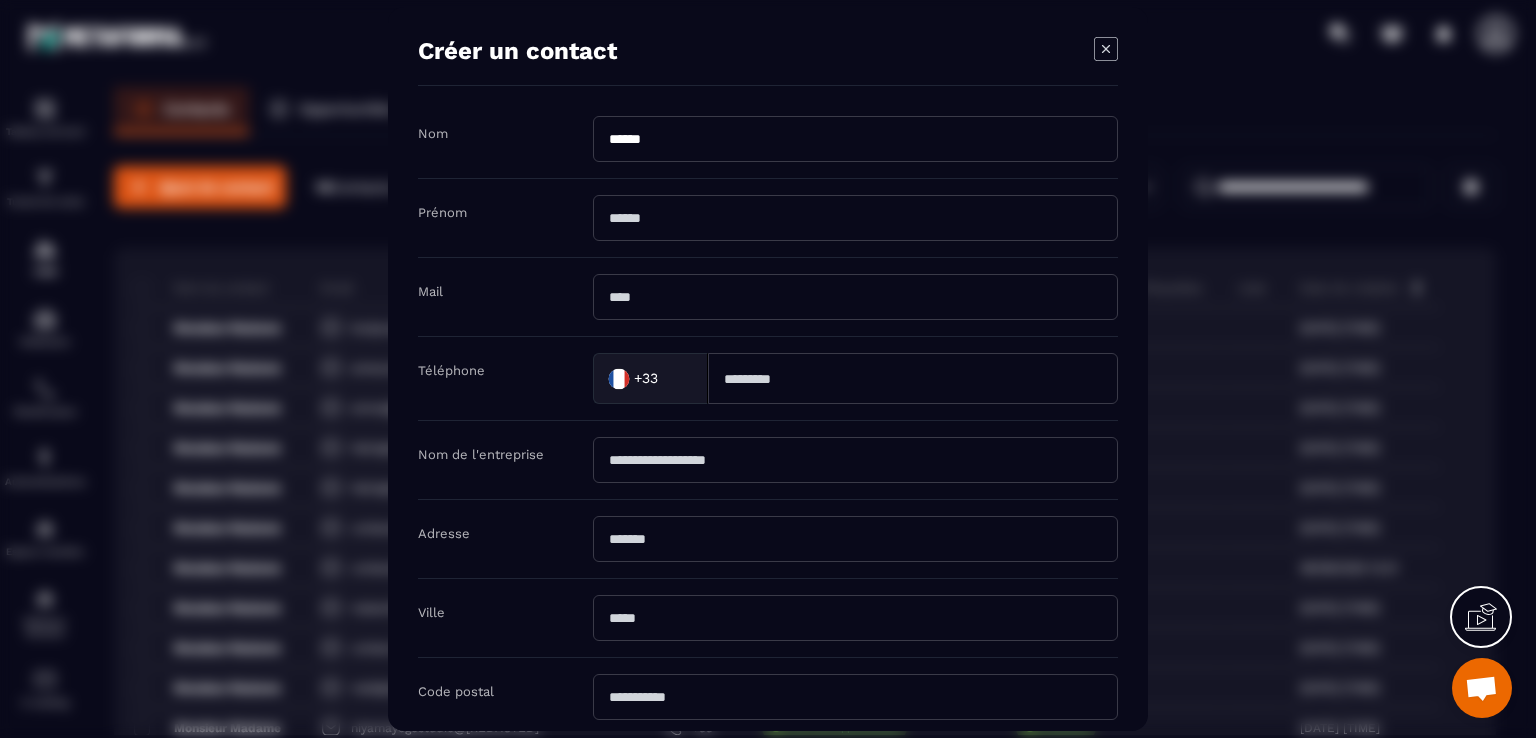 type on "******" 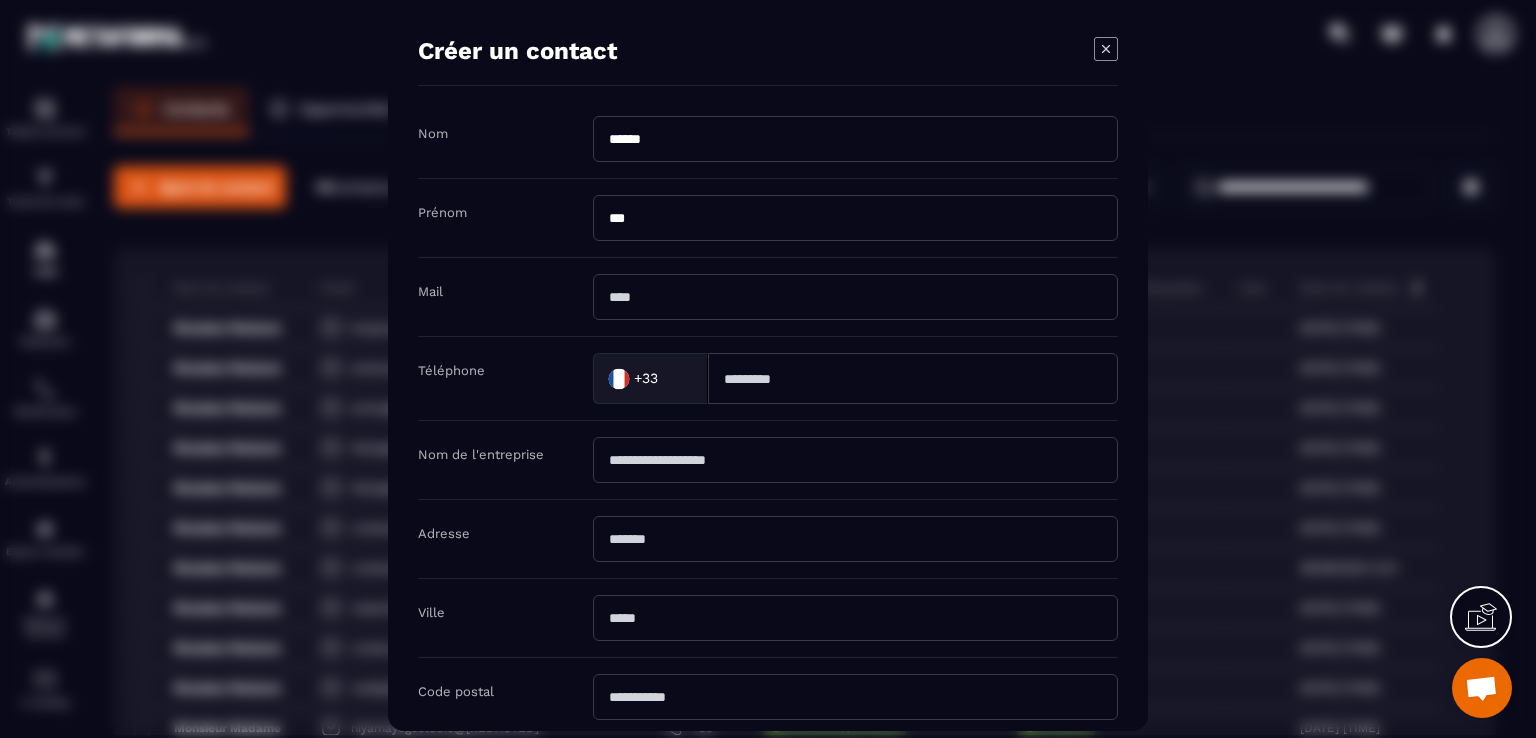 type on "********" 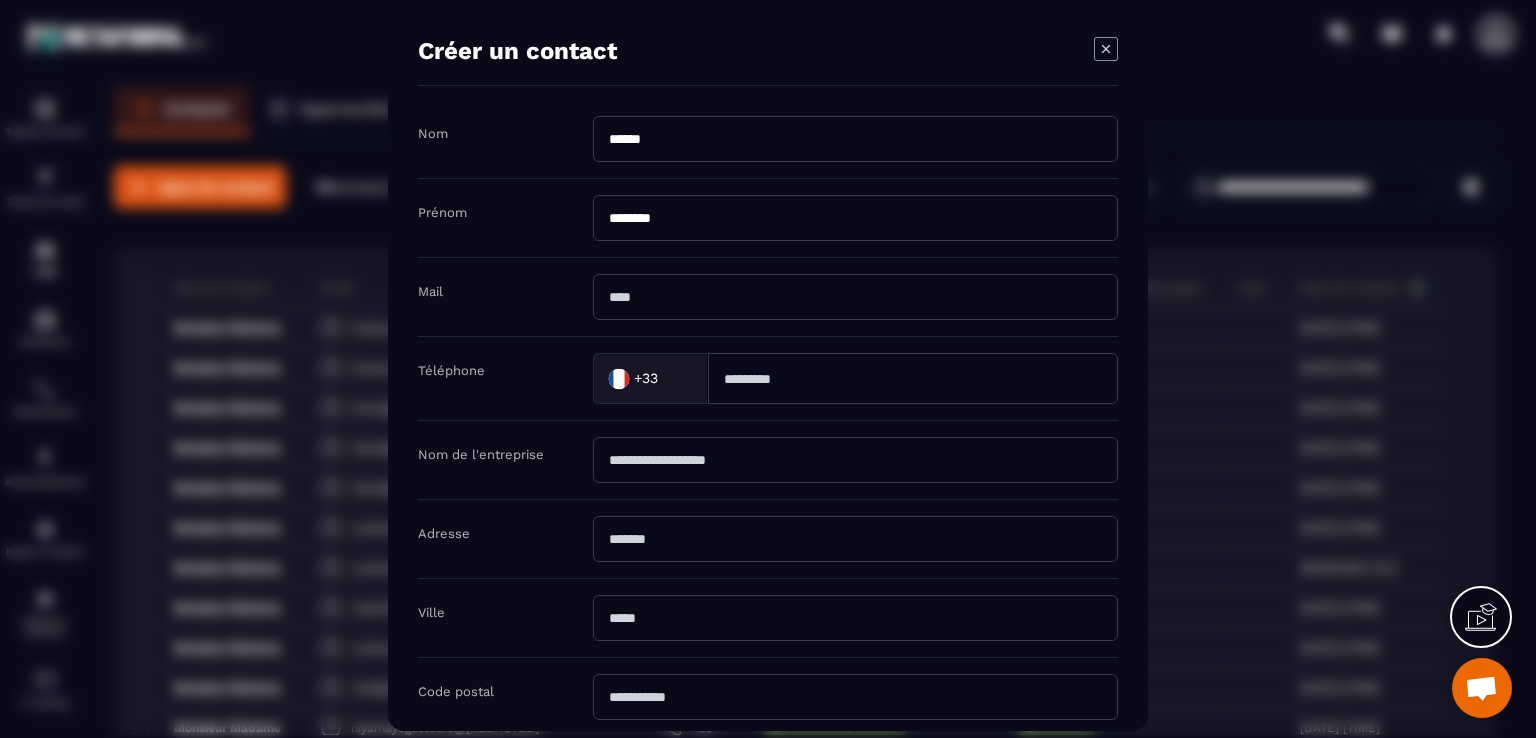 drag, startPoint x: 730, startPoint y: 300, endPoint x: 723, endPoint y: 285, distance: 16.552946 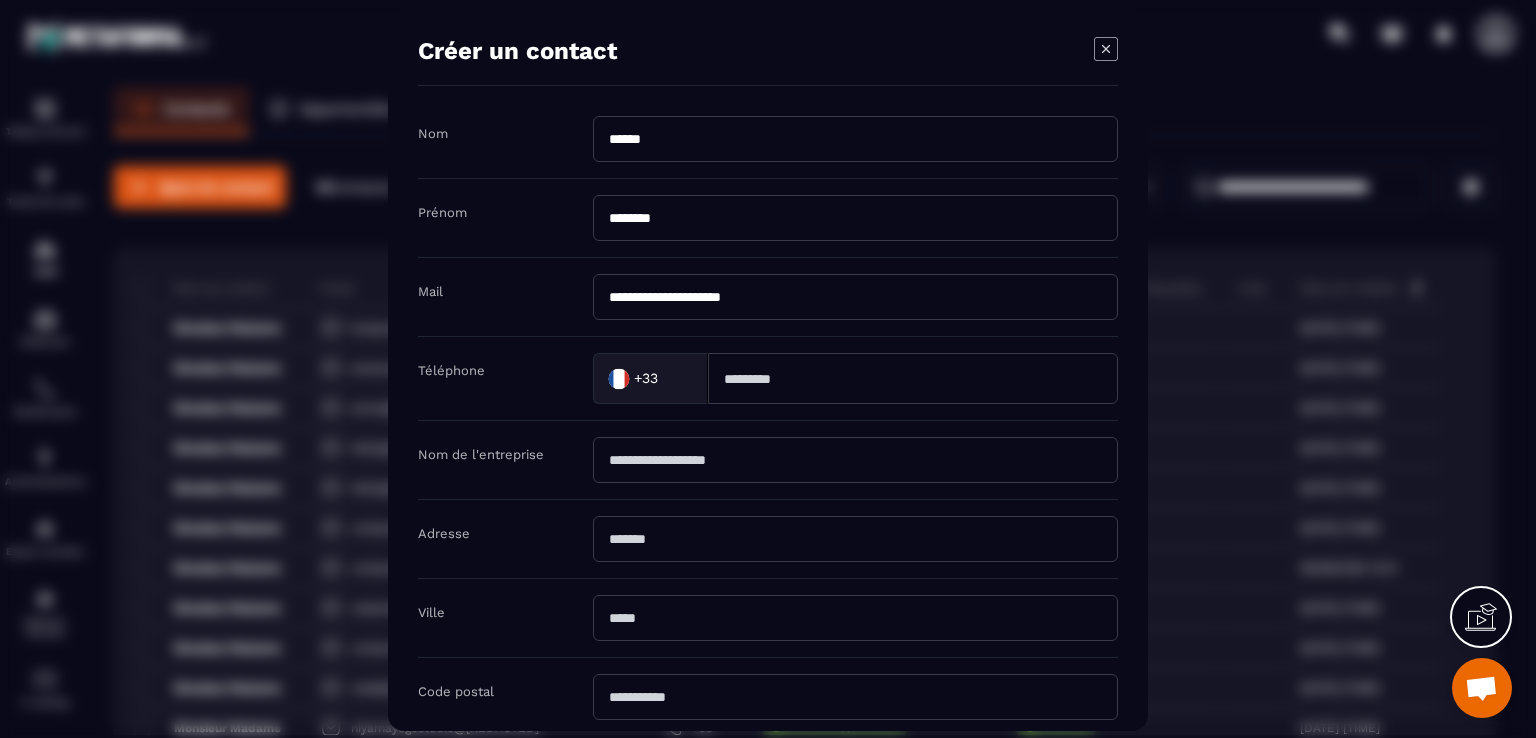 type on "**********" 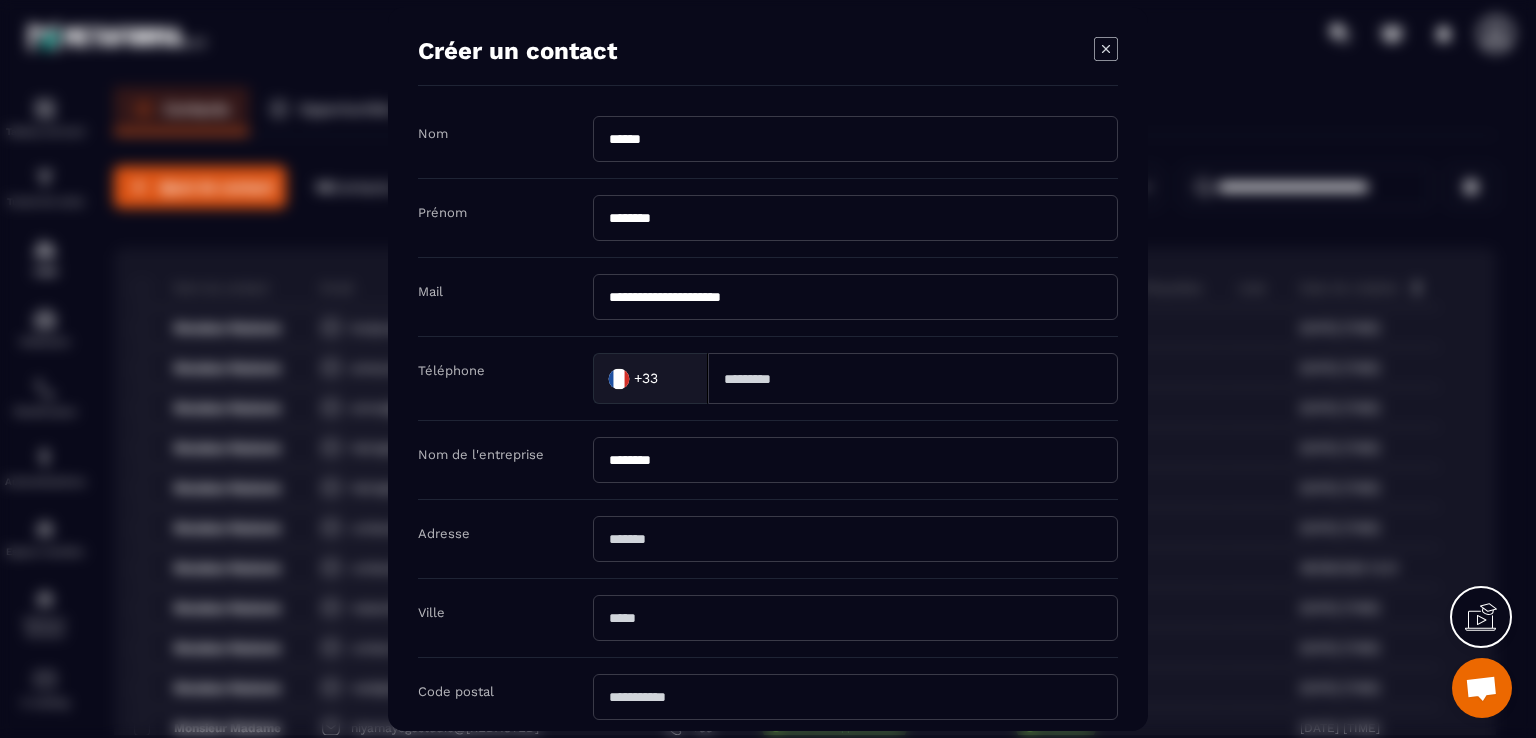 type on "********" 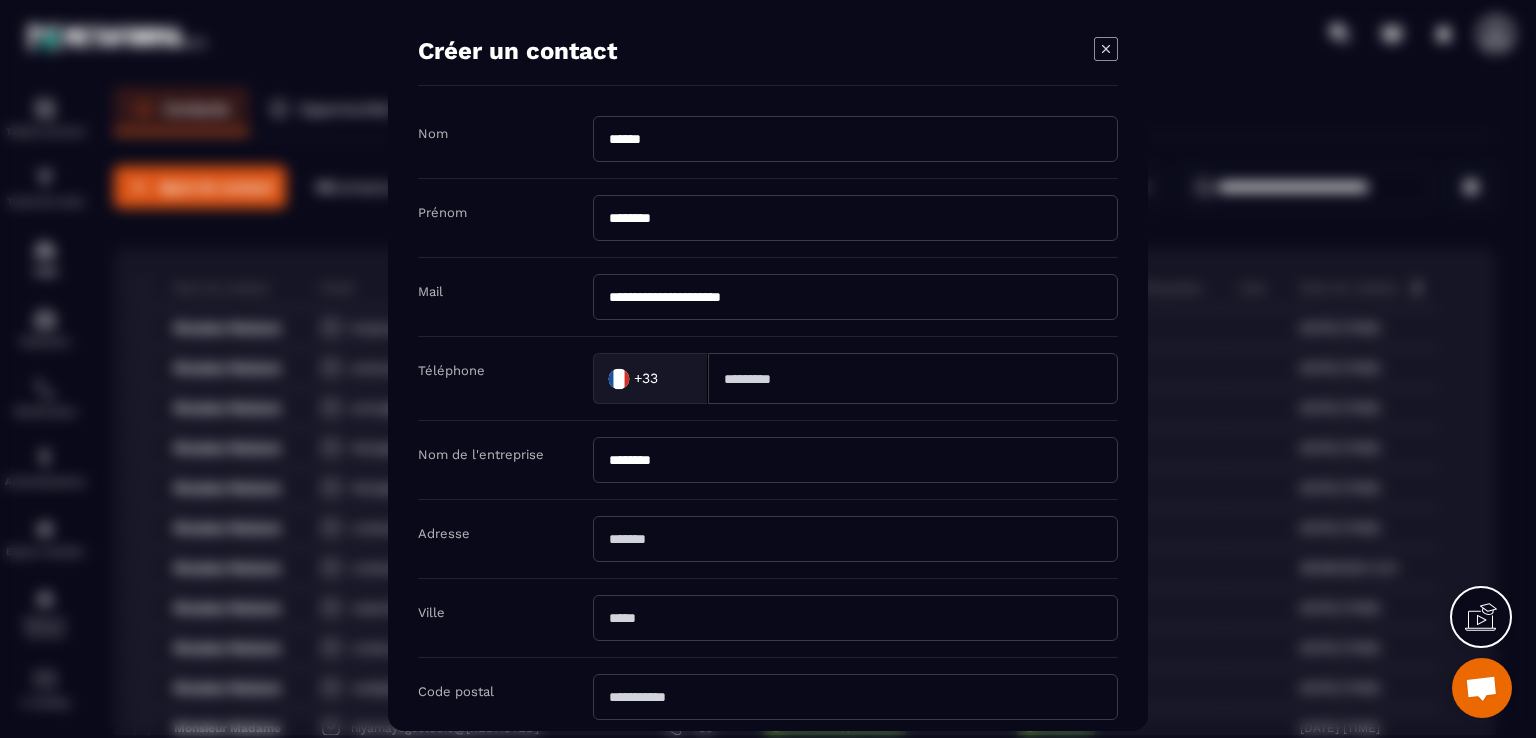 click at bounding box center [855, 539] 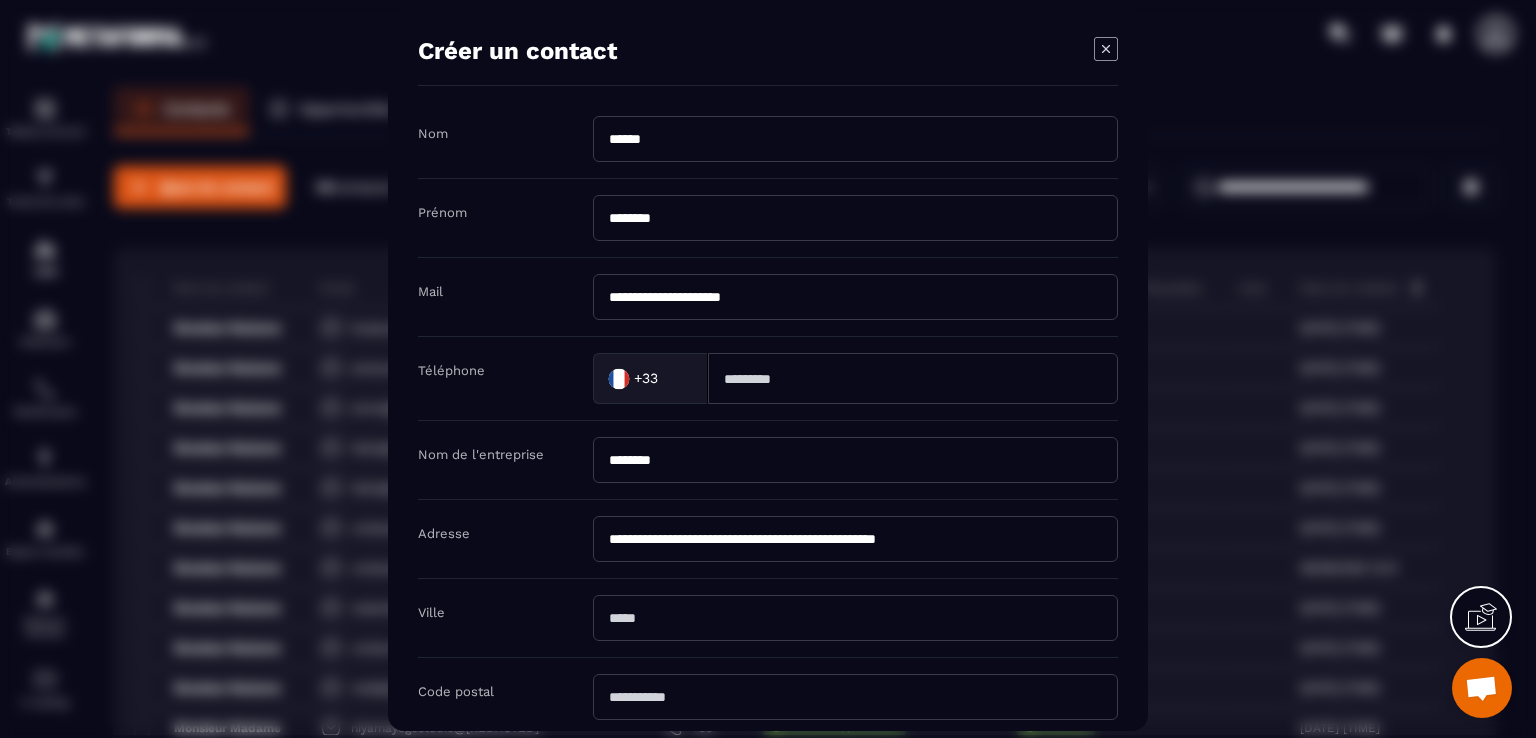 drag, startPoint x: 788, startPoint y: 535, endPoint x: 838, endPoint y: 535, distance: 50 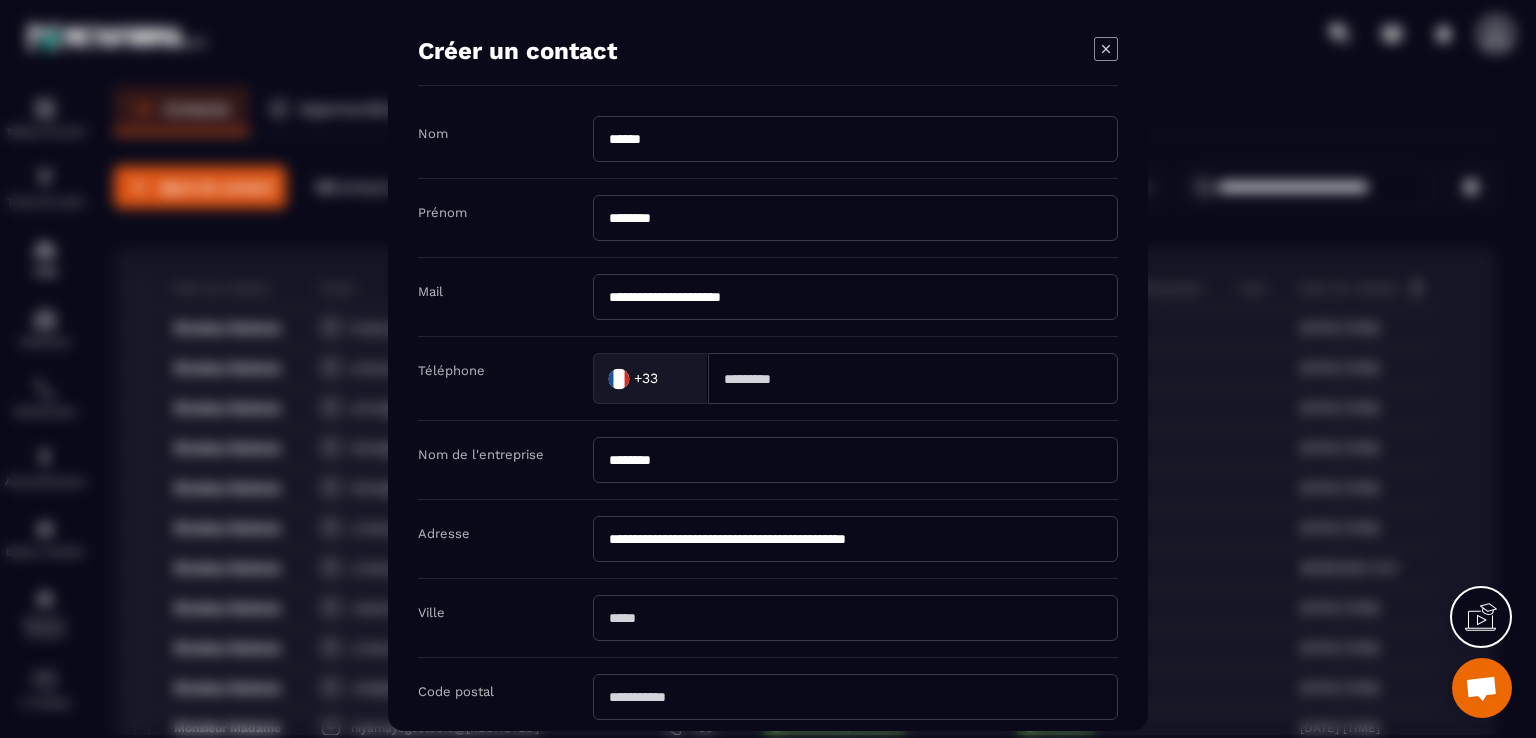 type on "**********" 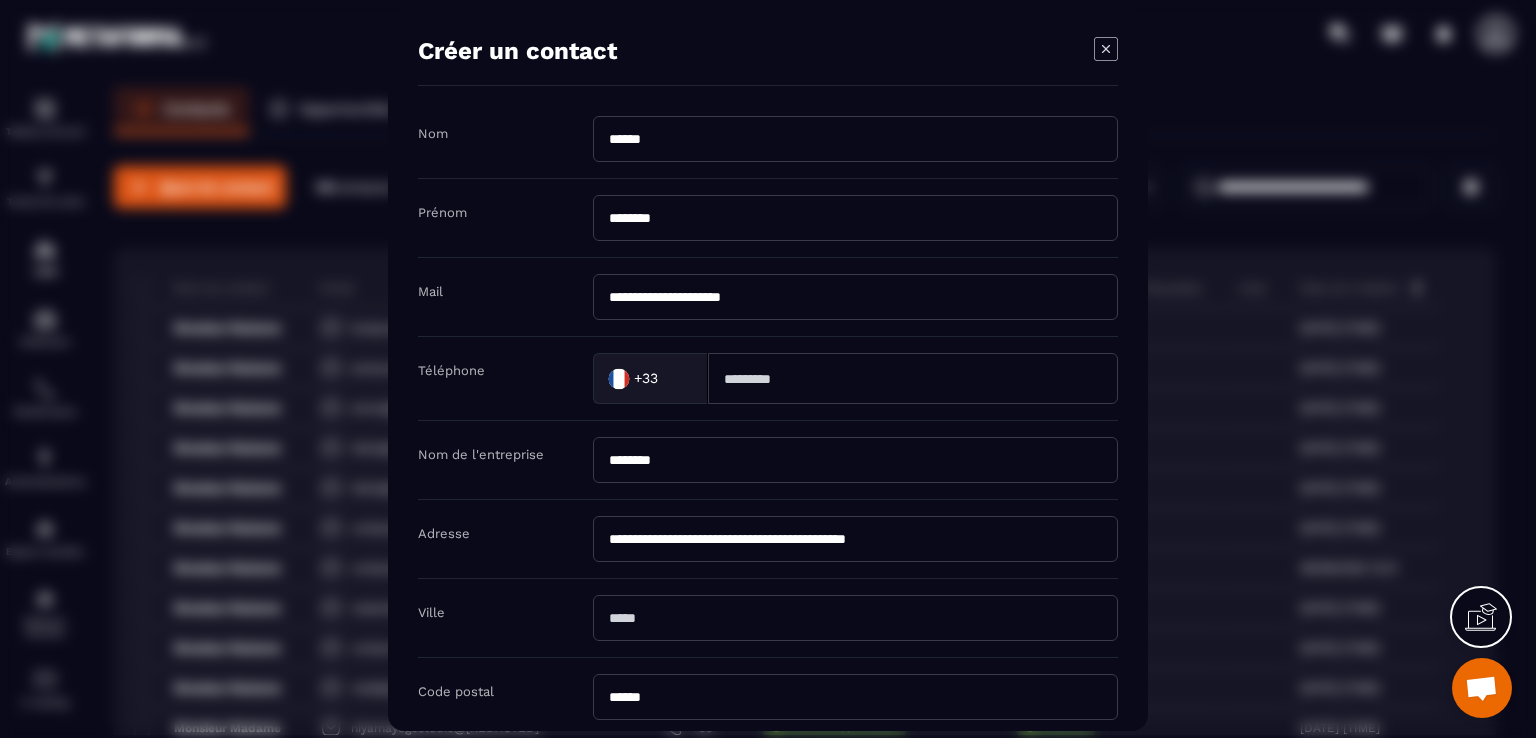 type on "*****" 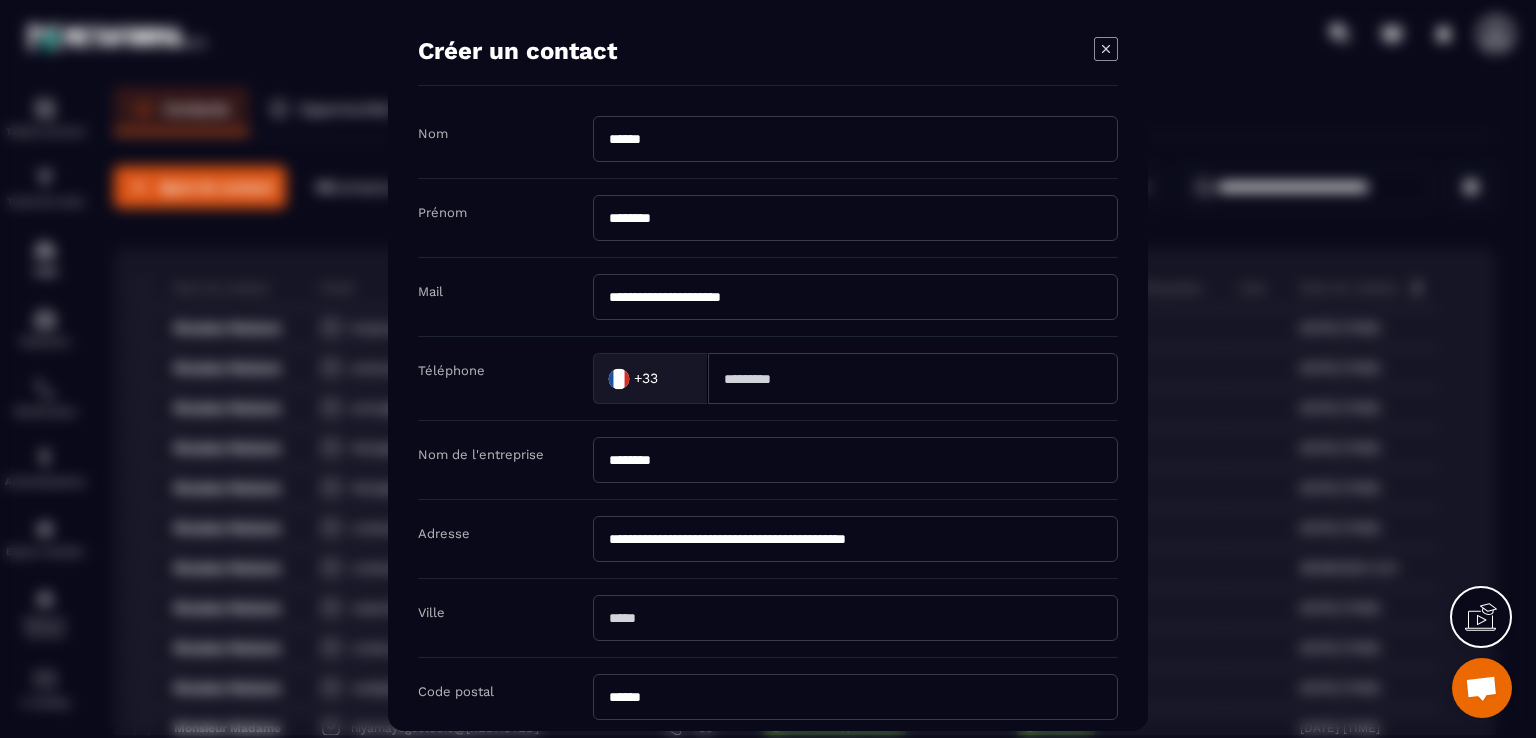 drag, startPoint x: 788, startPoint y: 533, endPoint x: 936, endPoint y: 533, distance: 148 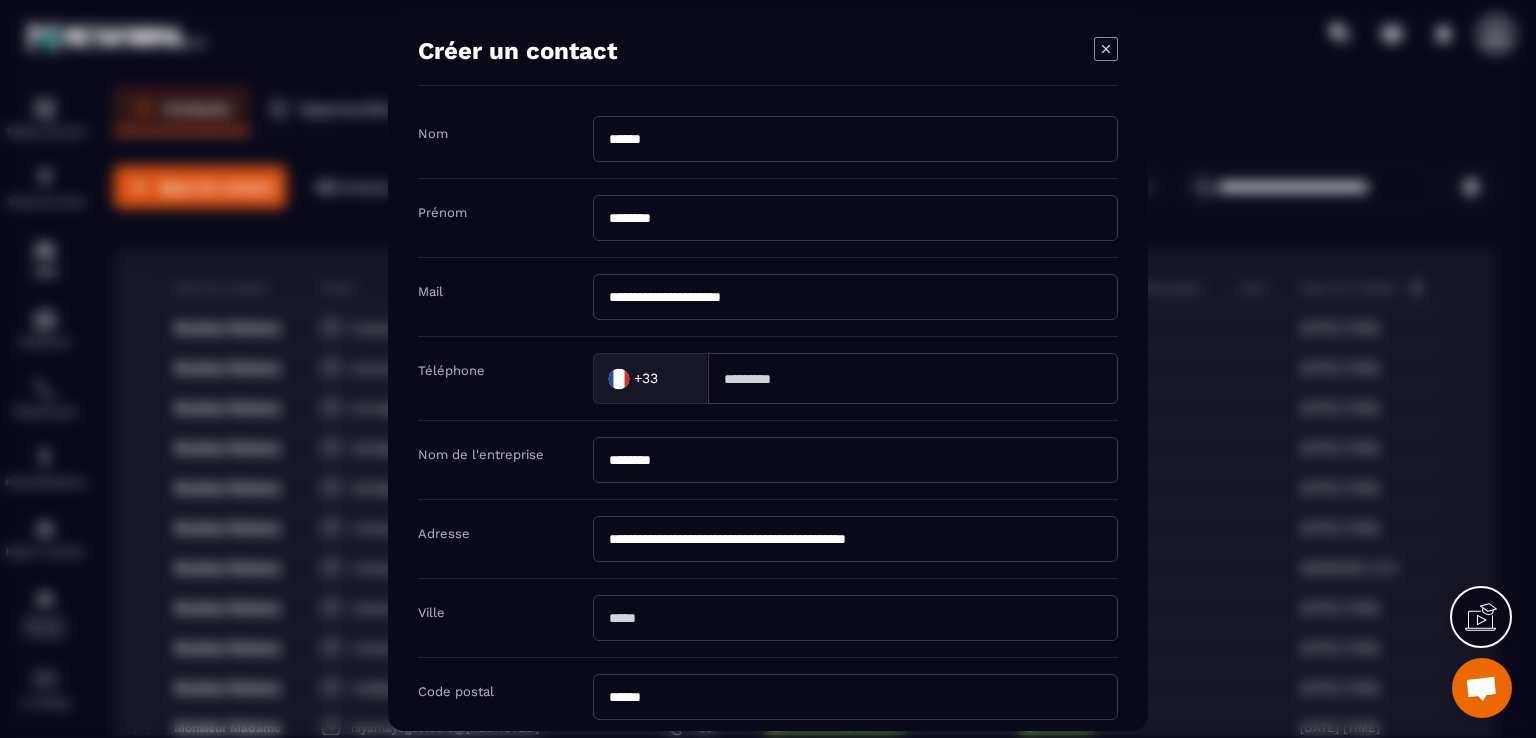 click on "**********" at bounding box center (855, 539) 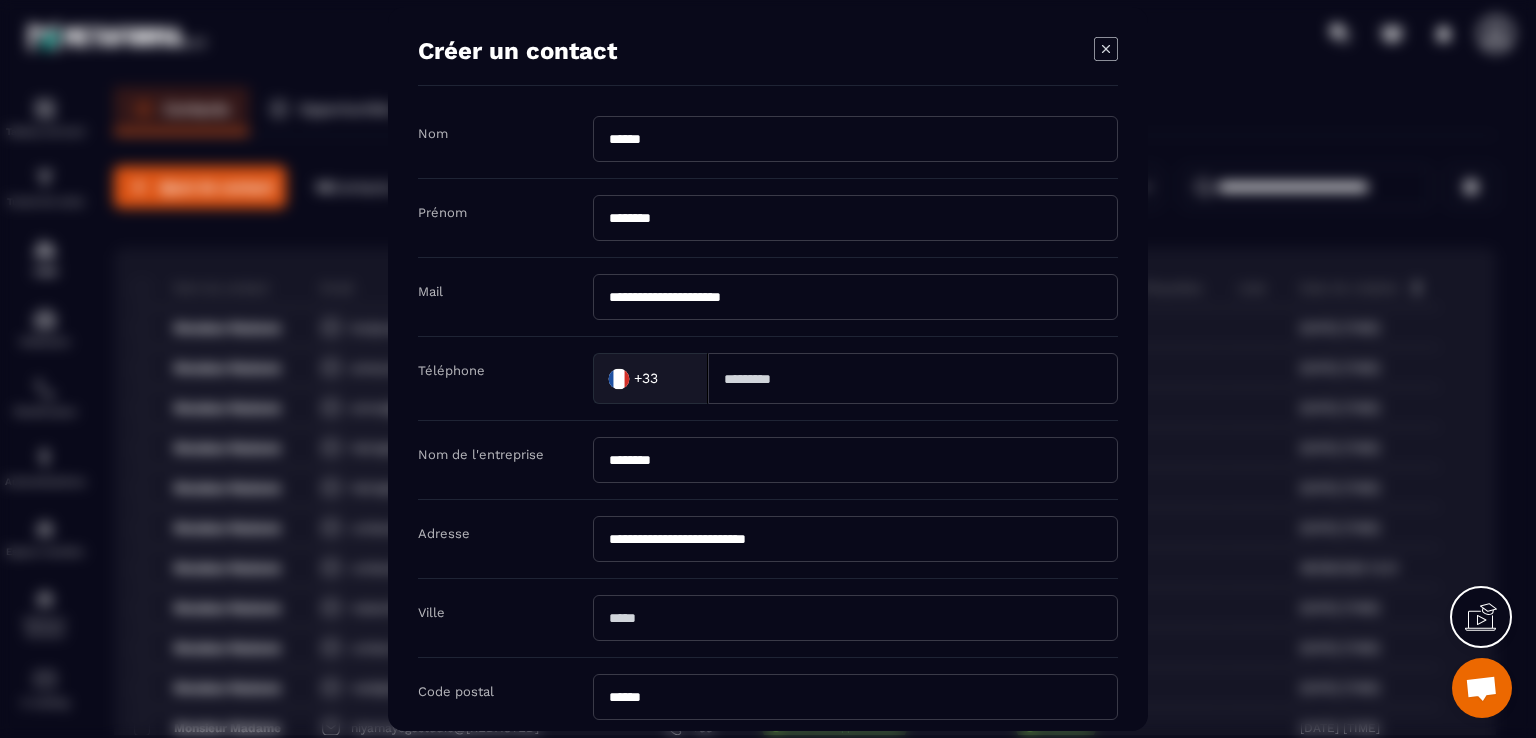 type on "**********" 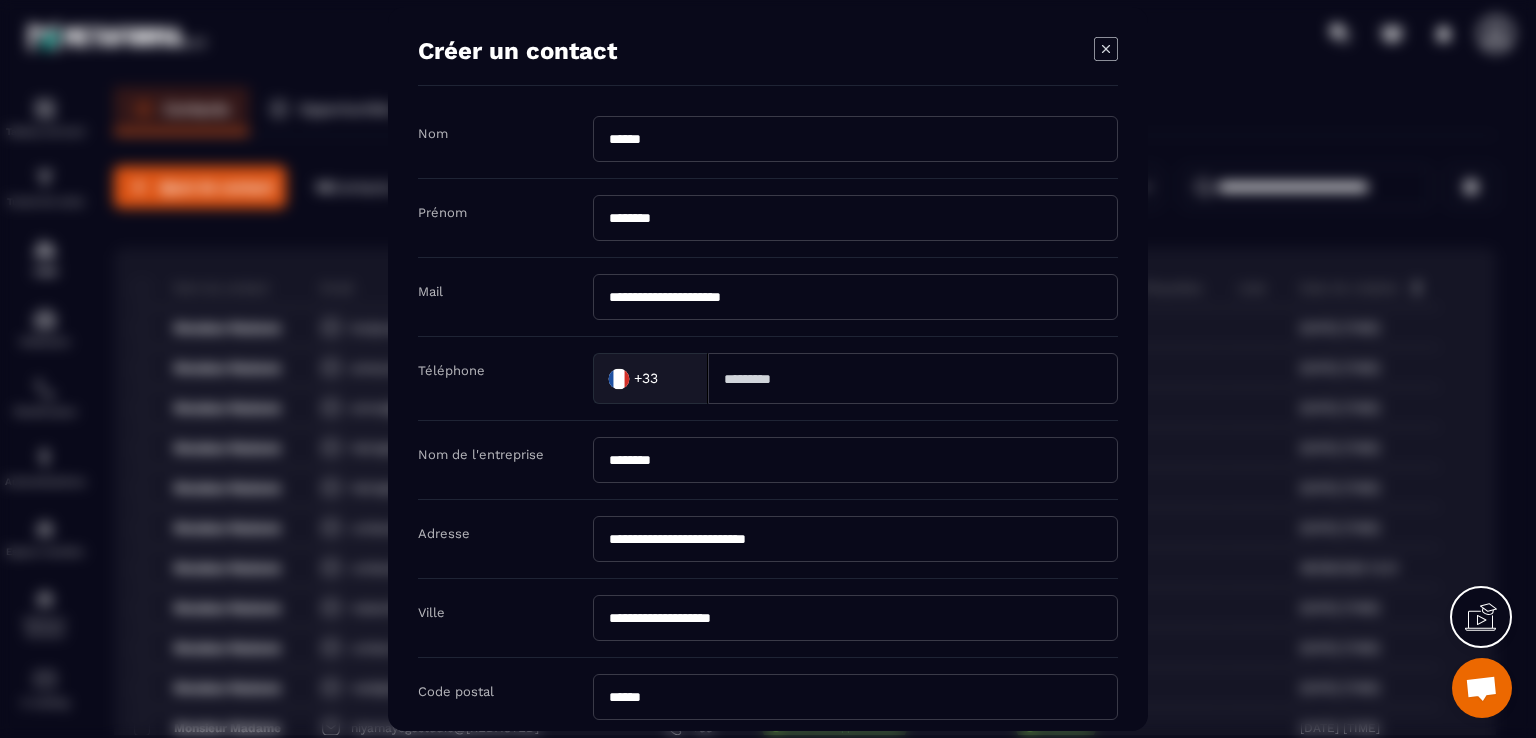 type on "**********" 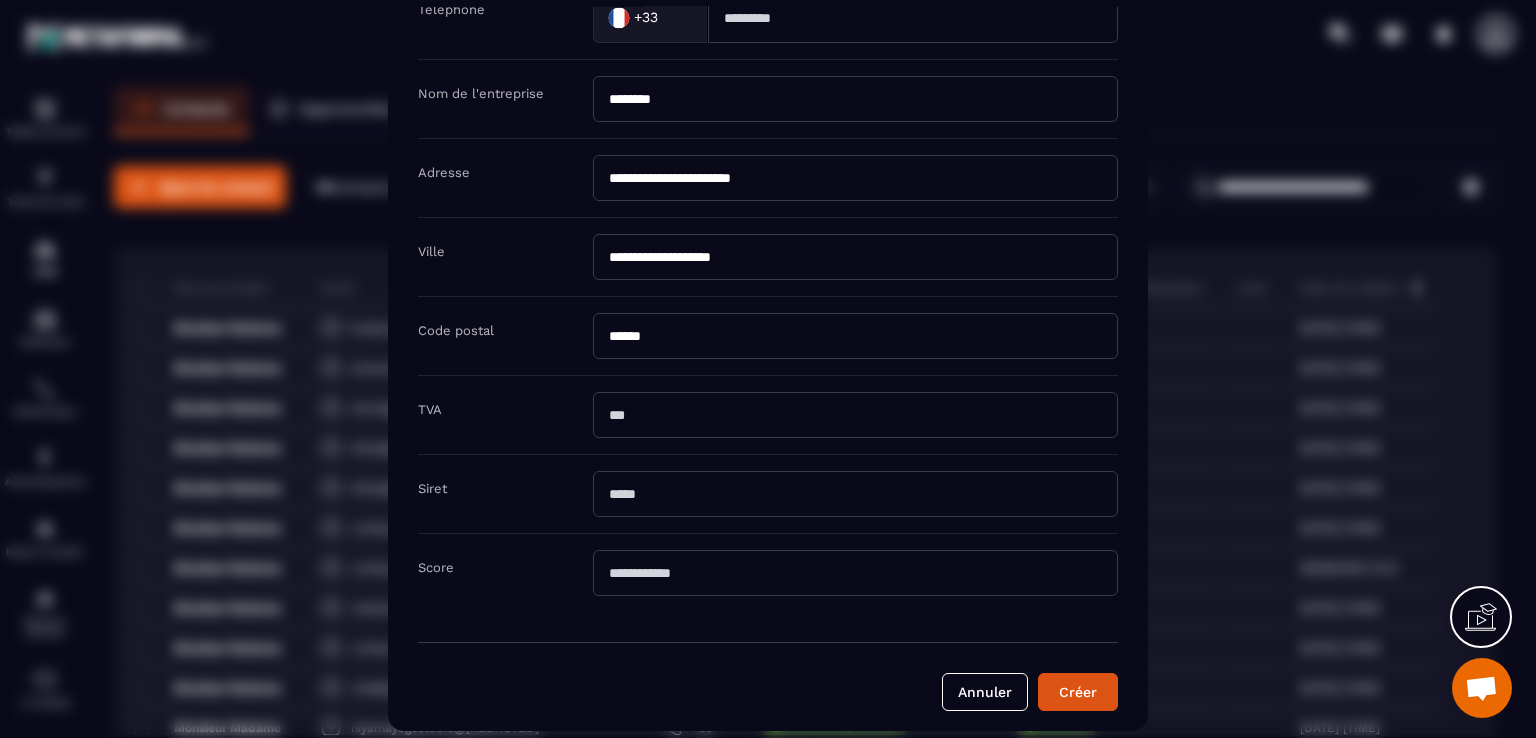 scroll, scrollTop: 364, scrollLeft: 0, axis: vertical 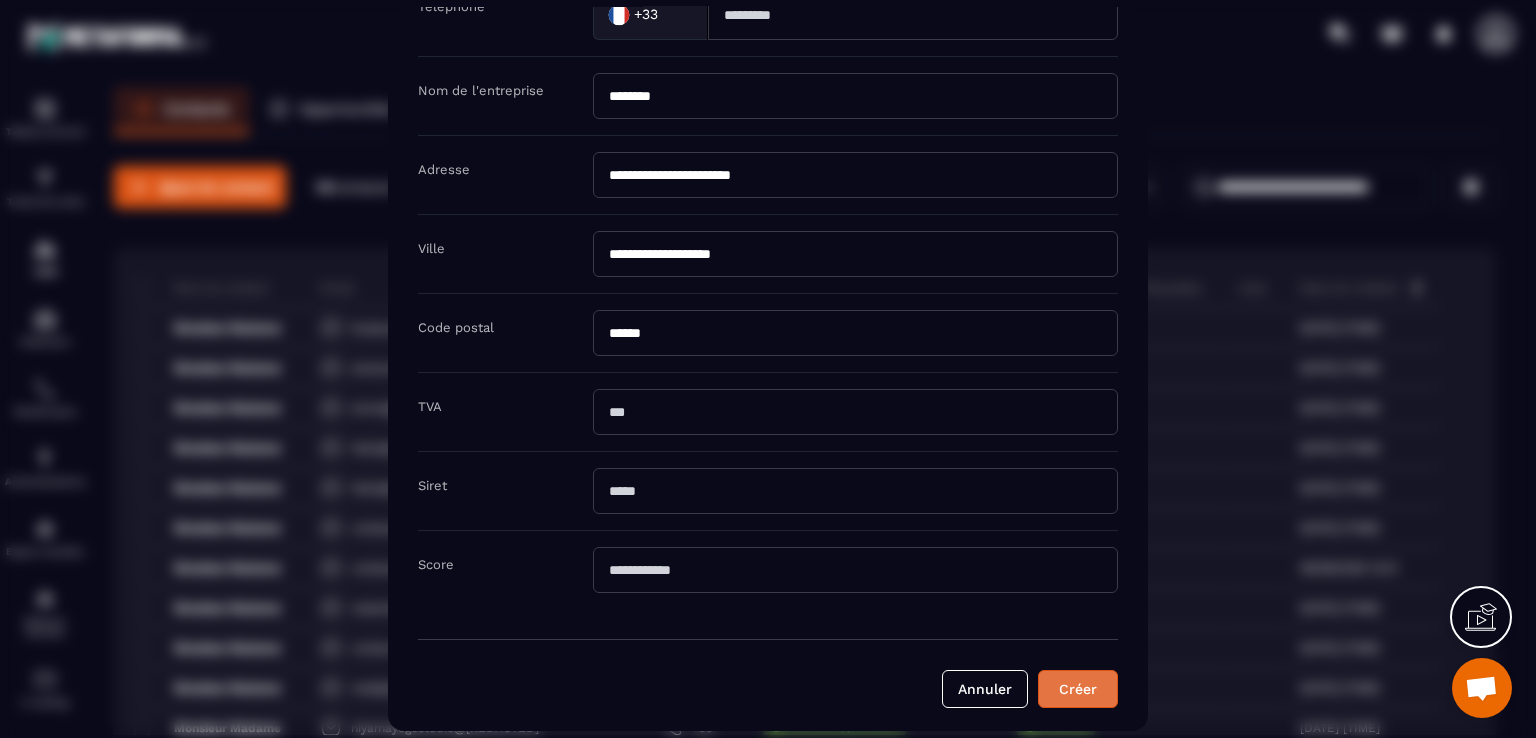 type on "**********" 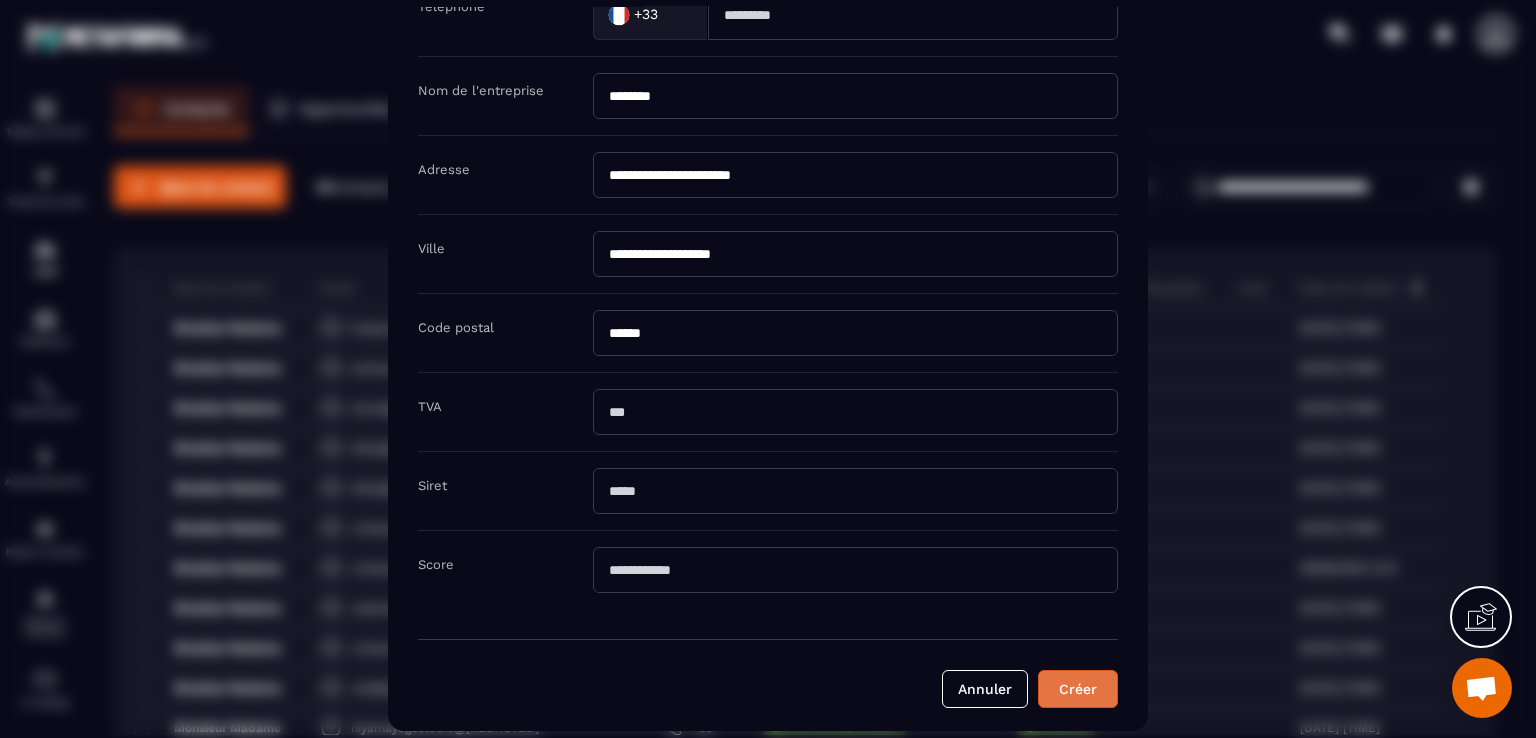 click on "Créer" at bounding box center [1078, 689] 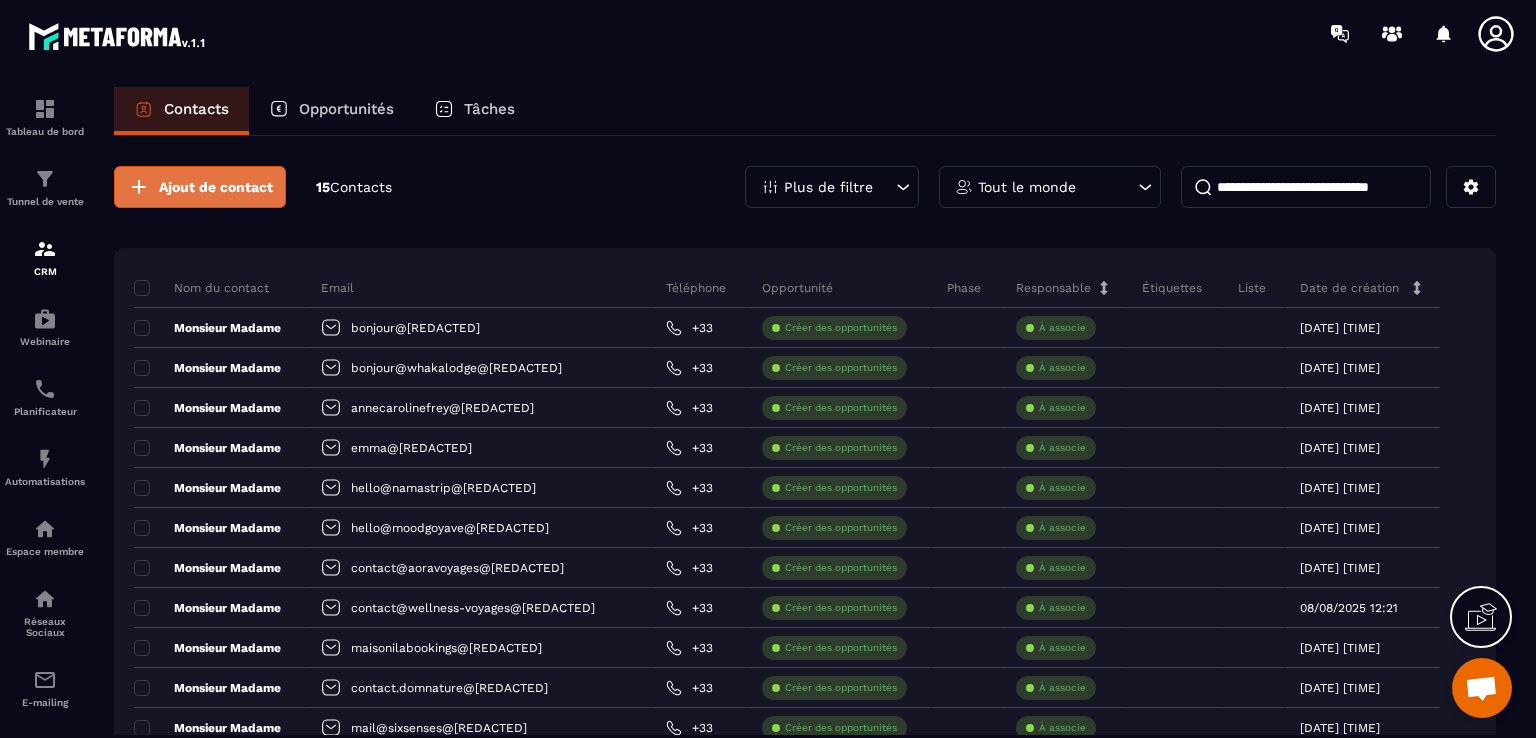 click on "Ajout de contact" at bounding box center [216, 187] 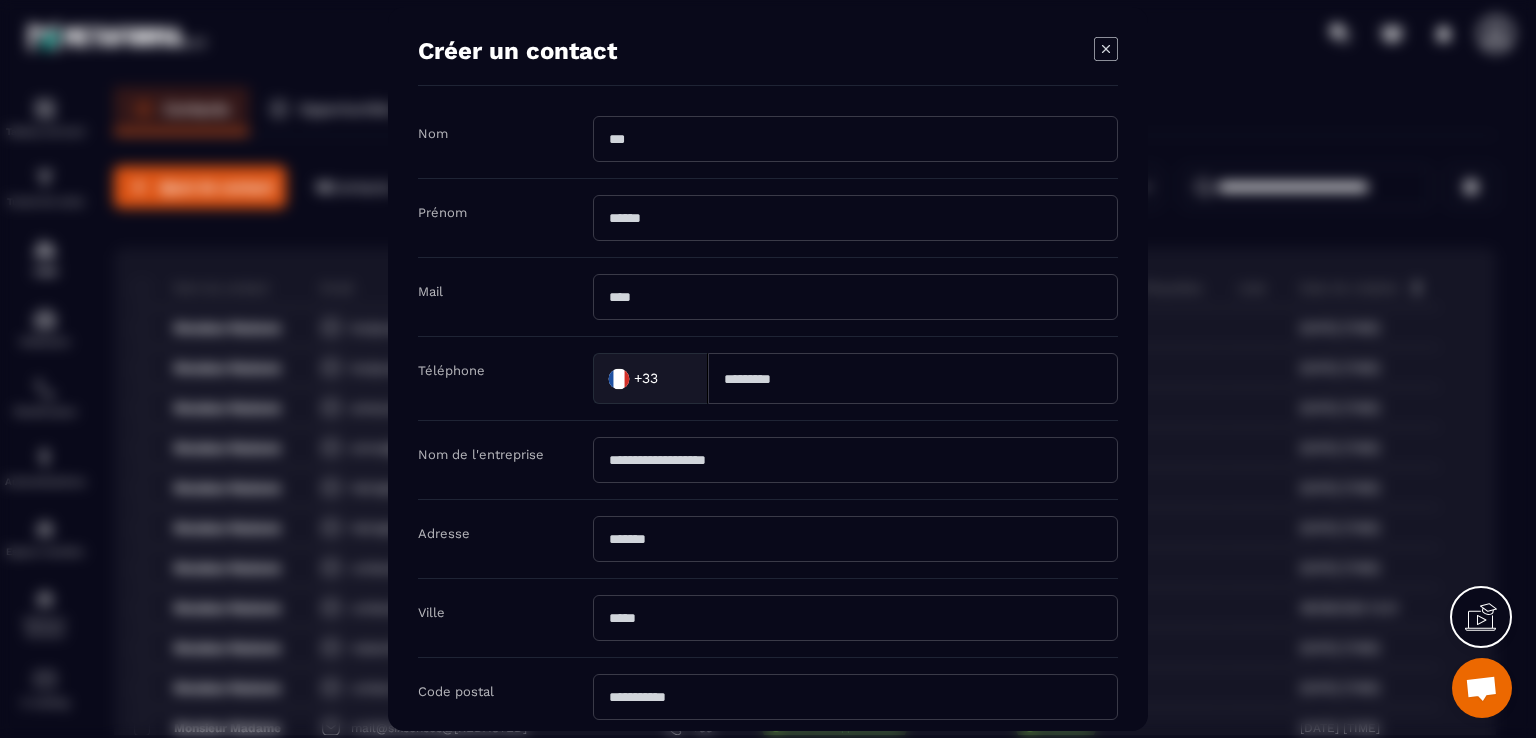 click at bounding box center [855, 297] 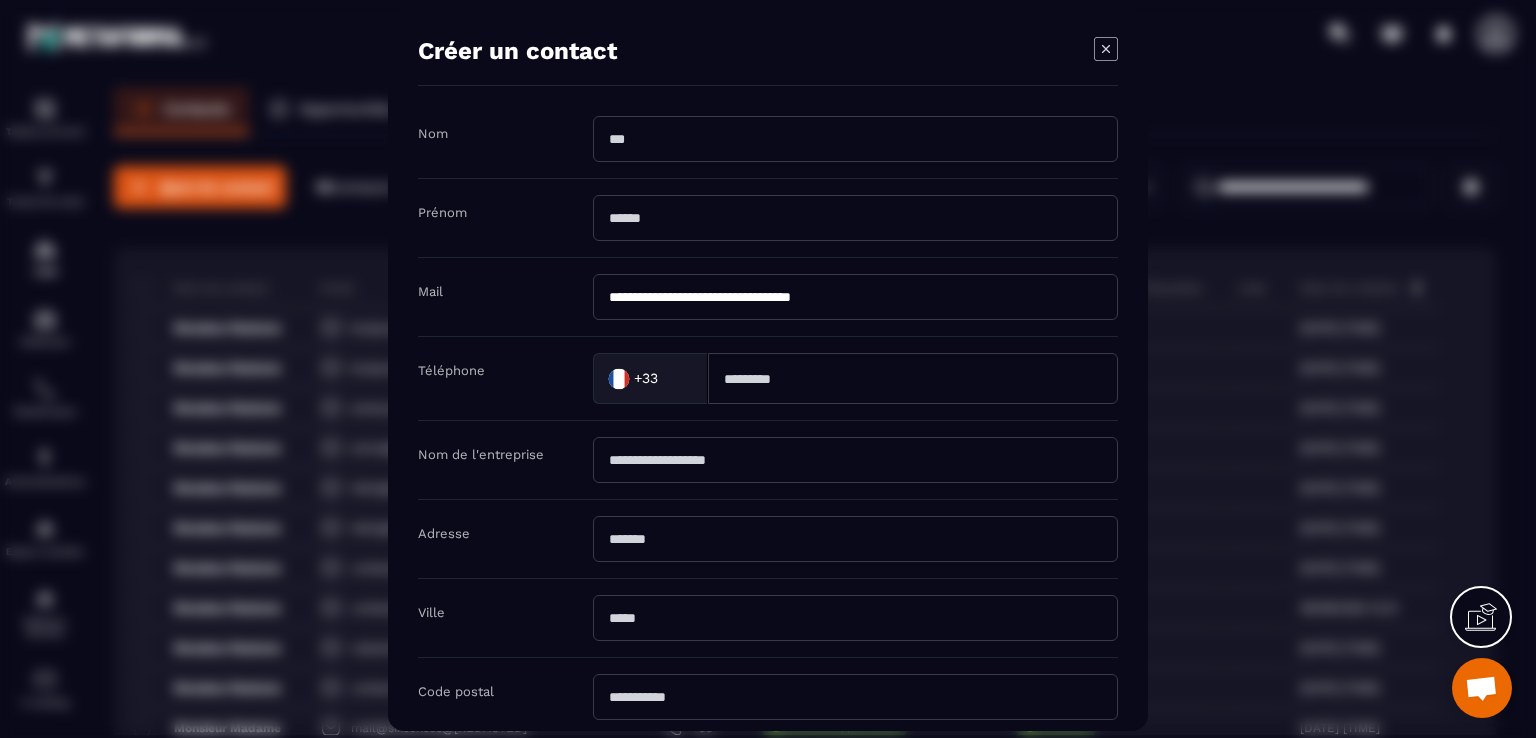 type on "**********" 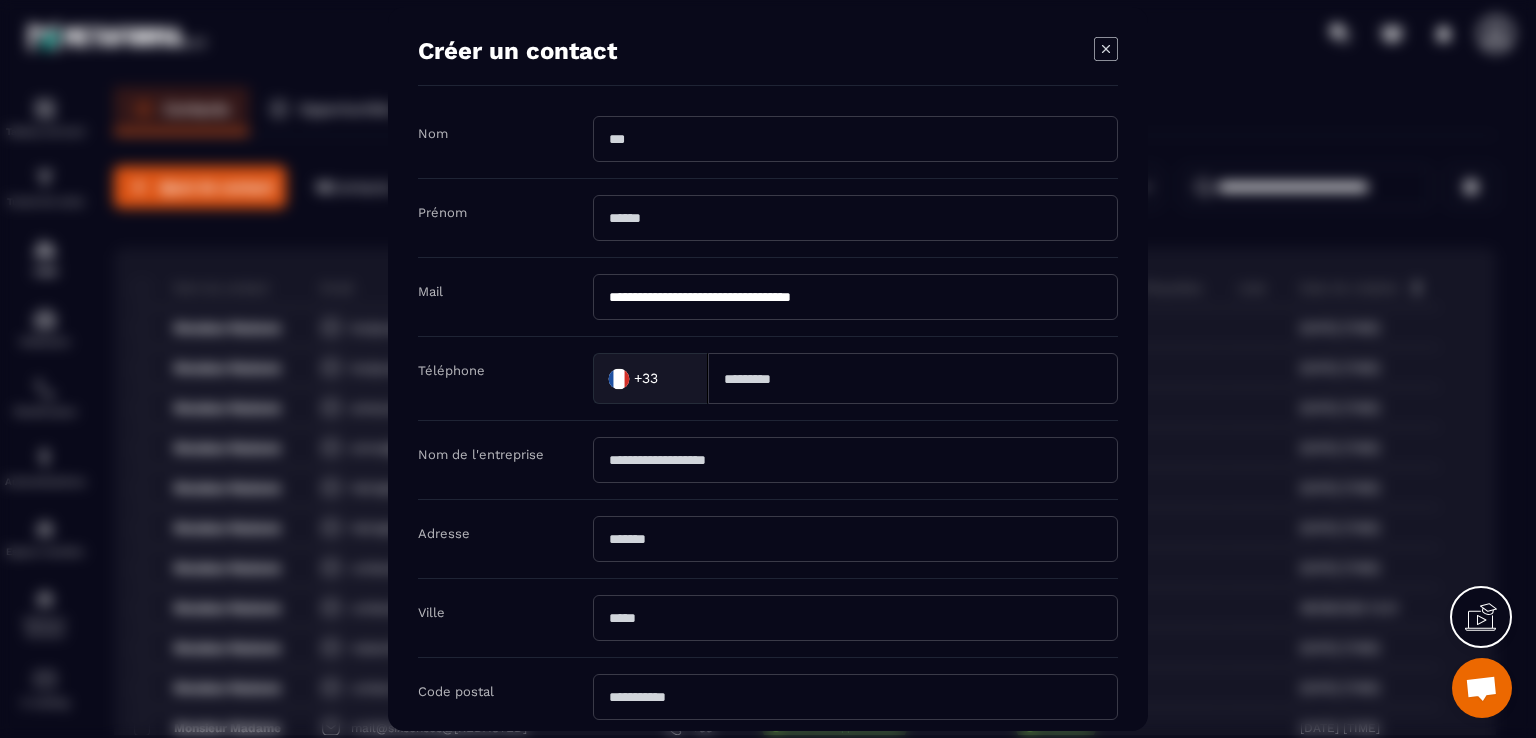 click at bounding box center [855, 139] 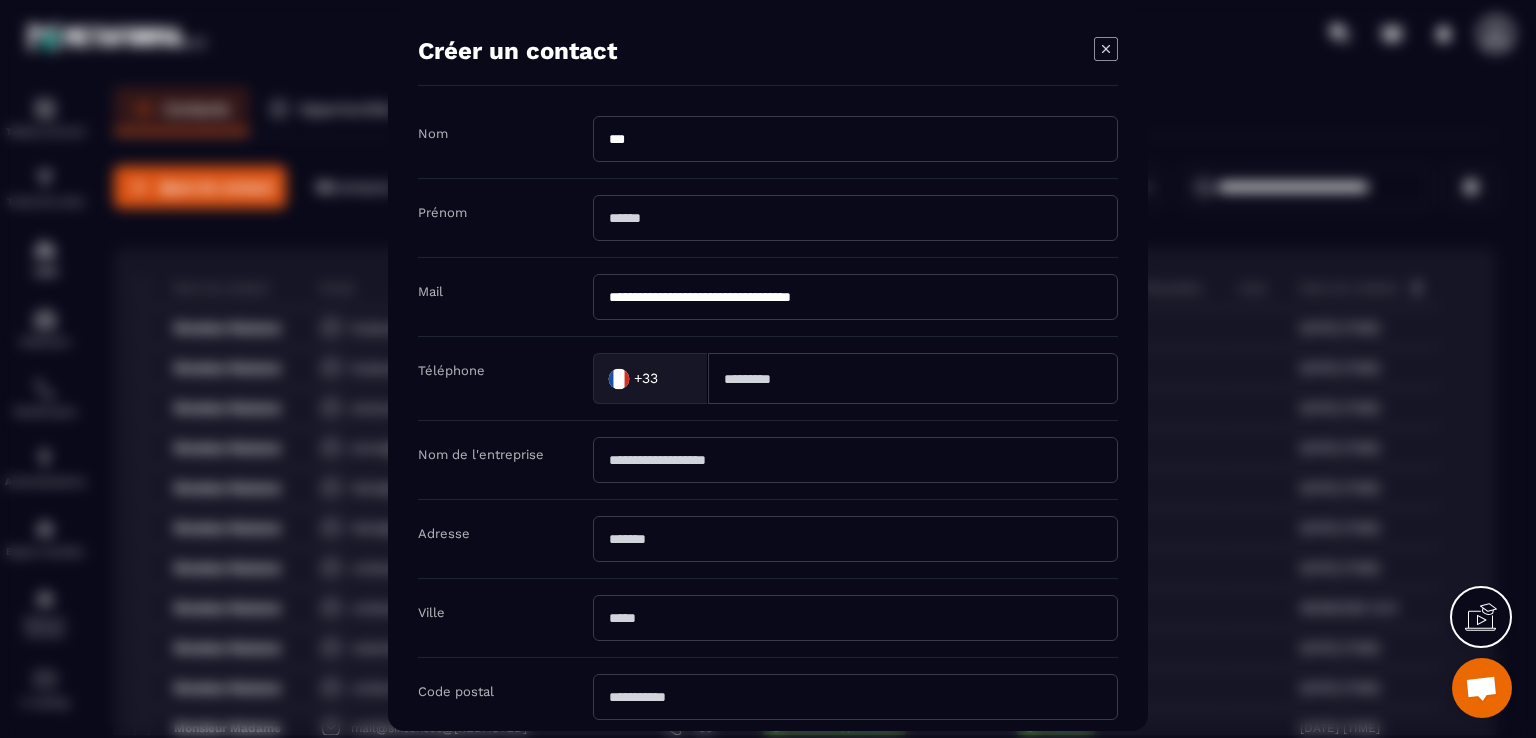 type on "******" 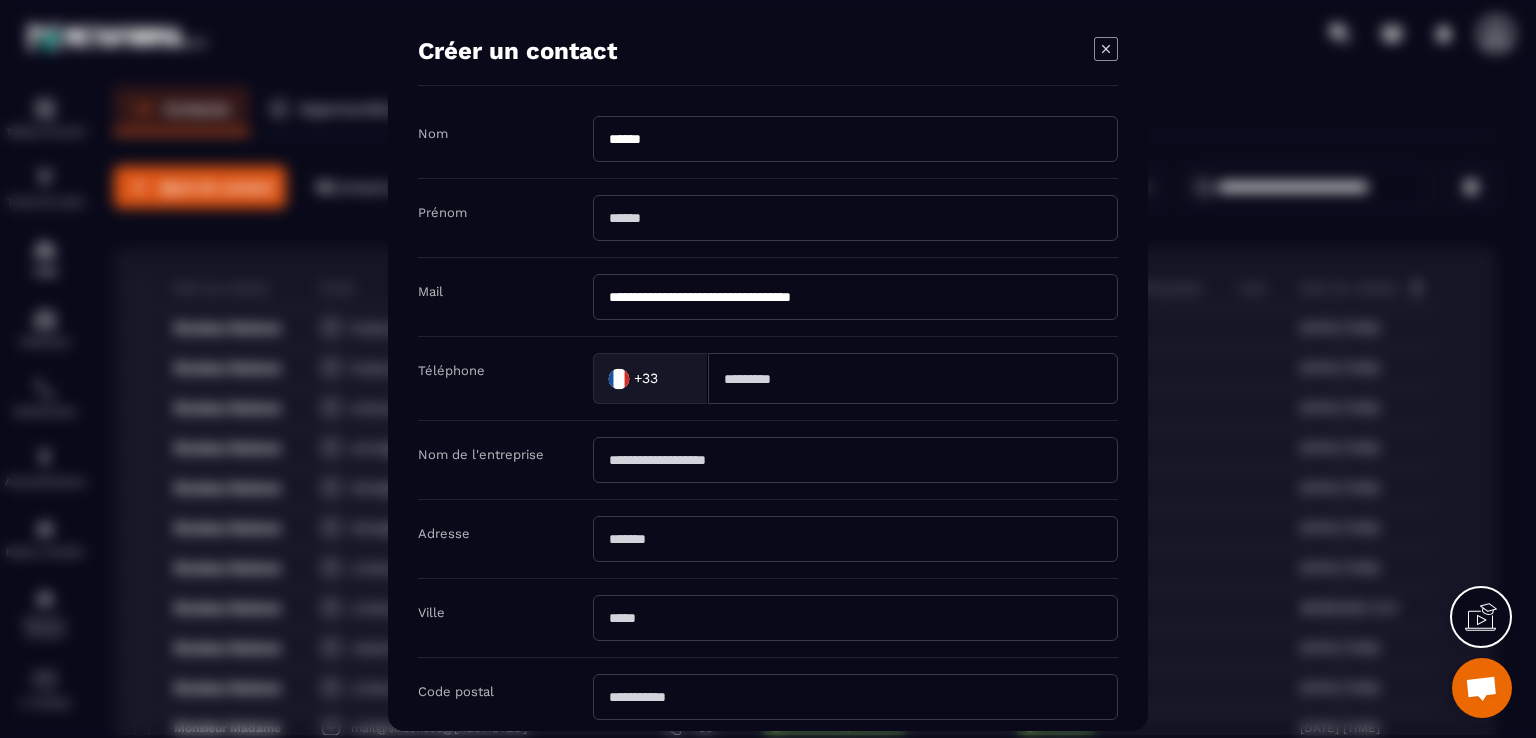 click at bounding box center (855, 218) 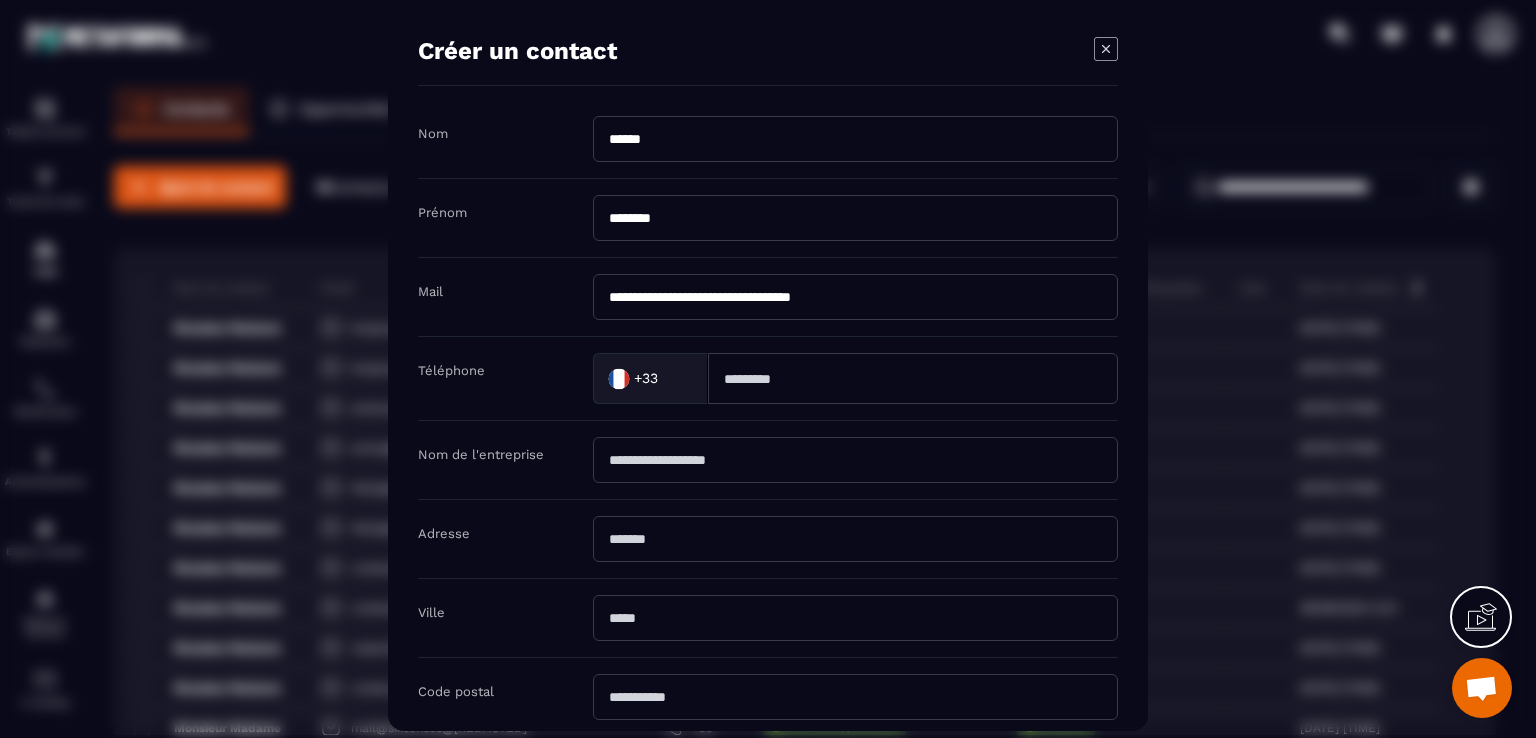 type on "********" 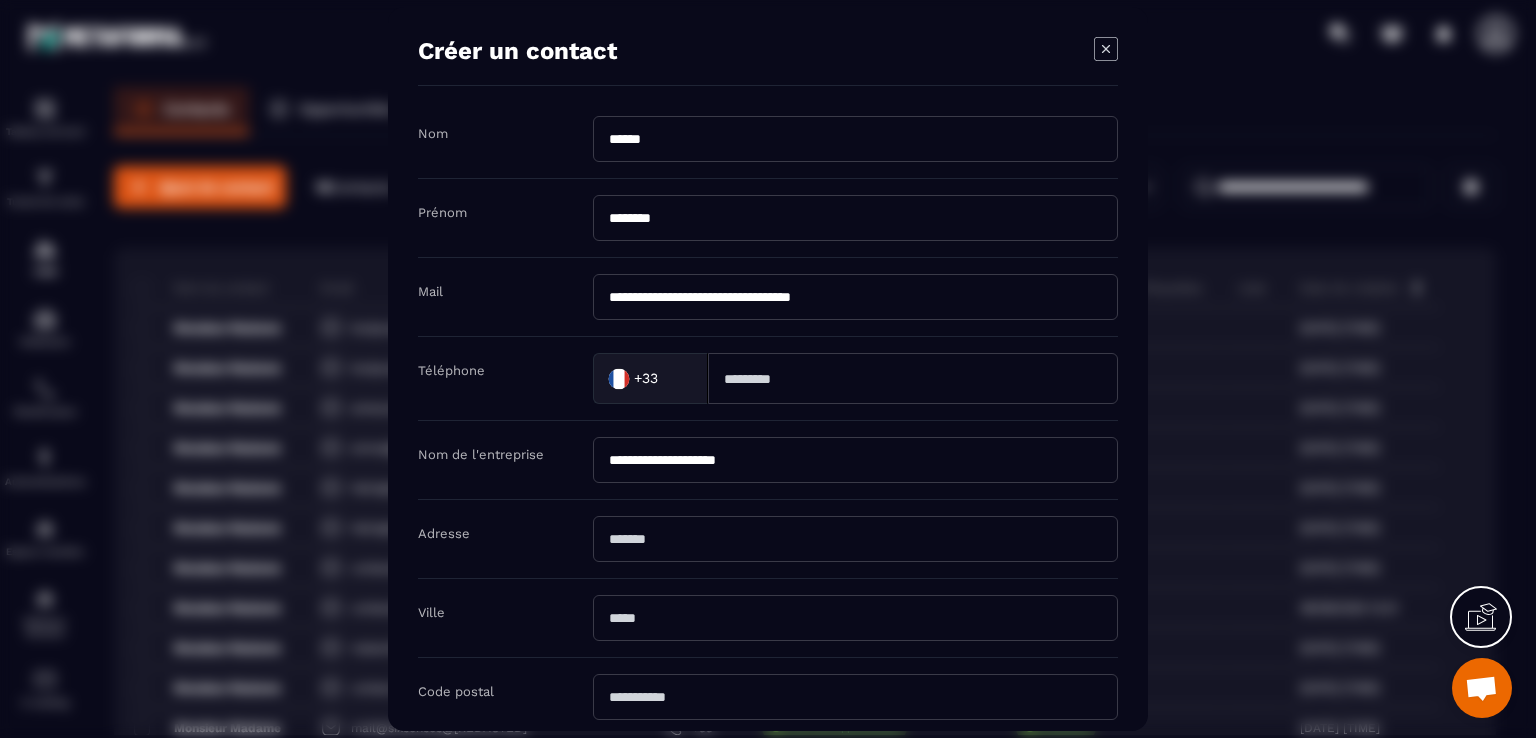 click on "**********" at bounding box center [855, 460] 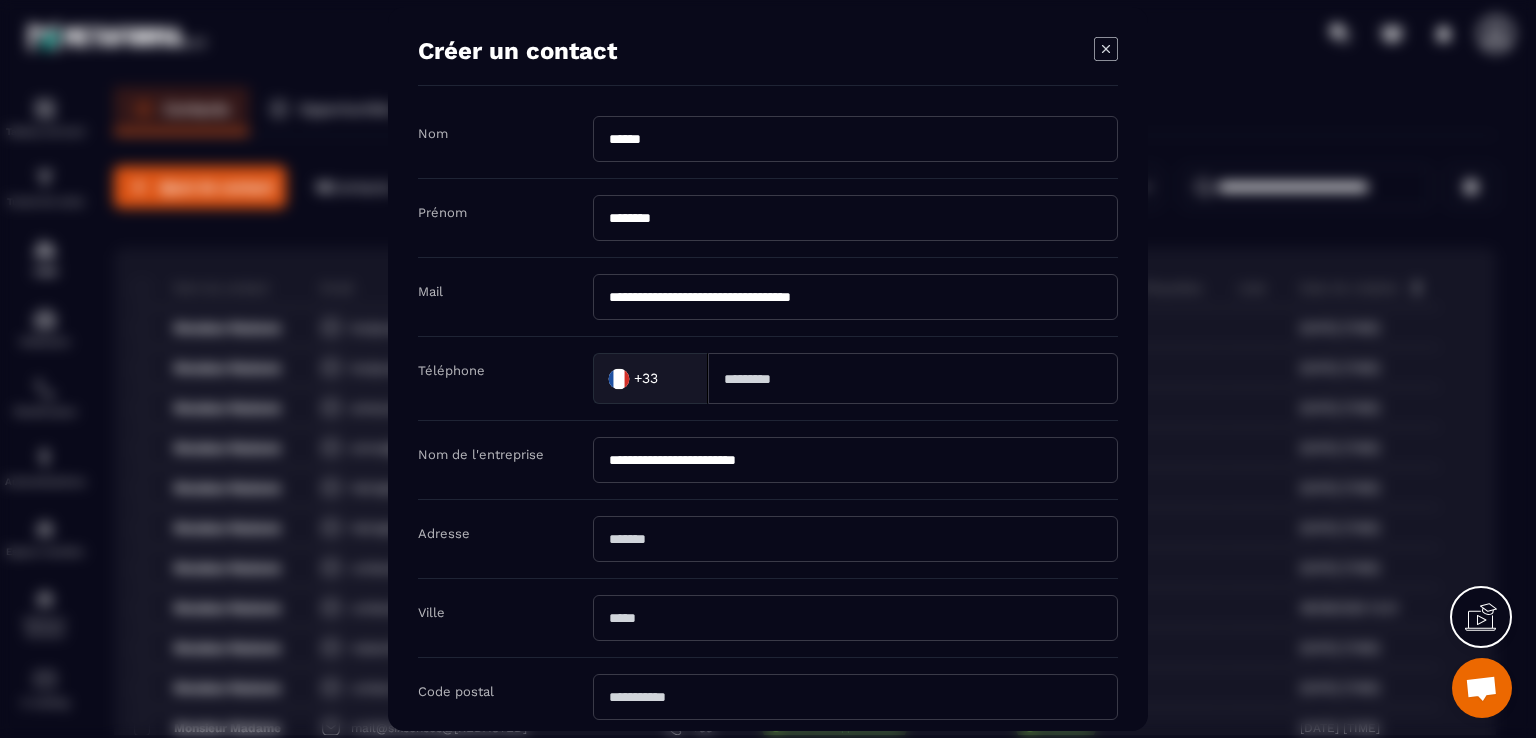 click on "**********" at bounding box center [855, 460] 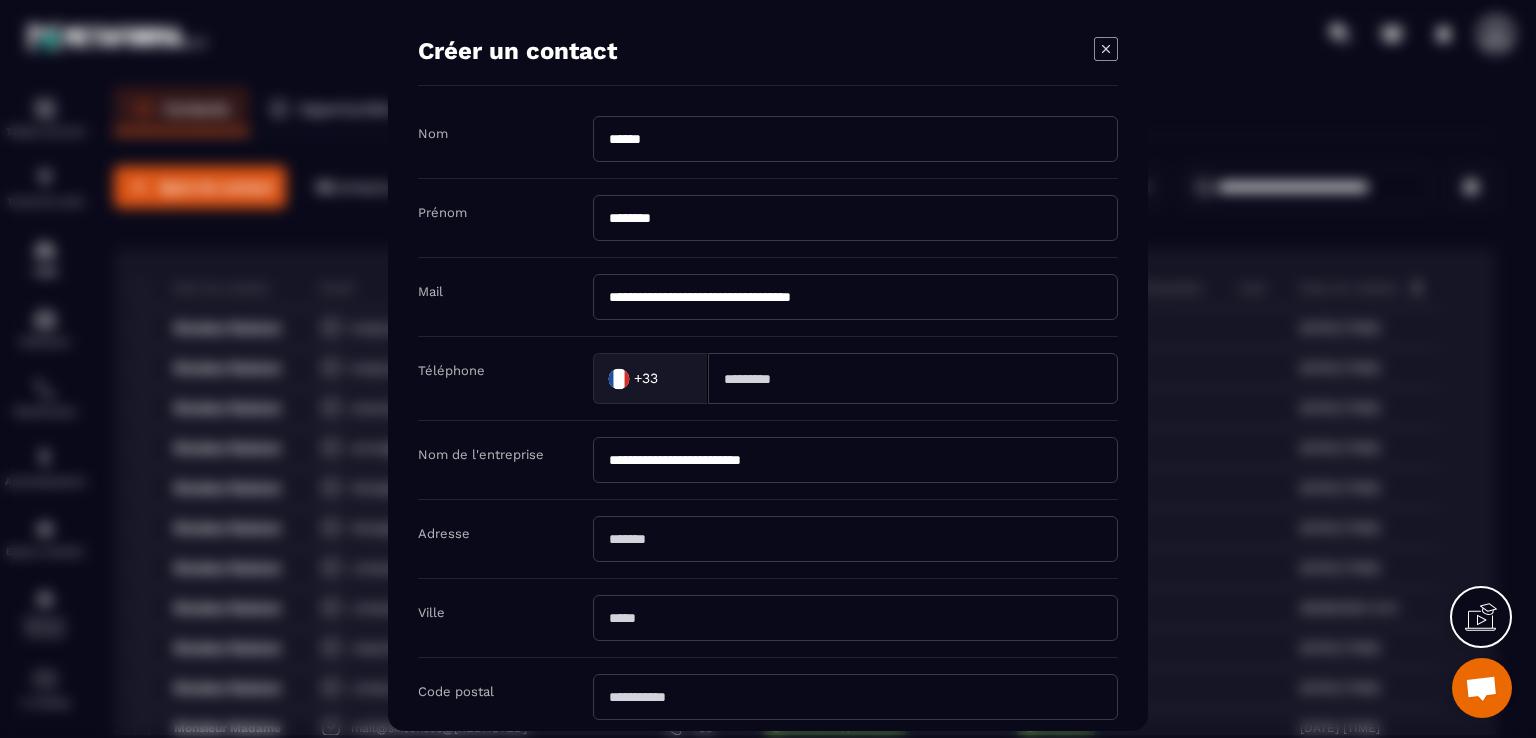 drag, startPoint x: 631, startPoint y: 454, endPoint x: 633, endPoint y: 476, distance: 22.090721 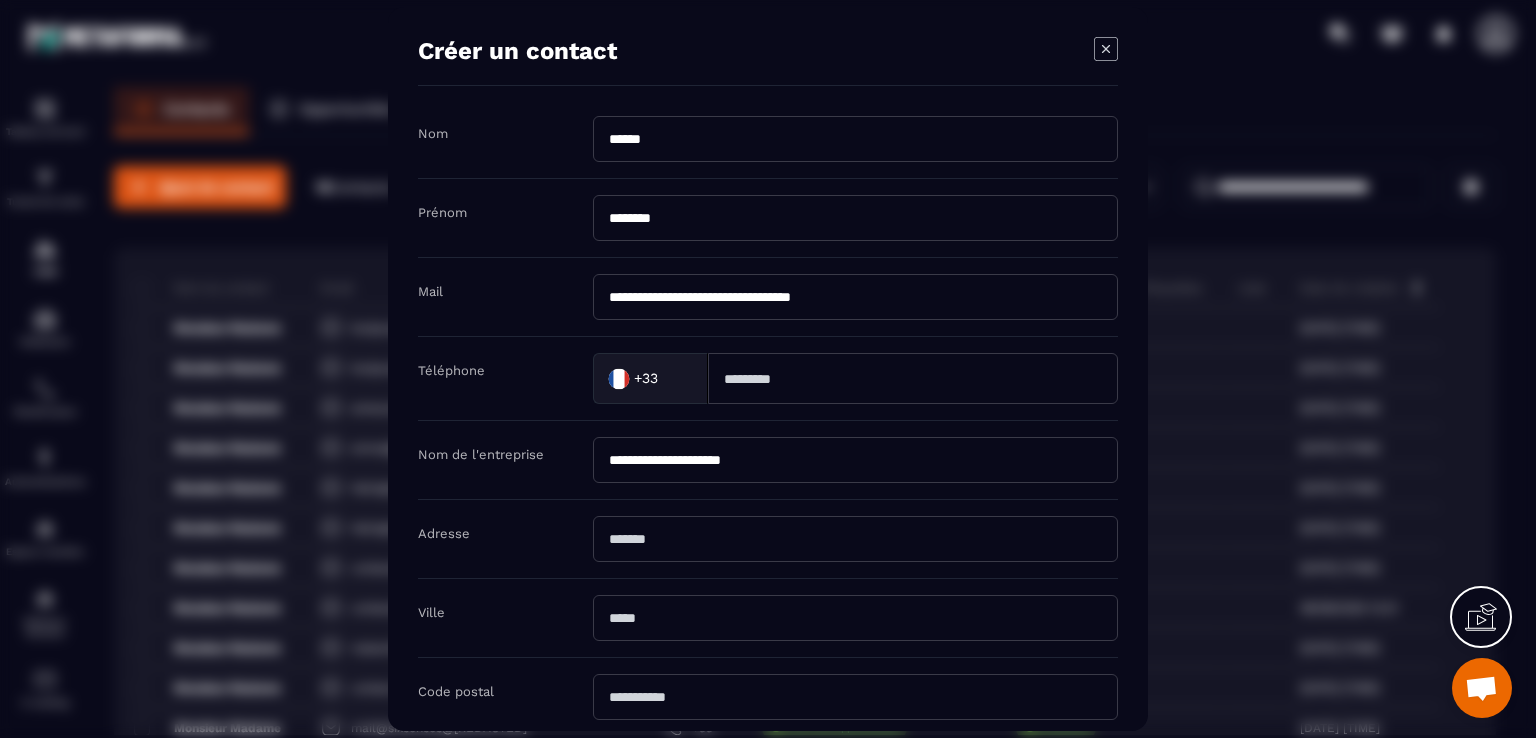 click on "**********" at bounding box center (855, 460) 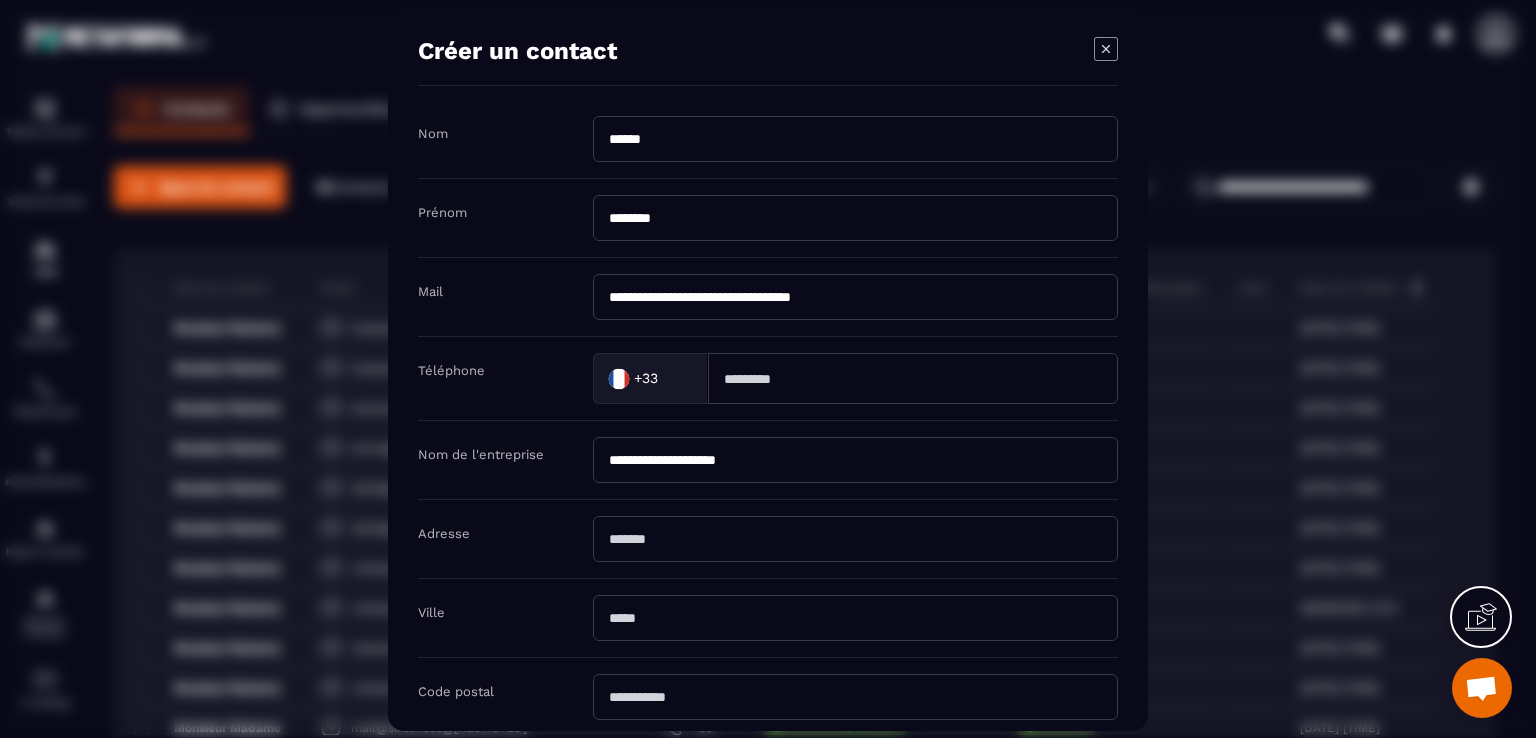 type on "**********" 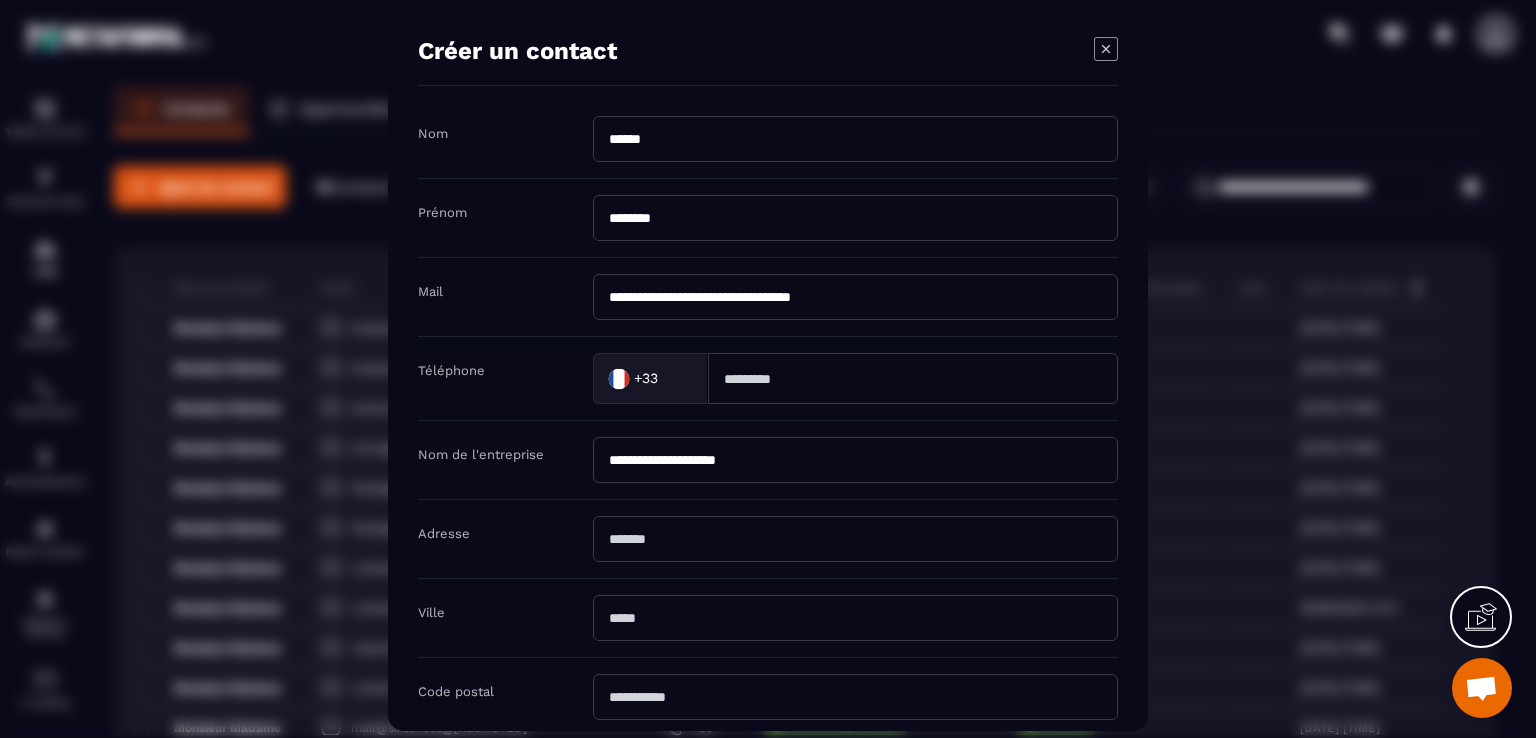 drag, startPoint x: 823, startPoint y: 300, endPoint x: 525, endPoint y: 296, distance: 298.02686 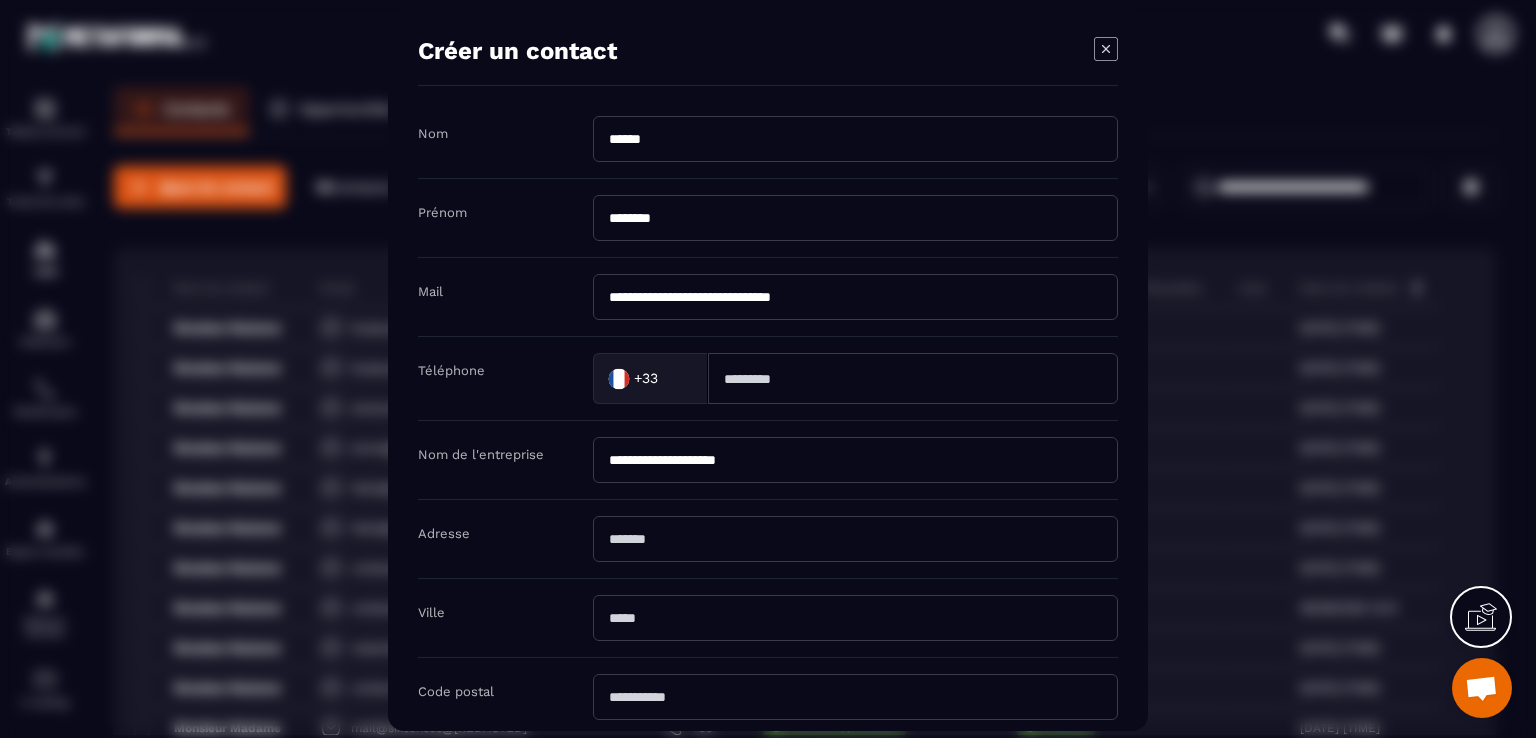 type on "**********" 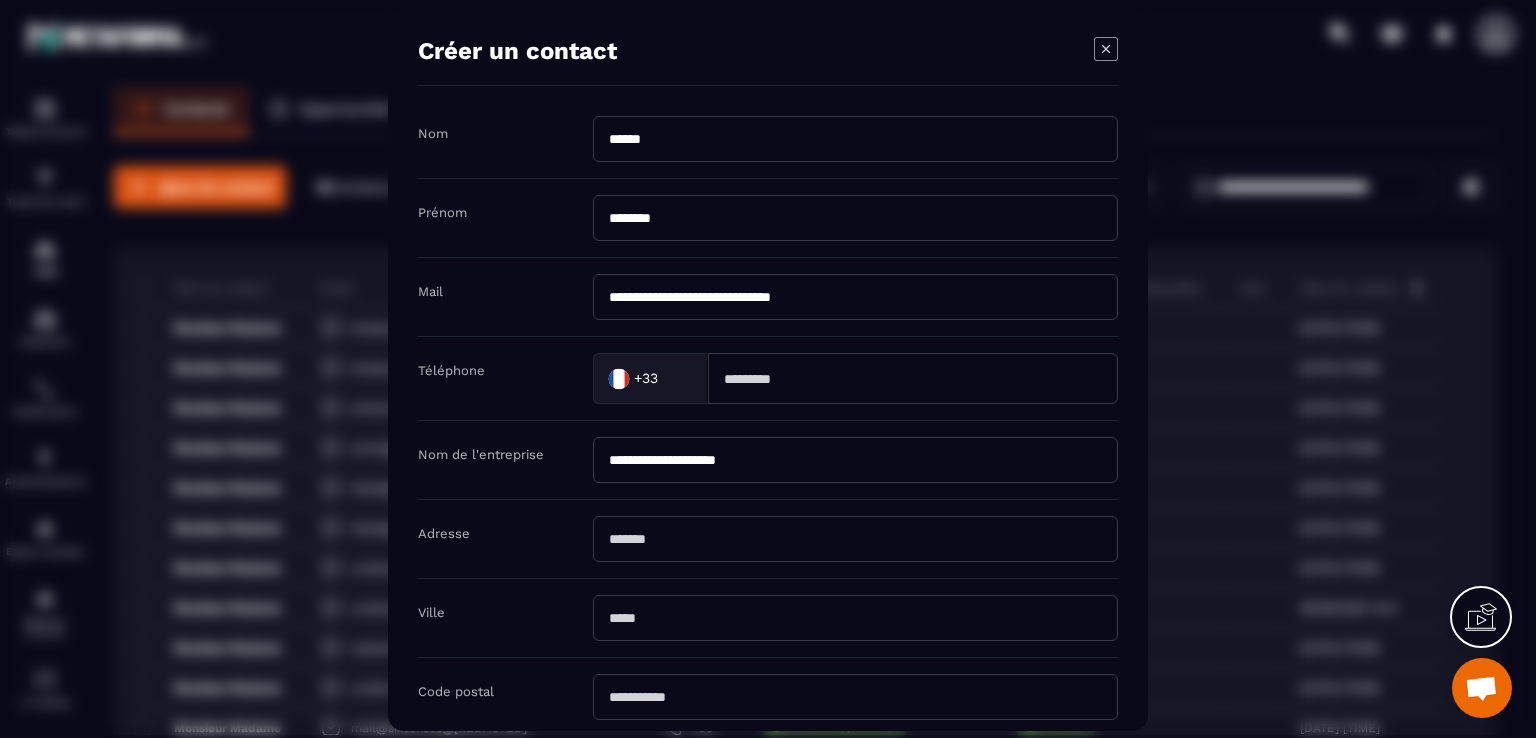 type on "**********" 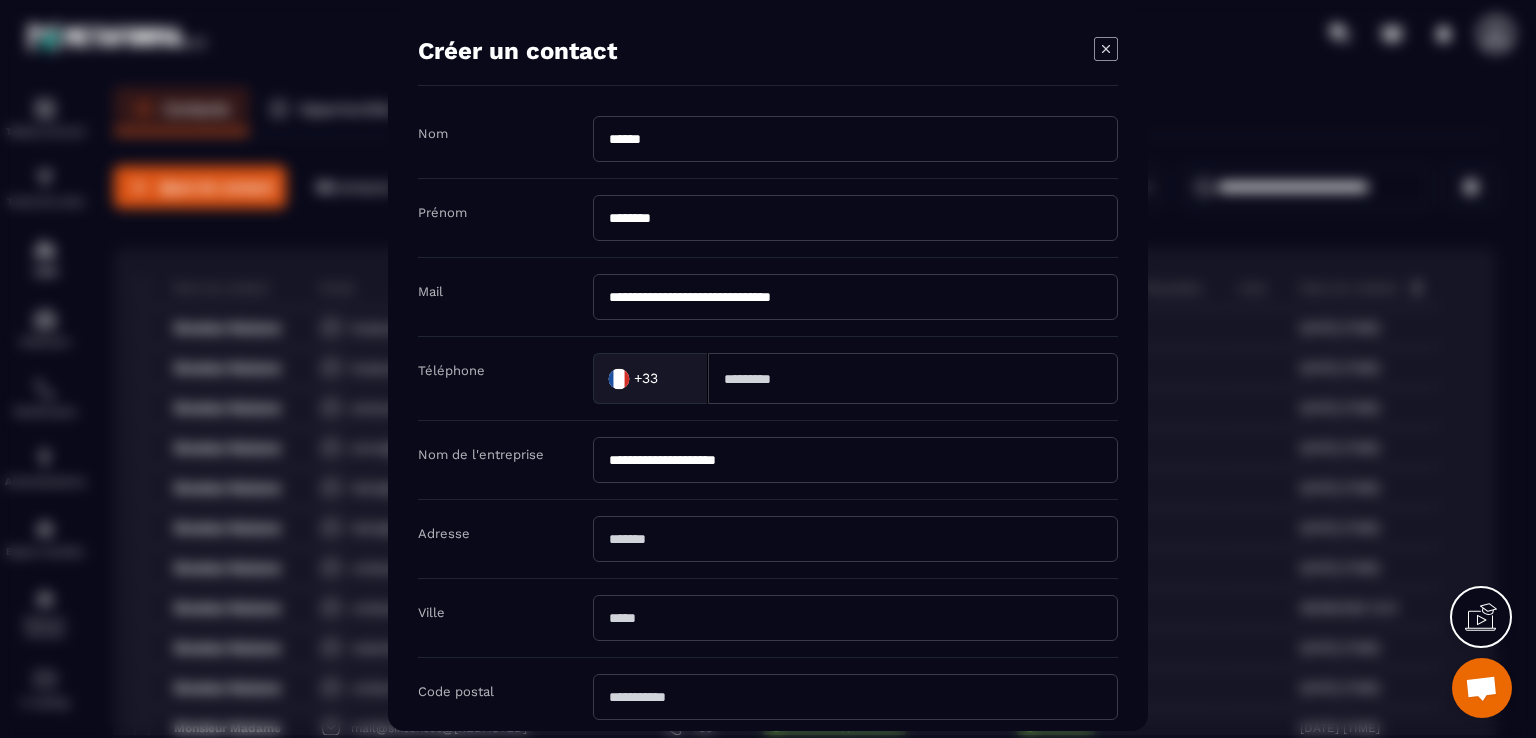 click at bounding box center [855, 539] 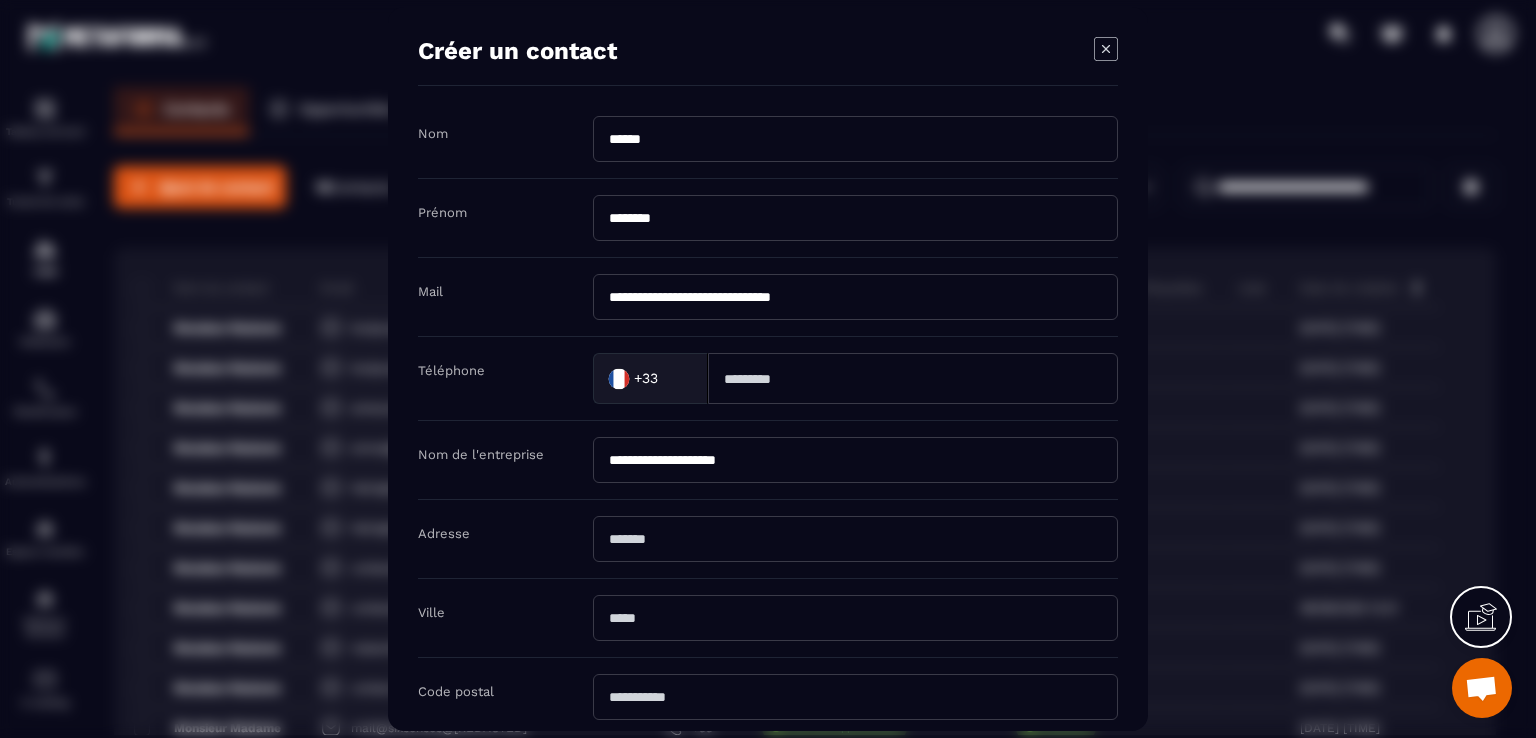 paste on "**********" 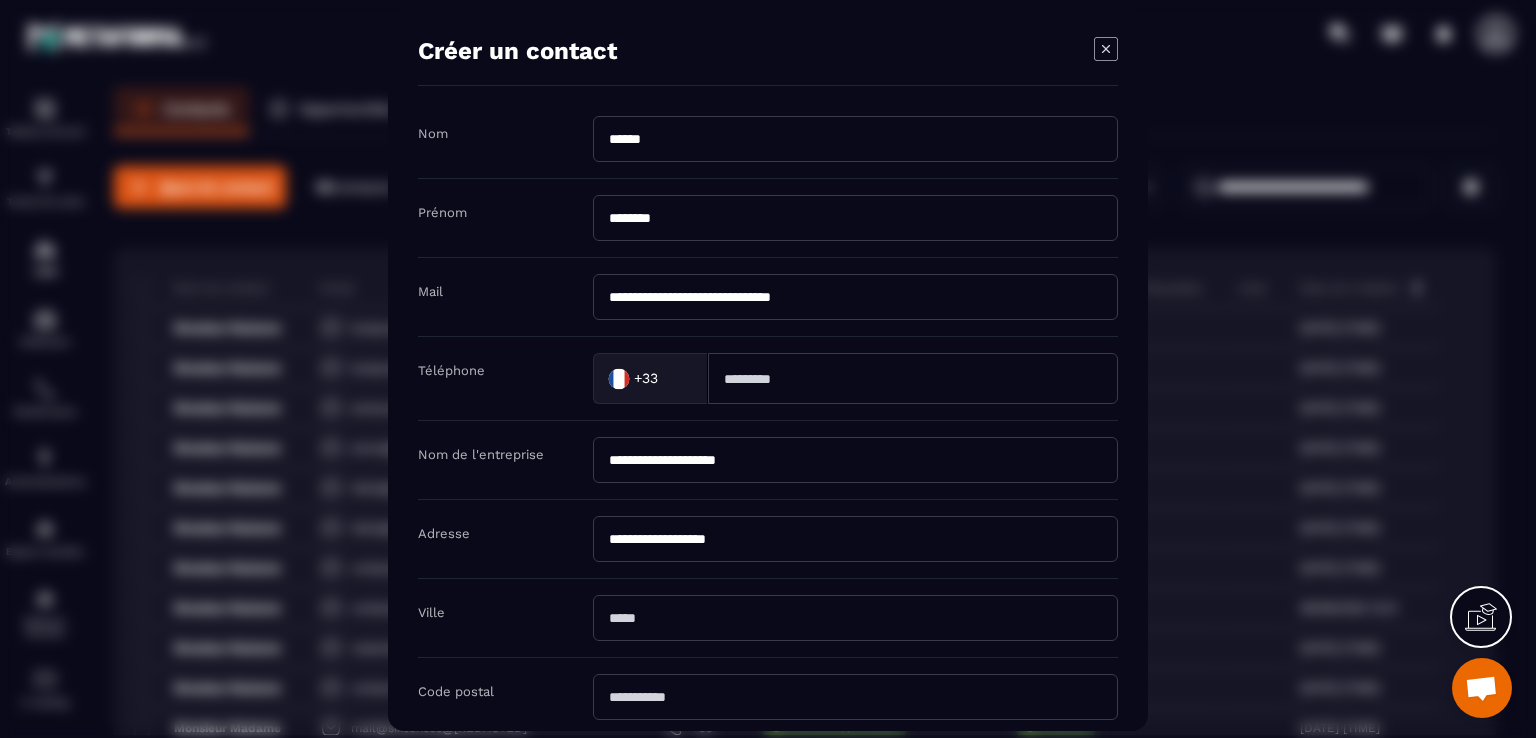 type on "**********" 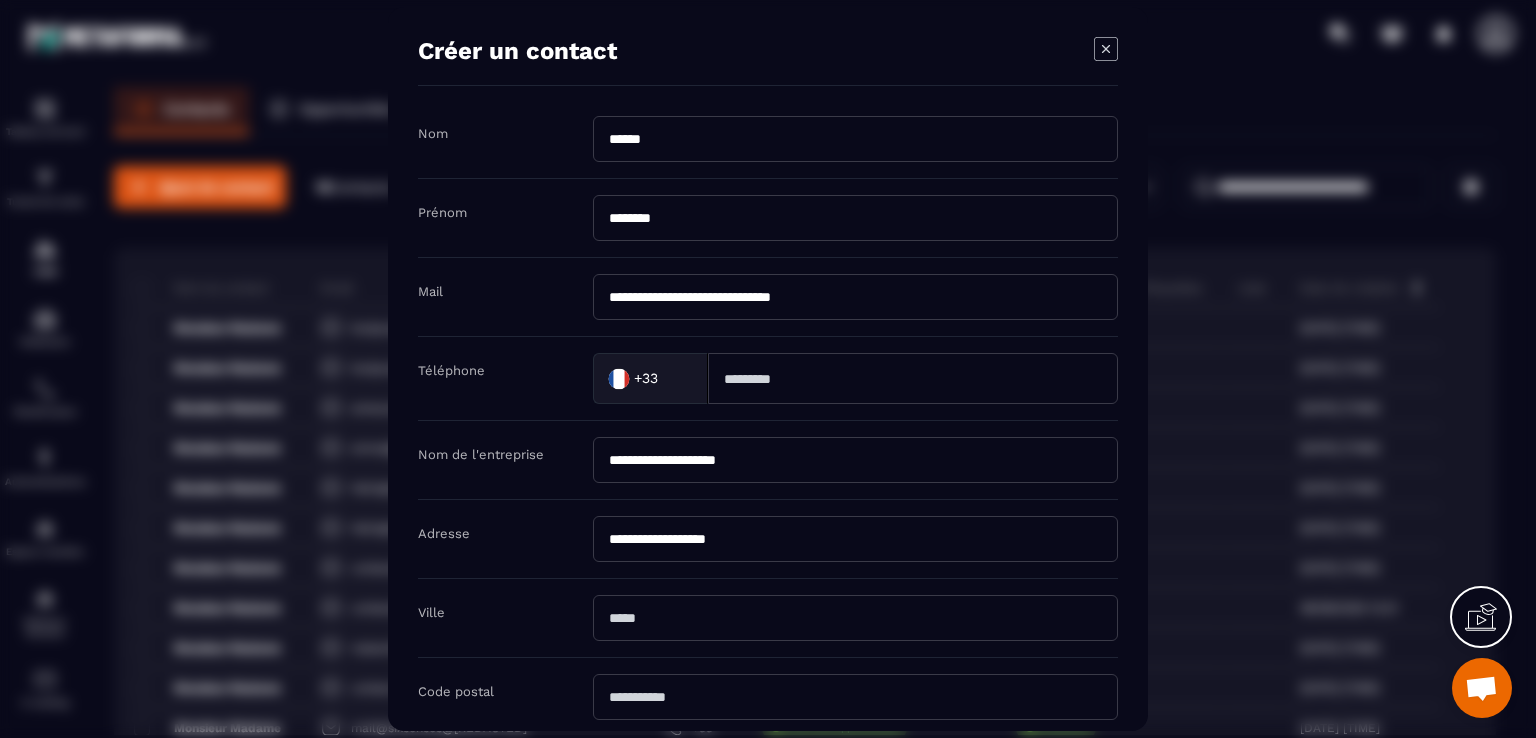click at bounding box center (855, 697) 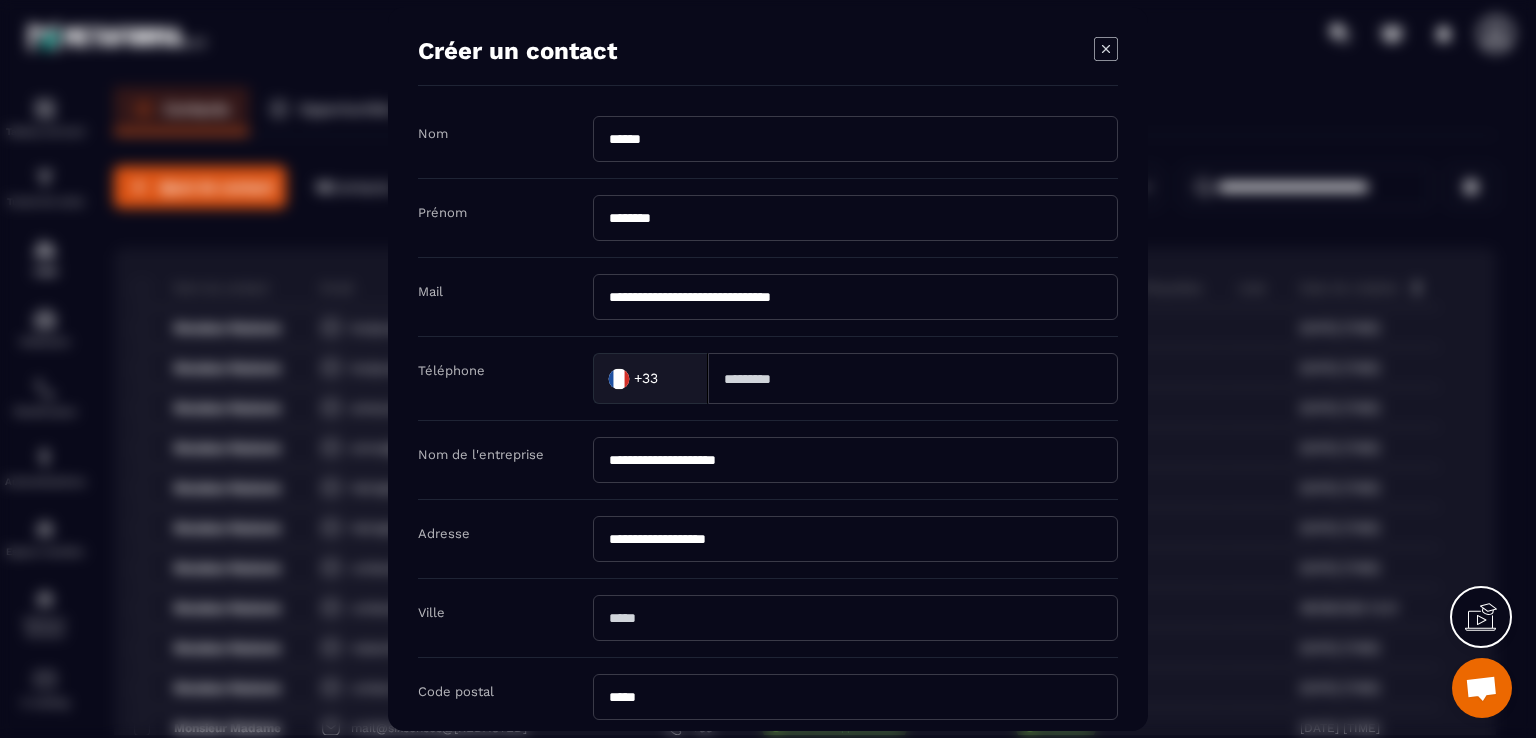 type on "*****" 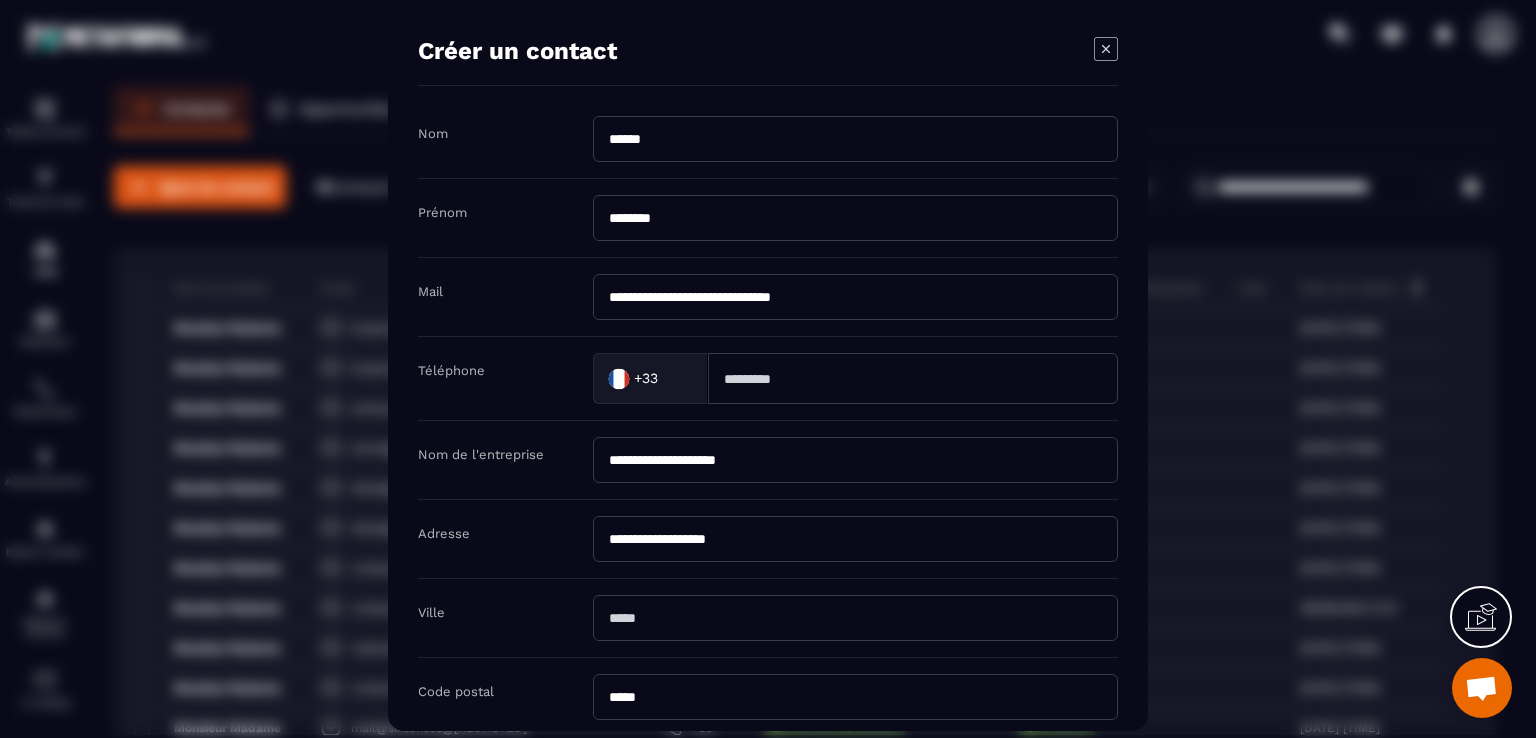click at bounding box center (855, 618) 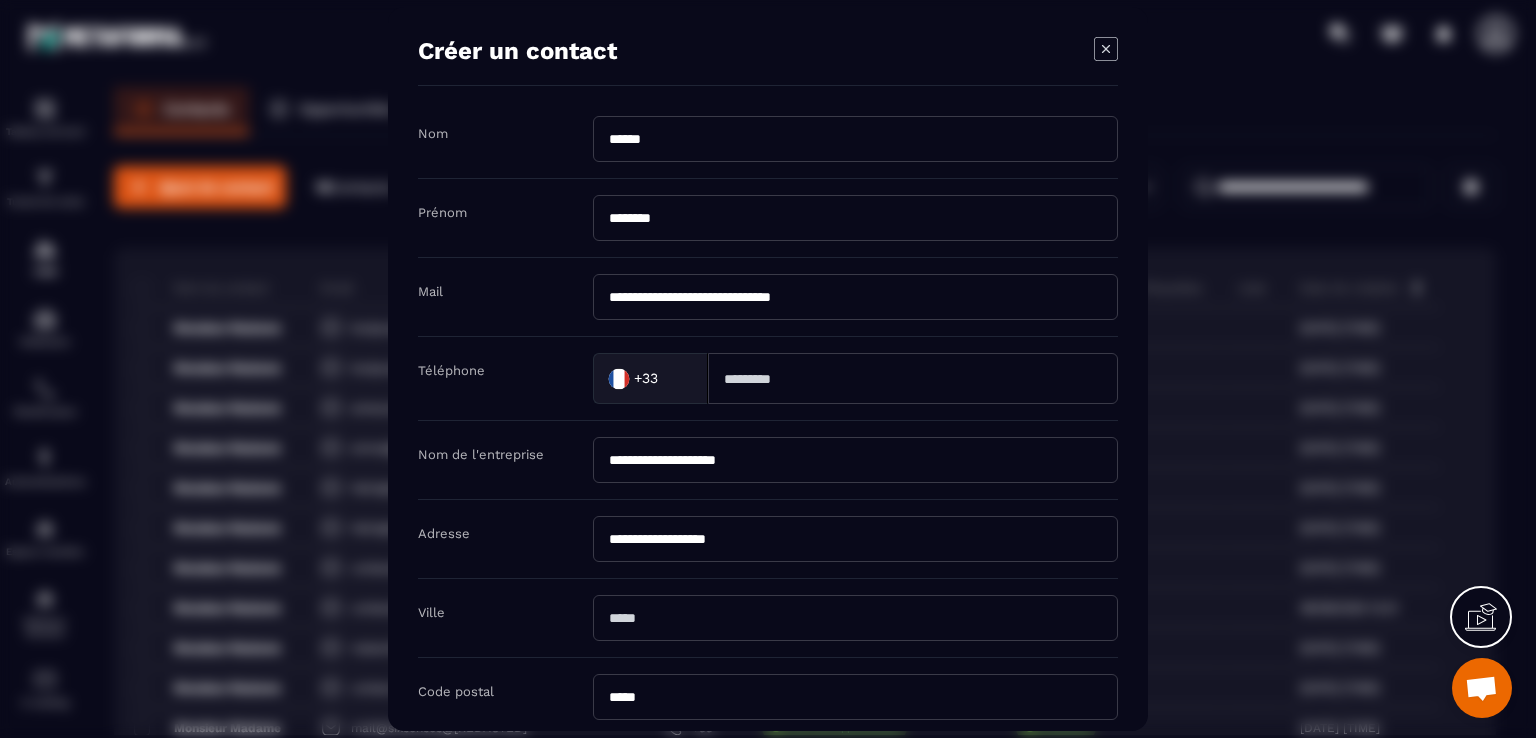 paste on "*****" 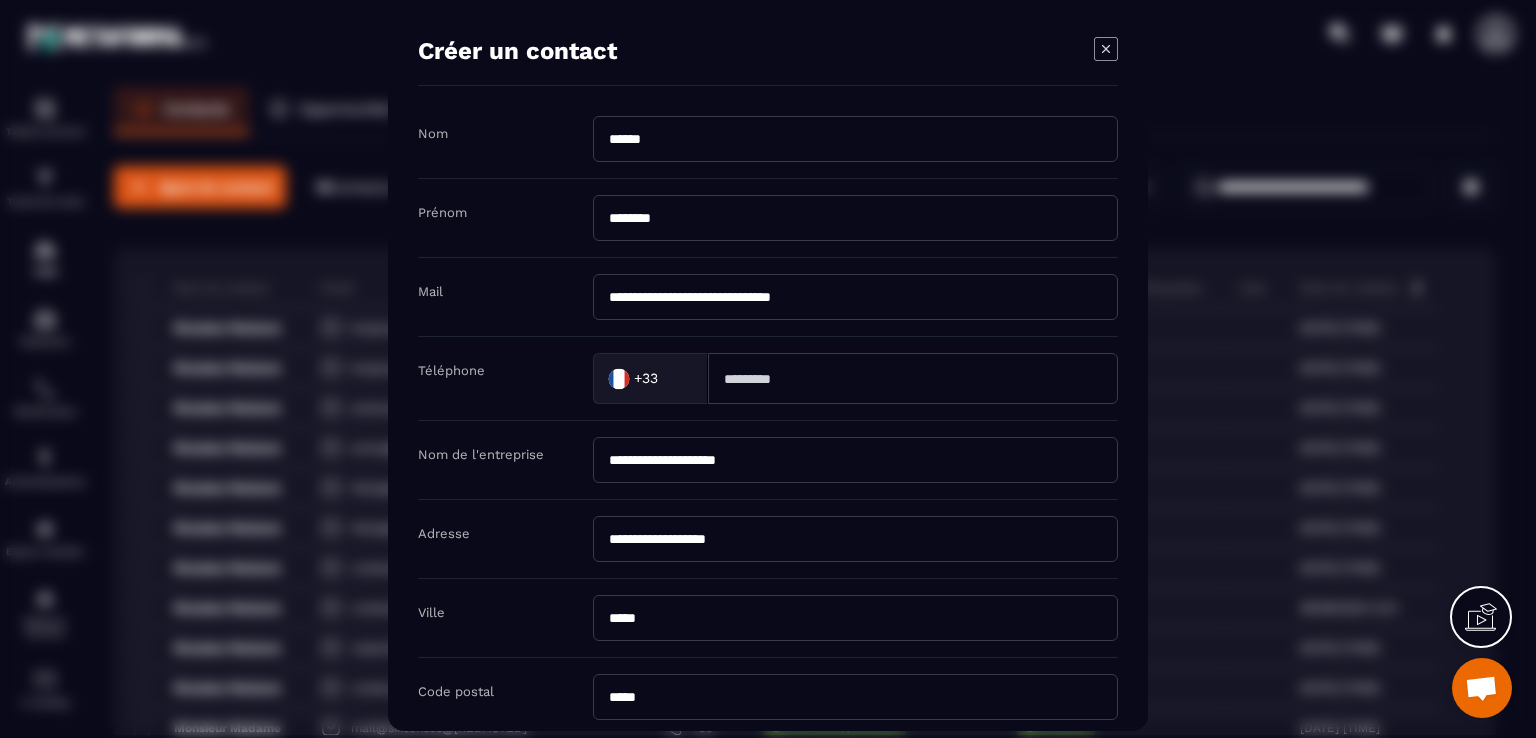 scroll, scrollTop: 364, scrollLeft: 0, axis: vertical 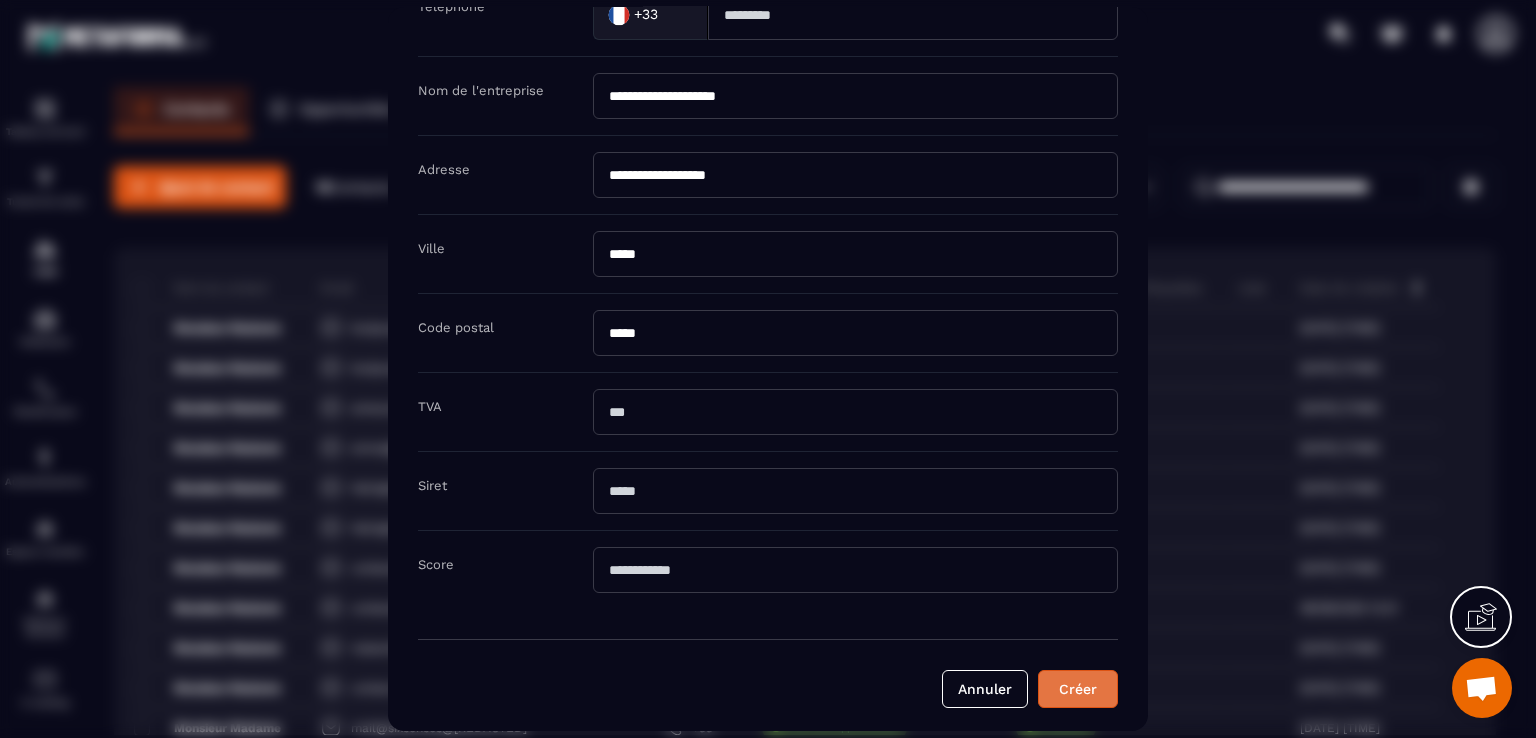 type on "*****" 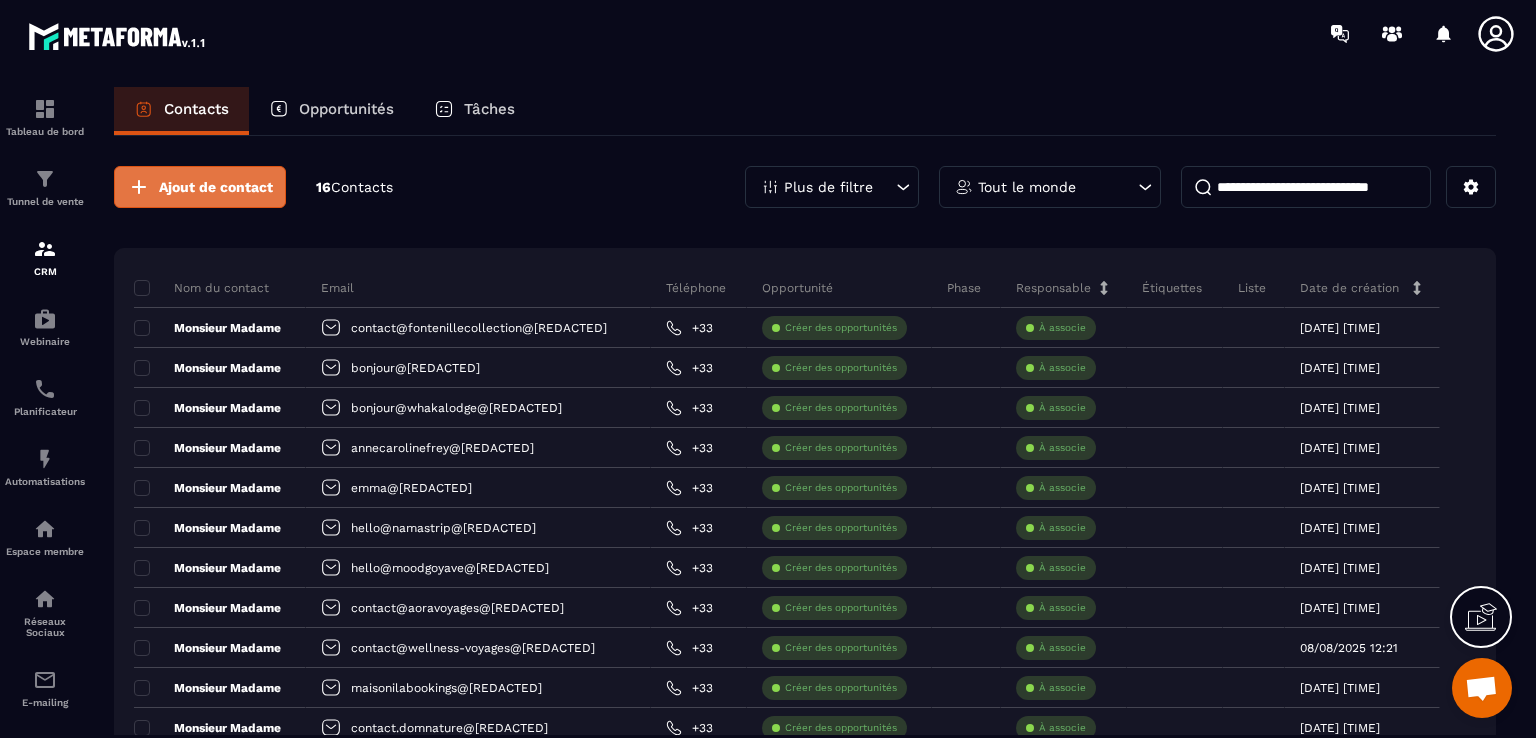 click on "Ajout de contact" at bounding box center (216, 187) 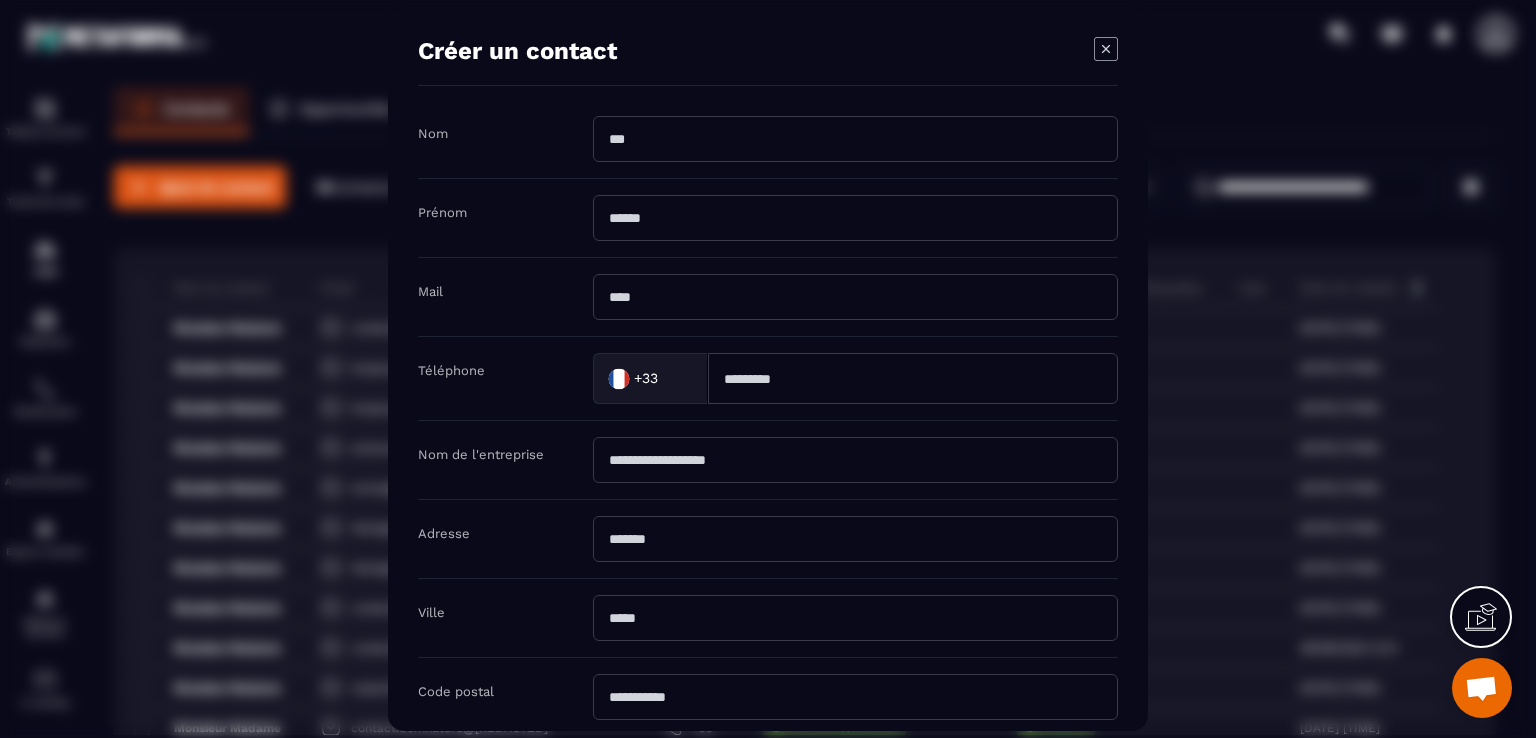 click at bounding box center (855, 297) 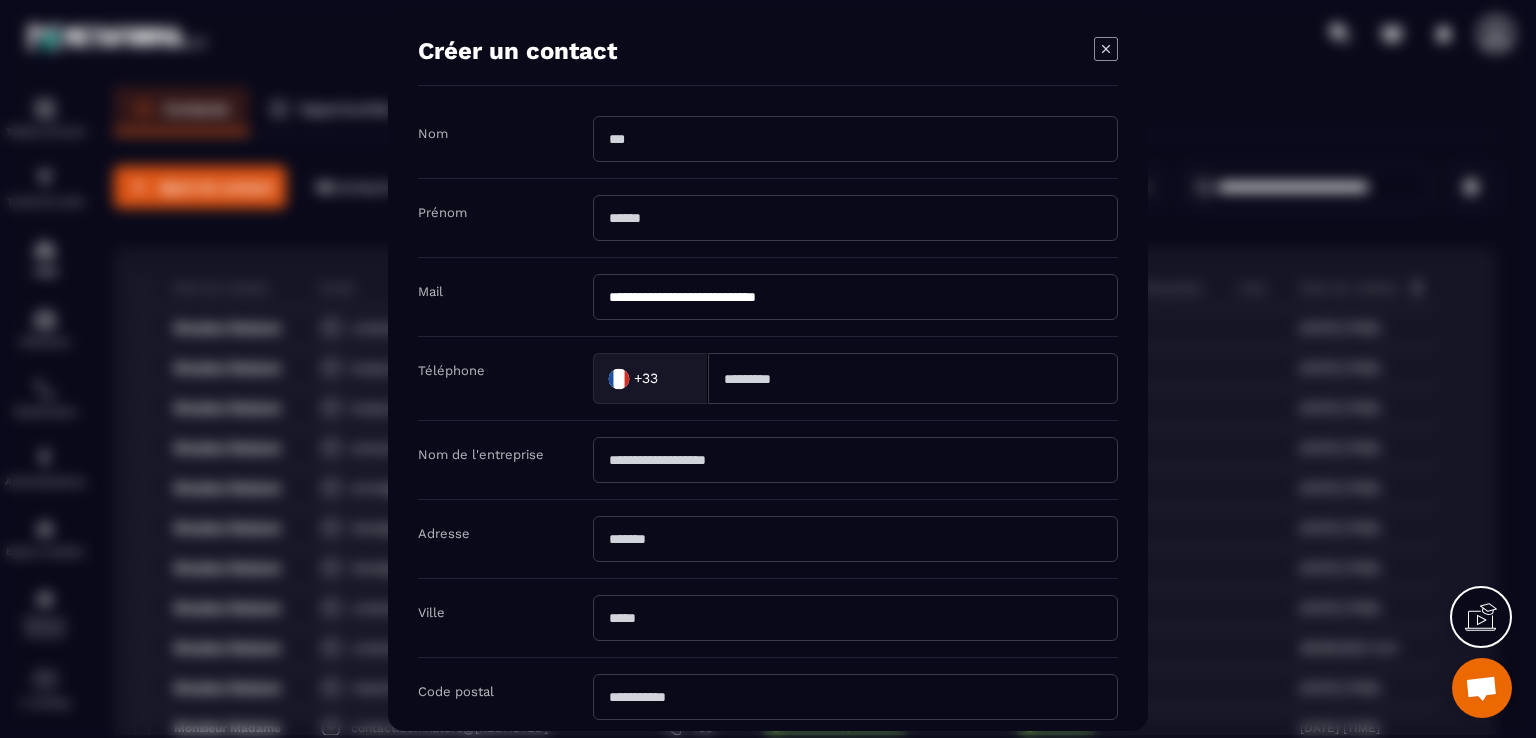 type on "**********" 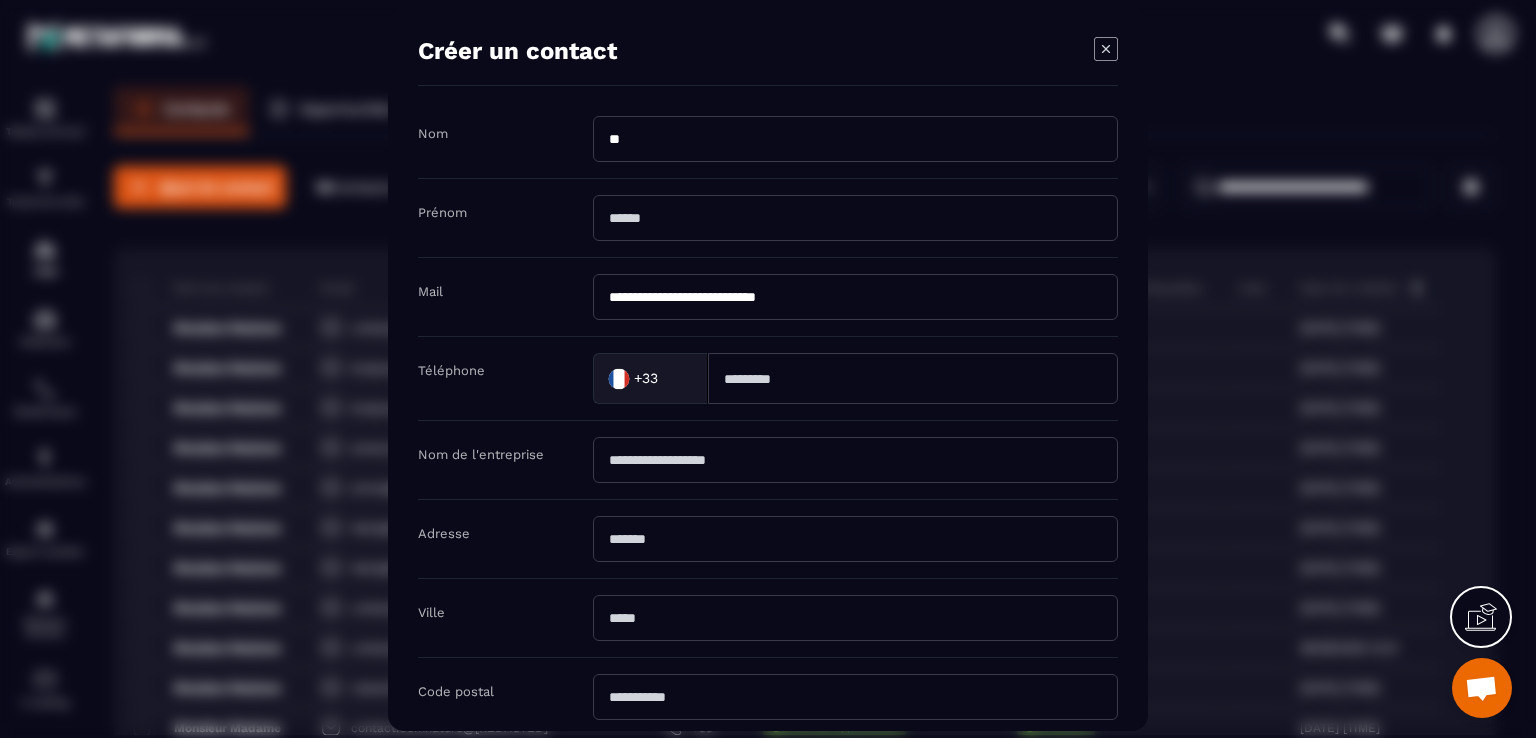 type on "*" 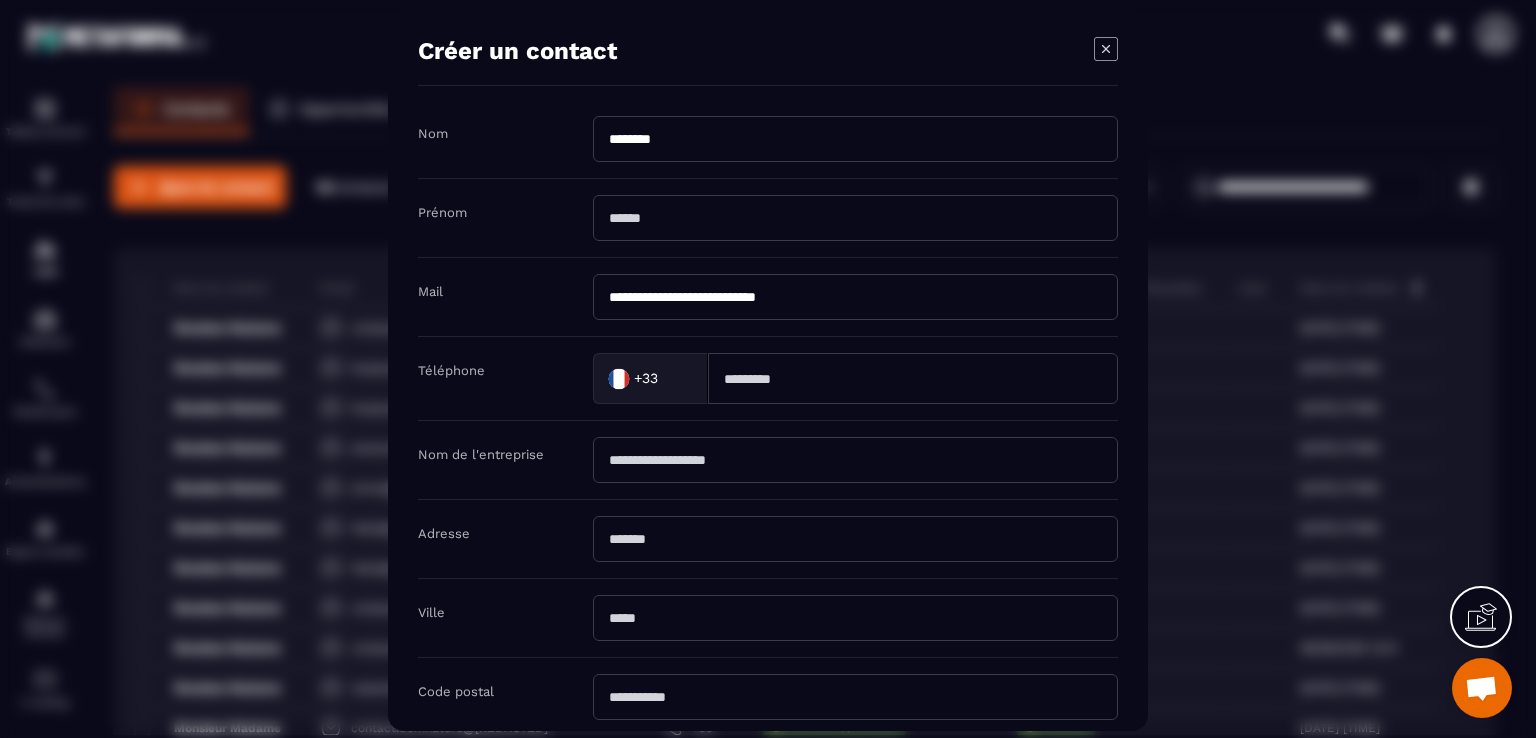 type on "********" 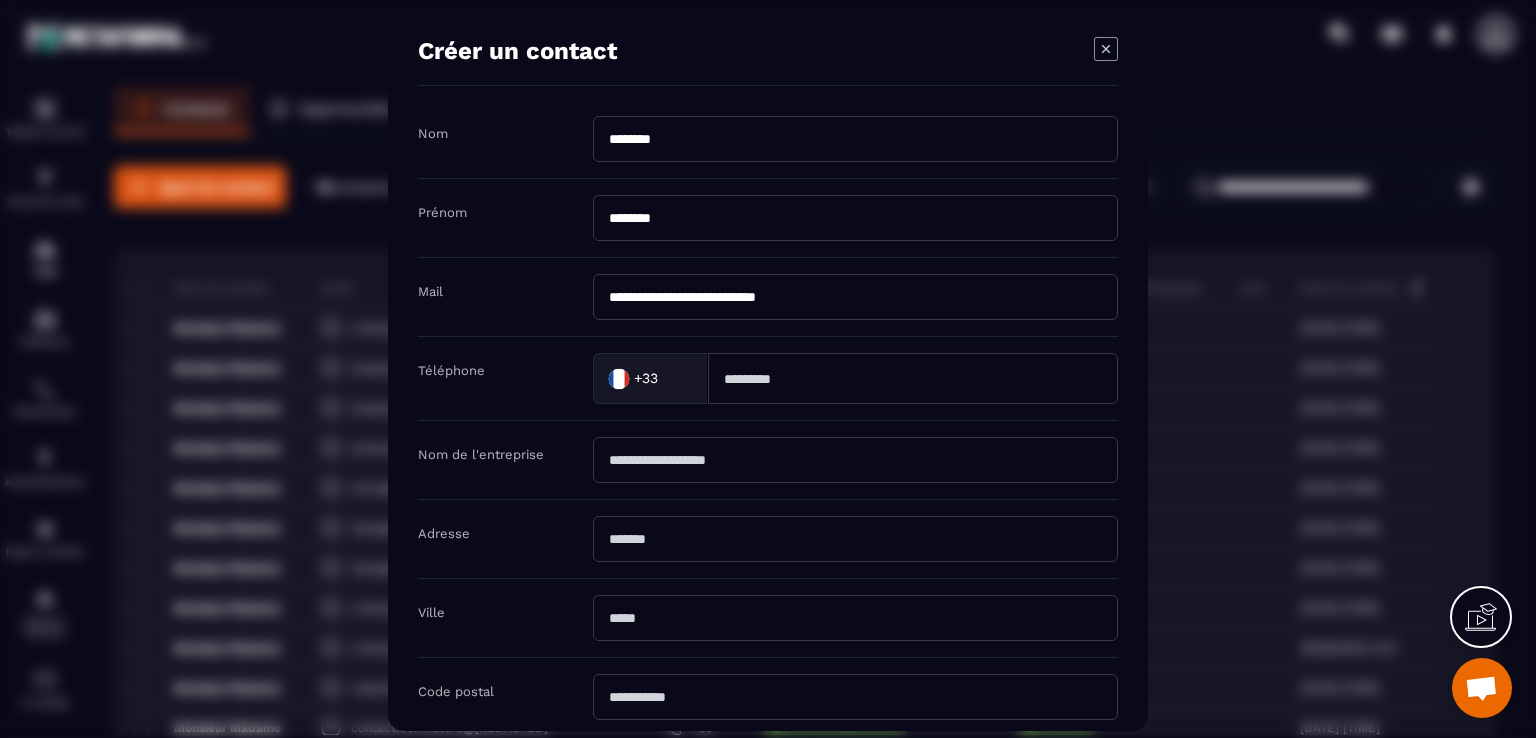 type on "********" 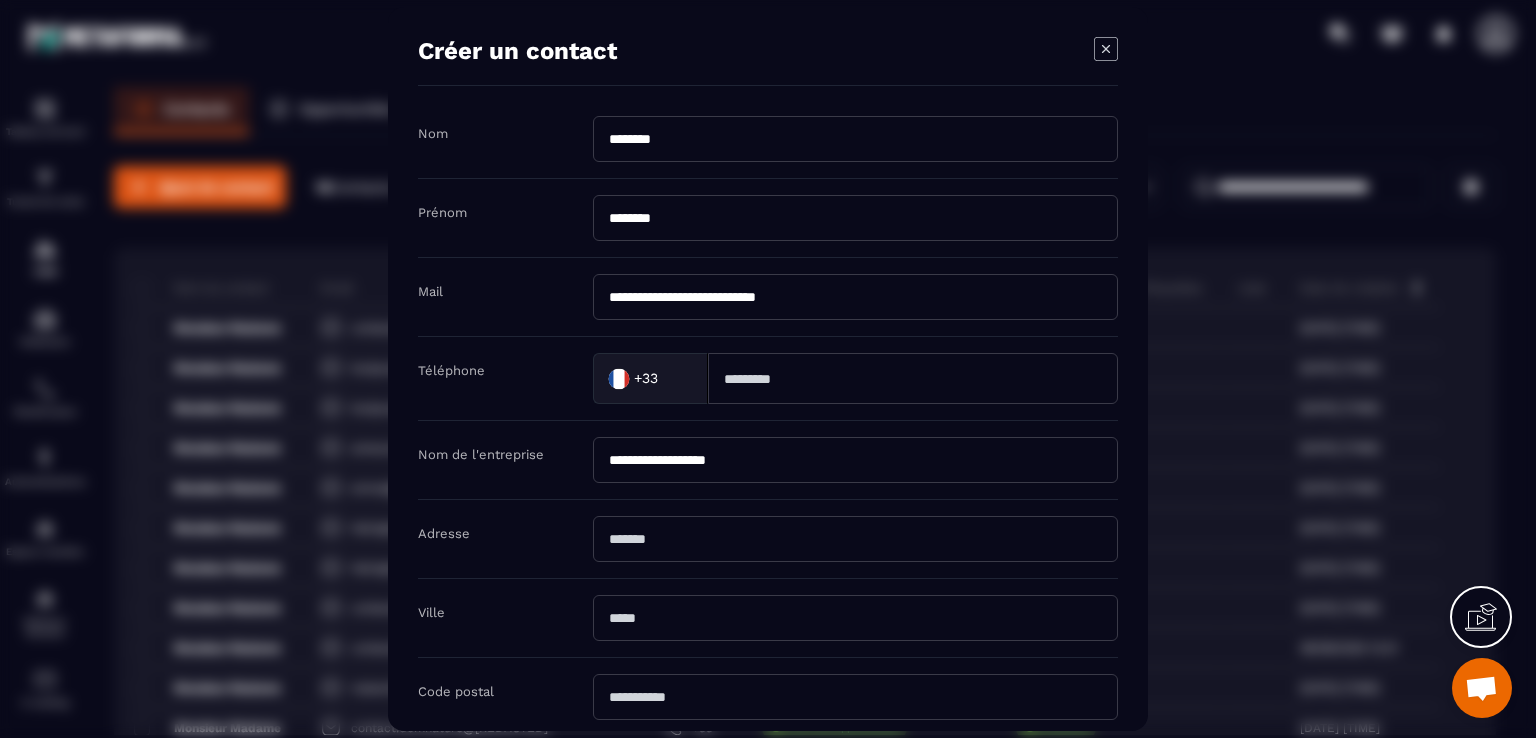 click on "**********" at bounding box center (855, 460) 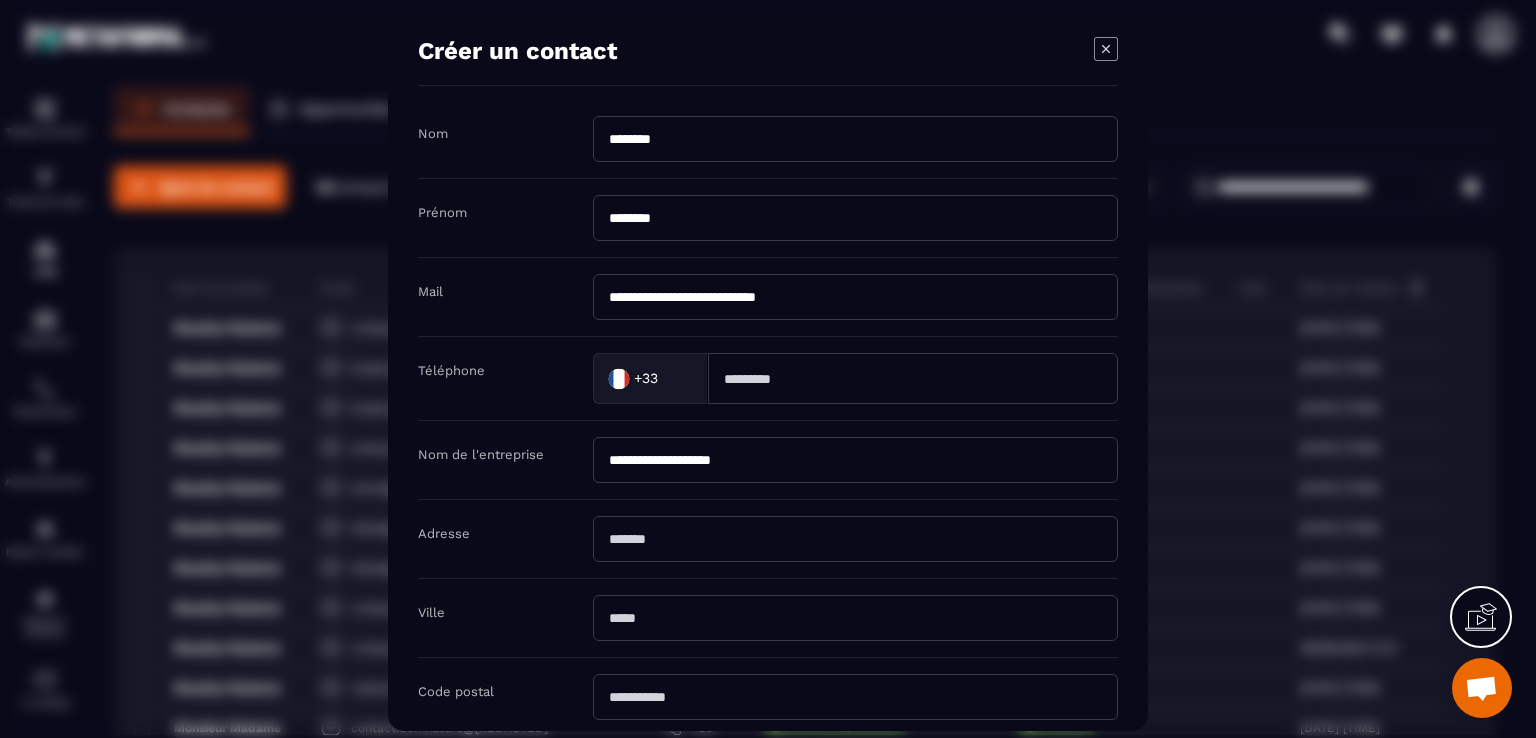 type on "**********" 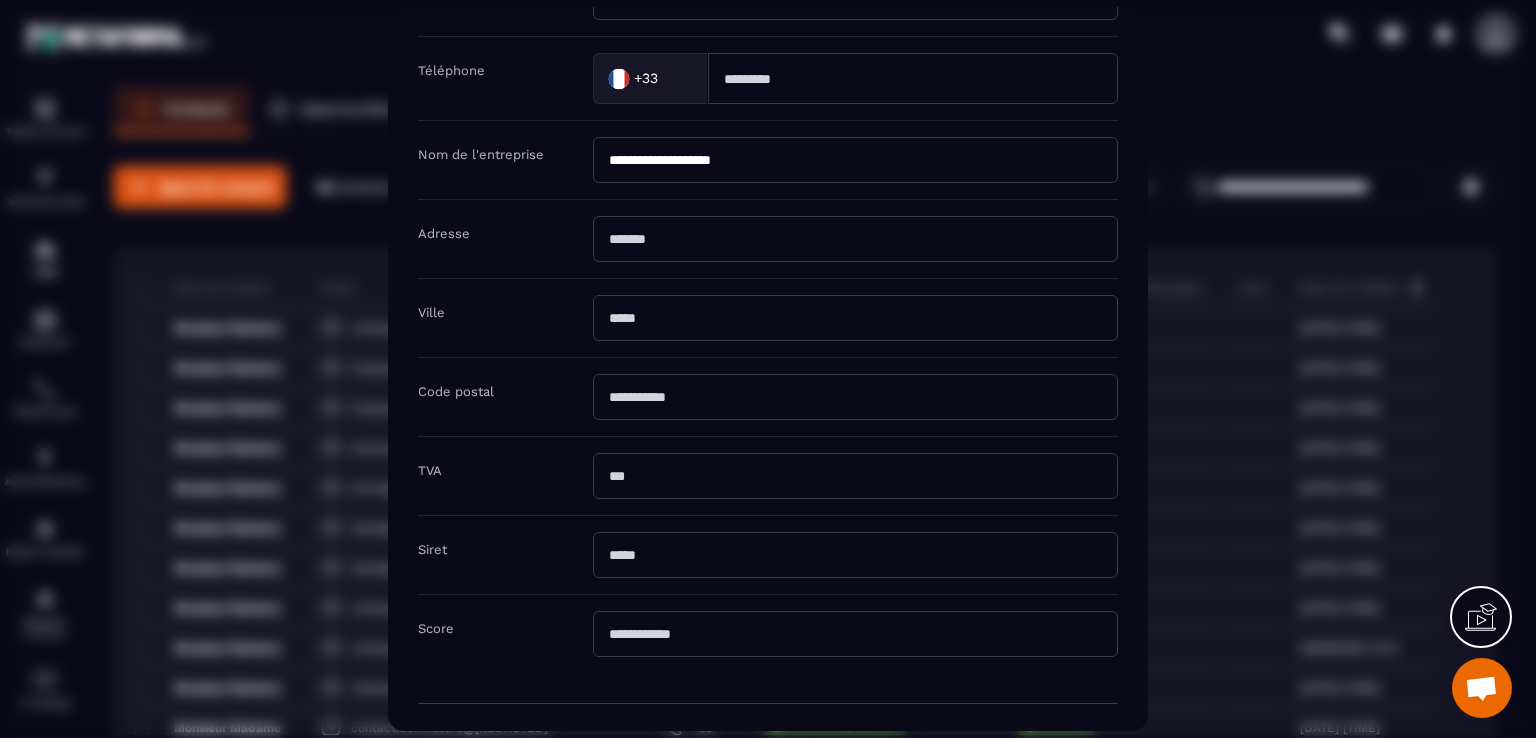 scroll, scrollTop: 364, scrollLeft: 0, axis: vertical 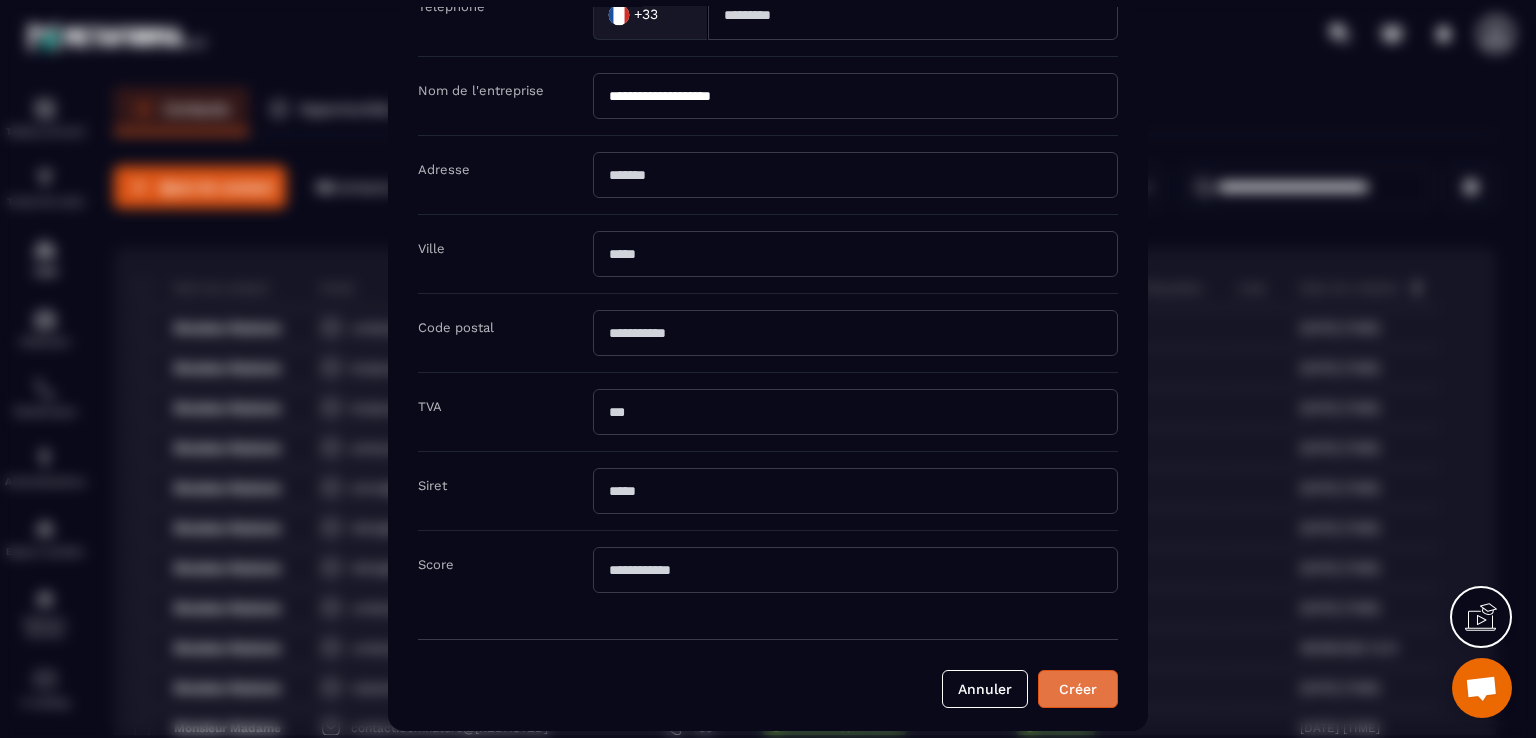 click on "Créer" at bounding box center [1078, 689] 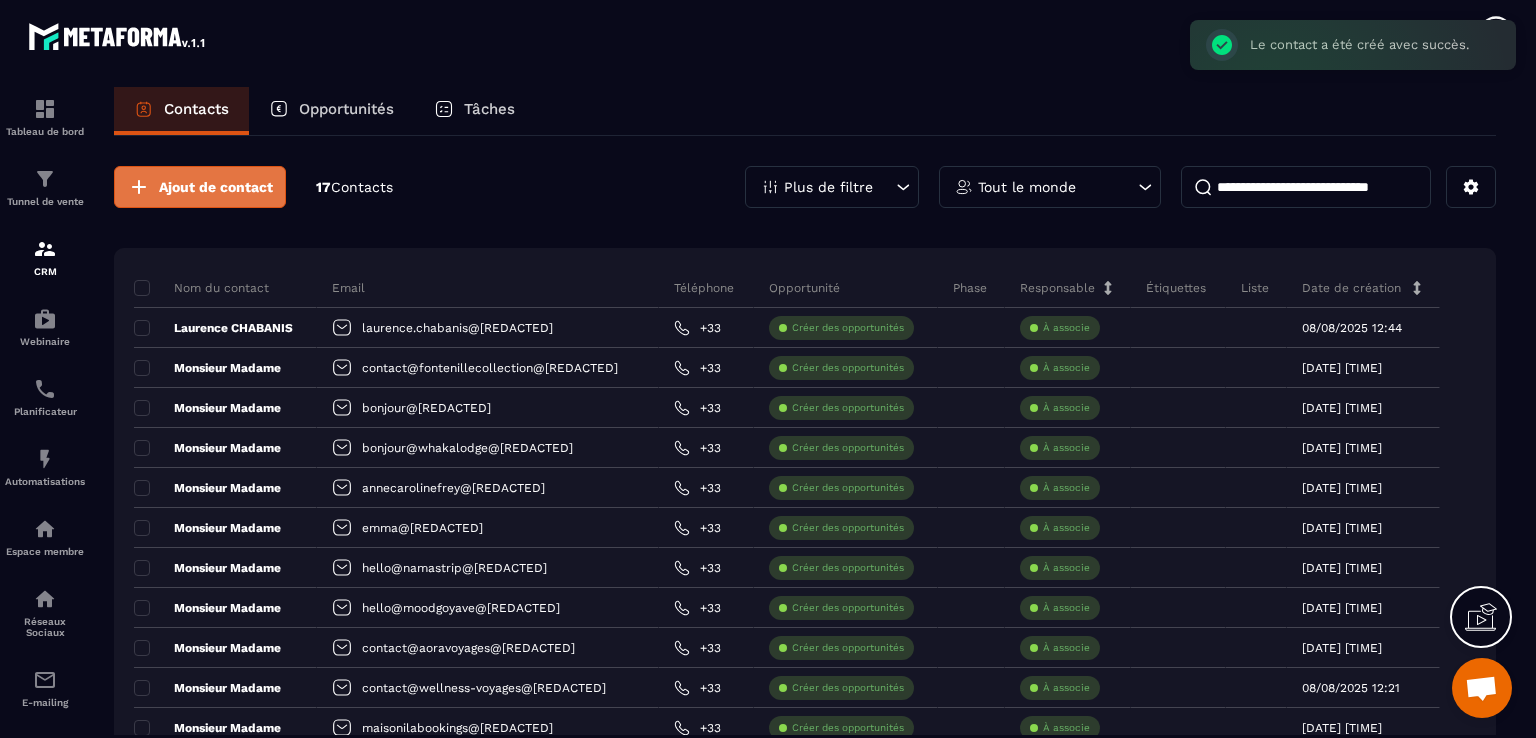 click on "Ajout de contact" at bounding box center [216, 187] 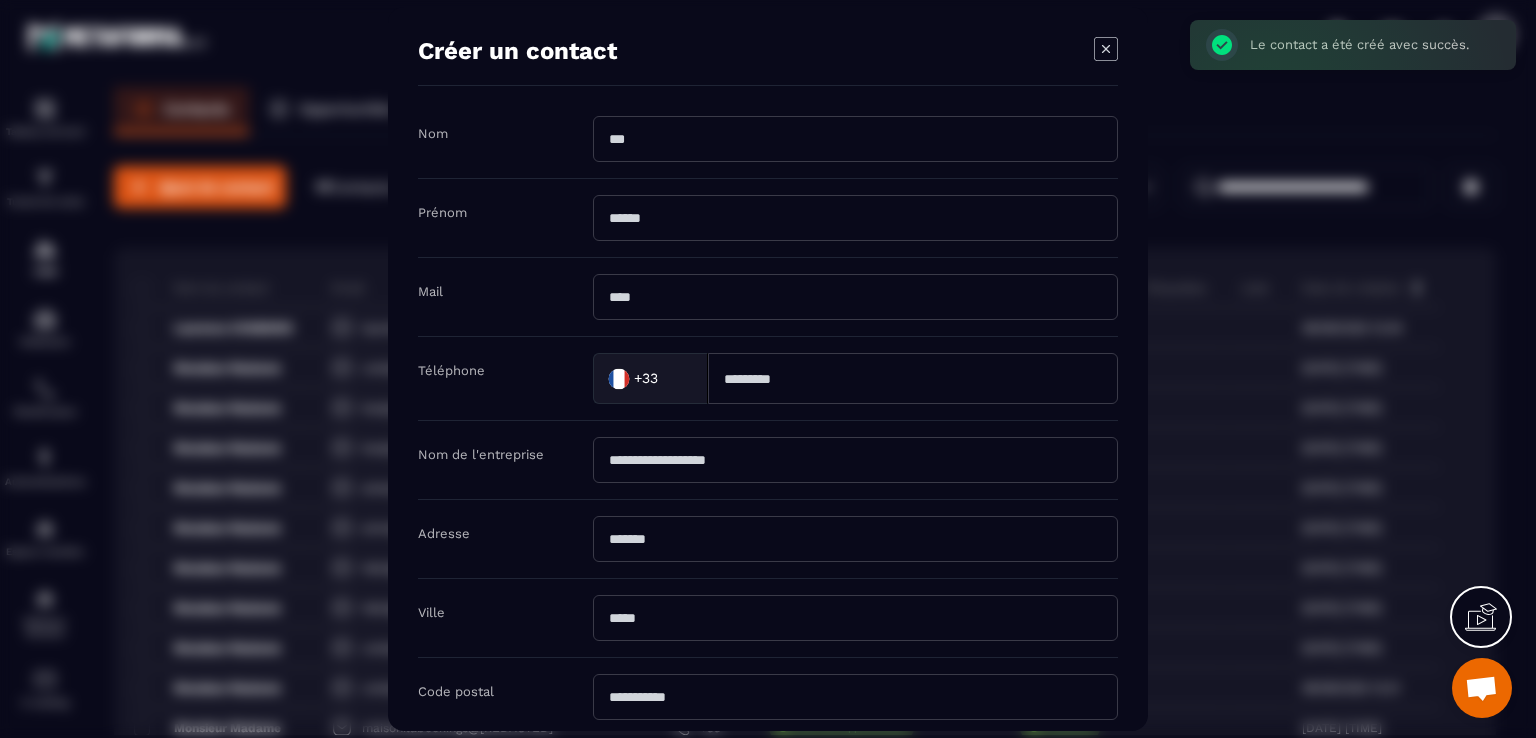 click at bounding box center (855, 139) 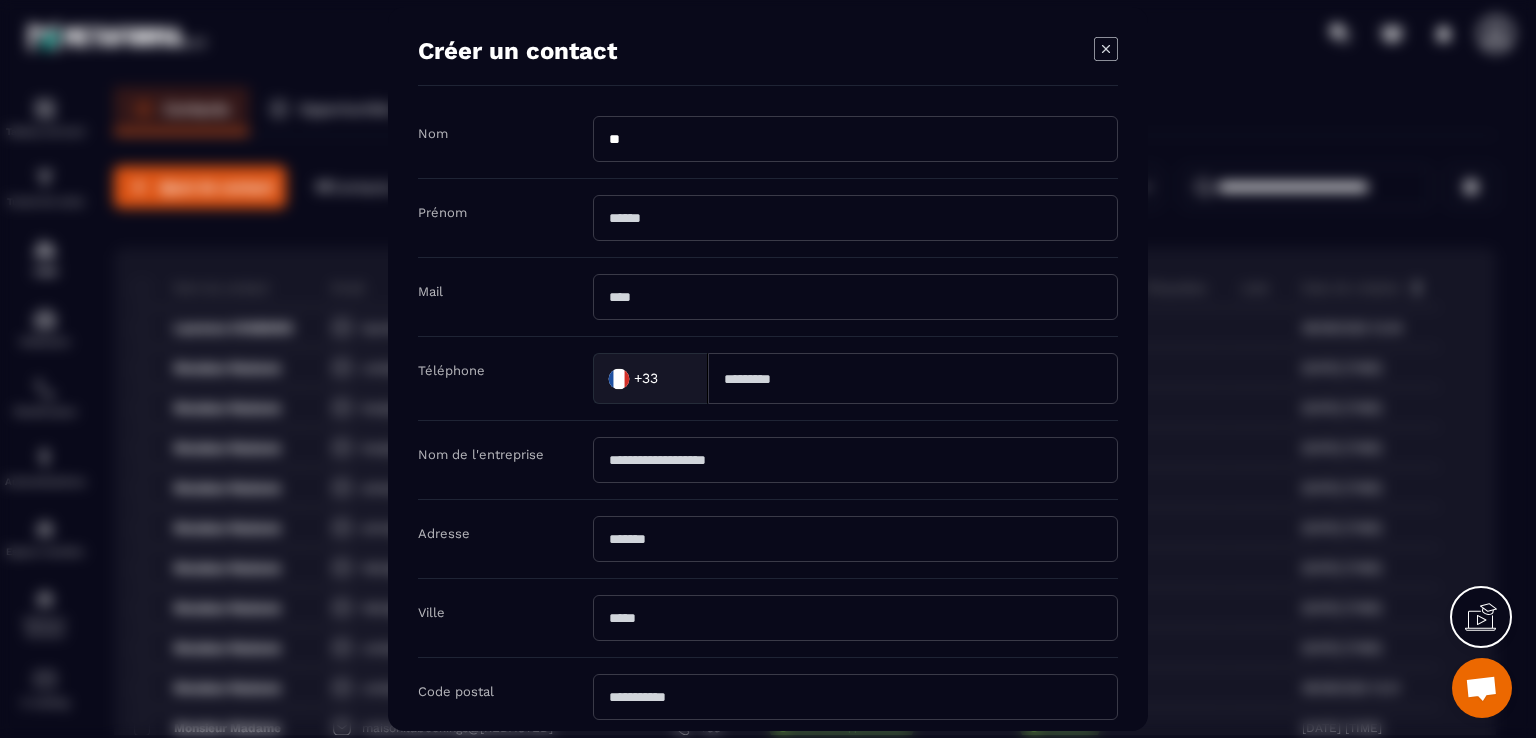type on "*" 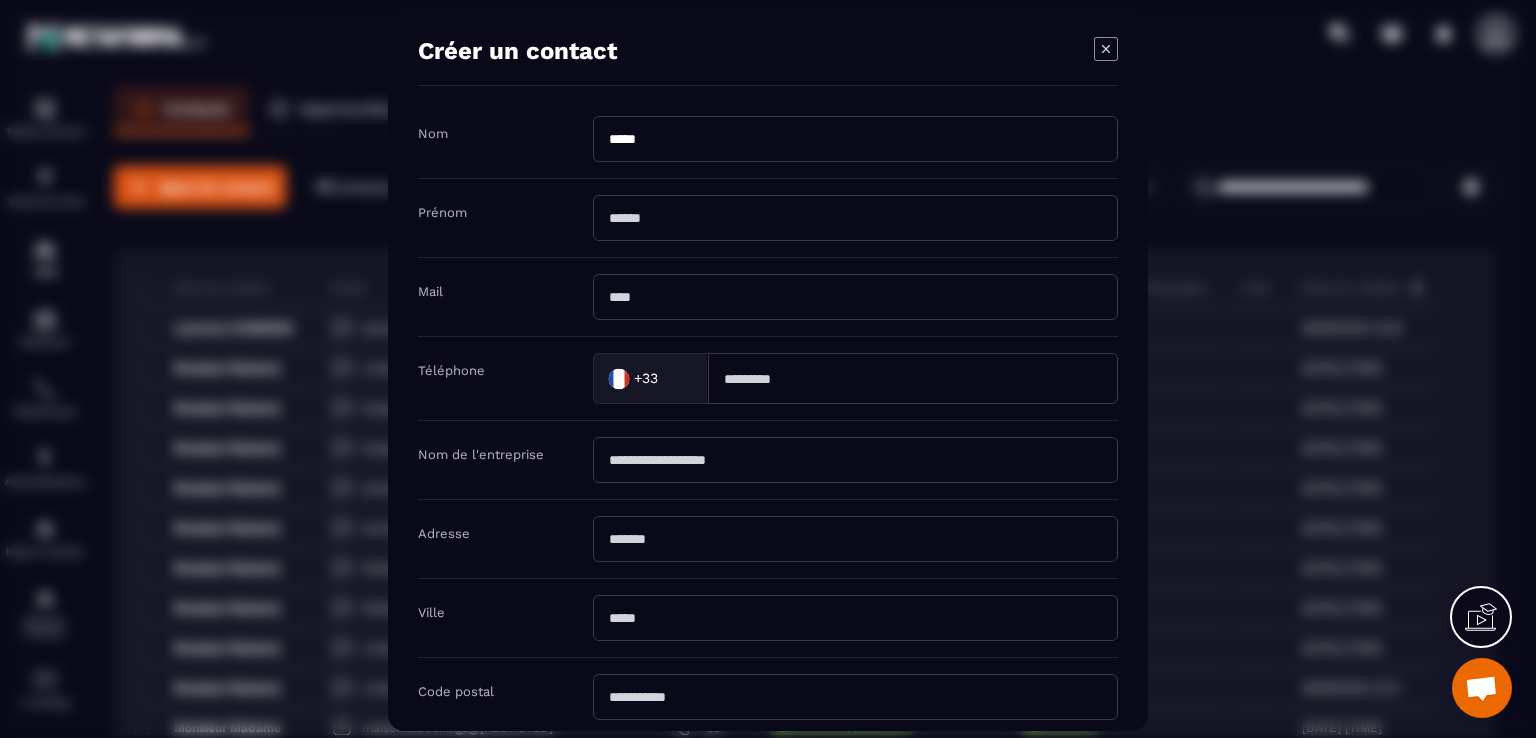 type on "*****" 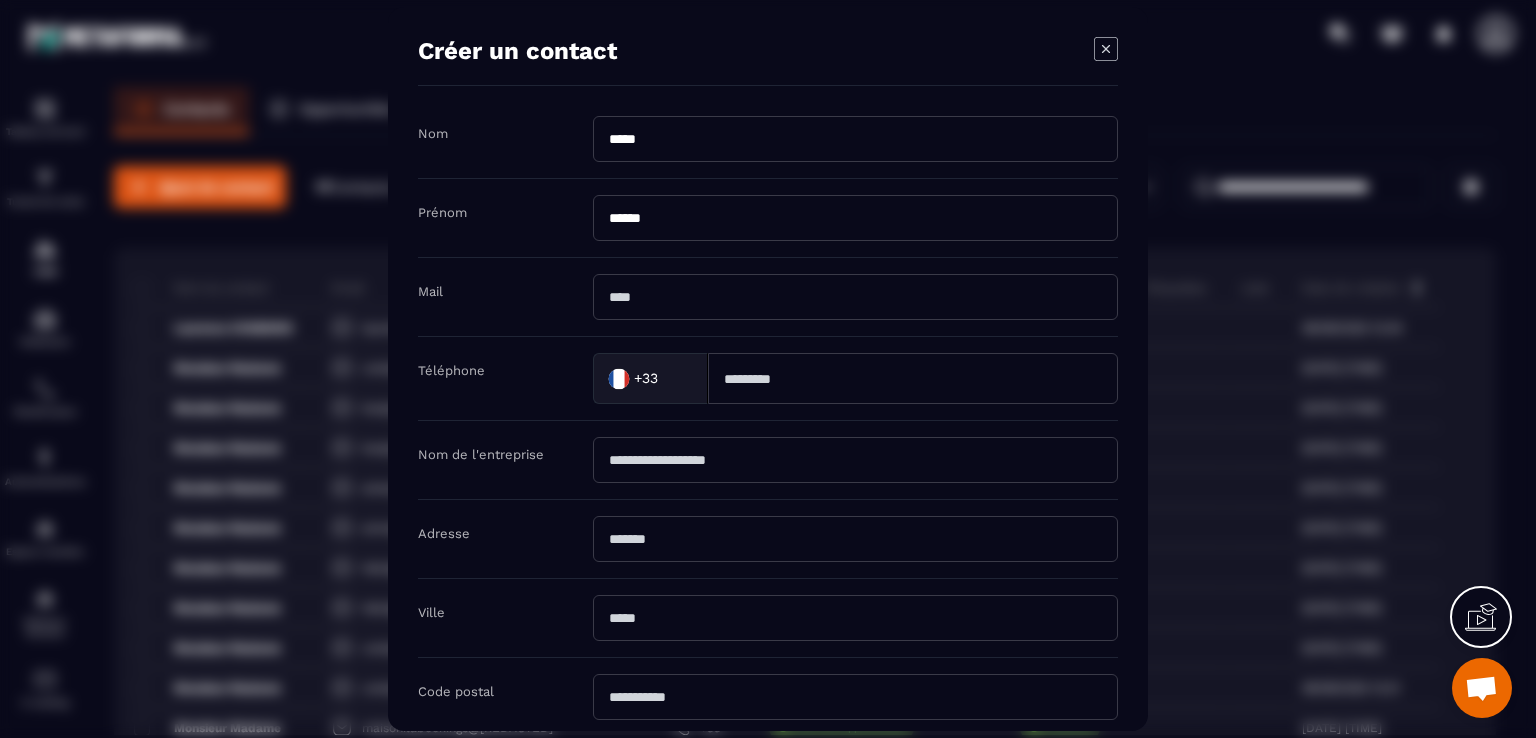 type on "******" 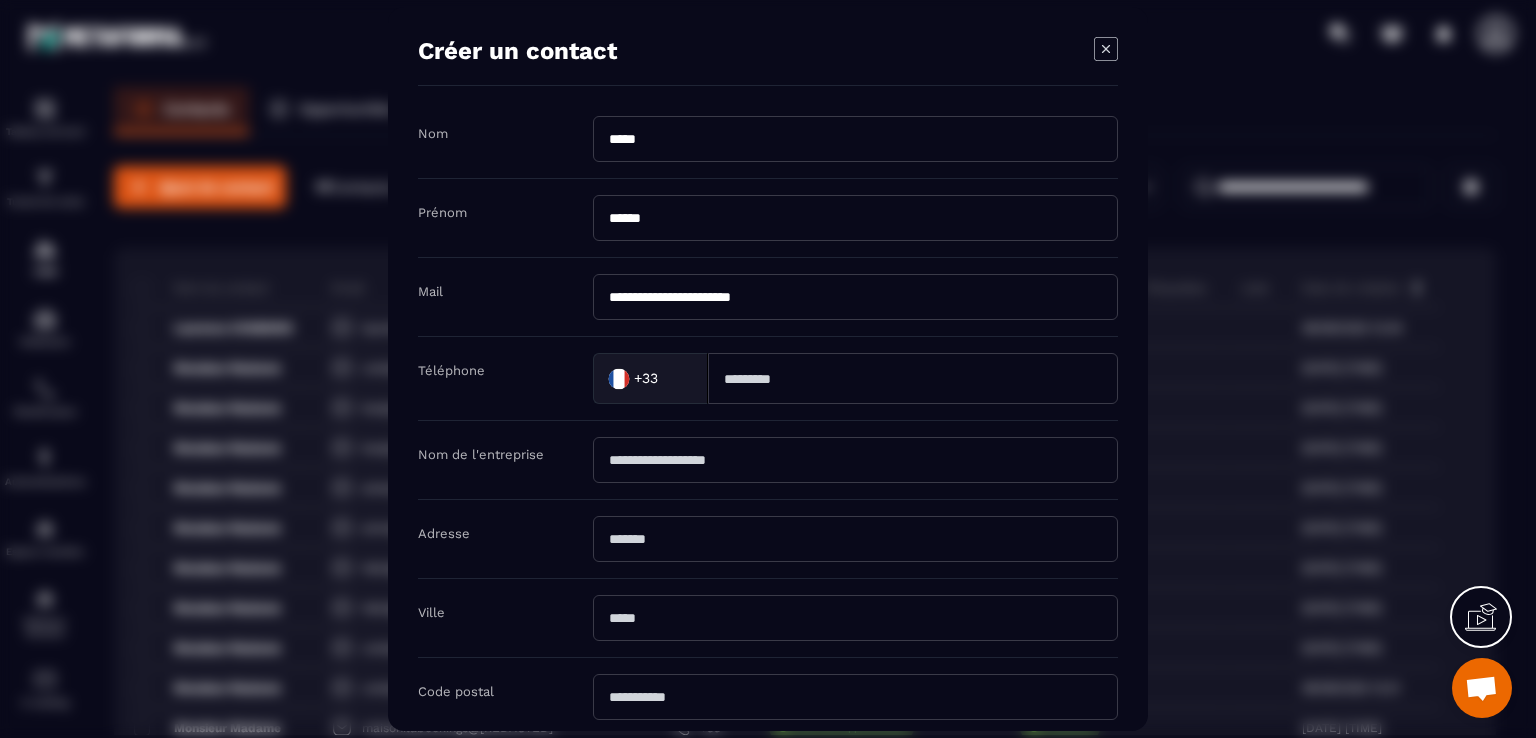 type on "**********" 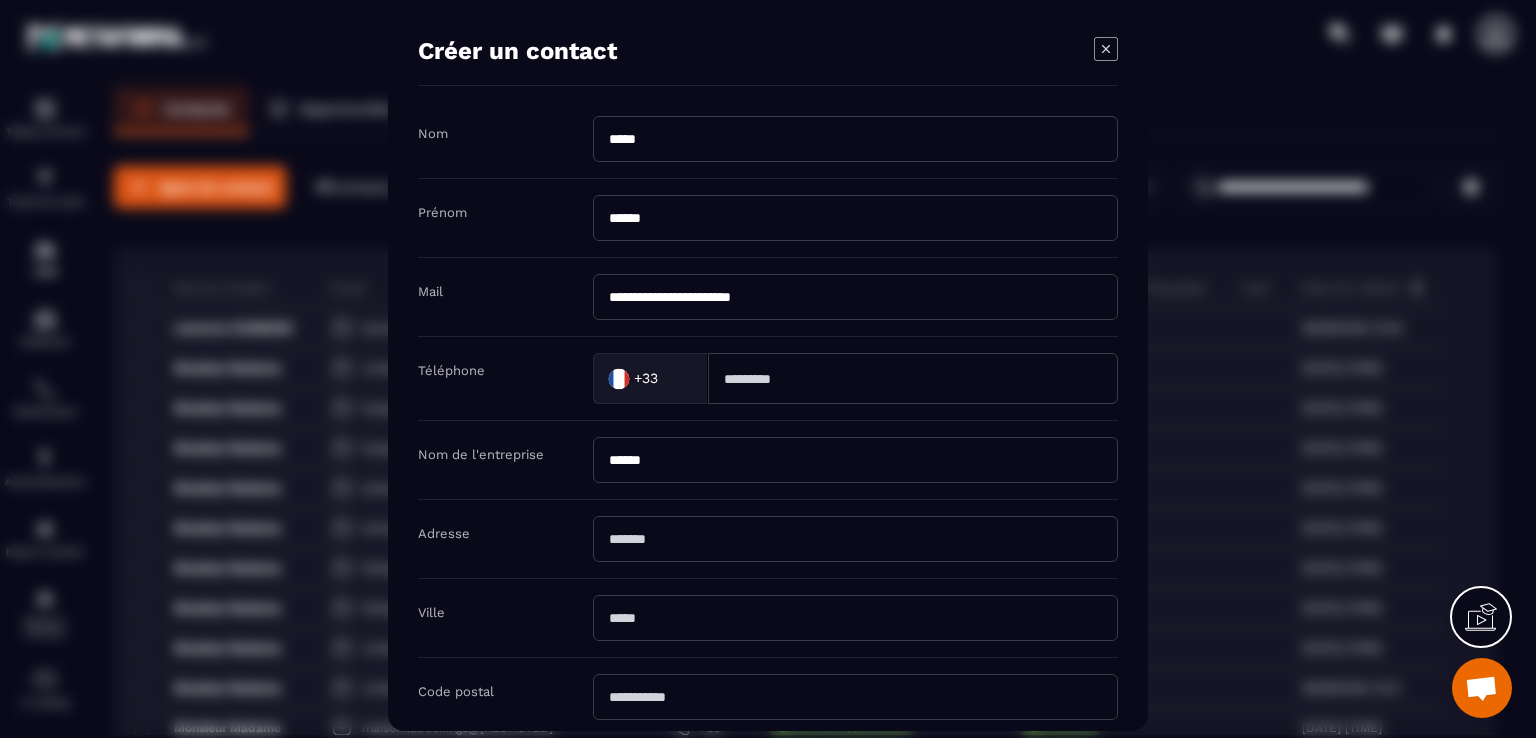 type on "**********" 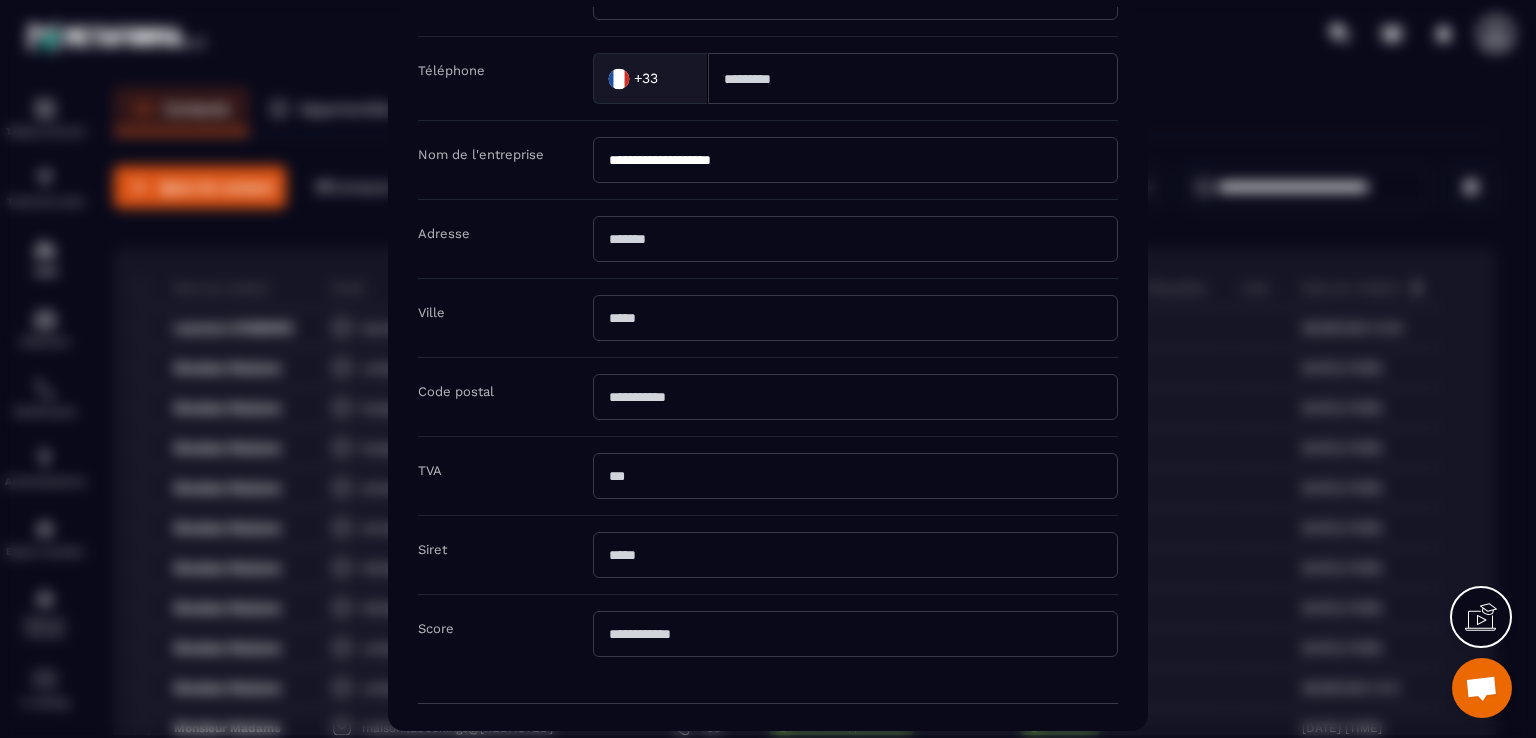 scroll, scrollTop: 364, scrollLeft: 0, axis: vertical 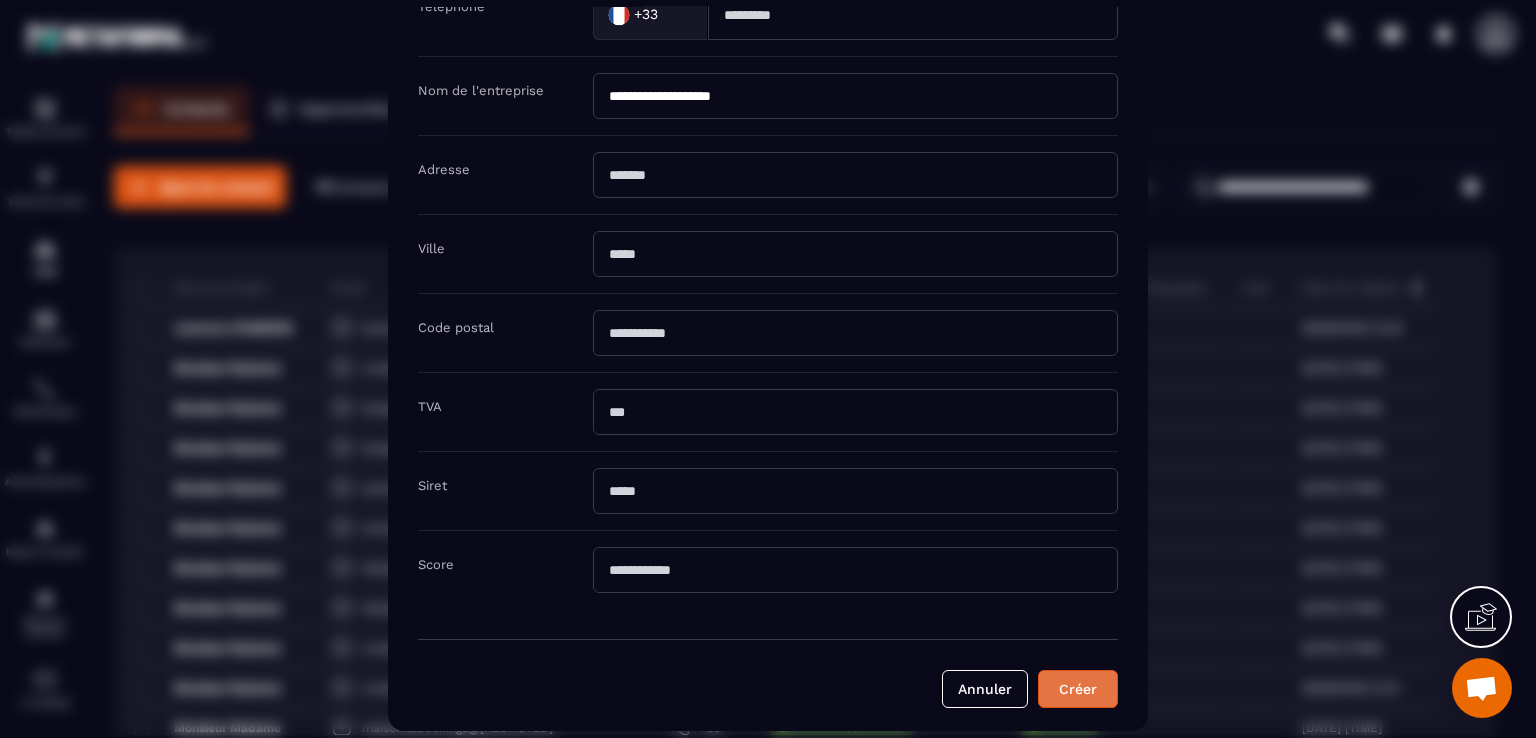 click on "Créer" at bounding box center (1078, 689) 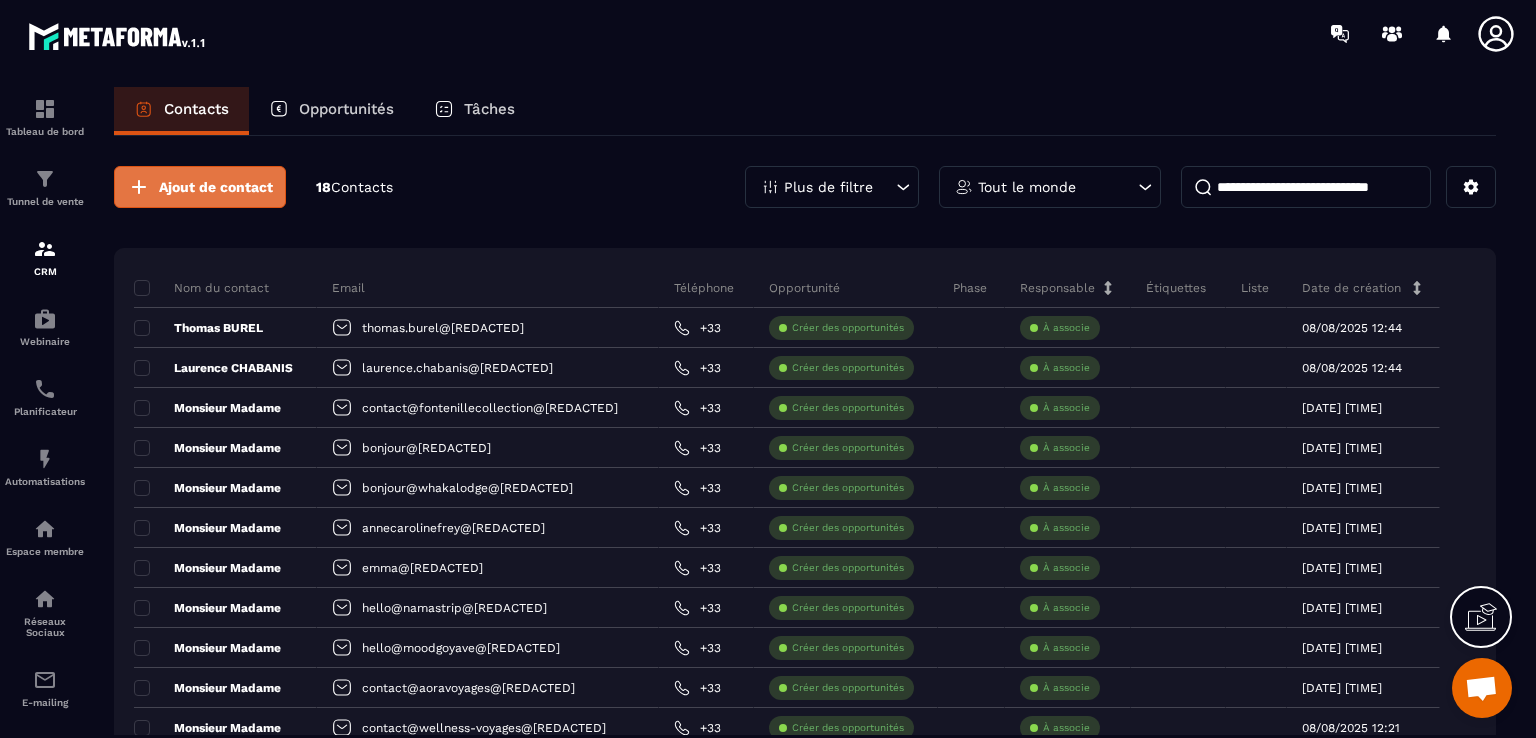 click on "Ajout de contact" at bounding box center (216, 187) 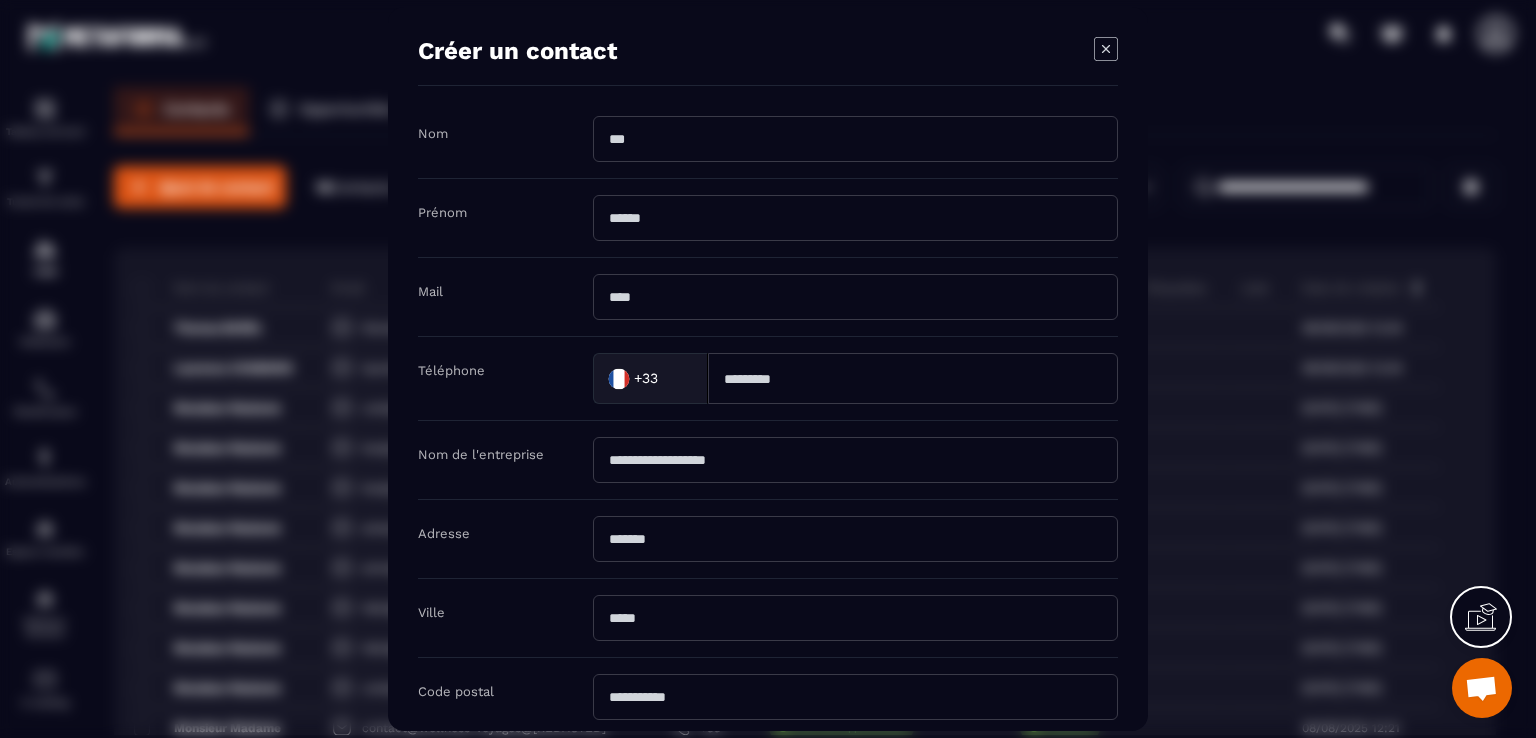 click at bounding box center (855, 297) 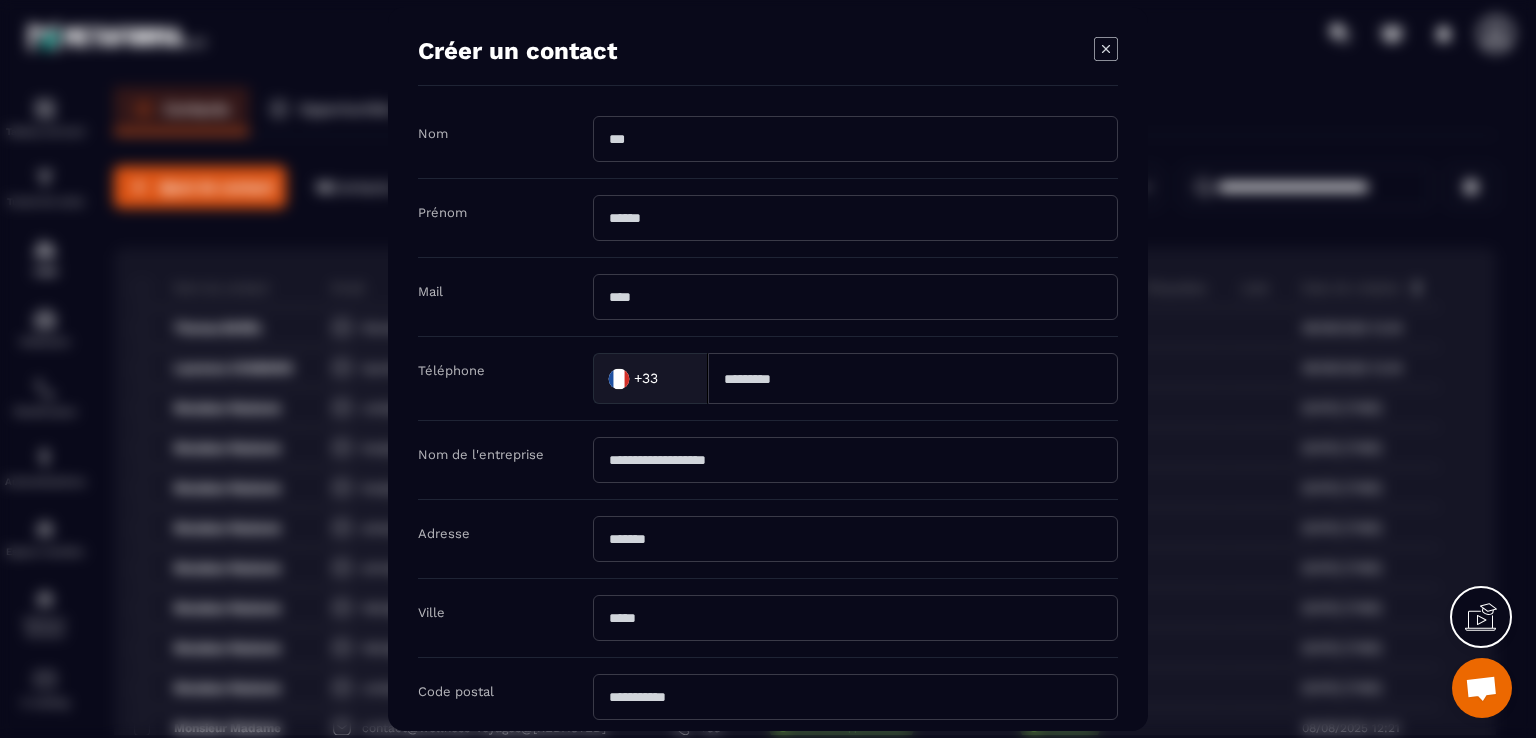 paste on "**********" 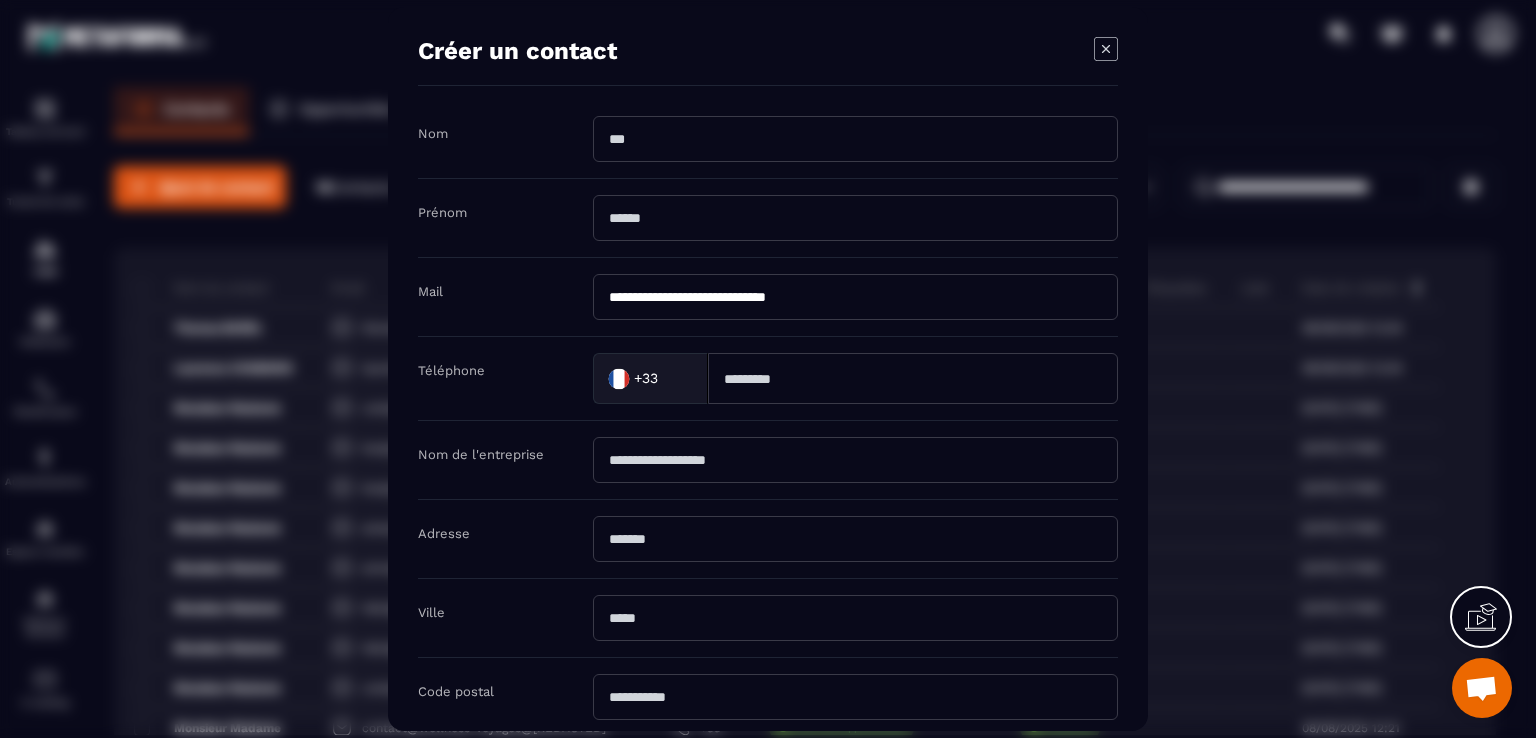 type on "**********" 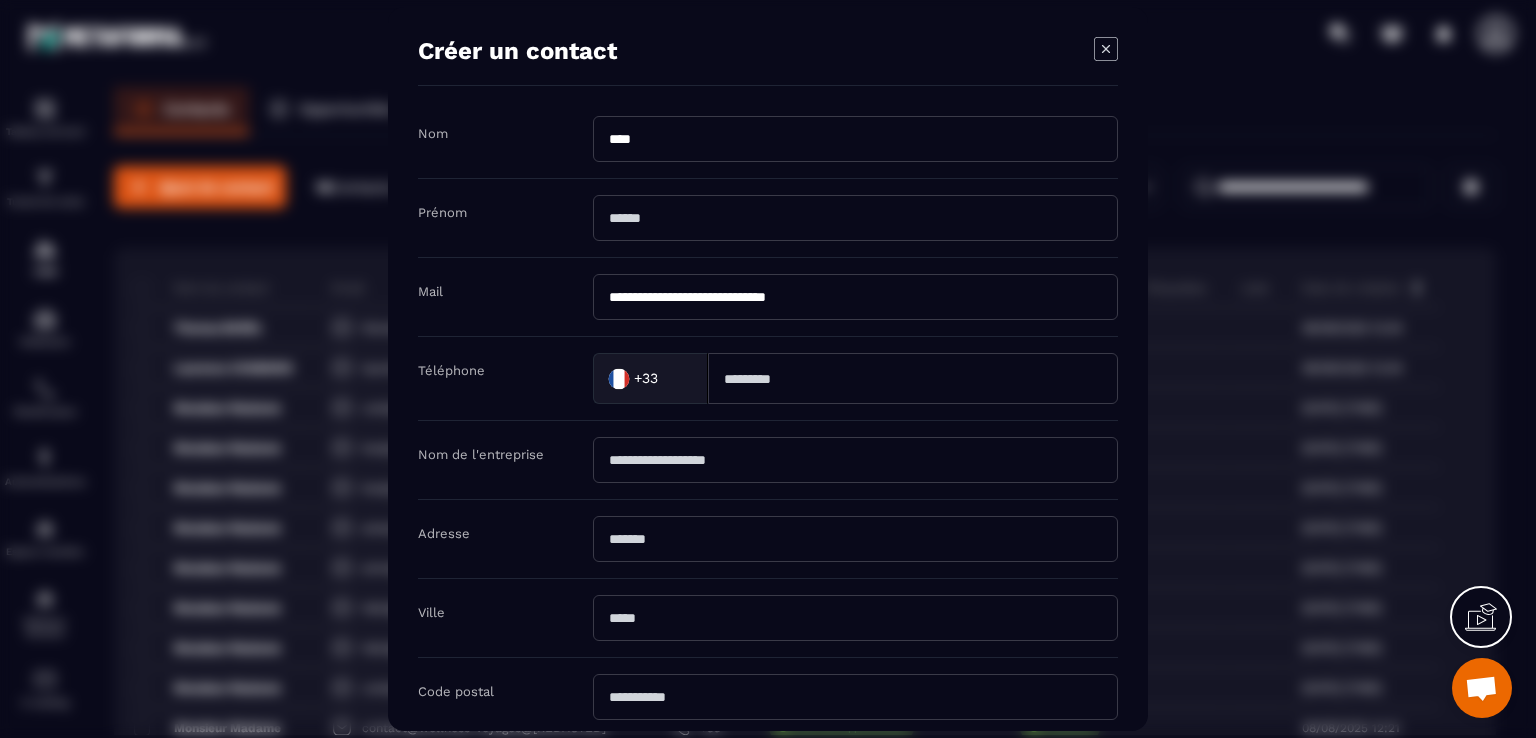 type on "******" 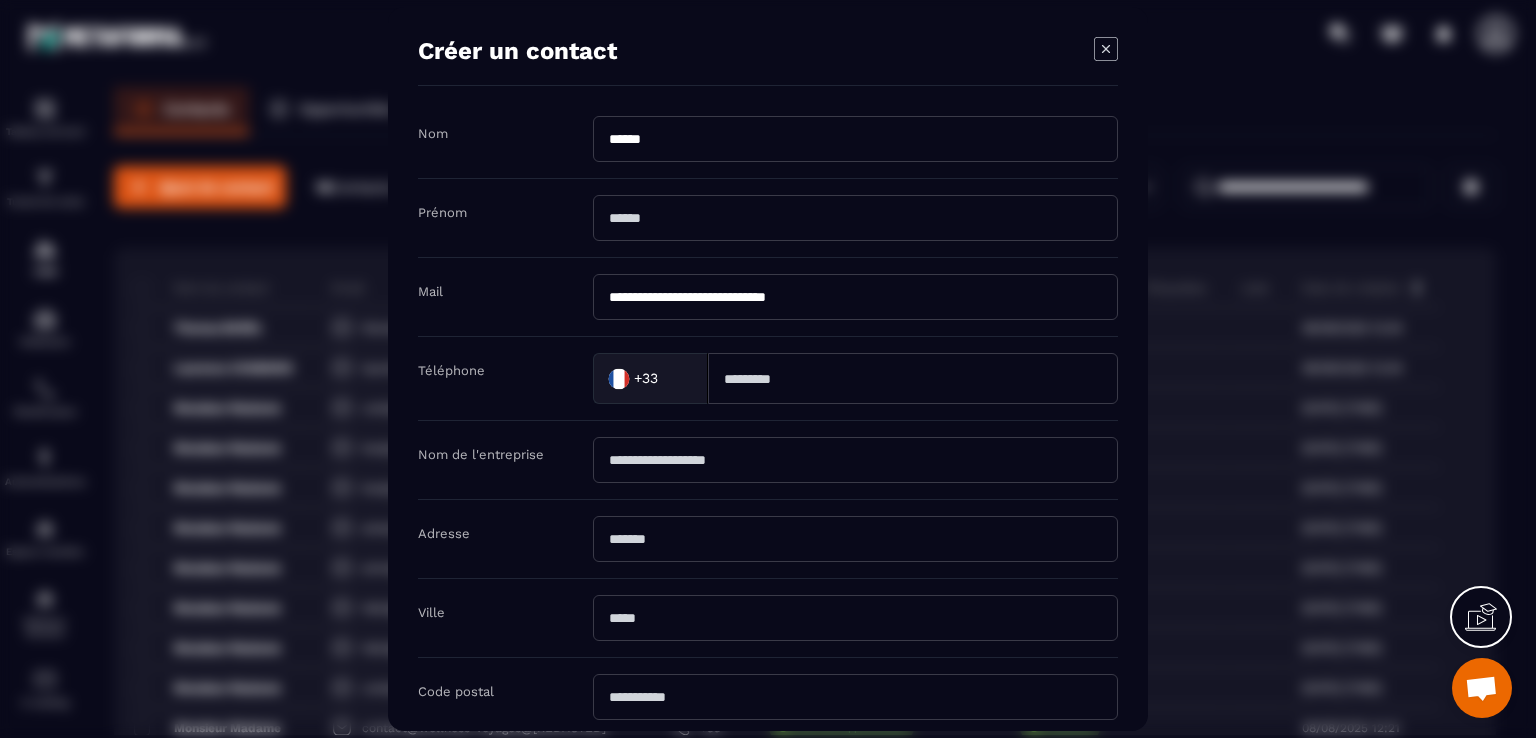 click at bounding box center (855, 218) 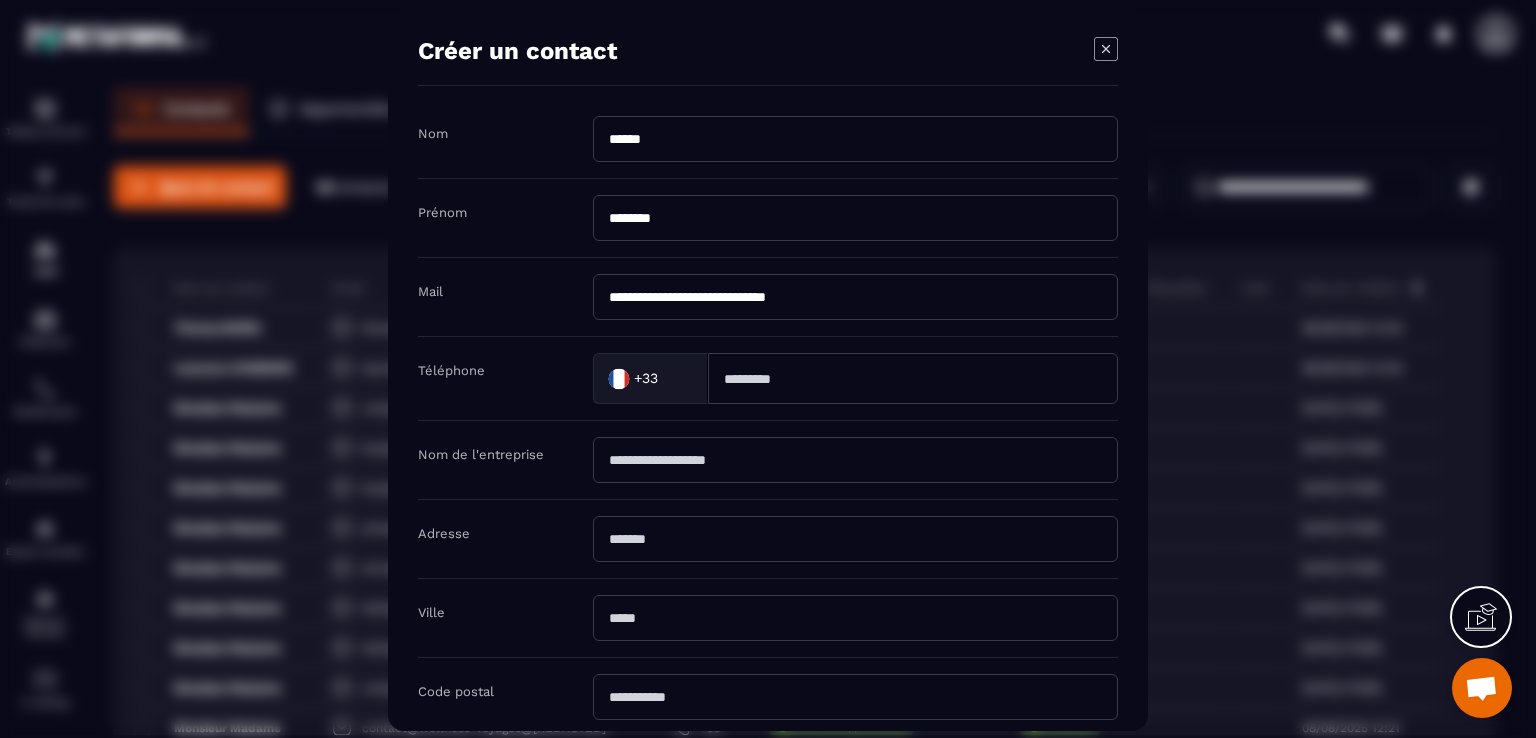 type on "********" 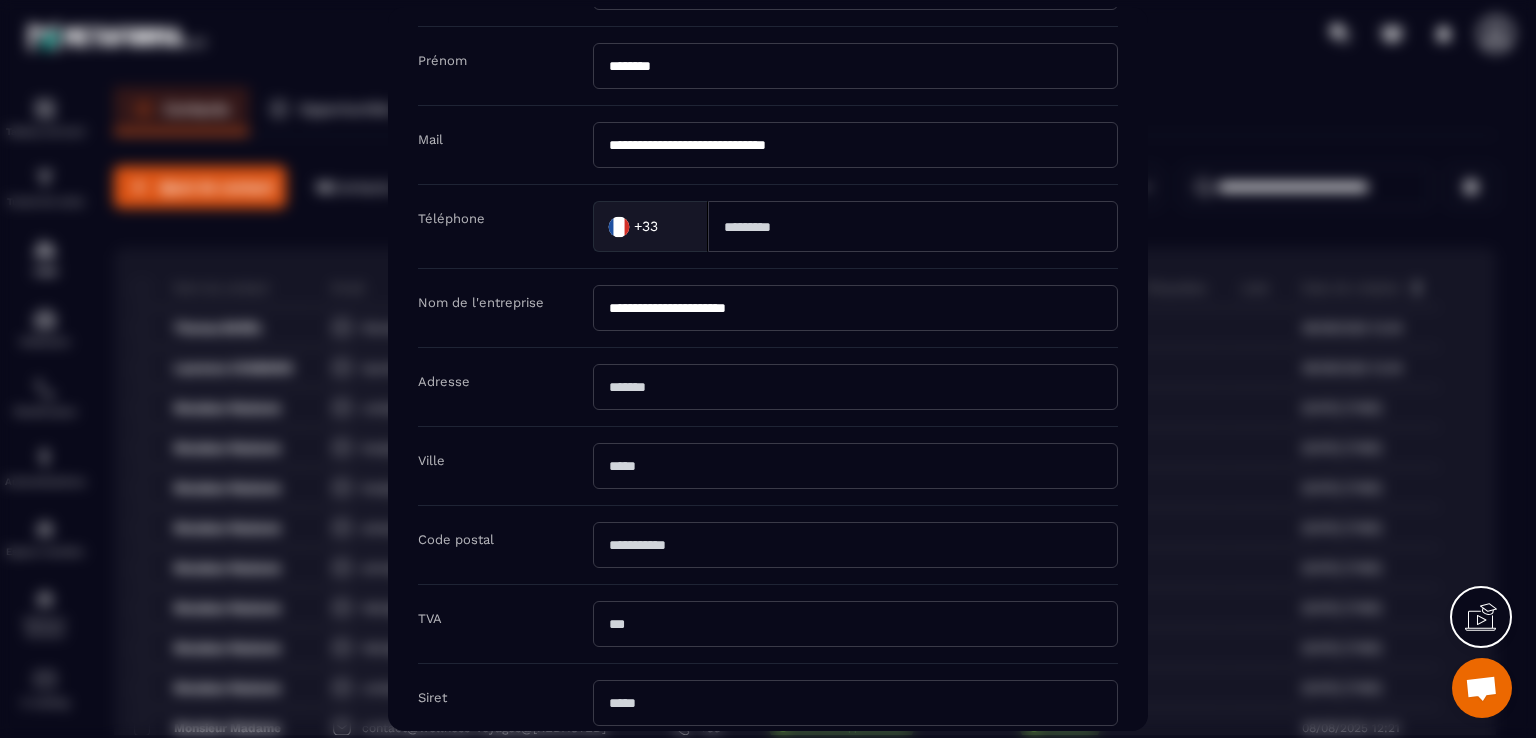 scroll, scrollTop: 200, scrollLeft: 0, axis: vertical 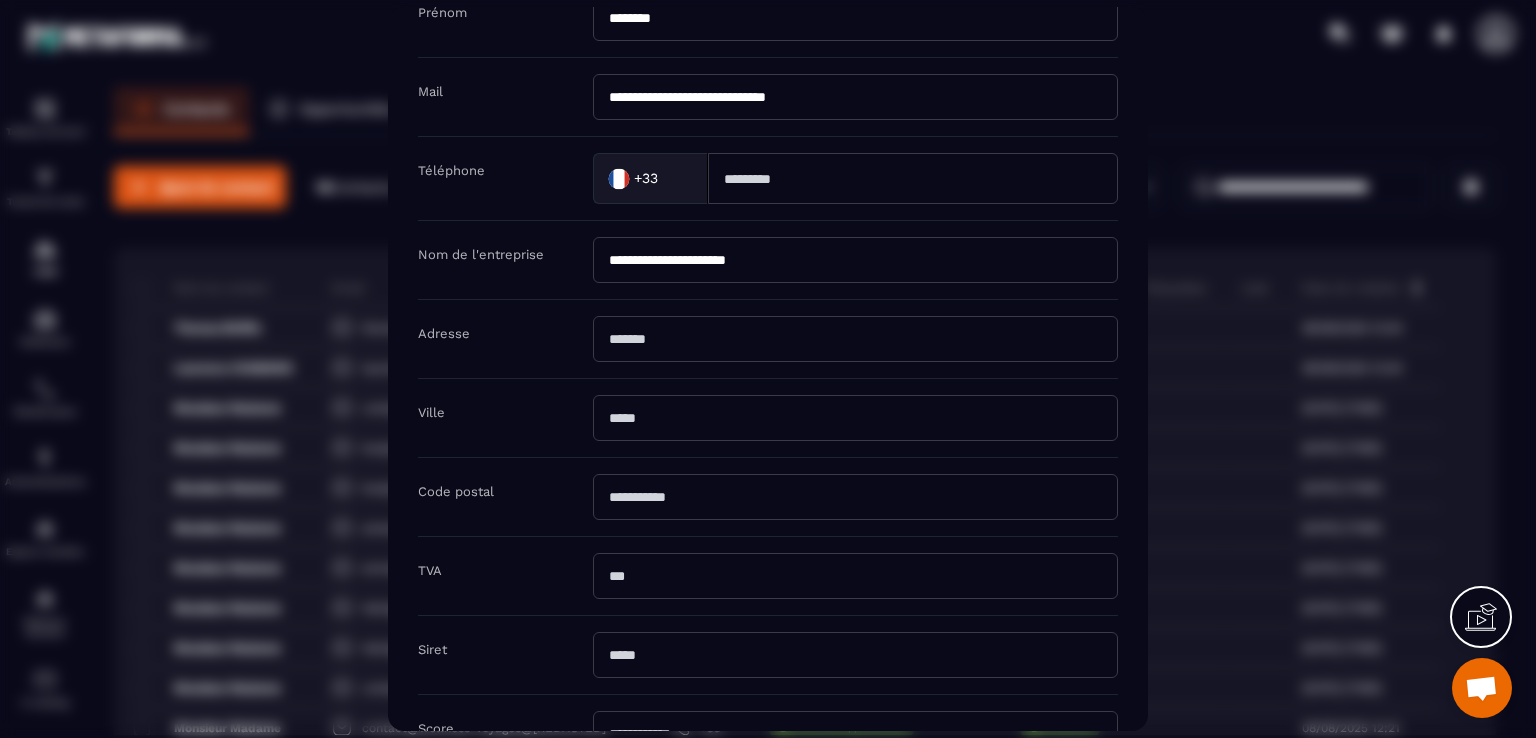 type on "**********" 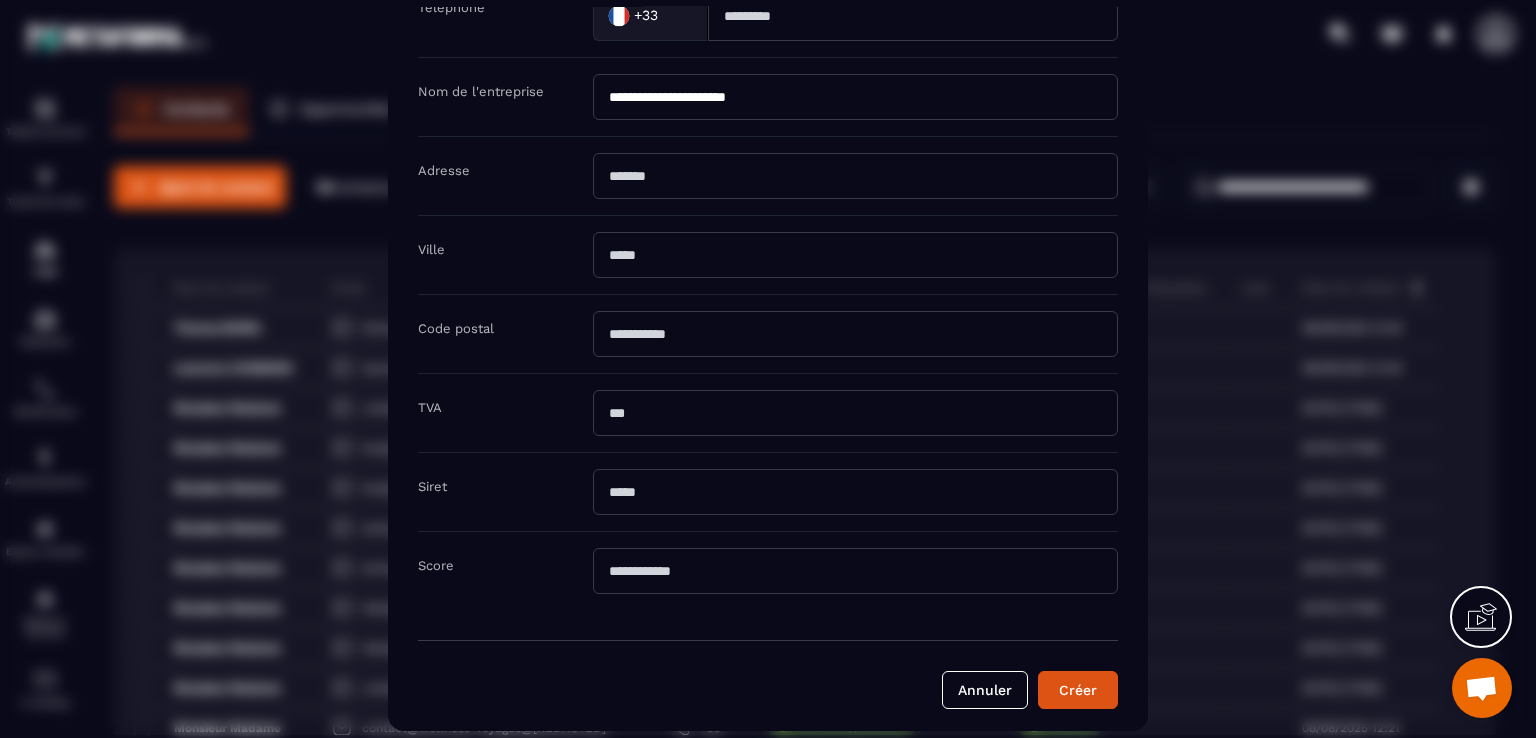scroll, scrollTop: 364, scrollLeft: 0, axis: vertical 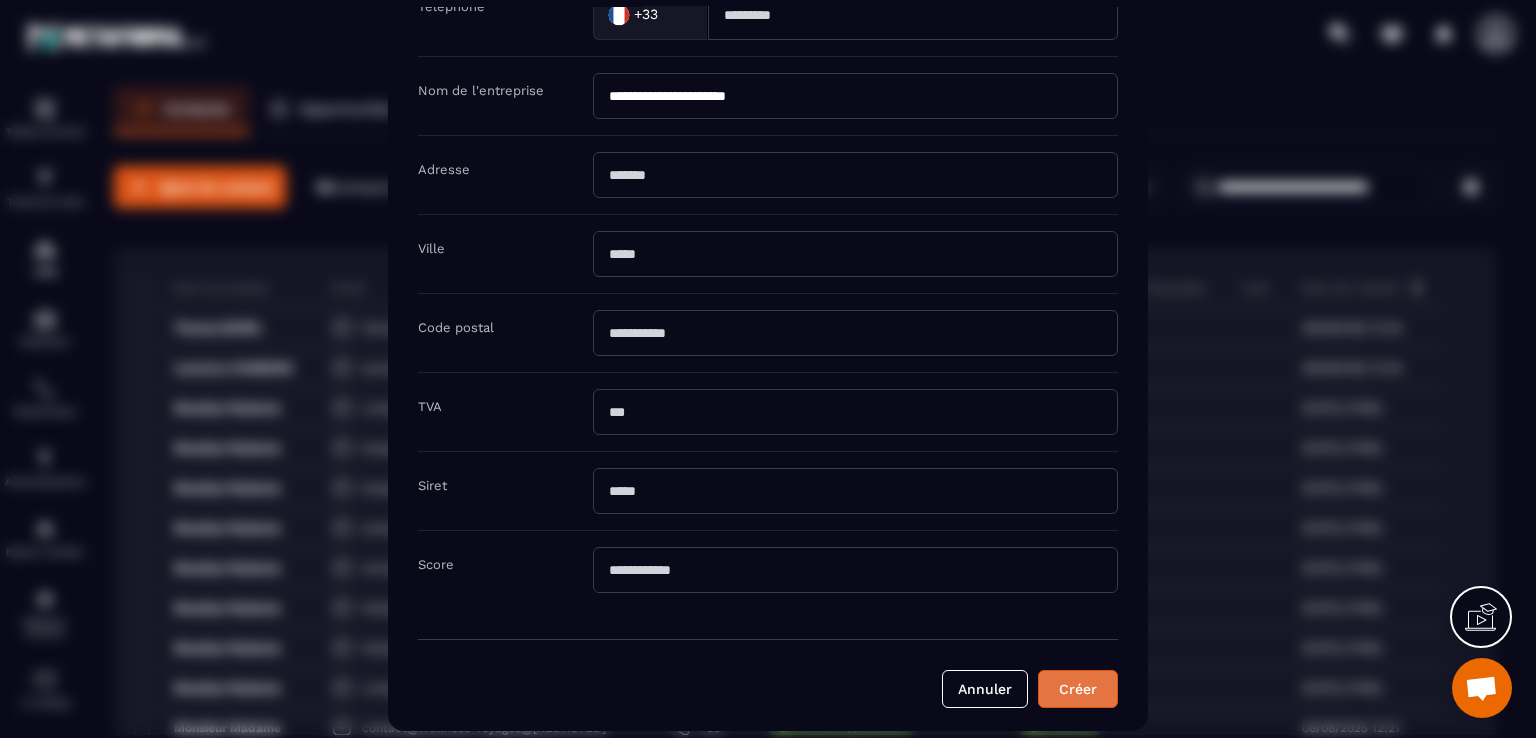 click on "Créer" at bounding box center [1078, 689] 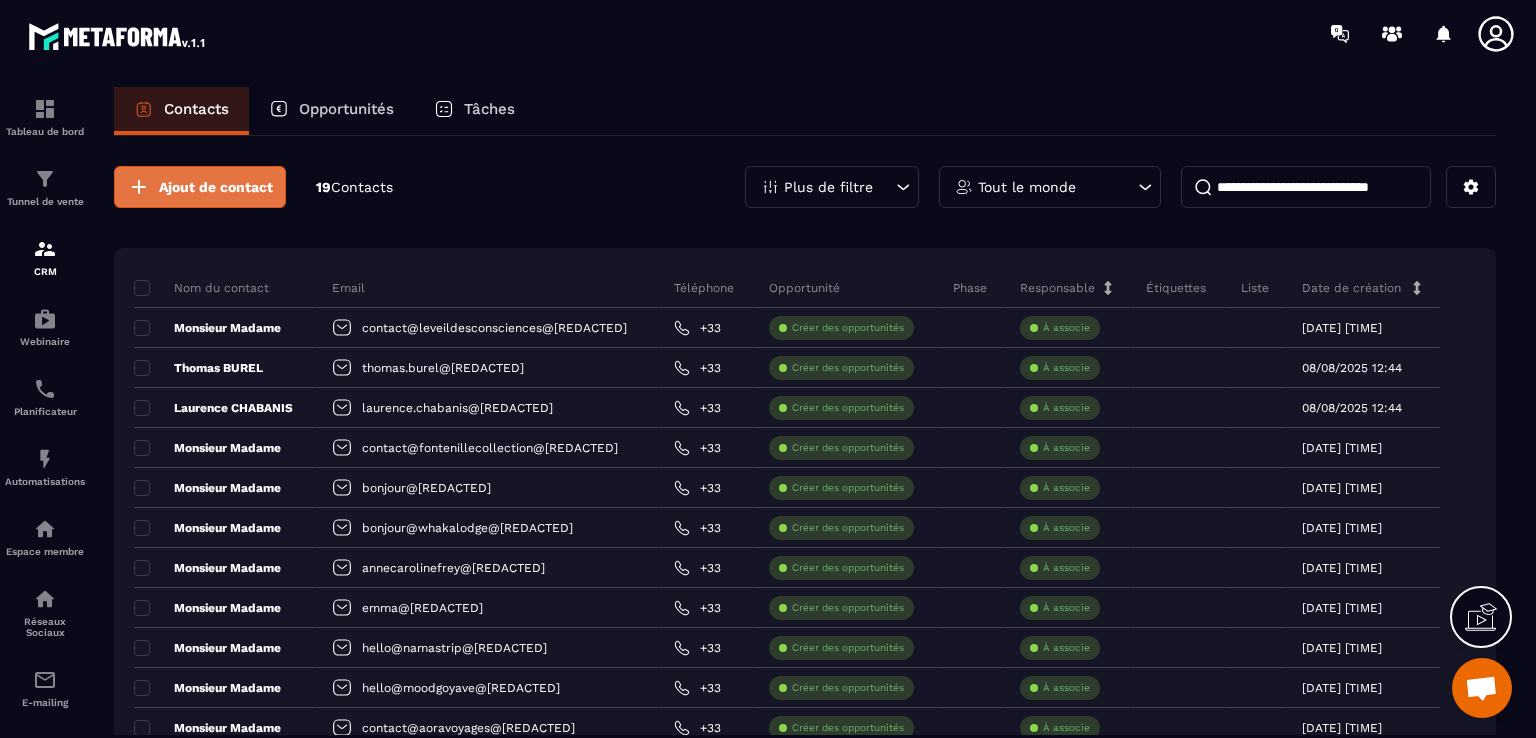 click on "Ajout de contact" at bounding box center (216, 187) 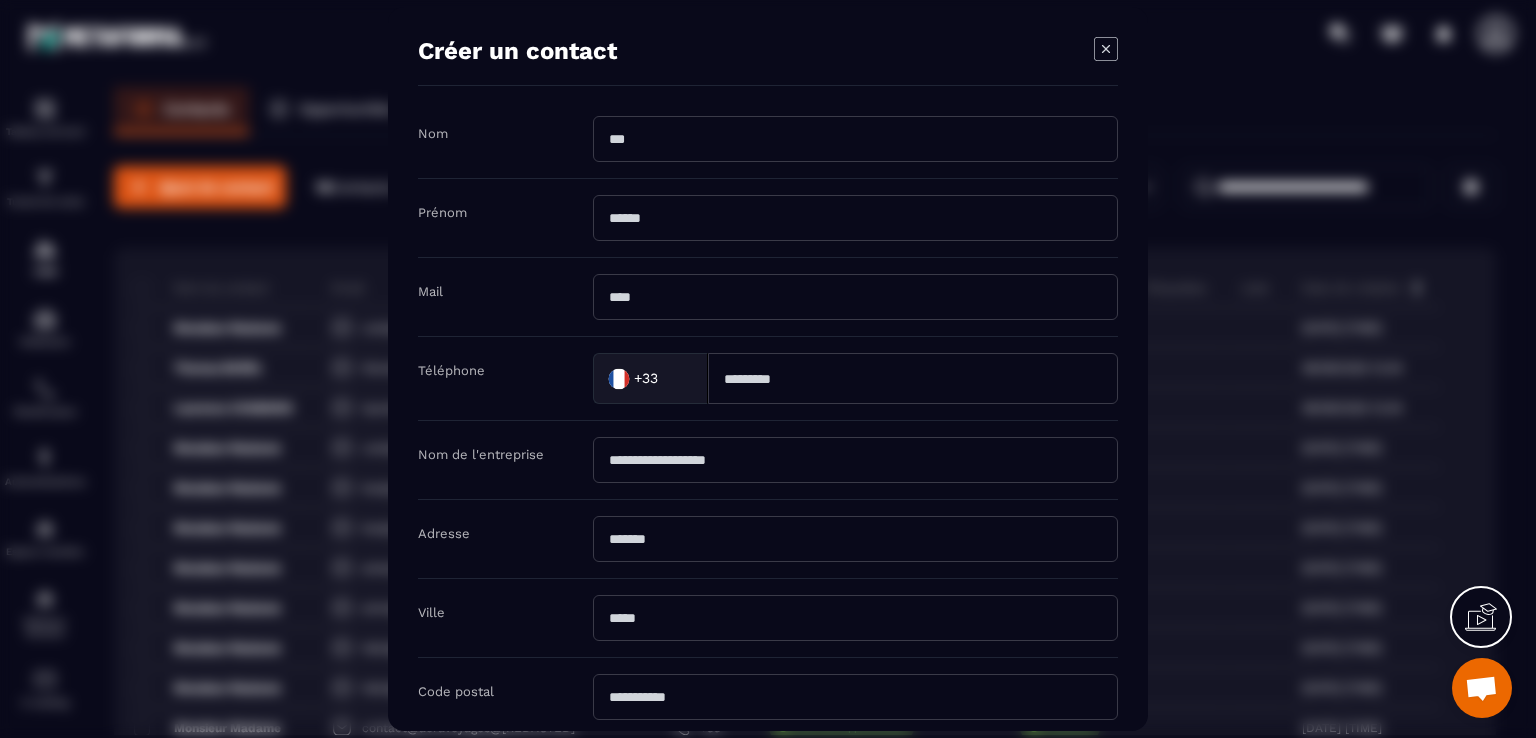 click at bounding box center (855, 297) 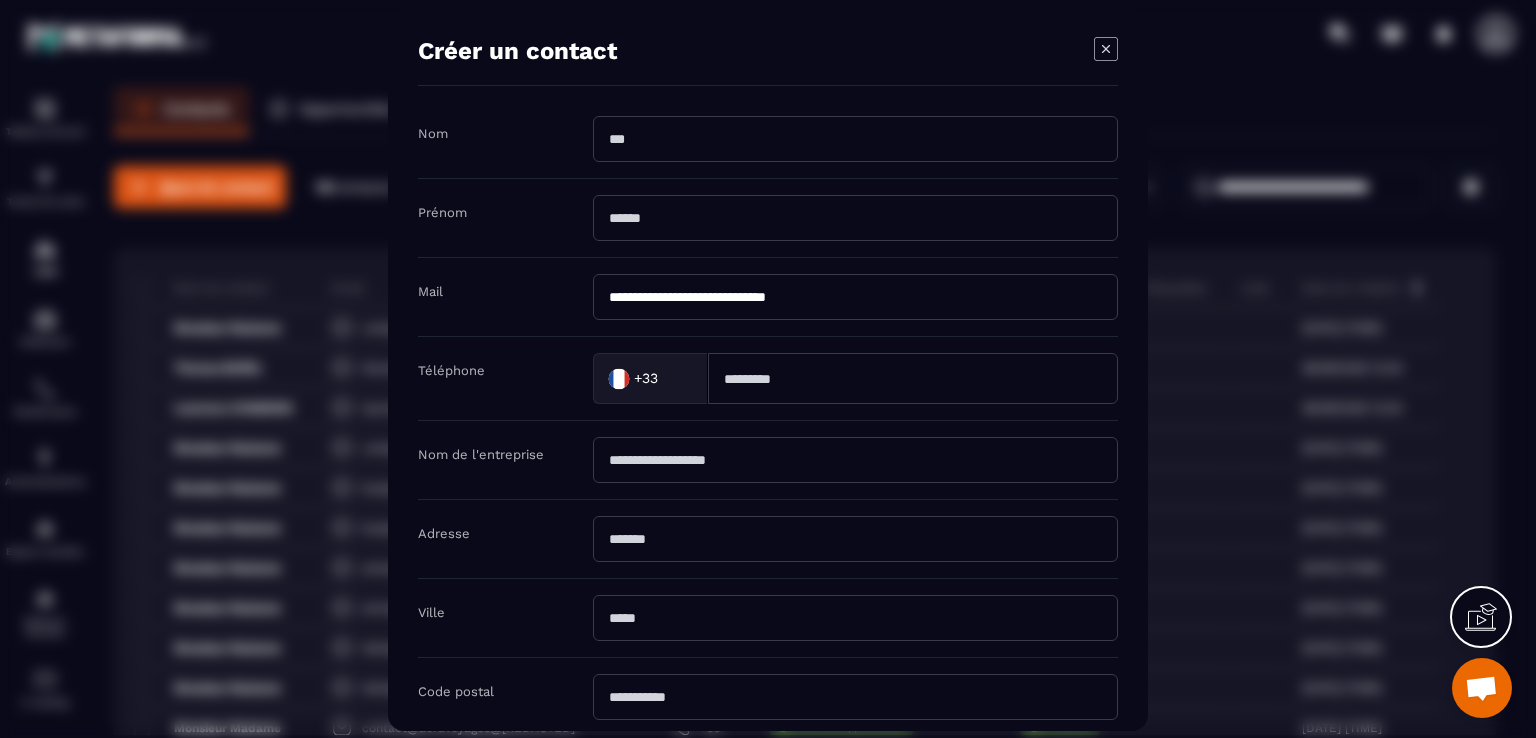 type on "**********" 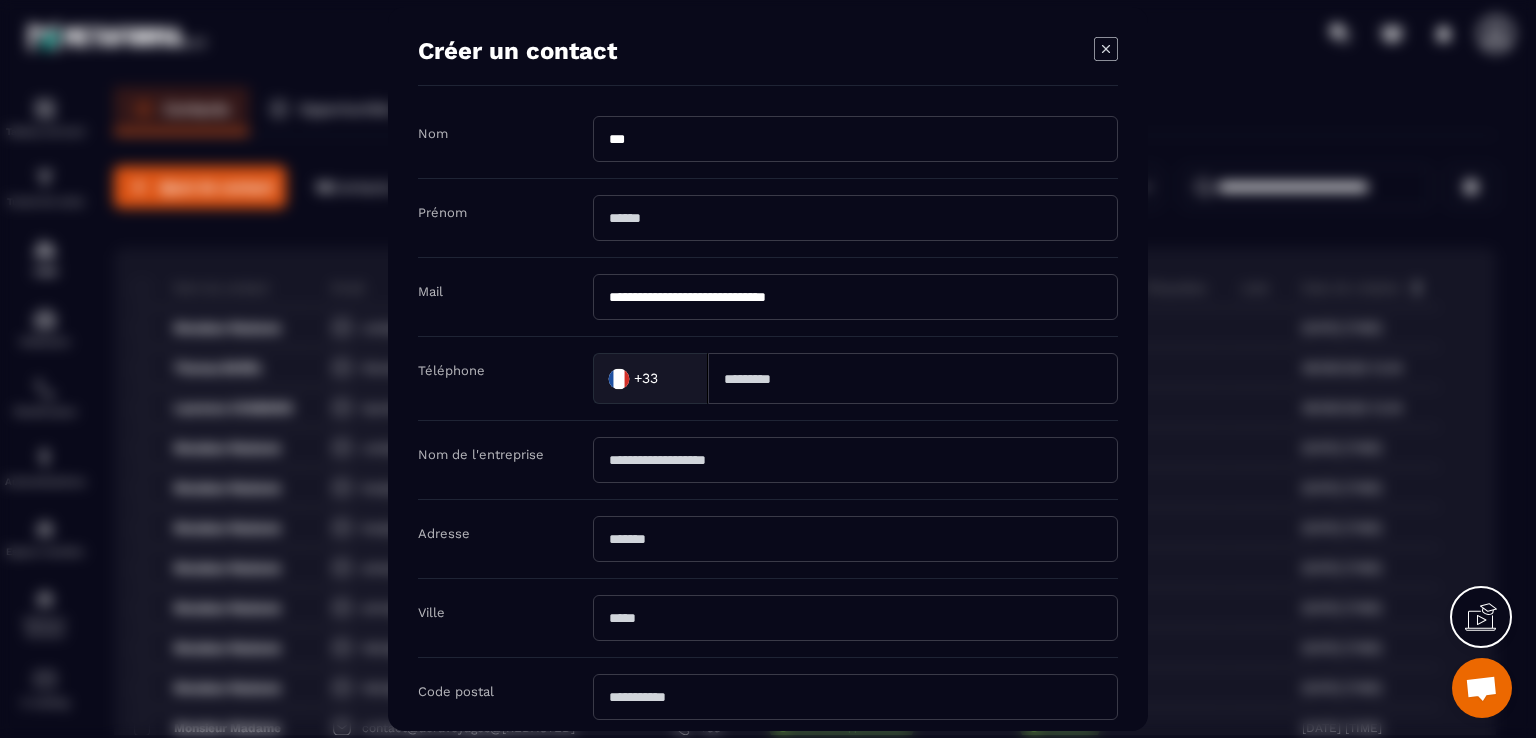 type on "******" 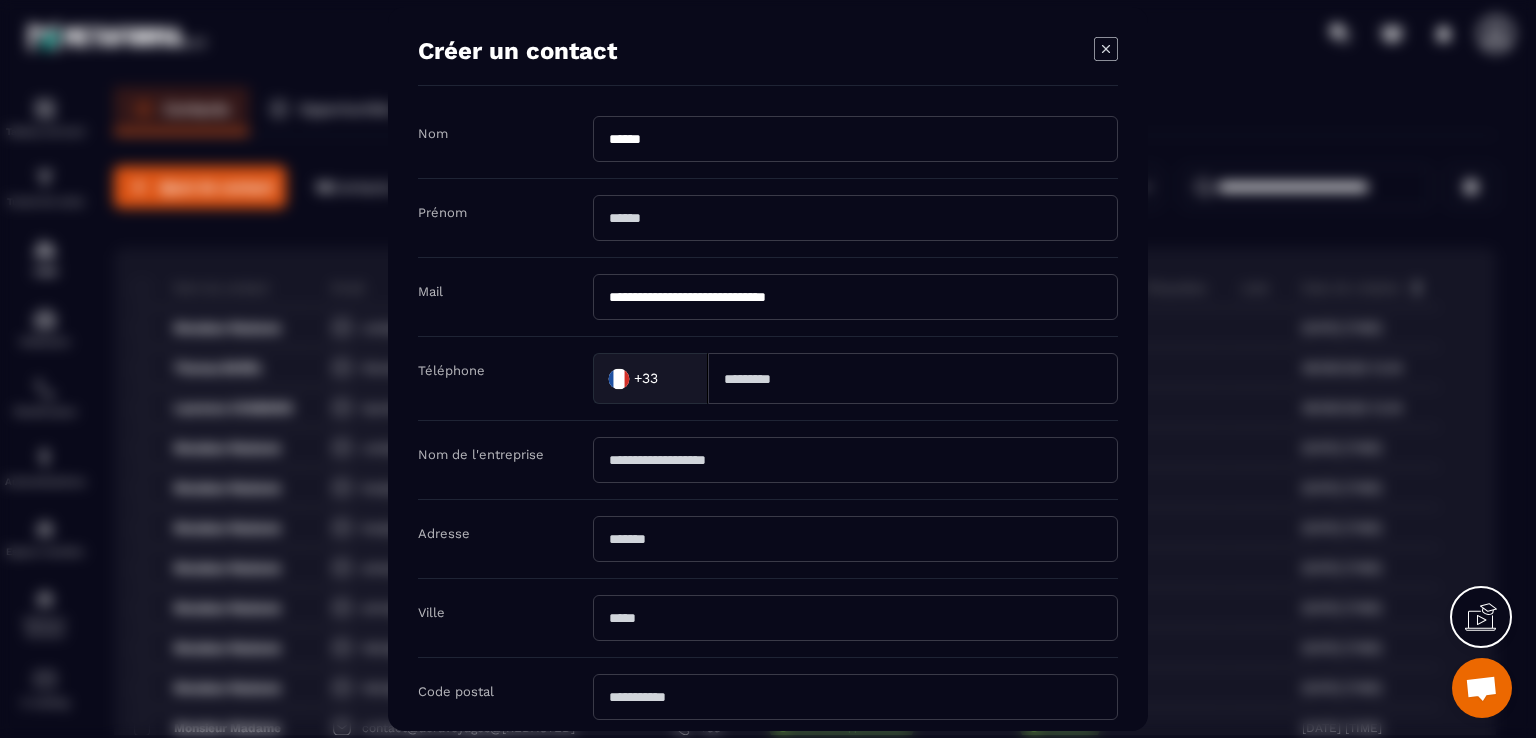 click at bounding box center [855, 218] 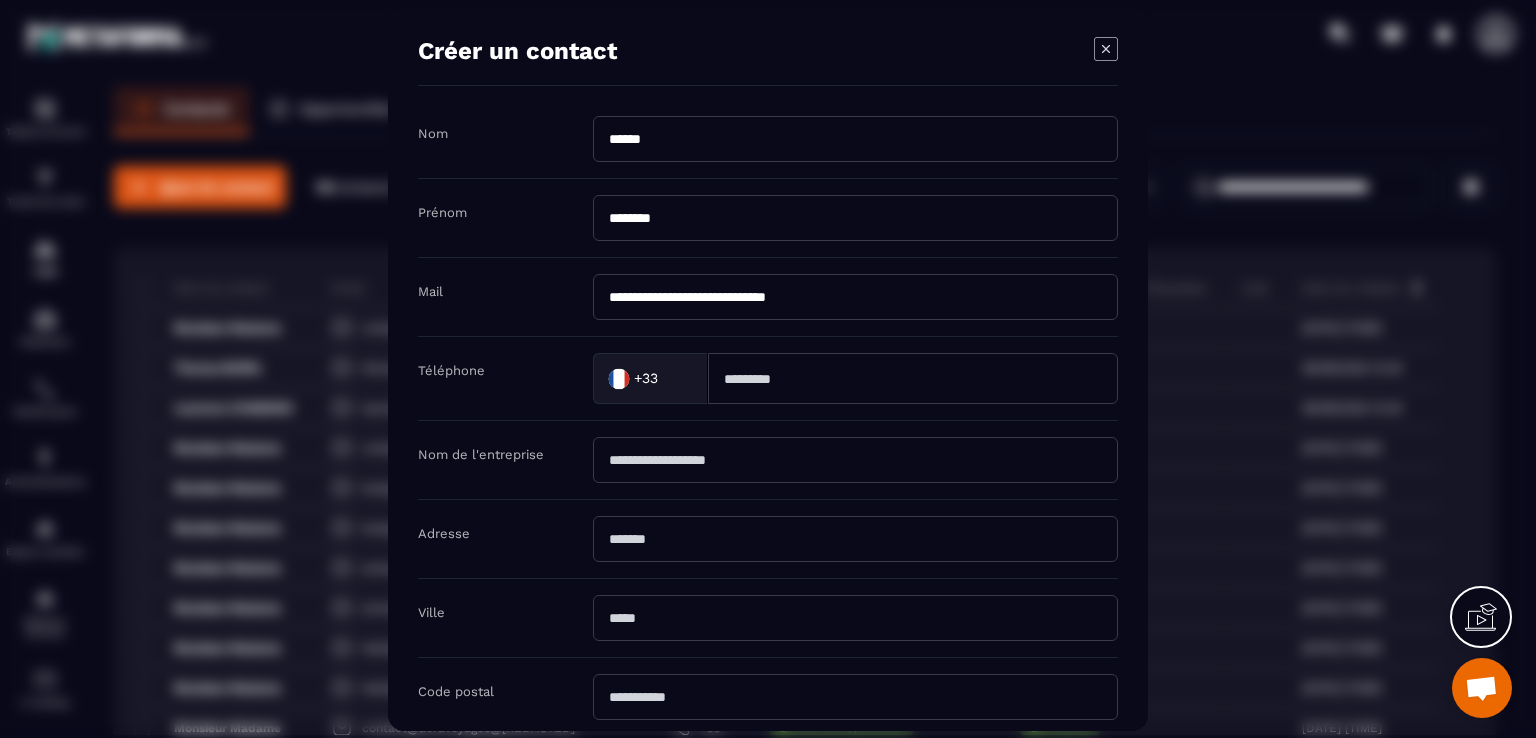 type on "********" 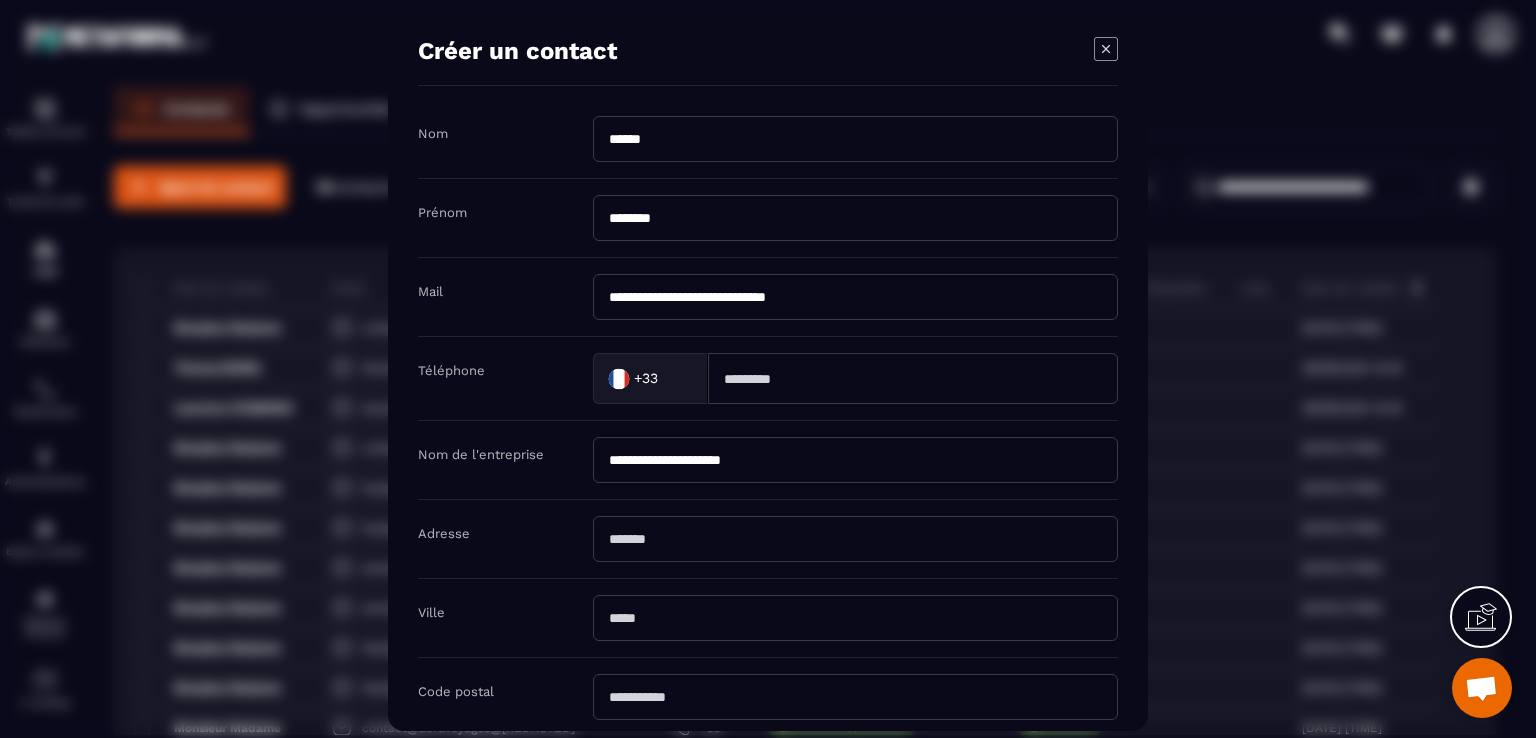 type on "**********" 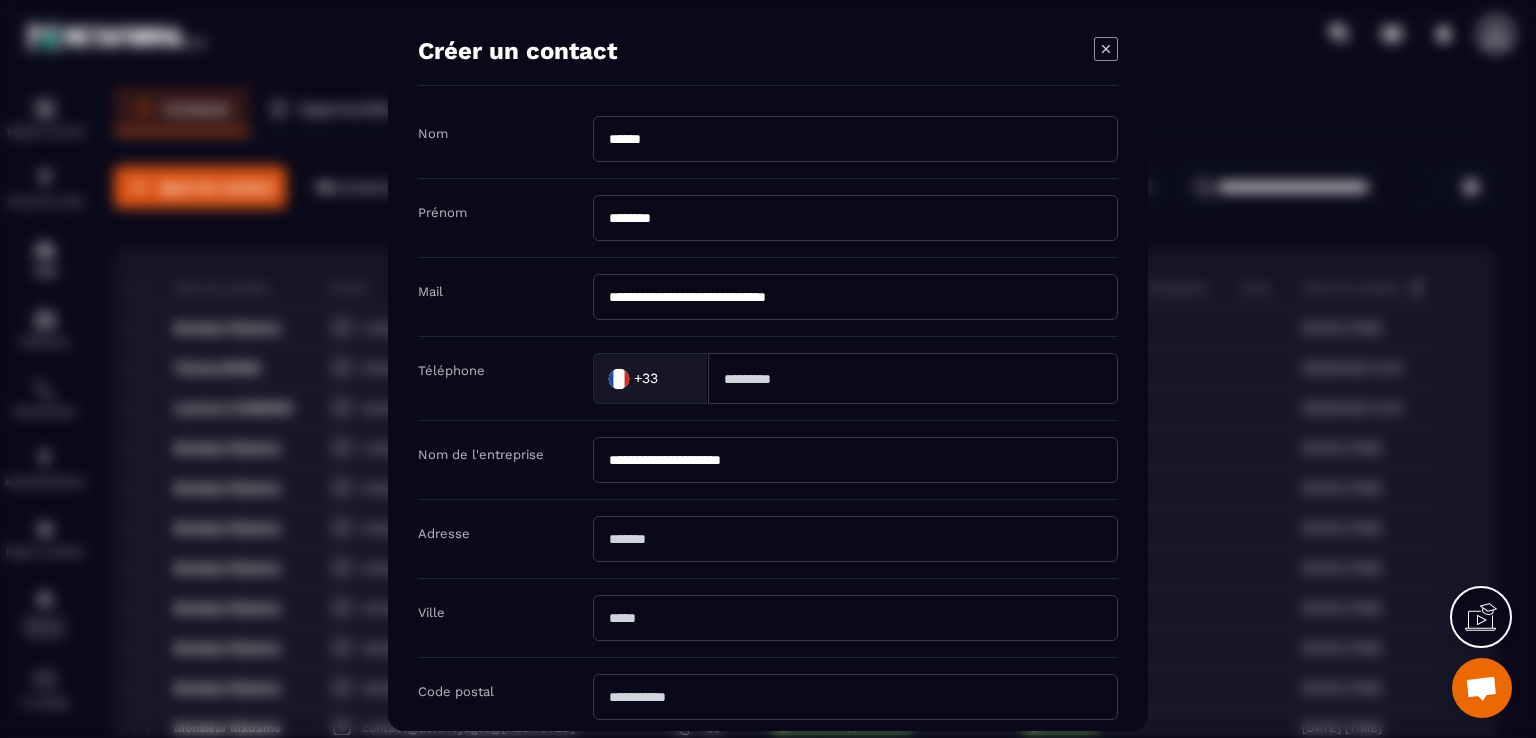 click at bounding box center [855, 539] 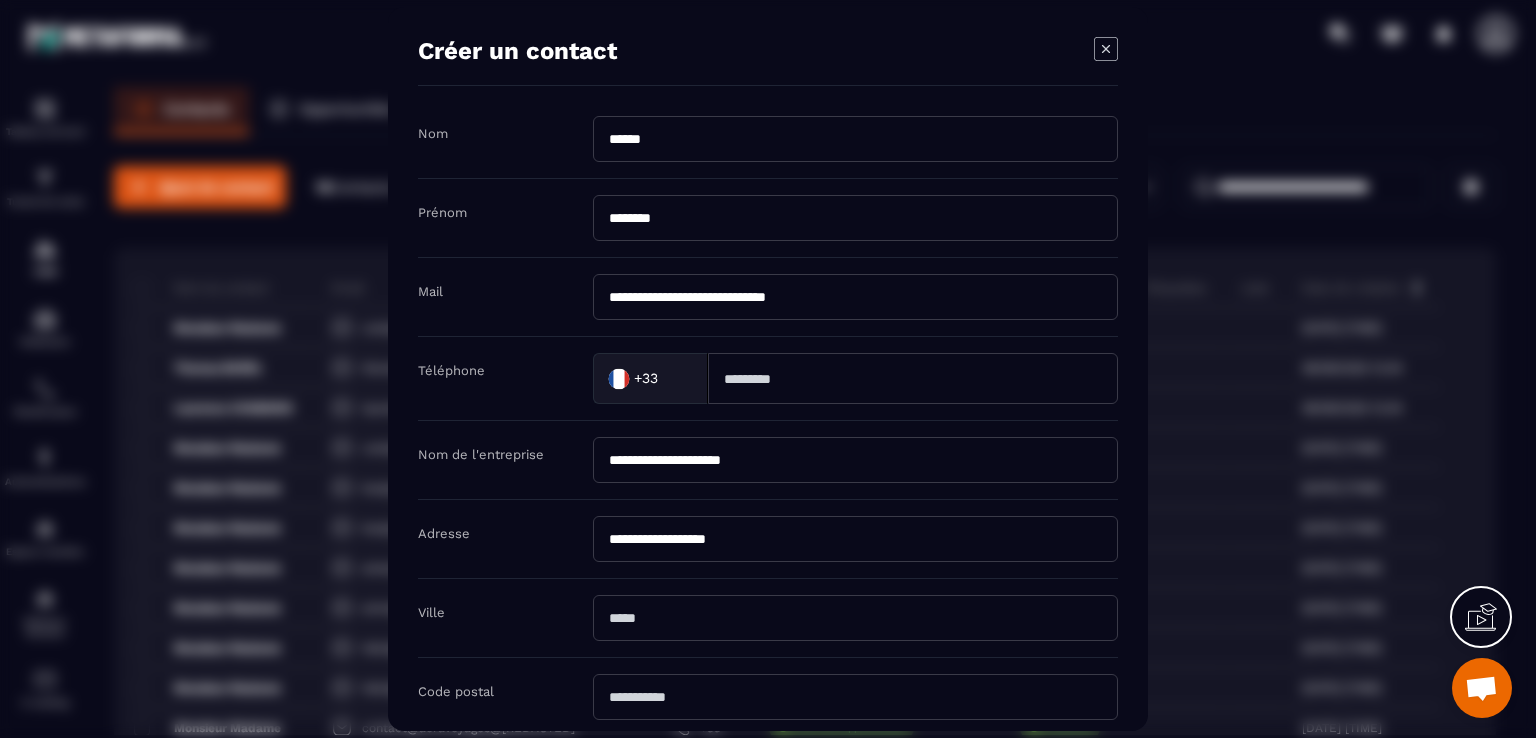 type on "**********" 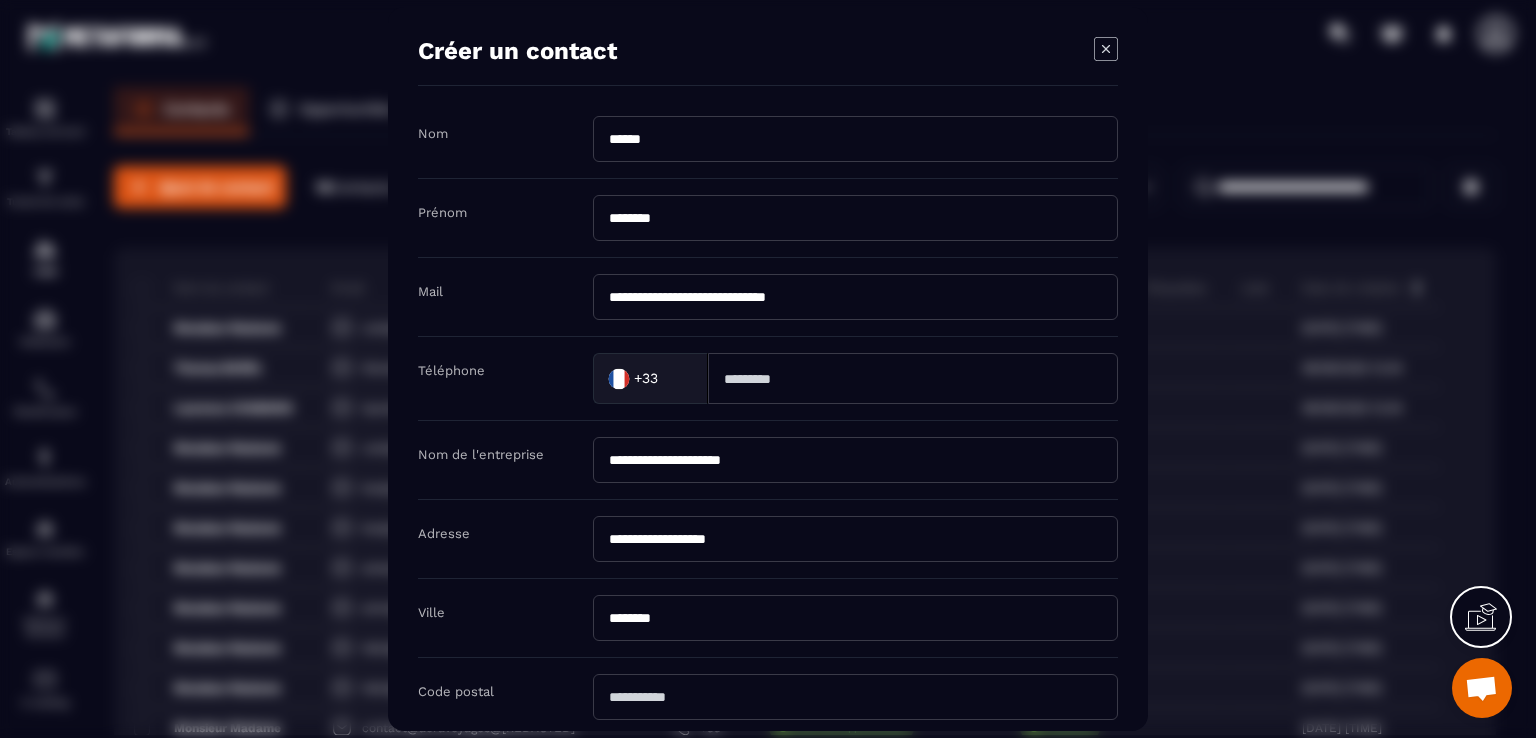type on "********" 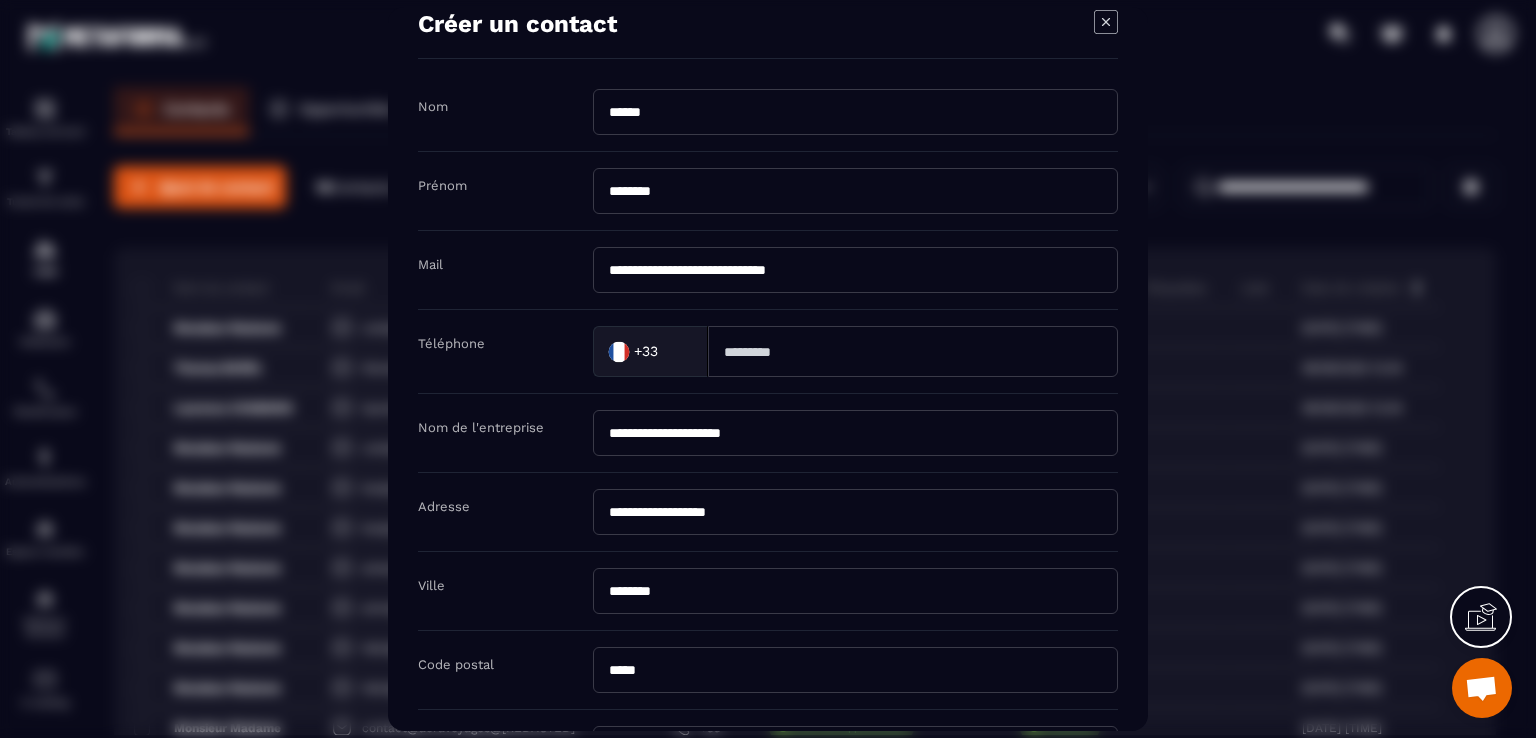 scroll, scrollTop: 364, scrollLeft: 0, axis: vertical 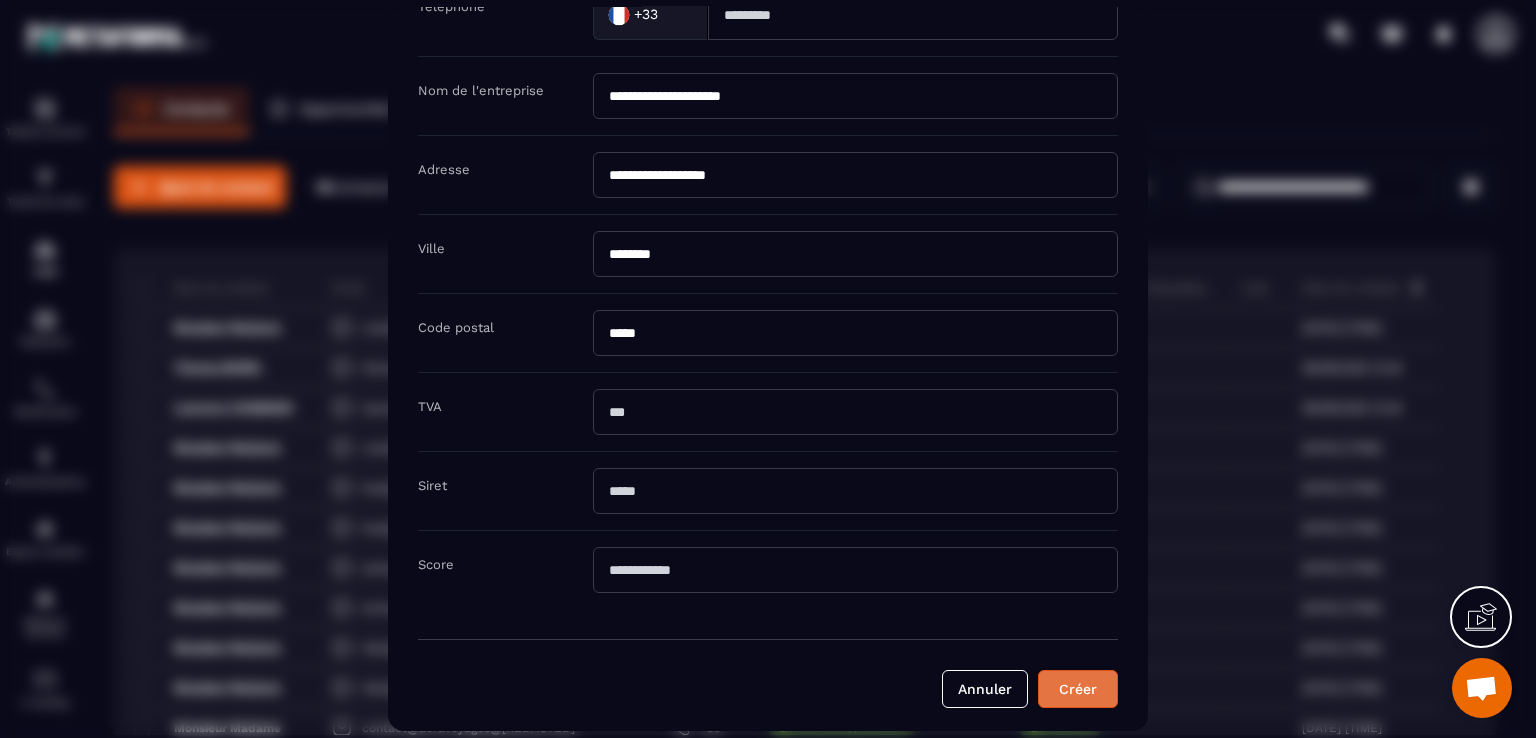 type on "*****" 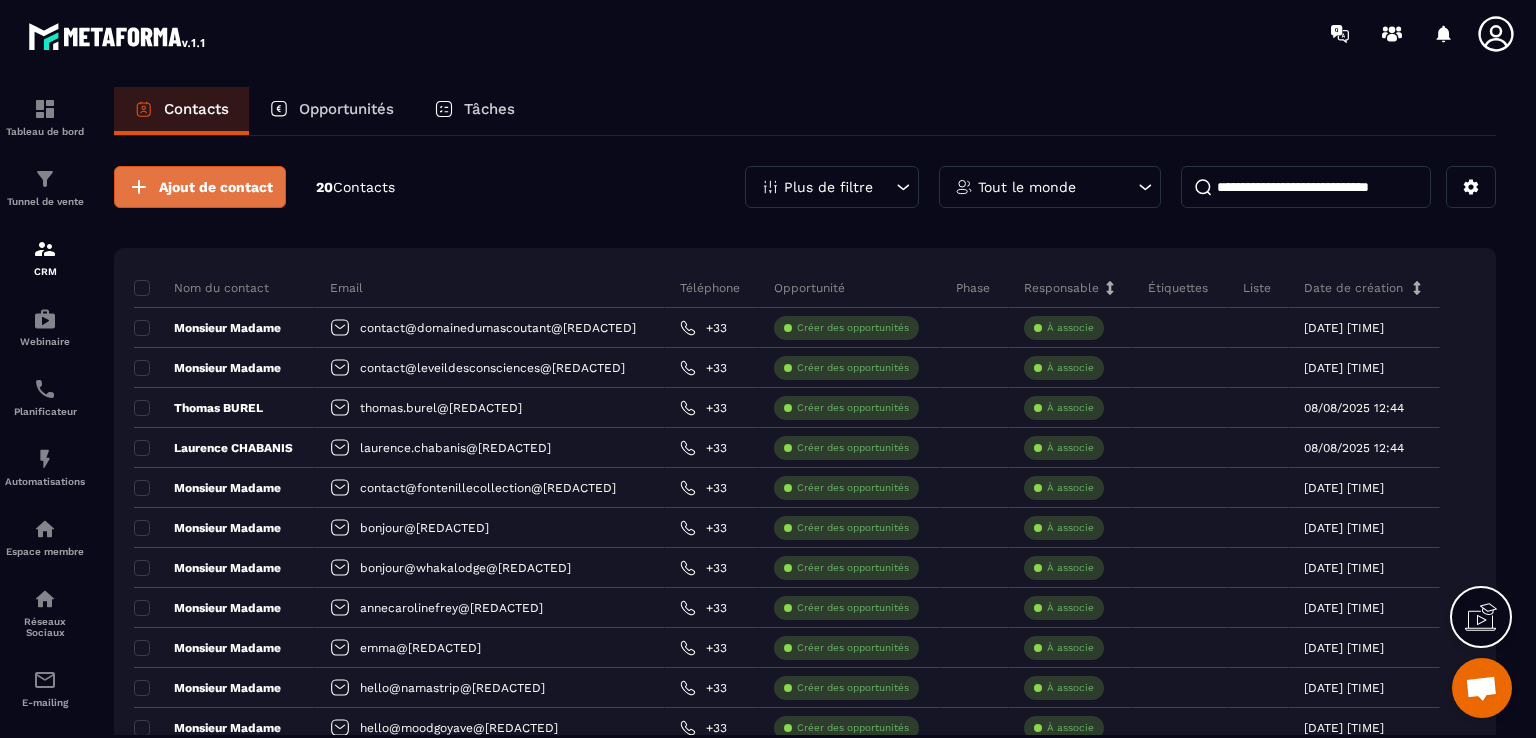 click on "Ajout de contact" at bounding box center (216, 187) 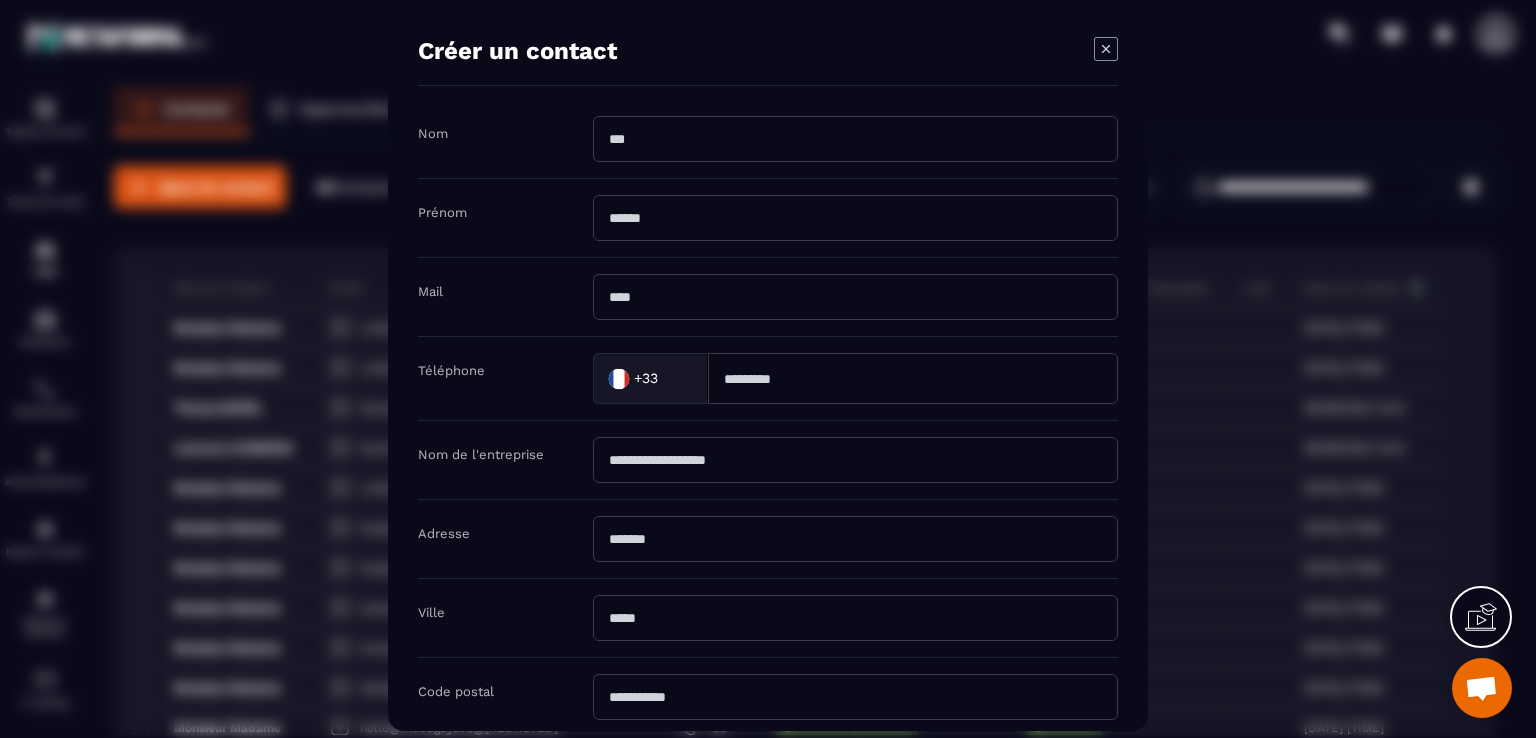 click at bounding box center (855, 139) 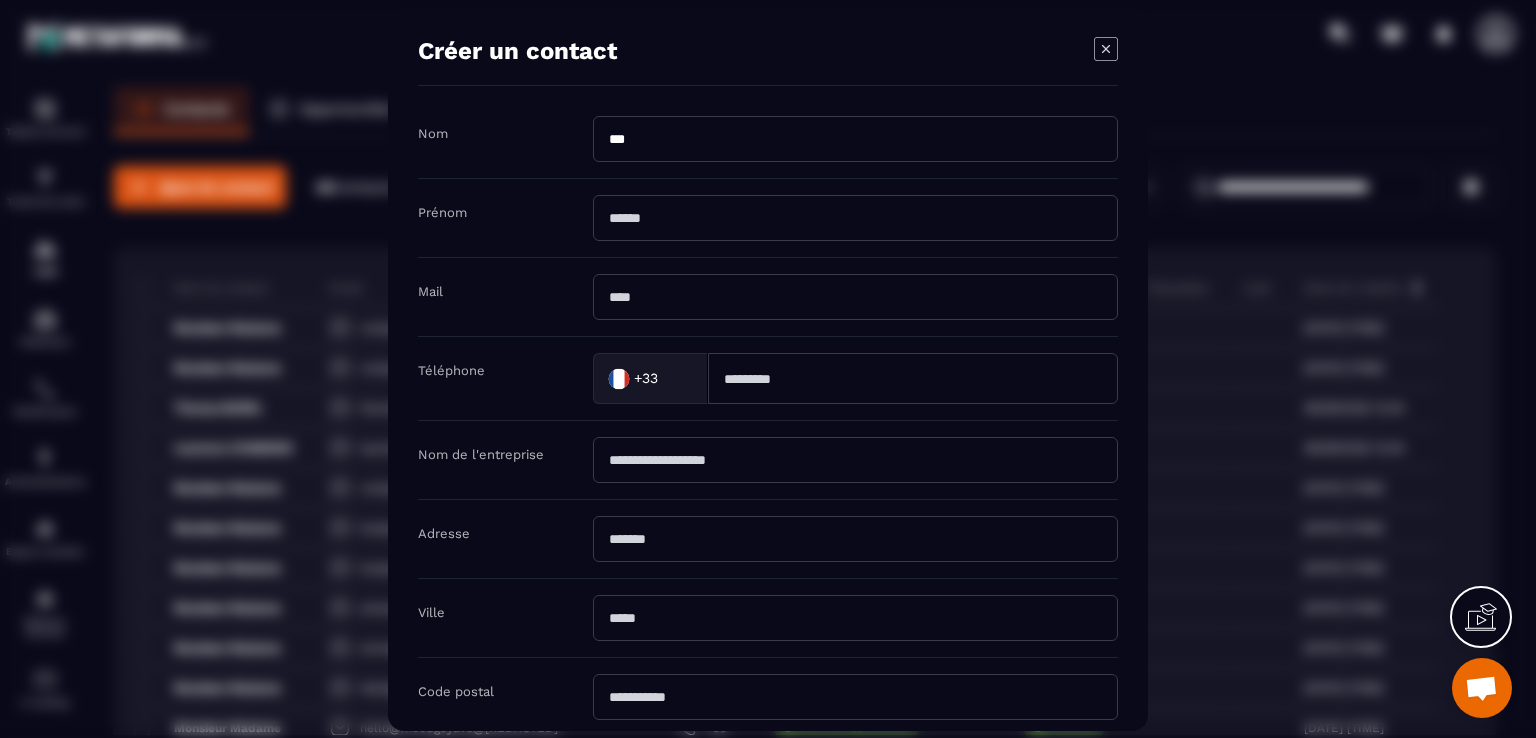 type on "******" 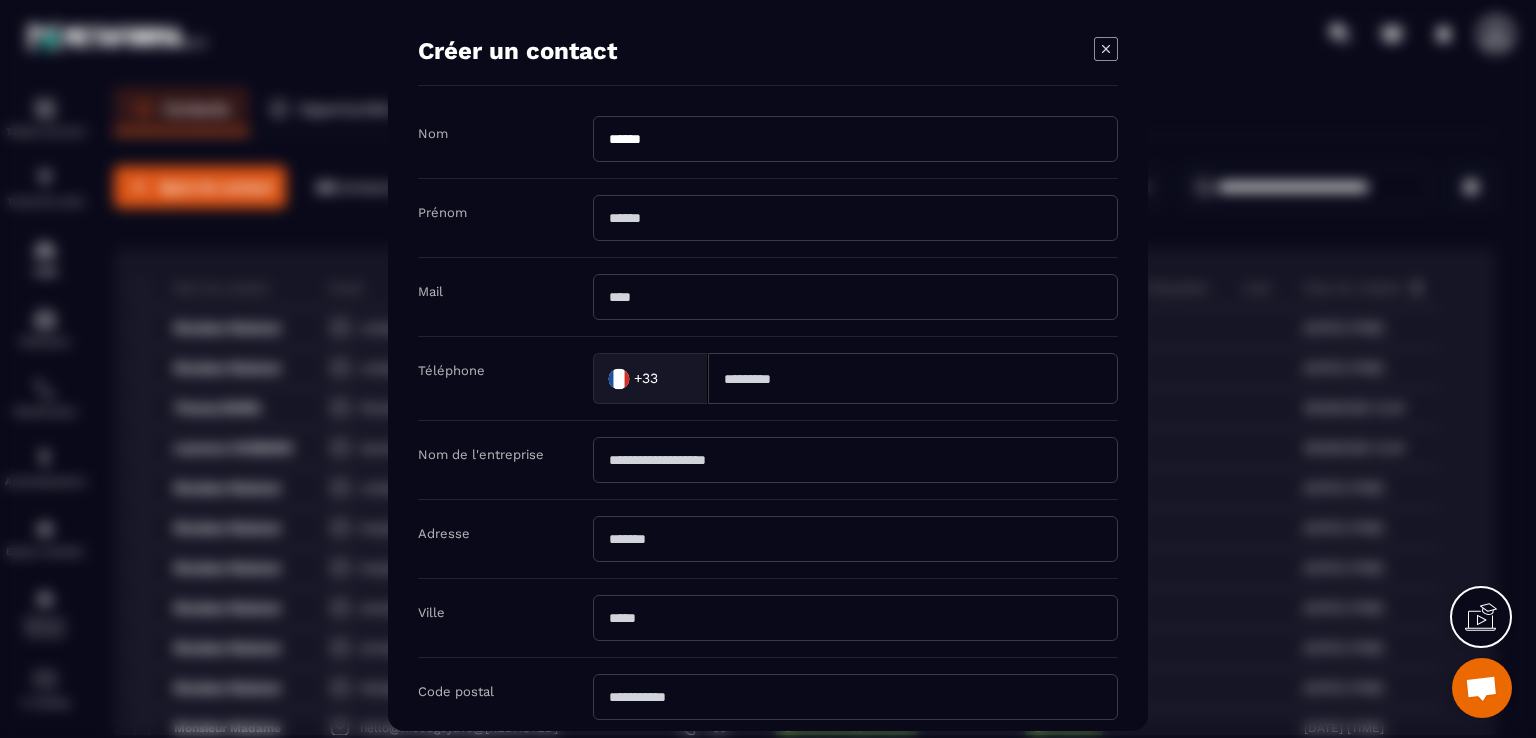 click at bounding box center (855, 218) 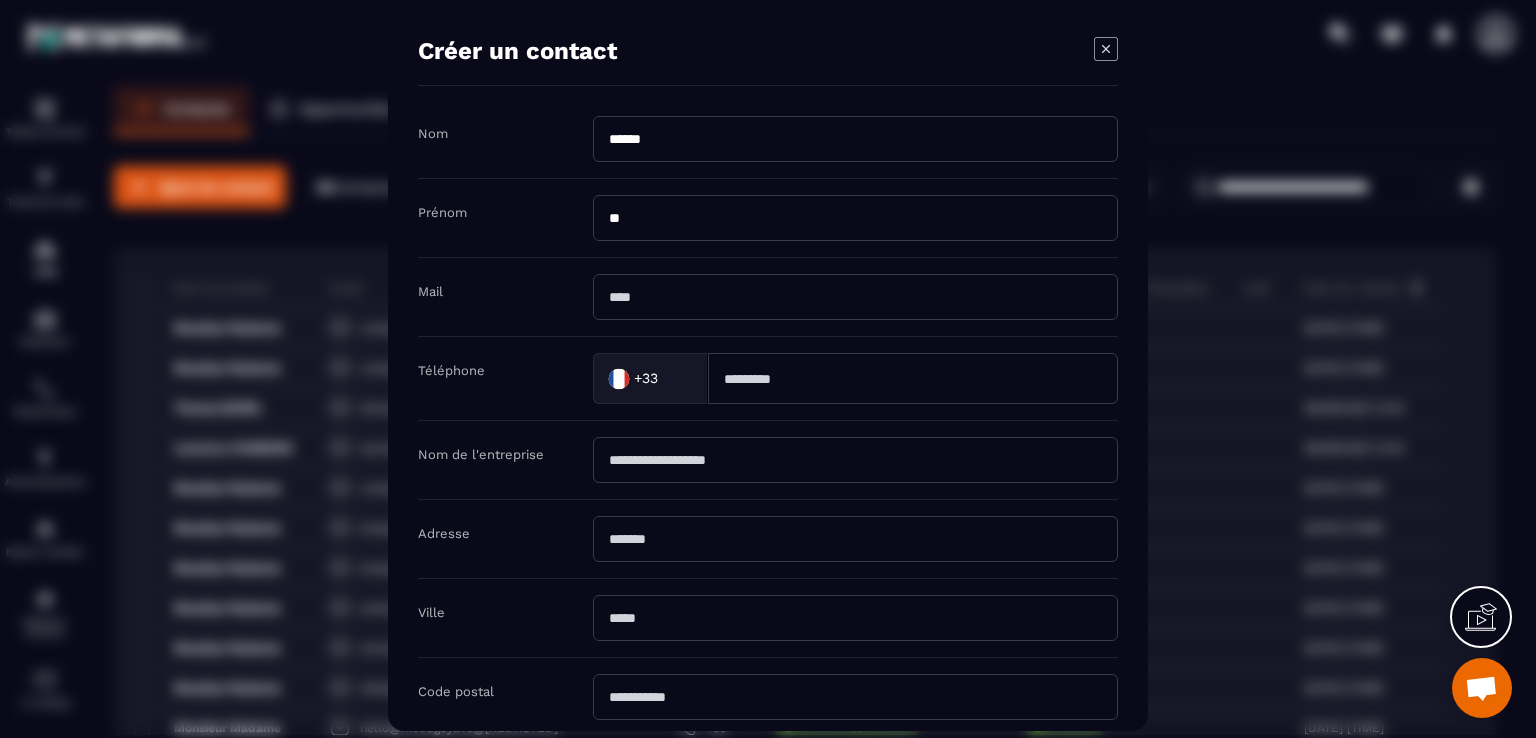 type on "********" 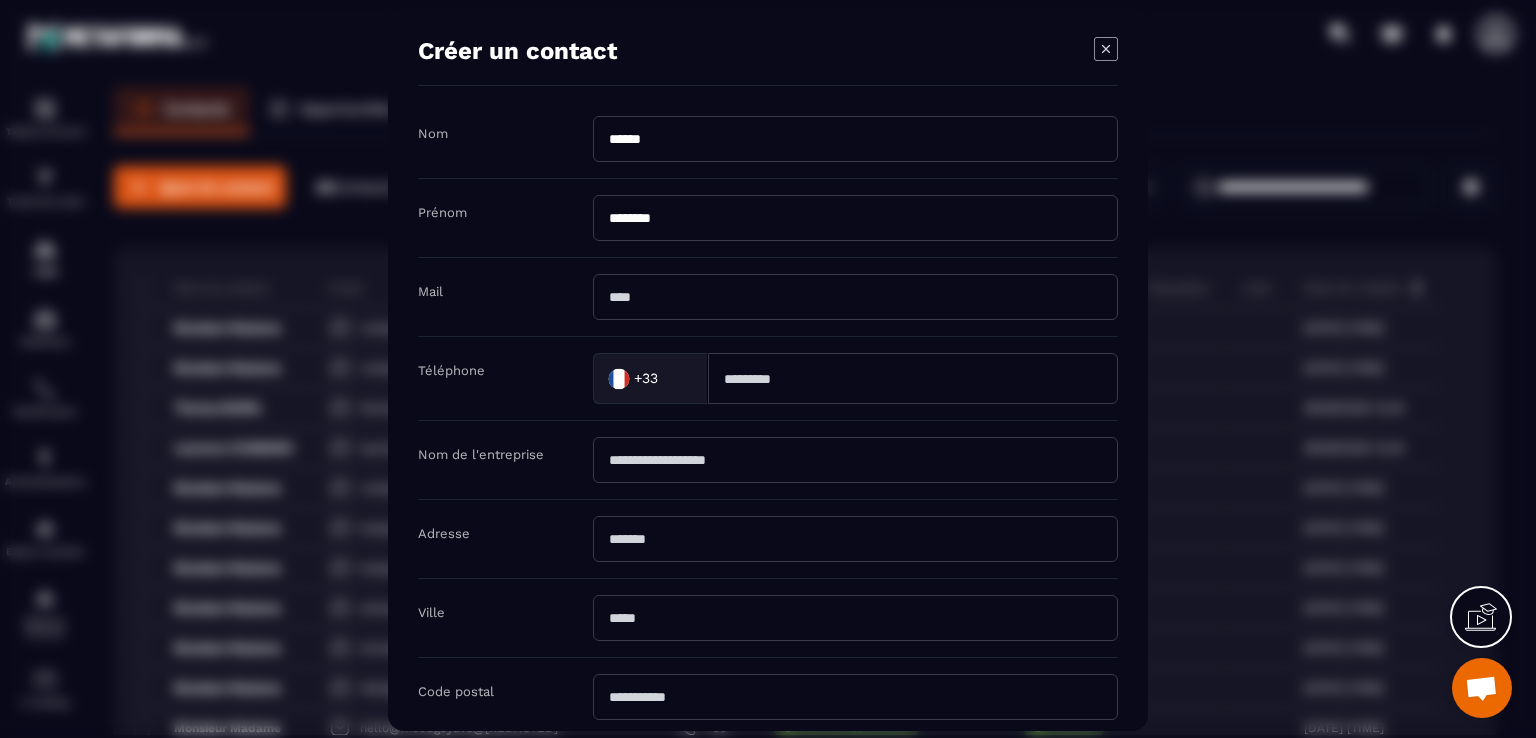click at bounding box center (855, 297) 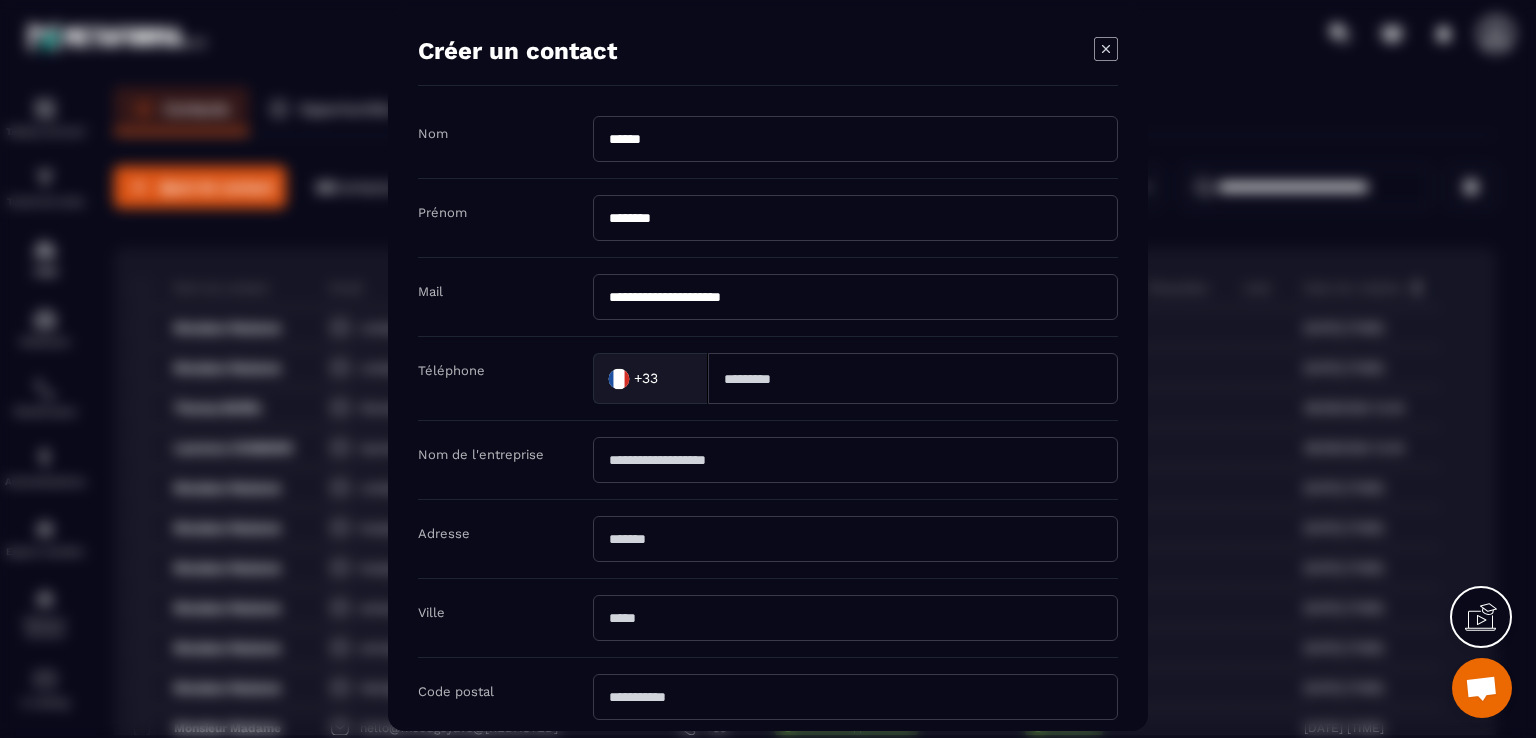 type on "**********" 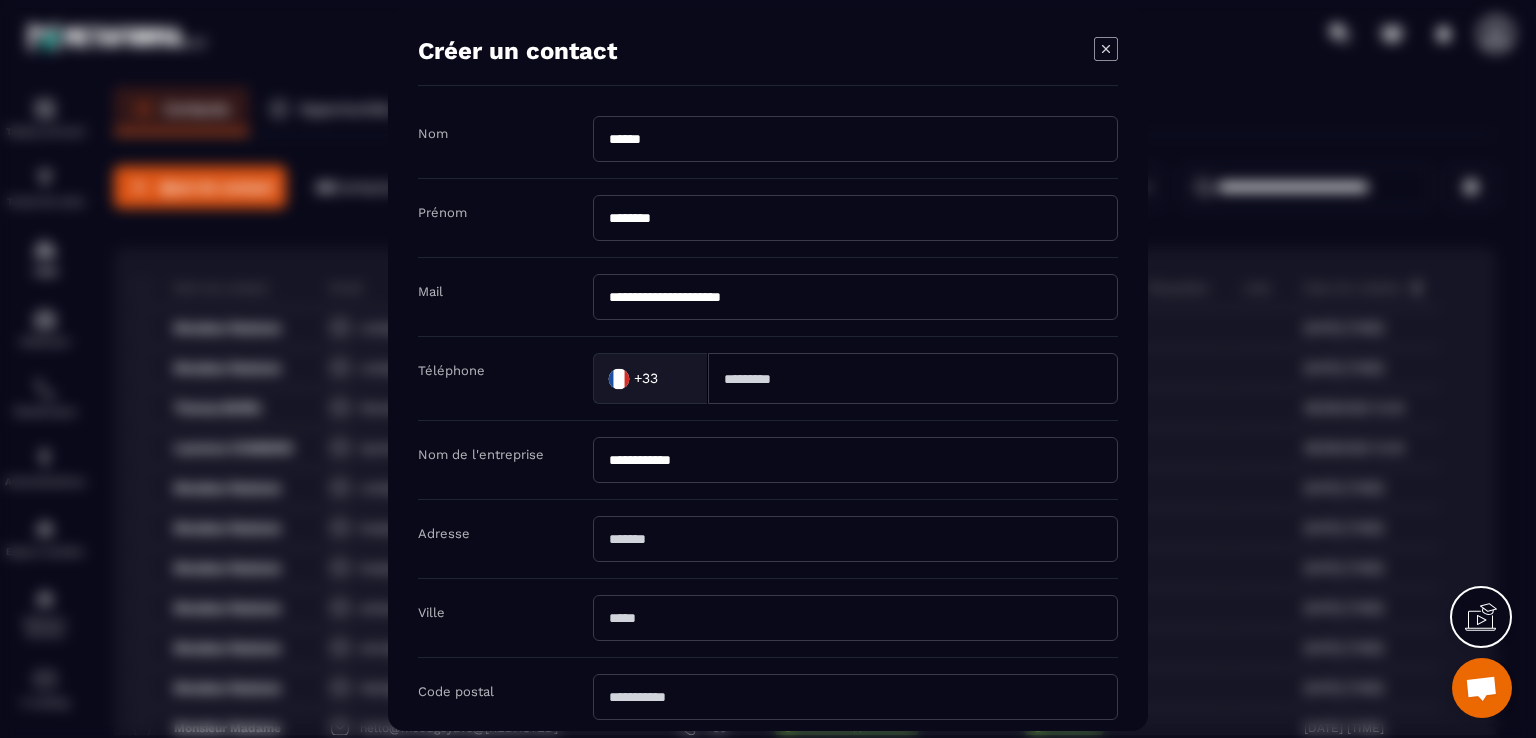 type on "**********" 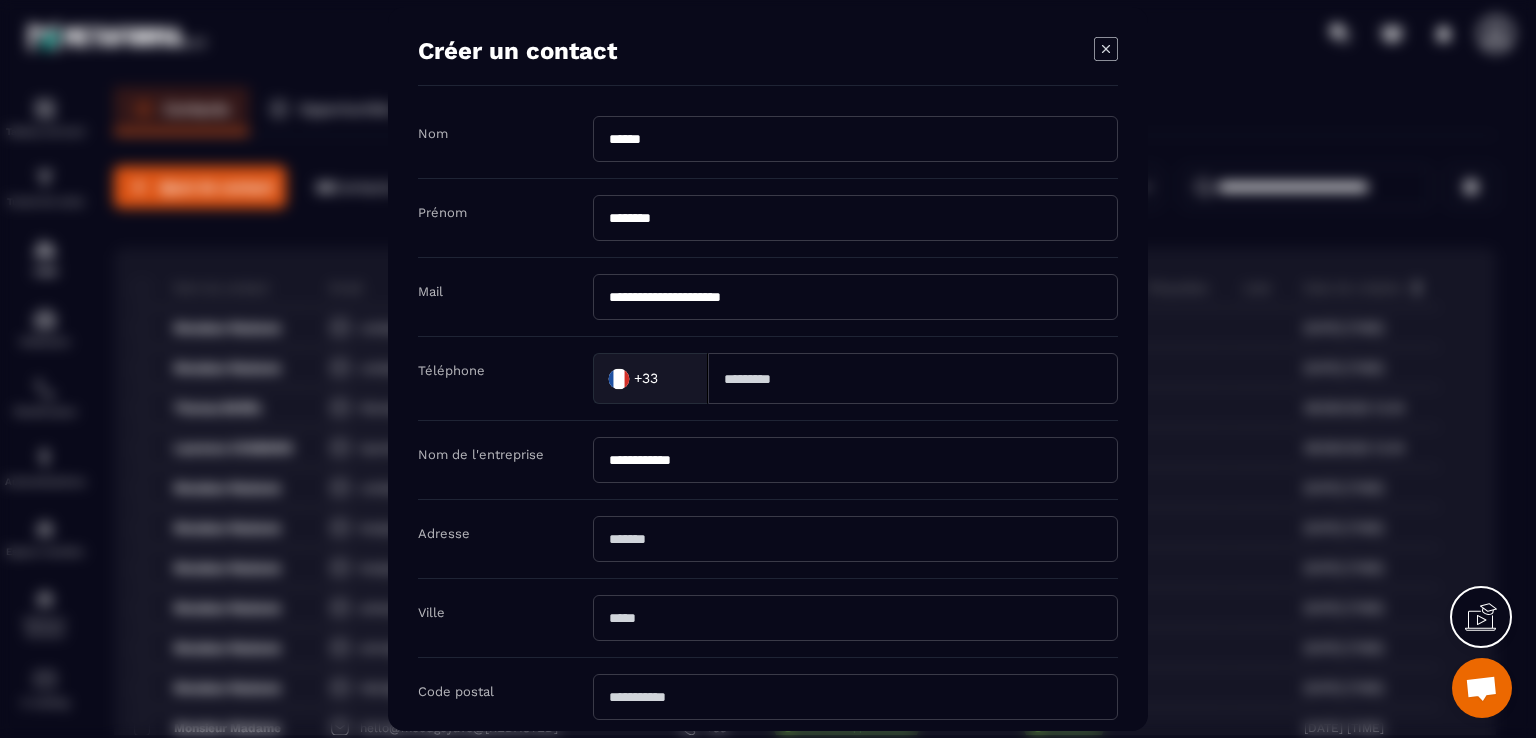 click at bounding box center (855, 697) 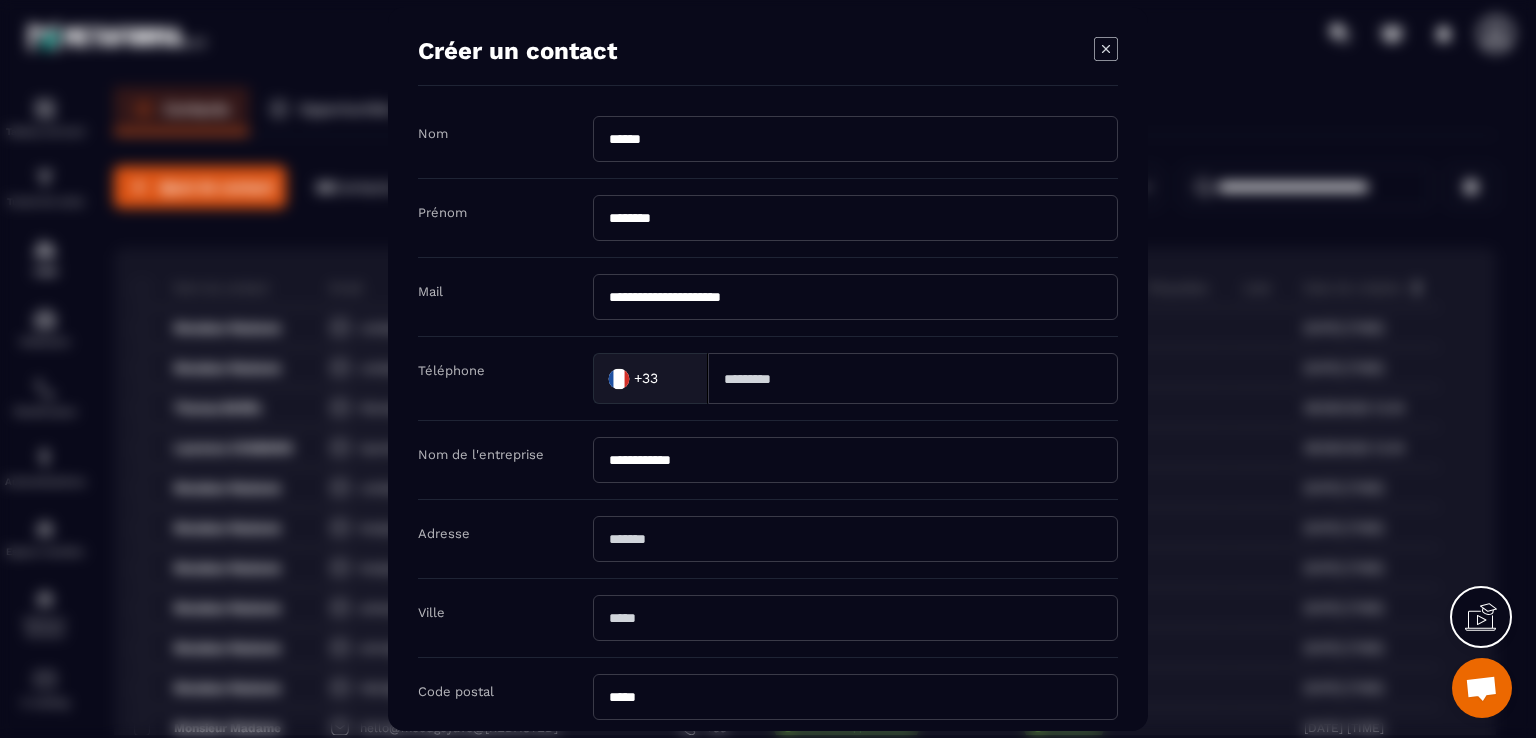 type on "*****" 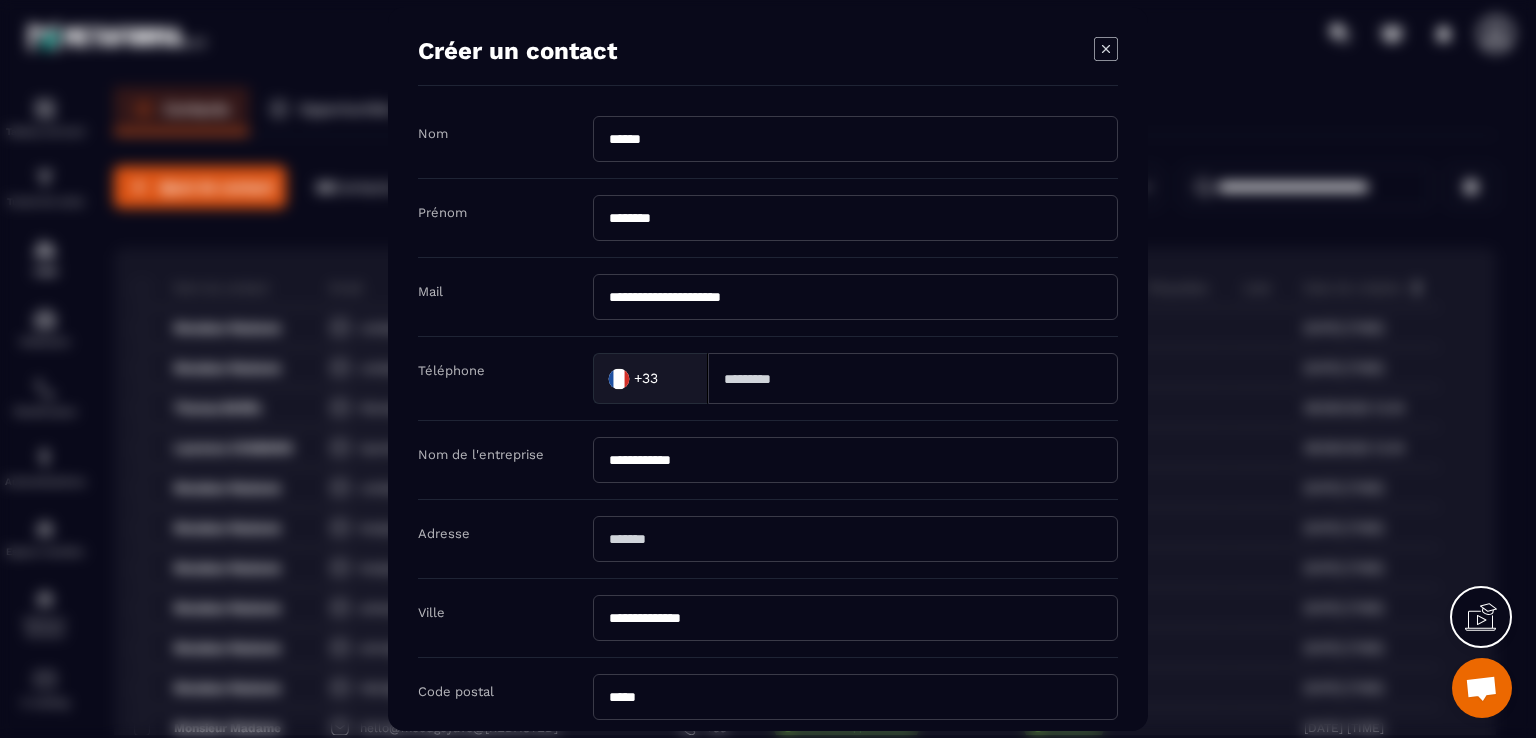type on "**********" 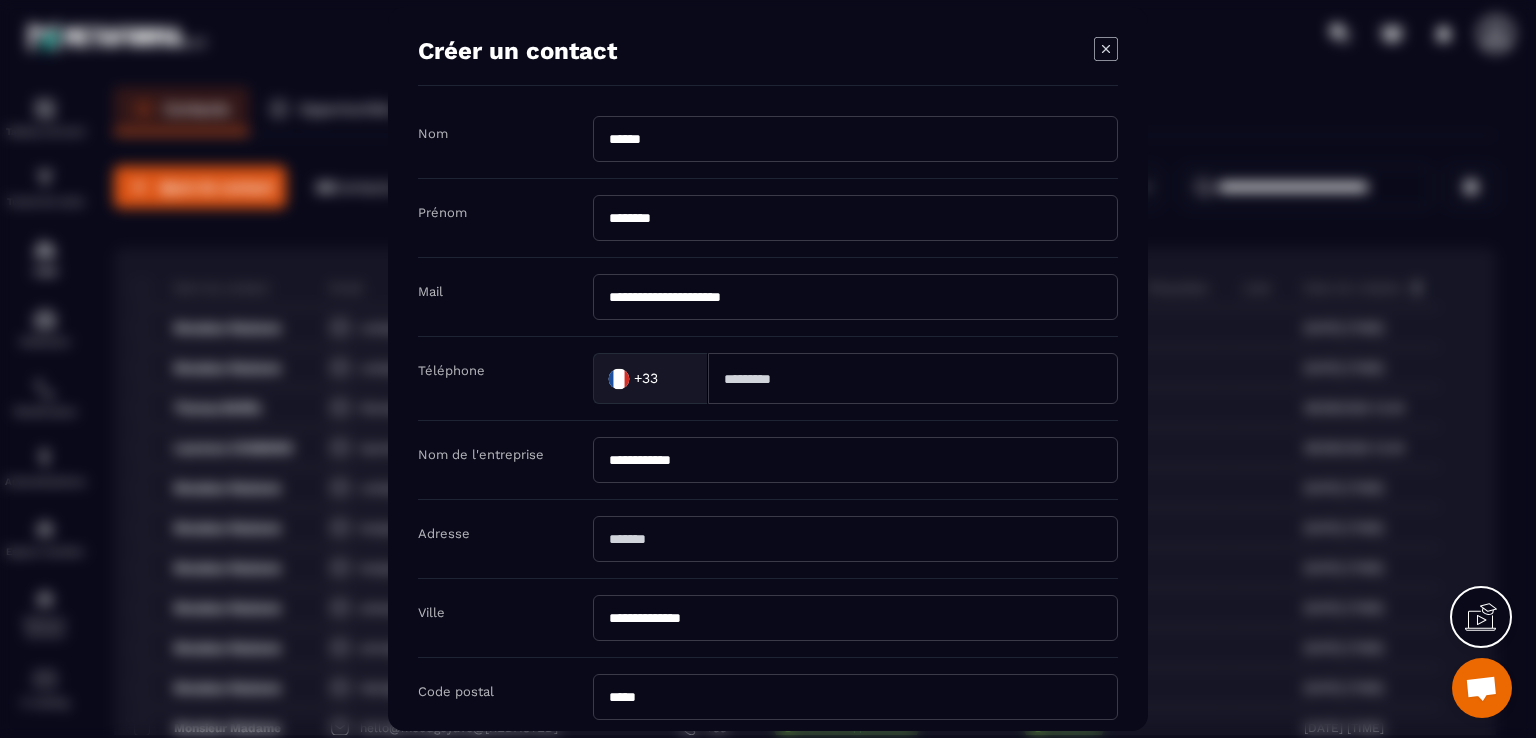 click at bounding box center [855, 539] 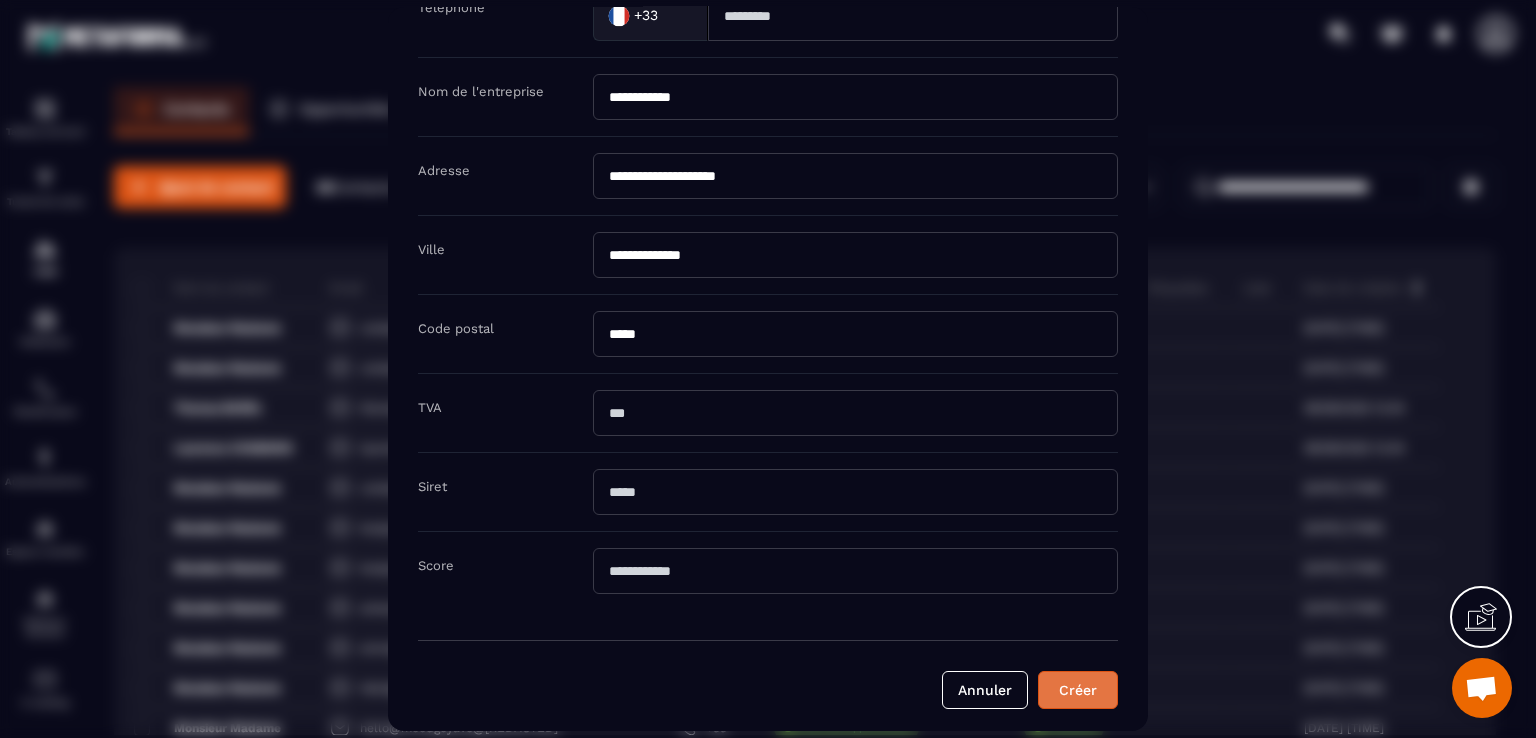 scroll, scrollTop: 364, scrollLeft: 0, axis: vertical 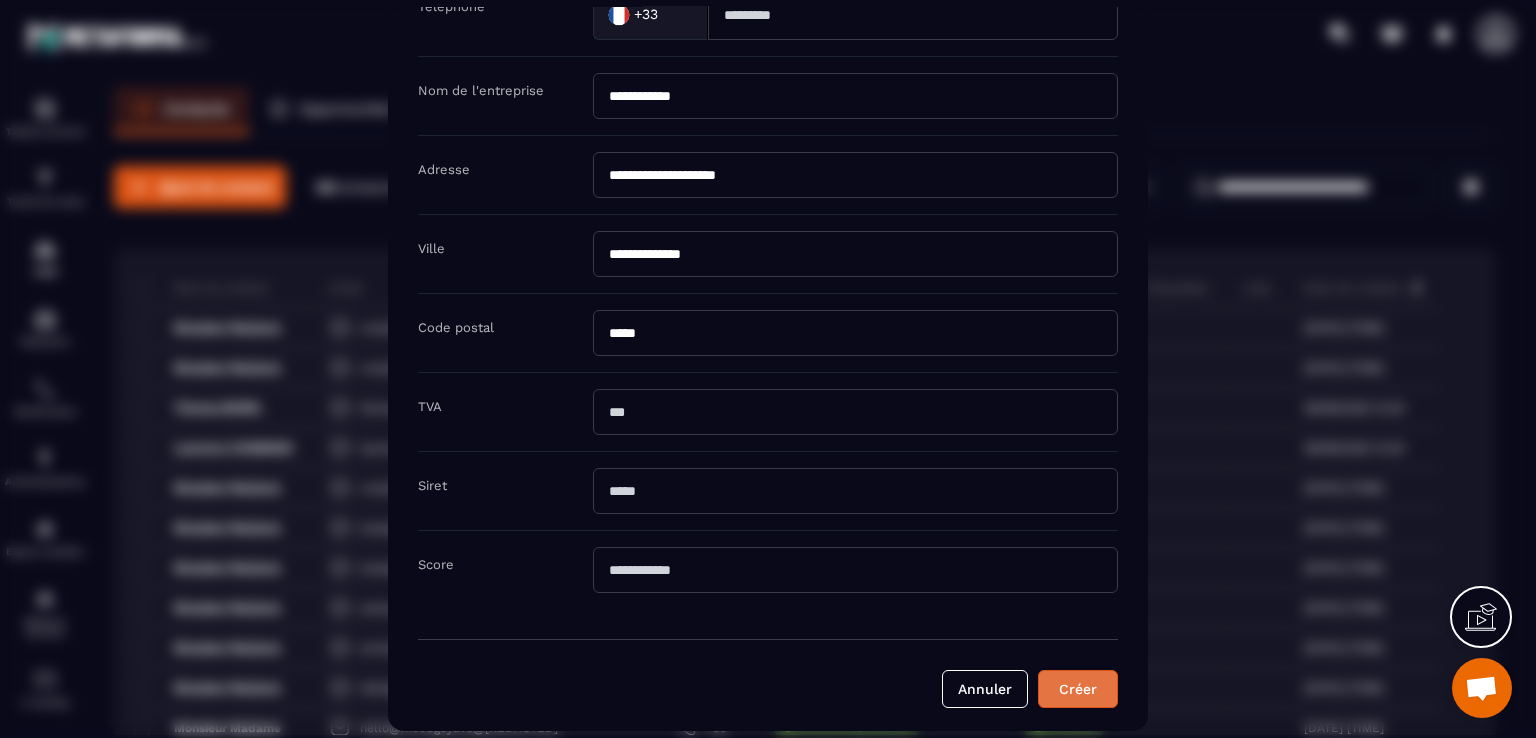 type on "**********" 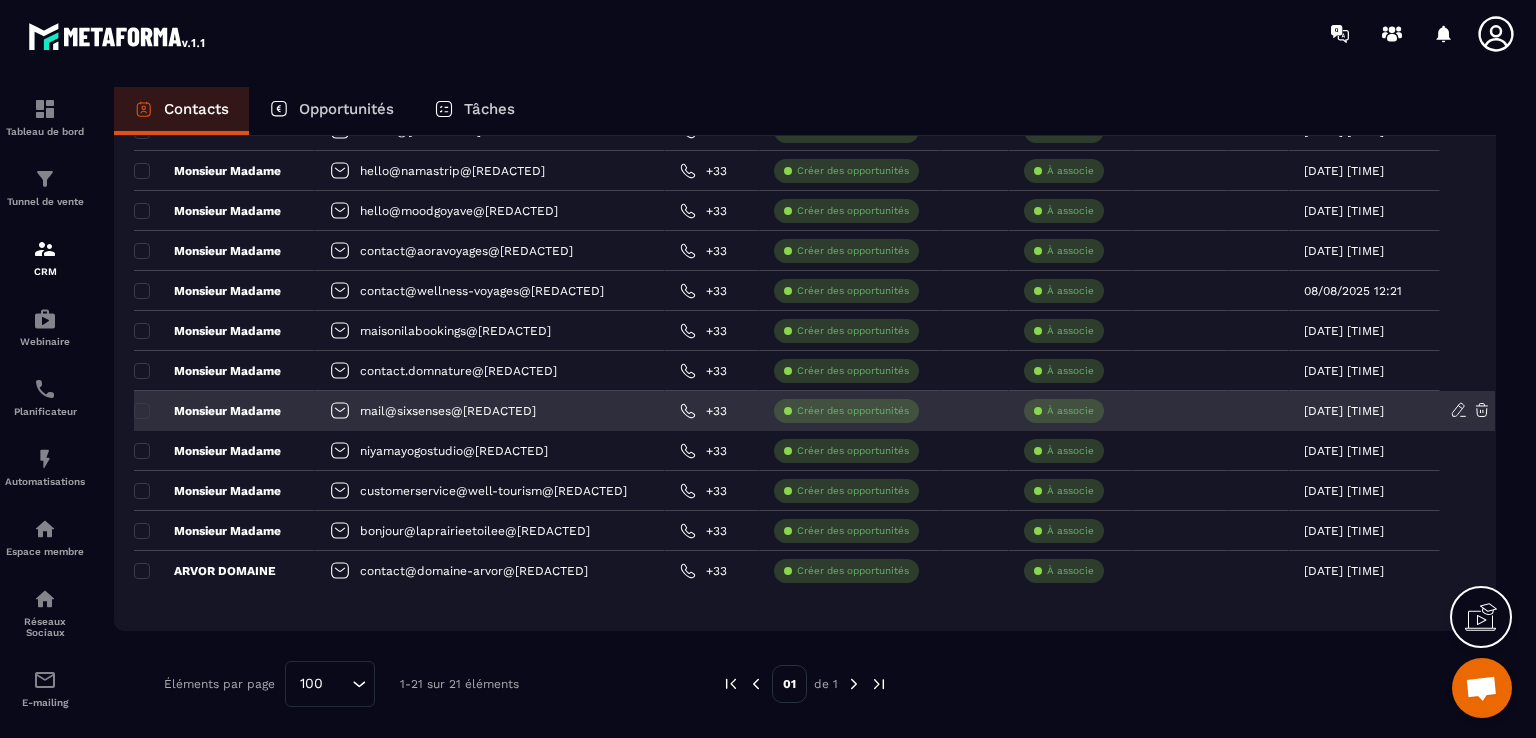 scroll, scrollTop: 559, scrollLeft: 0, axis: vertical 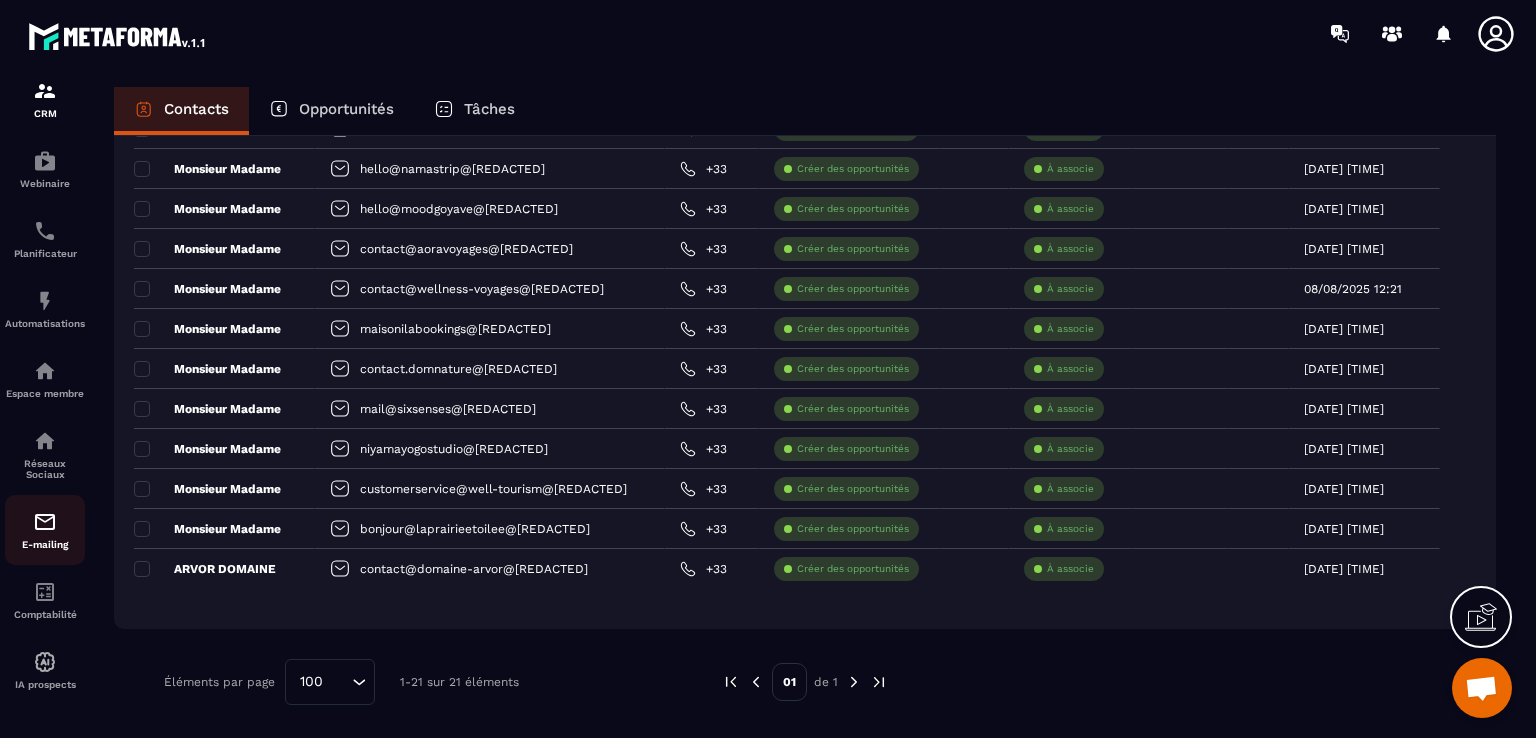 click at bounding box center (45, 522) 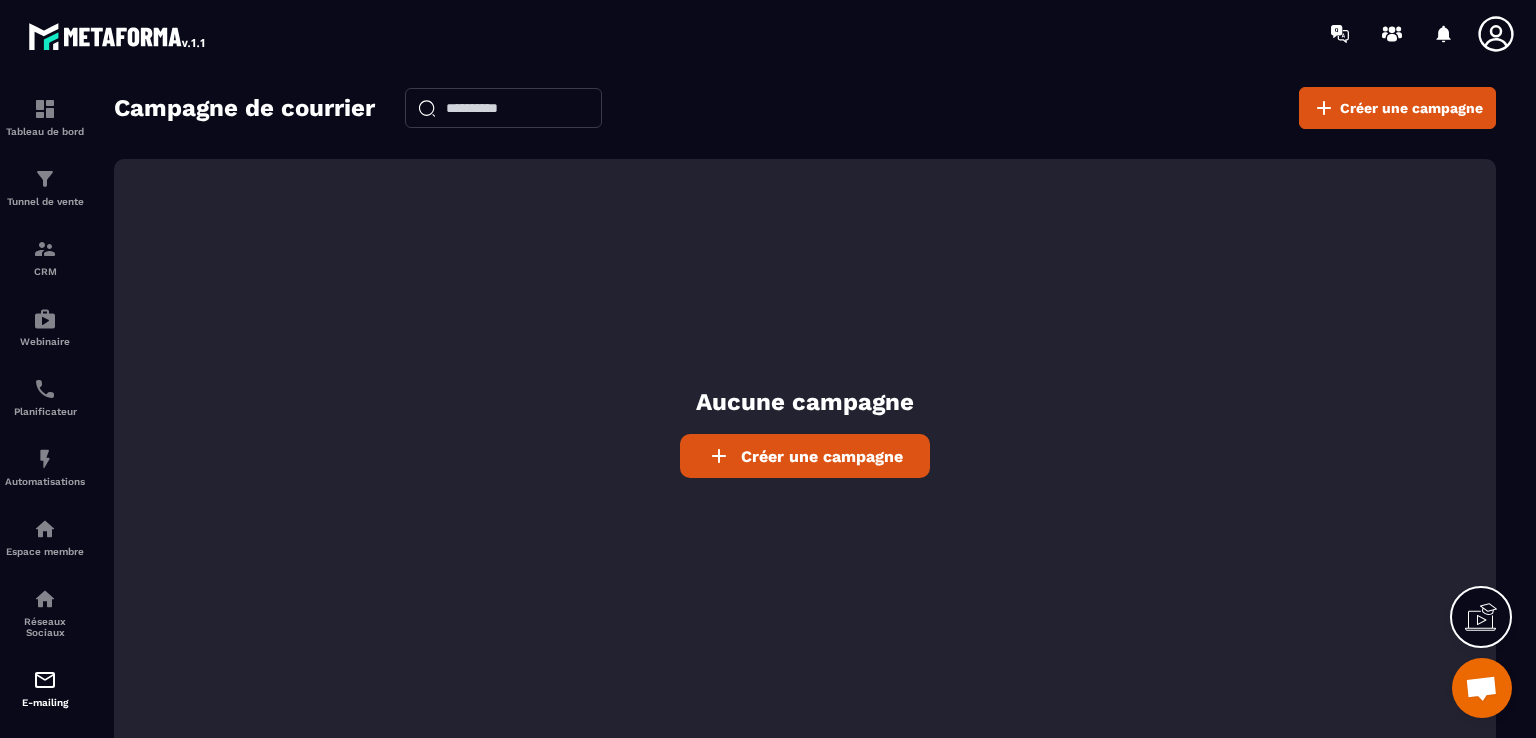 click on "Créer une campagne" at bounding box center (805, 456) 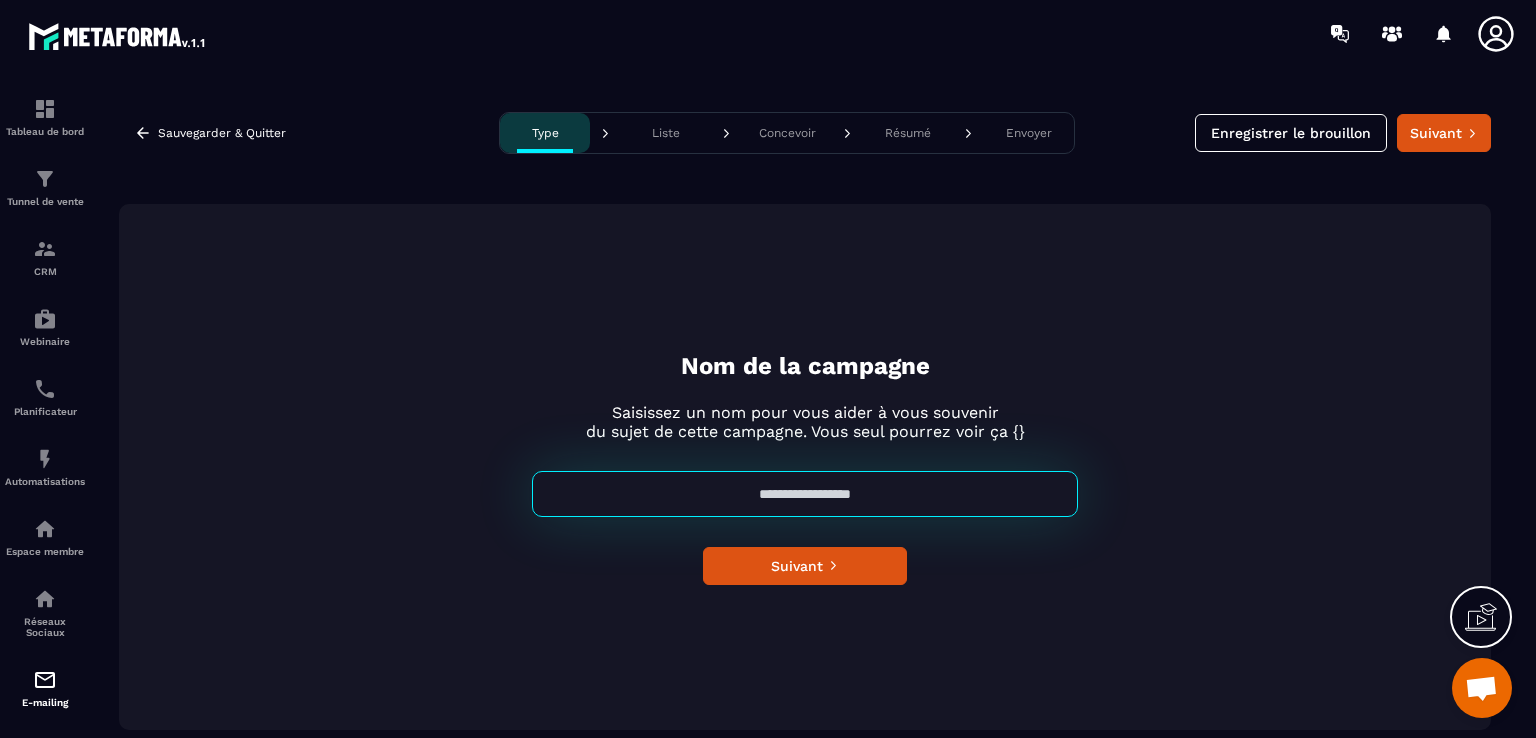 click at bounding box center (805, 494) 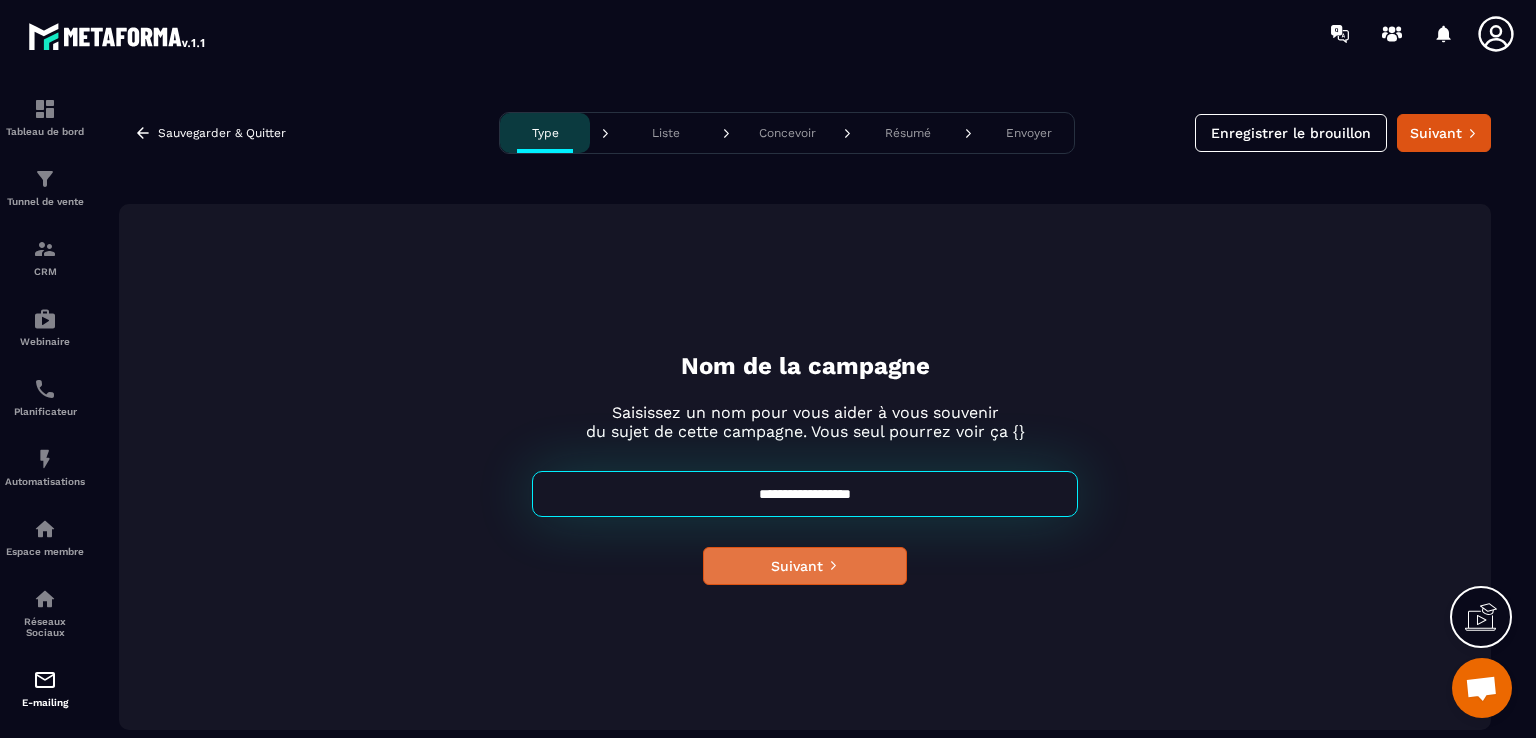 type on "**********" 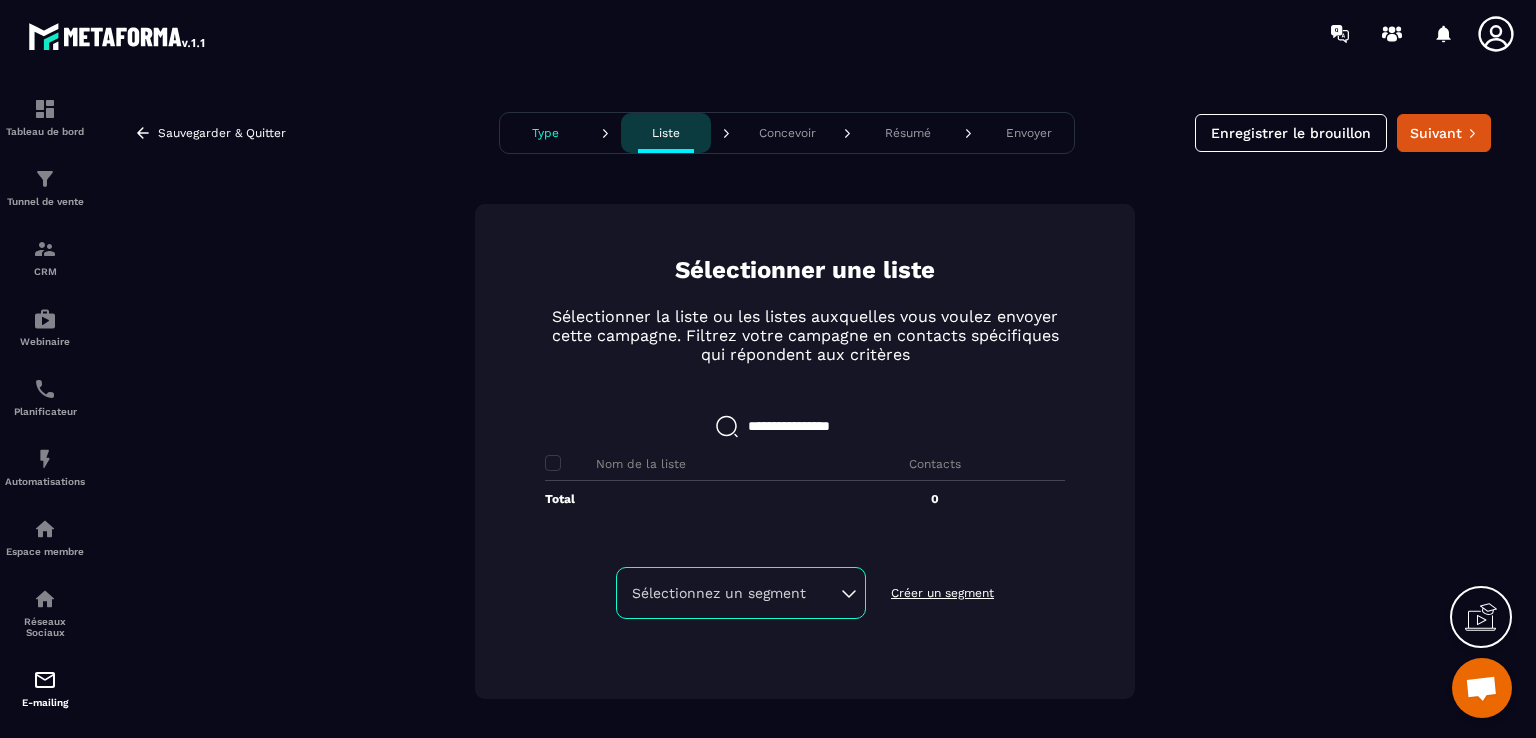 click on "Nom de la liste" at bounding box center (641, 464) 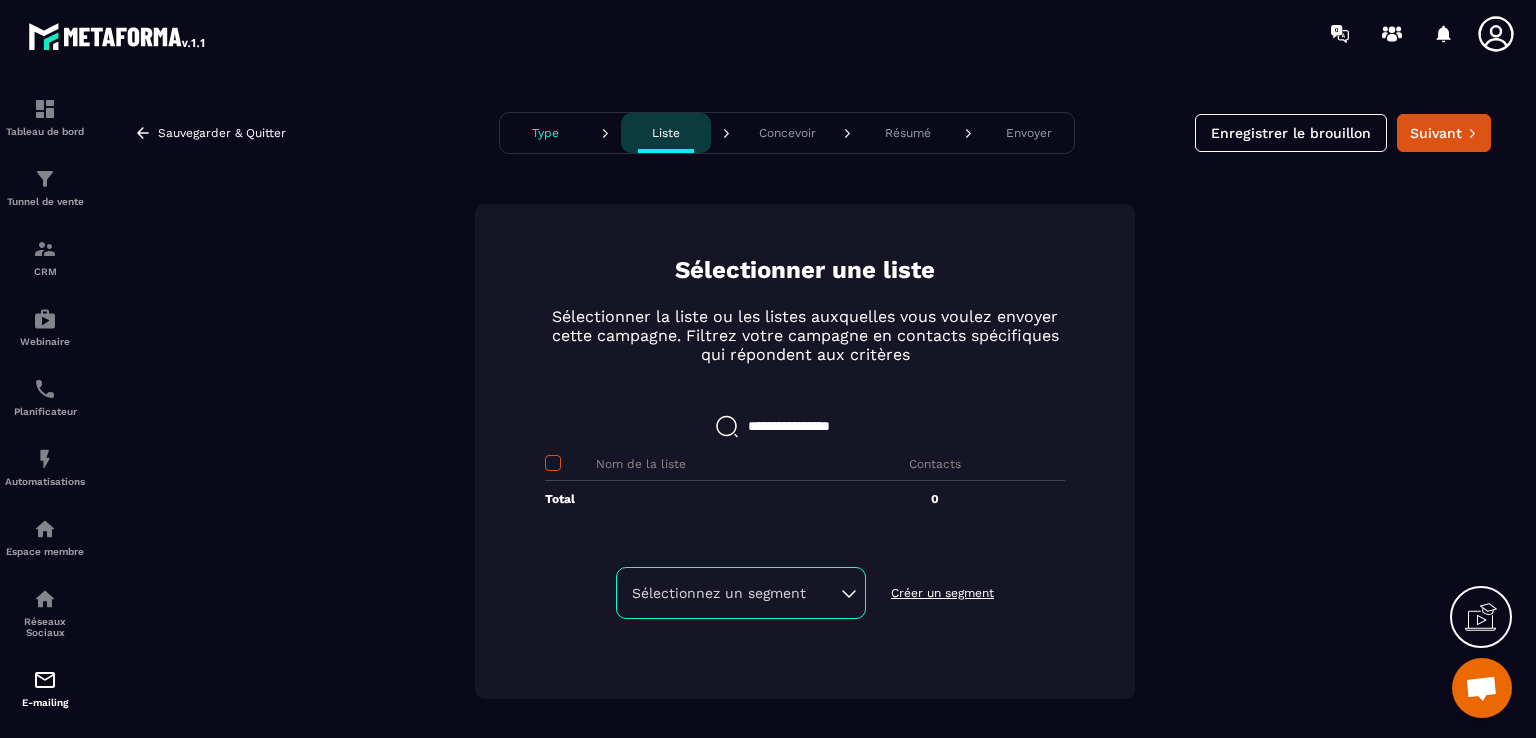 click at bounding box center [553, 463] 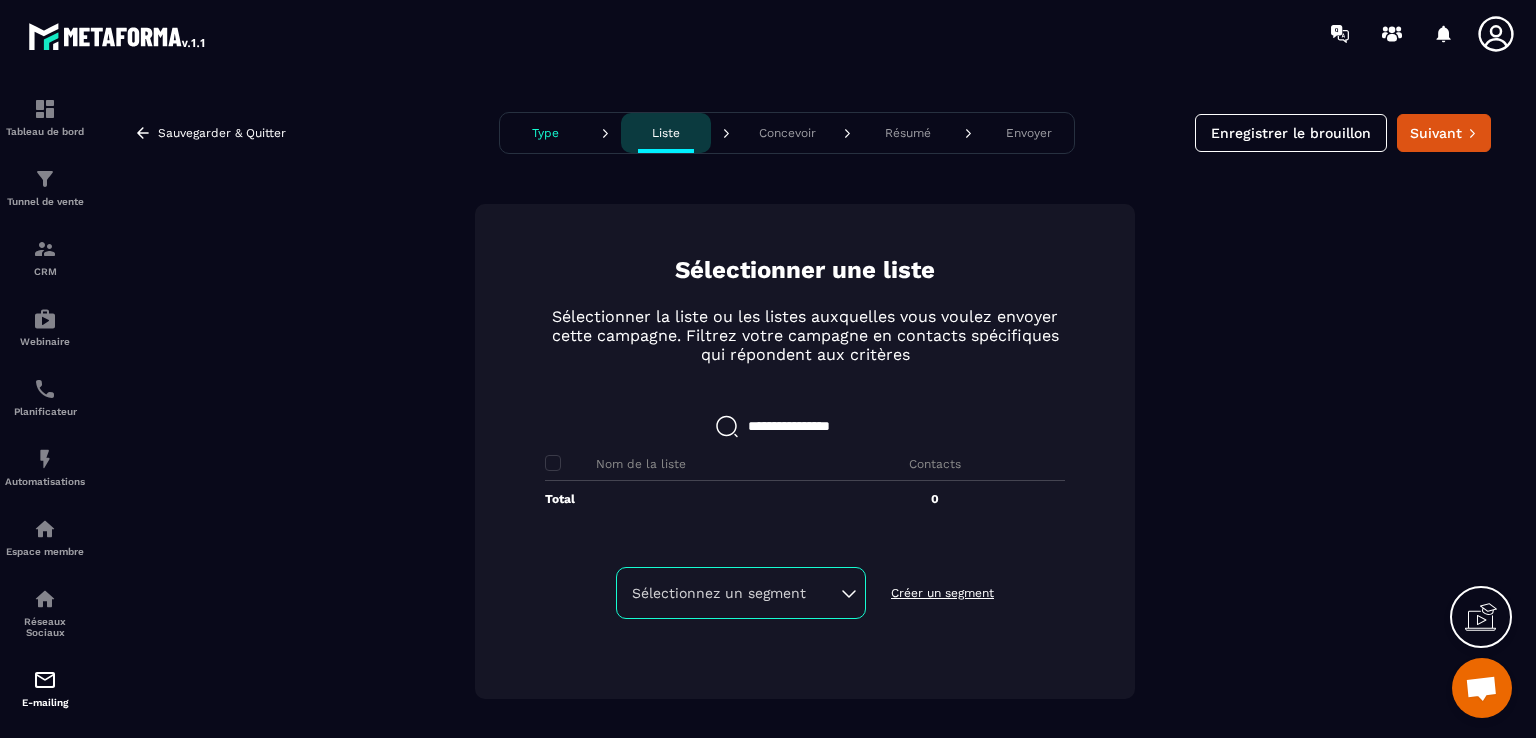 click on "Sélectionnez un segment" 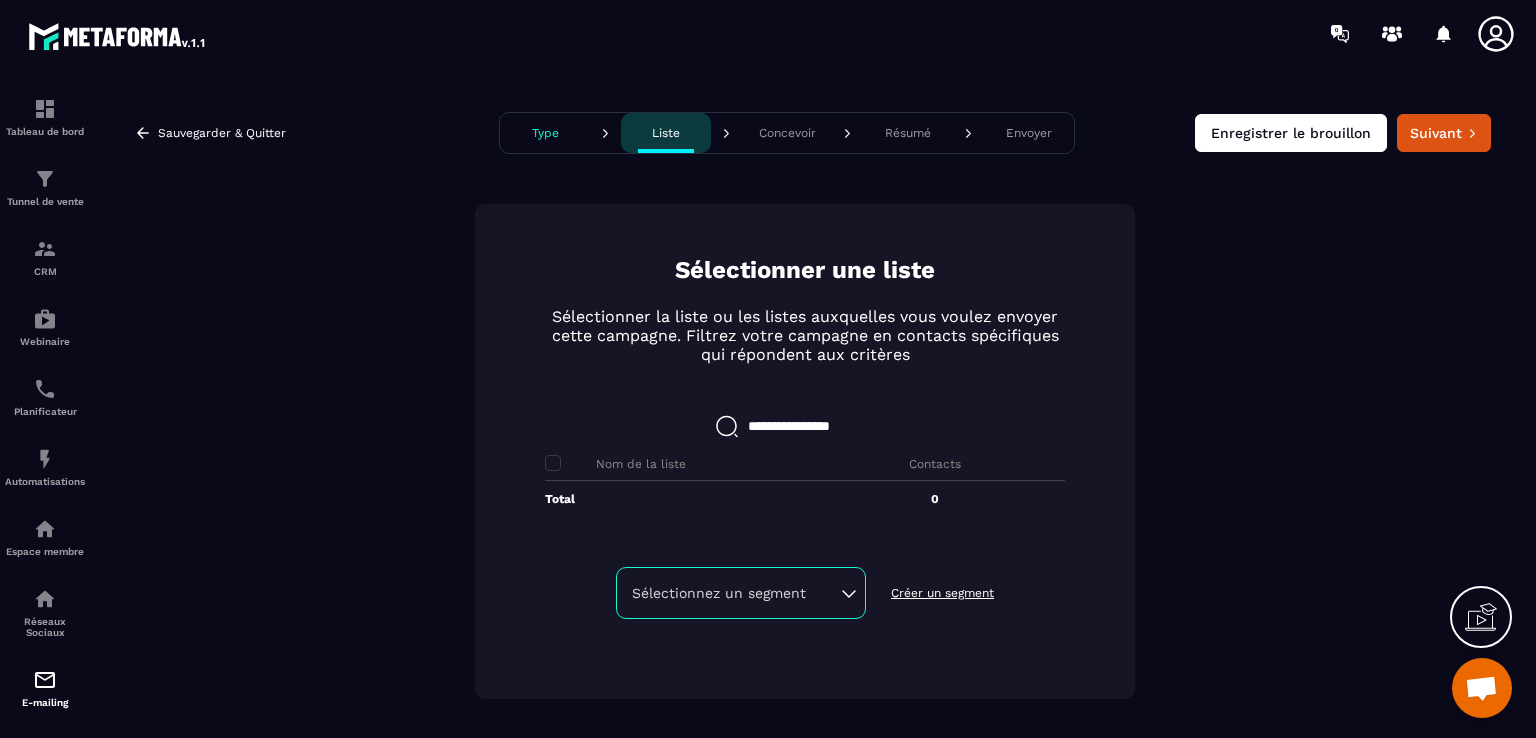 click on "Enregistrer le brouillon" at bounding box center (1291, 133) 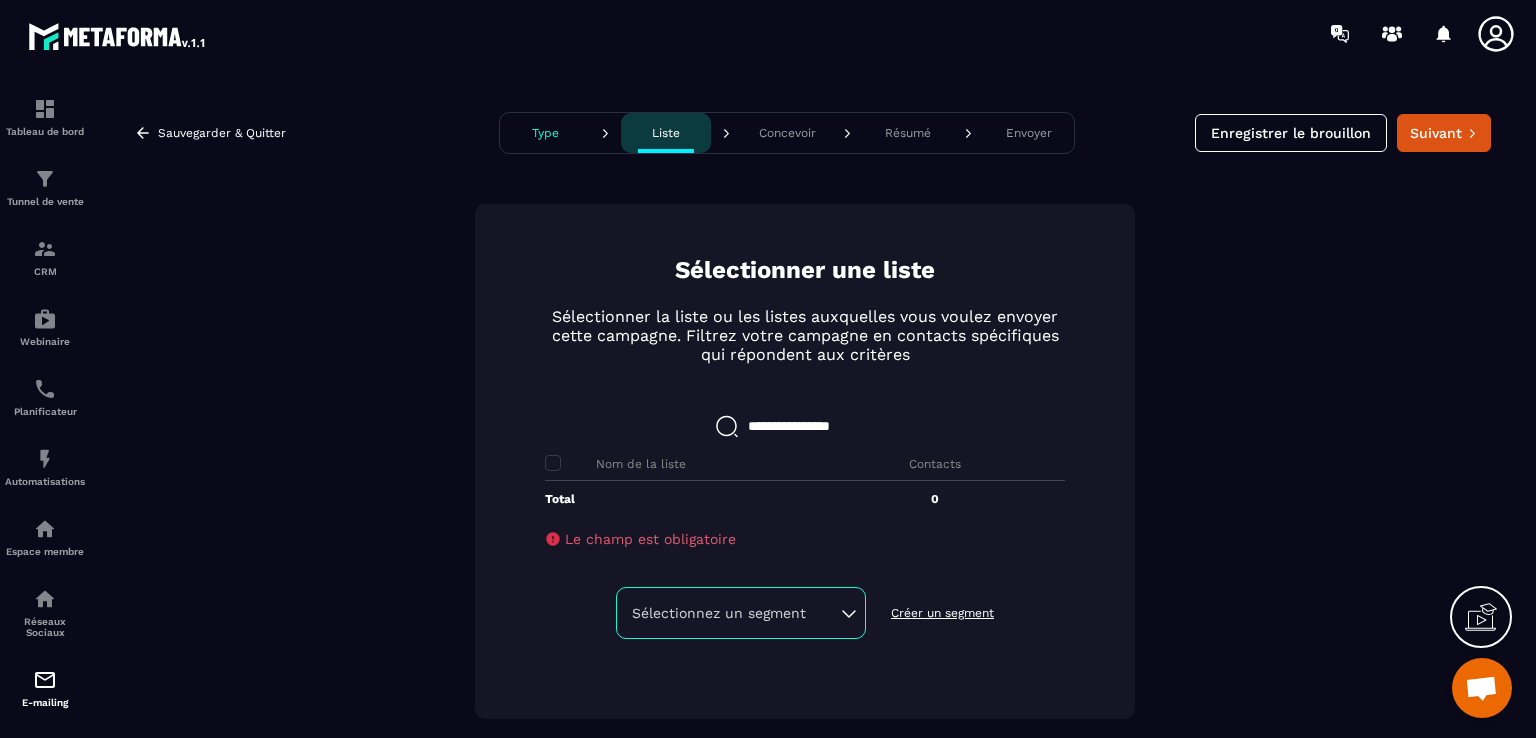 click on "Sauvegarder & Quitter Type Liste Concevoir Résumé Envoyer Enregistrer le brouillon Suivant  Sélectionner une liste Sélectionner la liste ou les listes auxquelles vous voulez envoyer cette campagne. Filtrez votre campagne en contacts spécifiques qui répondent aux critères Nom de la liste Contacts Total 0 Le champ est obligatoire Sélectionnez un segment Créer un segment" at bounding box center (805, 421) 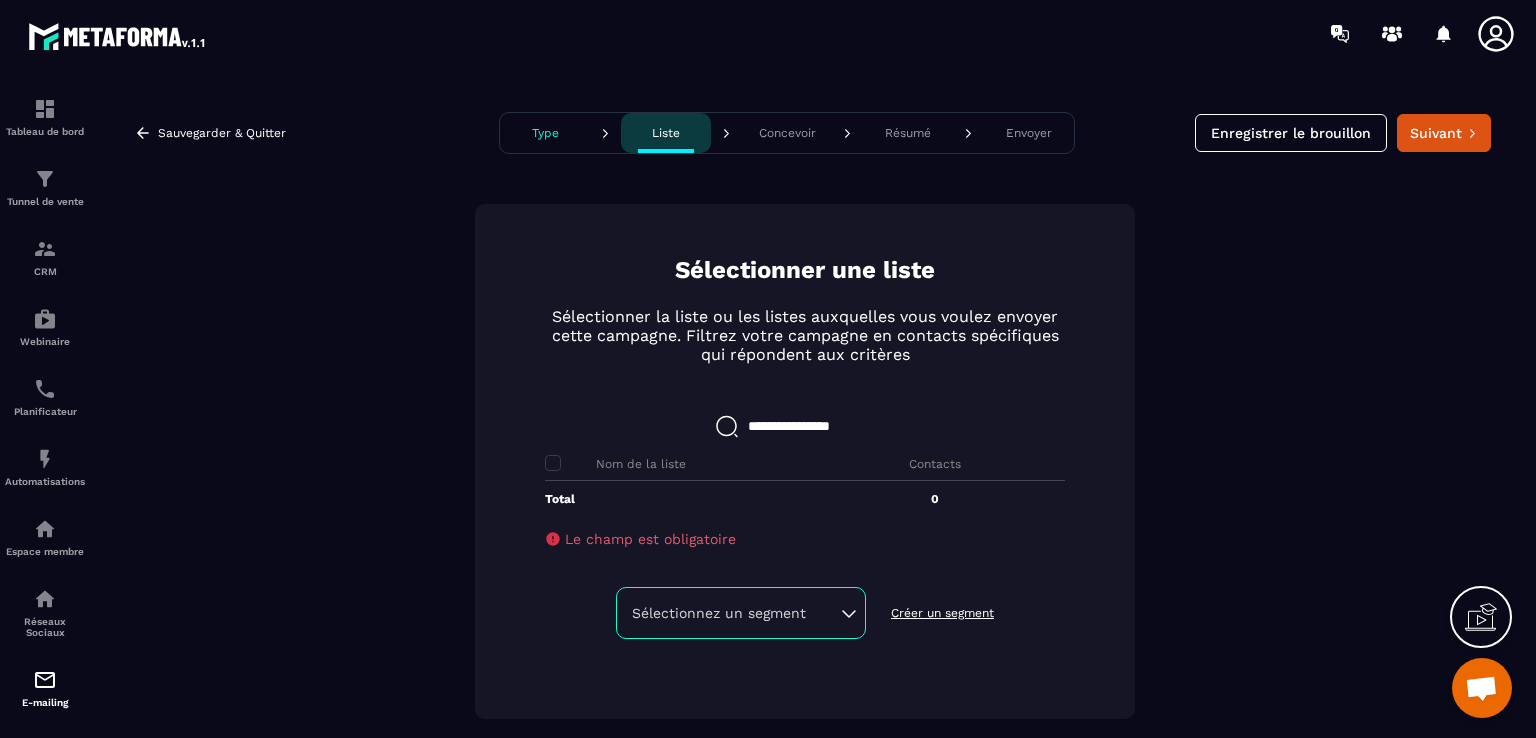 click on "Type" at bounding box center [545, 133] 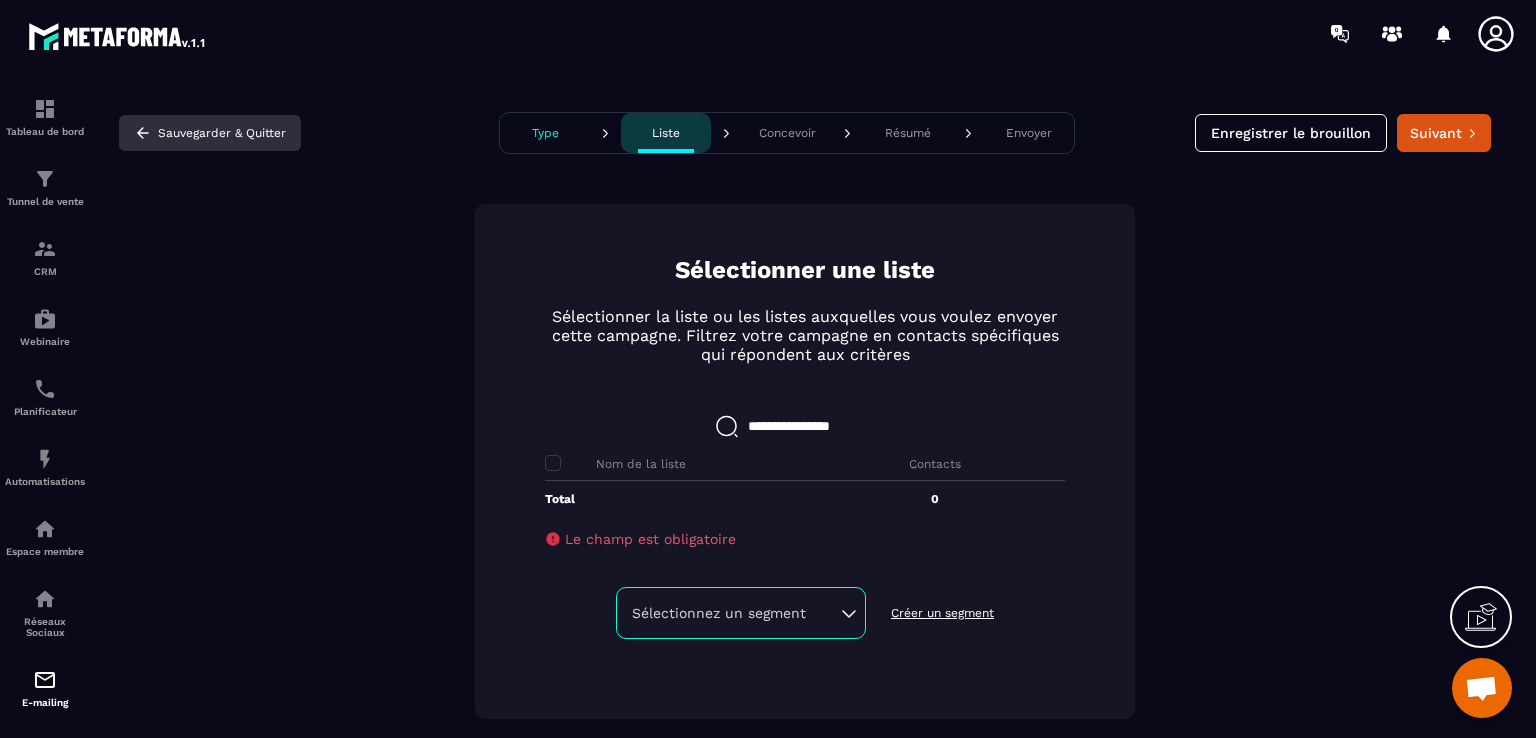click on "Sauvegarder & Quitter" at bounding box center [210, 133] 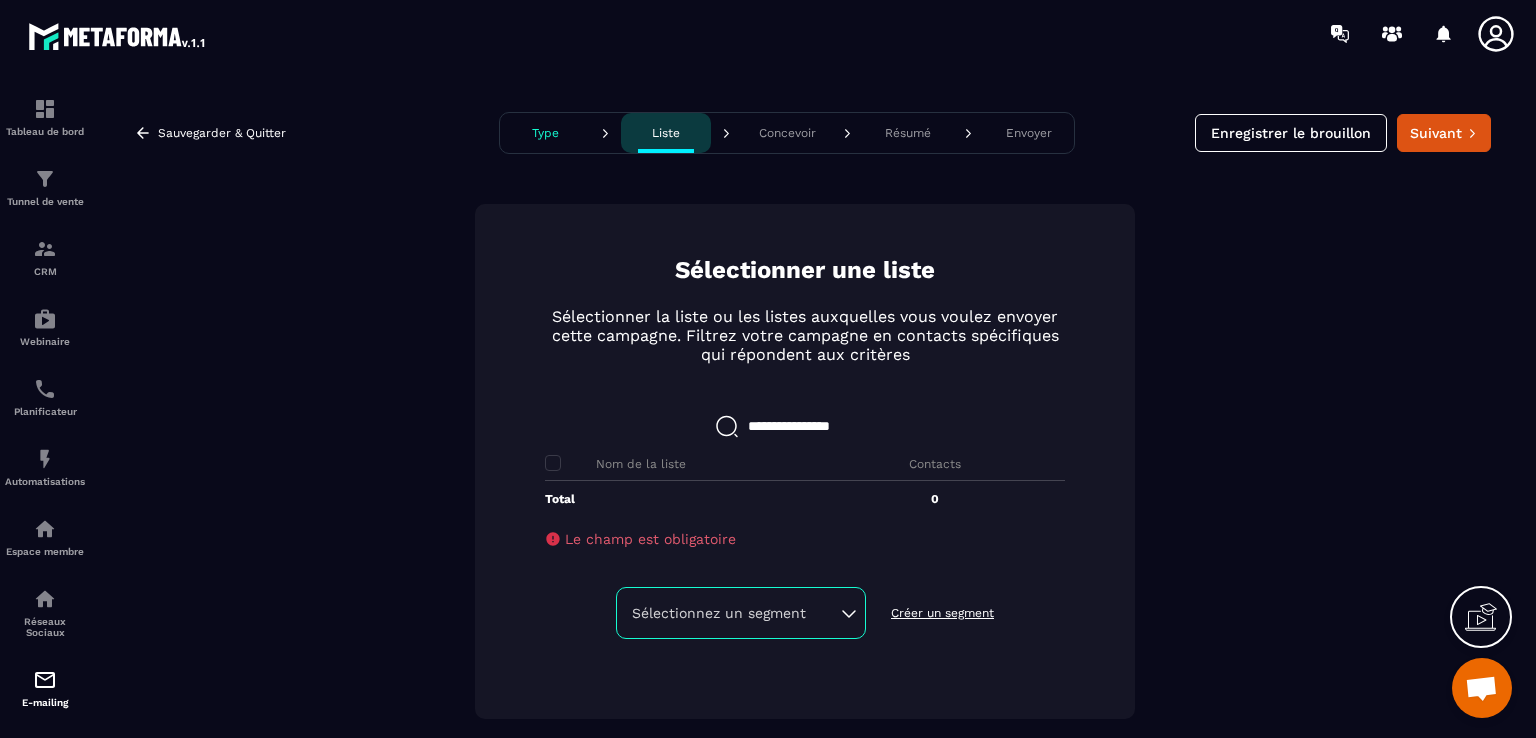 click 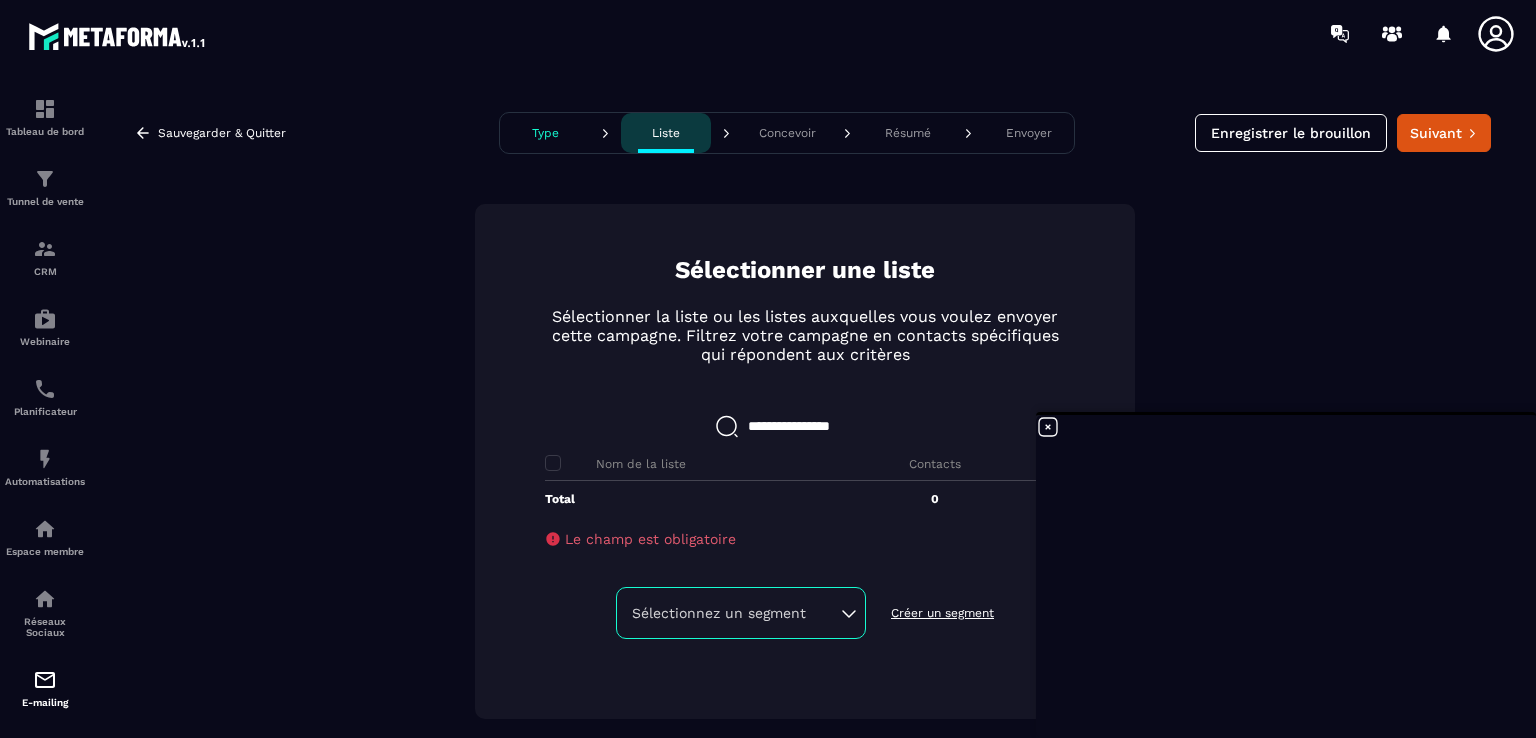 click 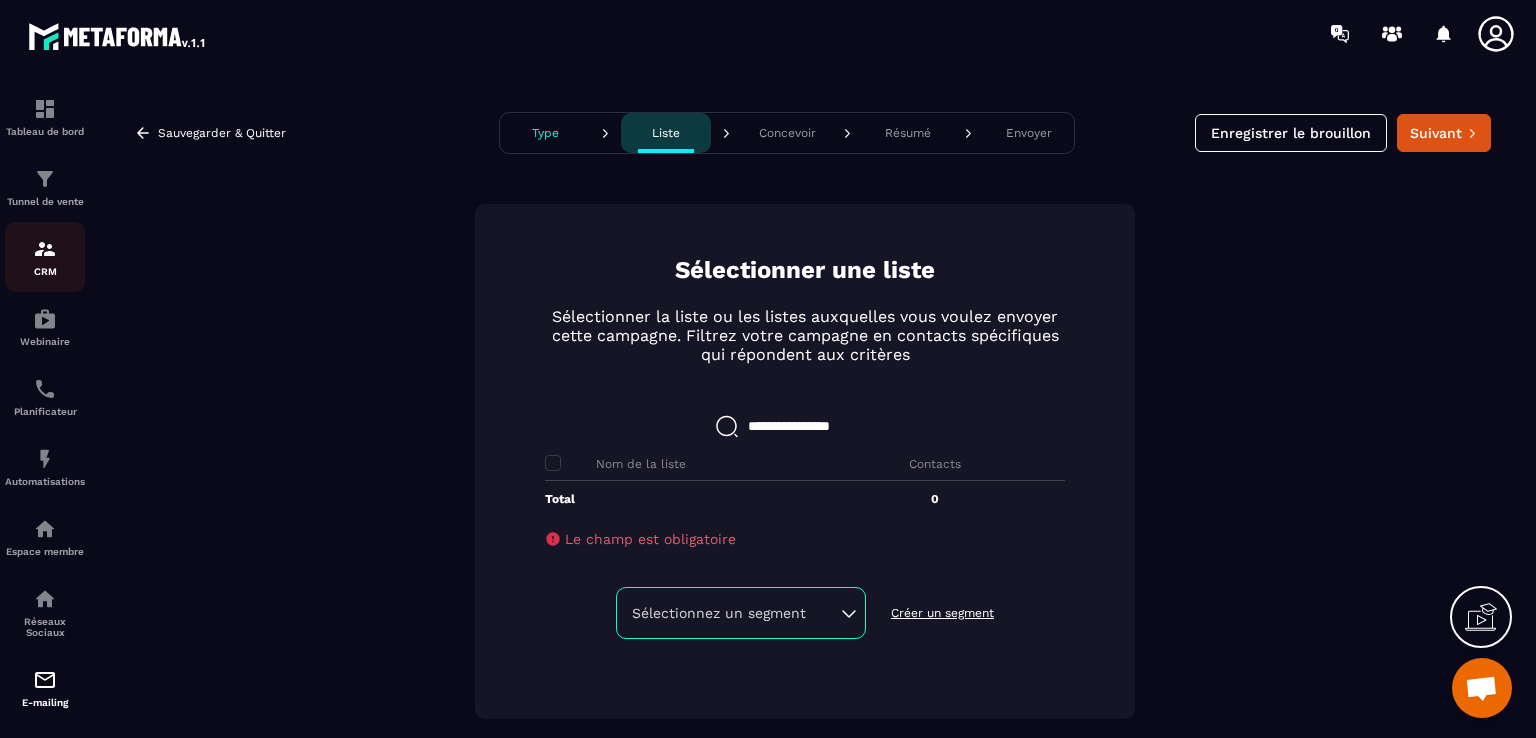 click on "CRM" at bounding box center [45, 271] 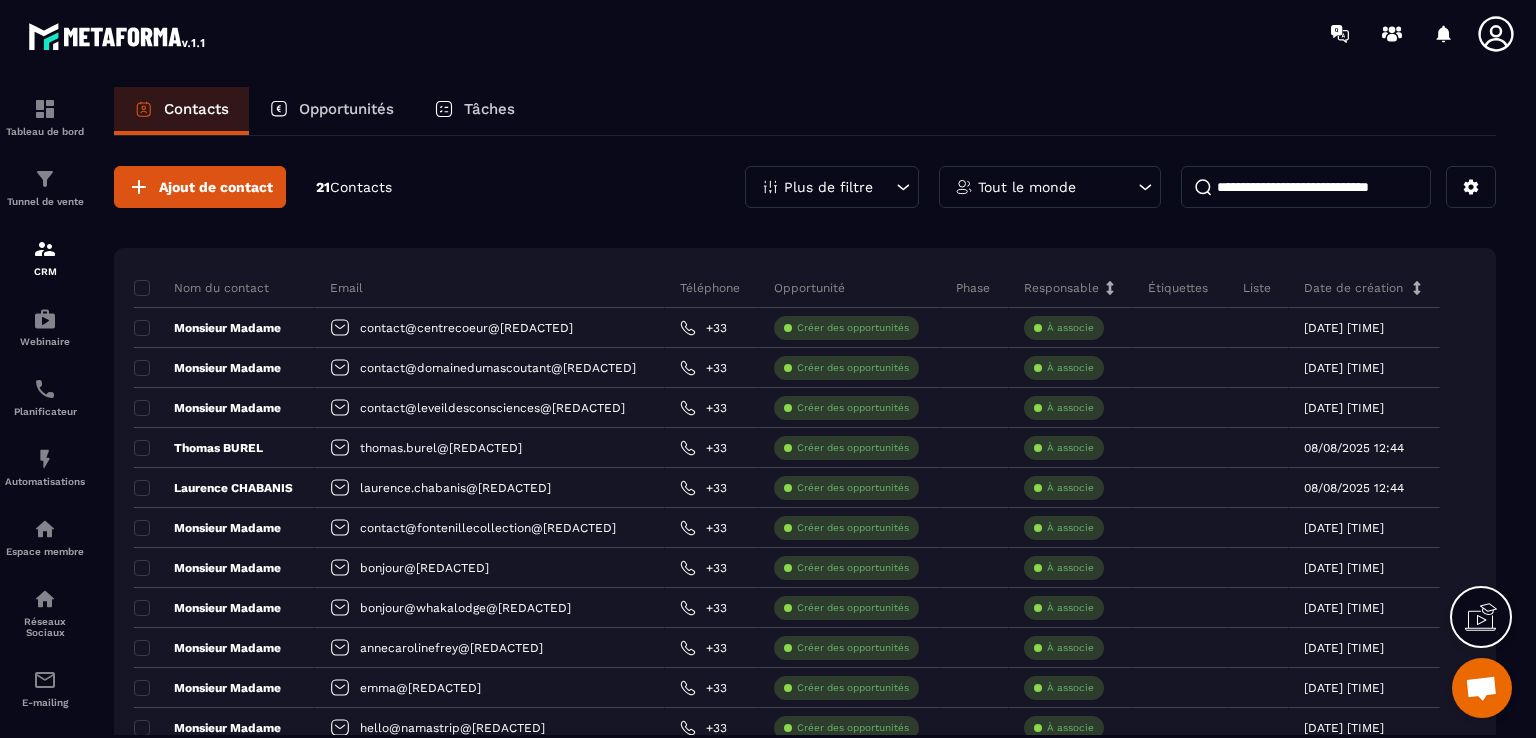 click 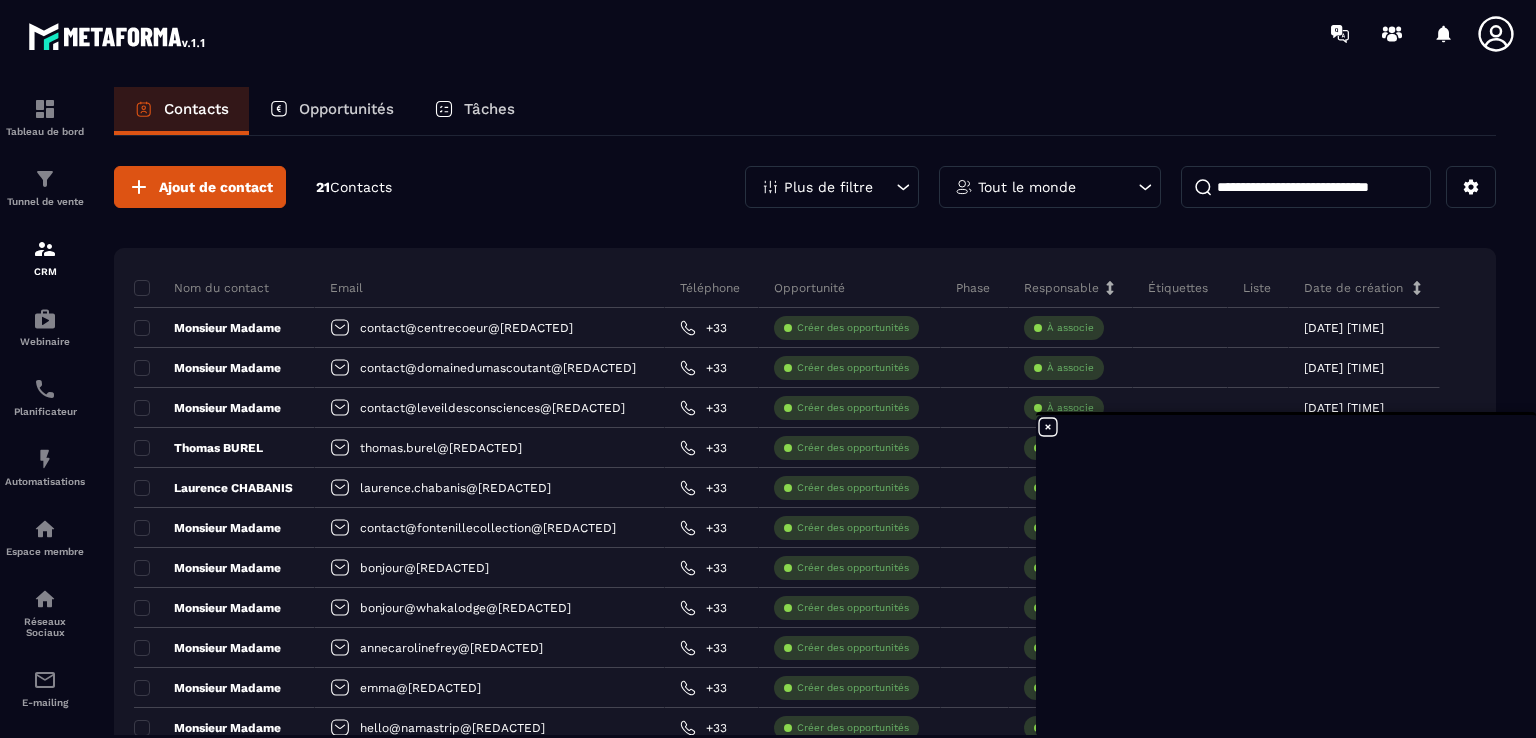 click 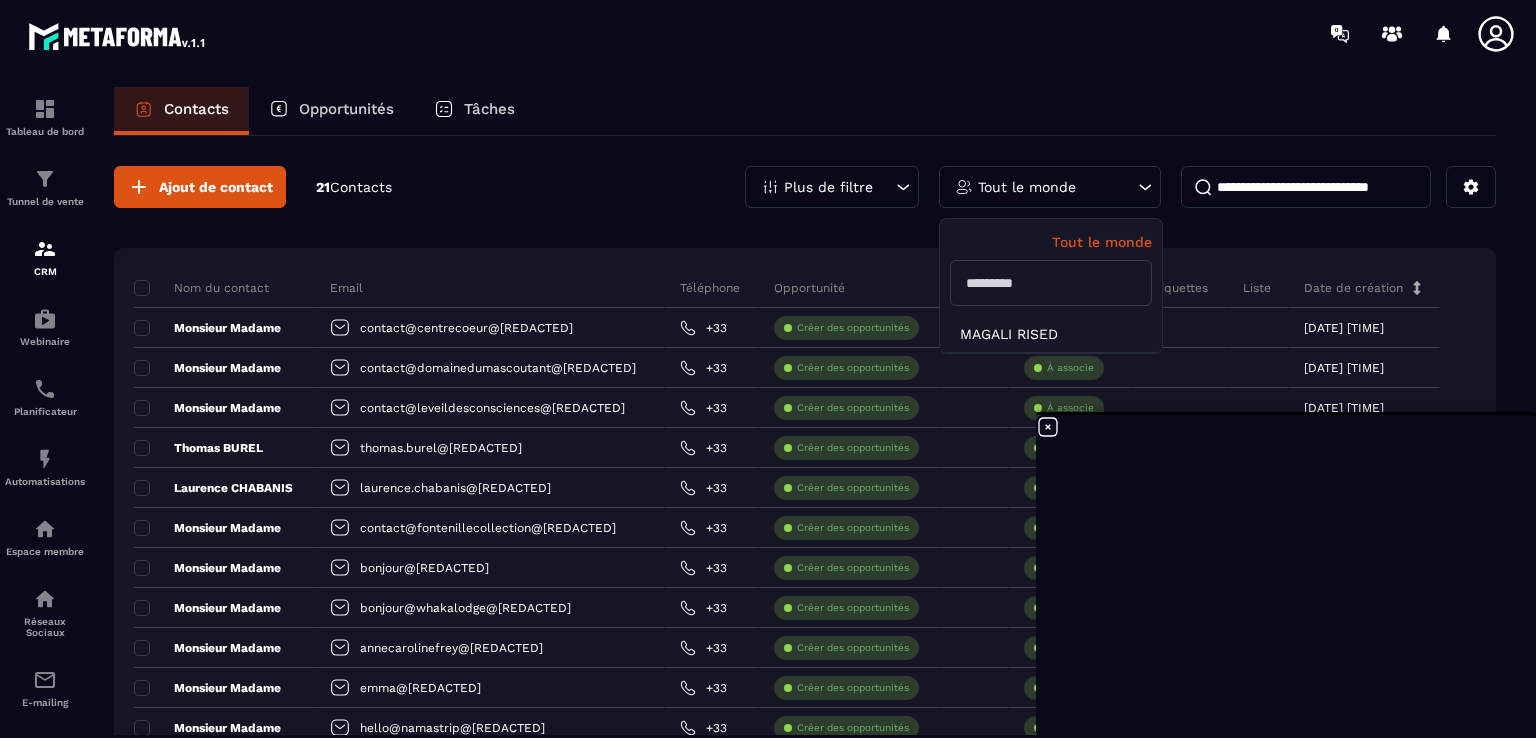 click 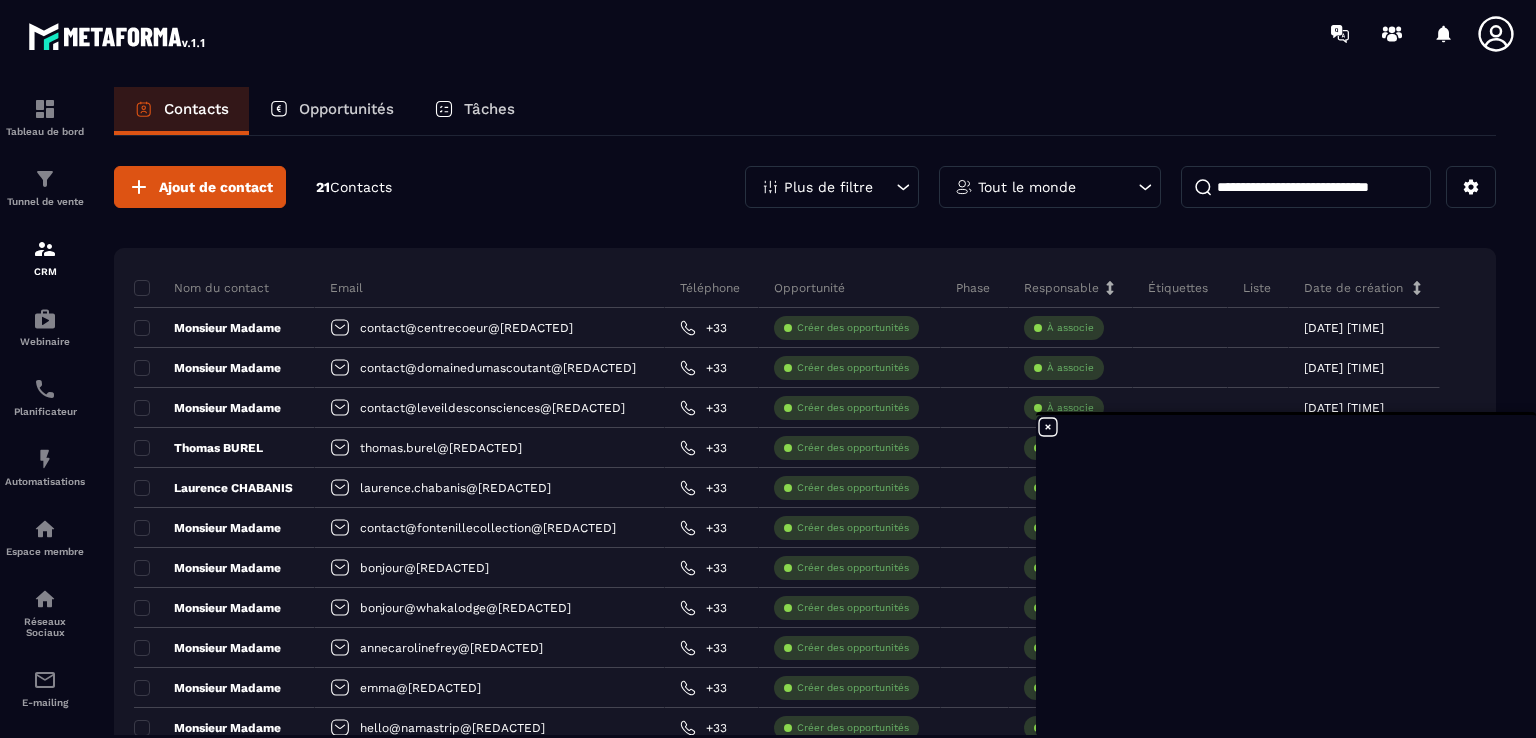 click 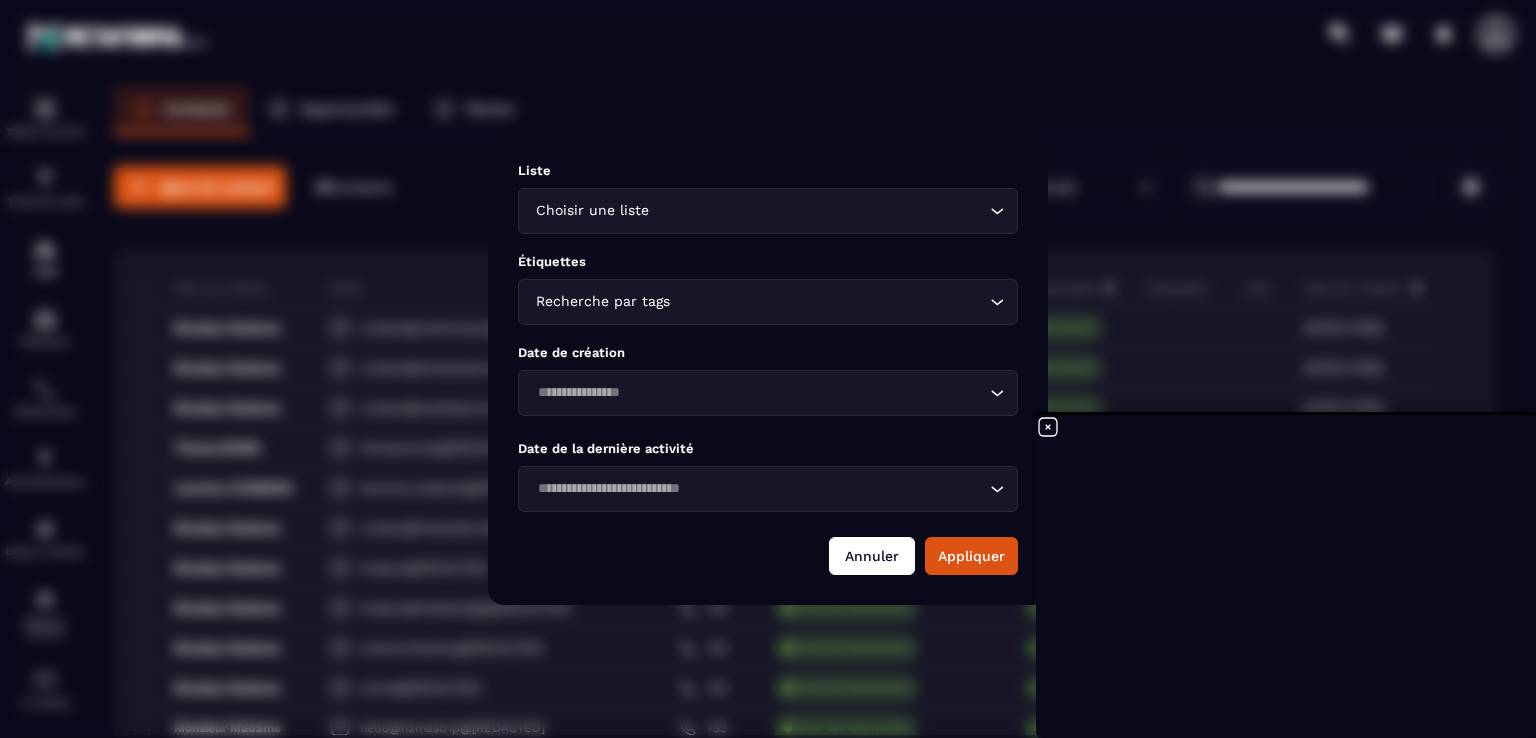 click on "Annuler" at bounding box center [872, 556] 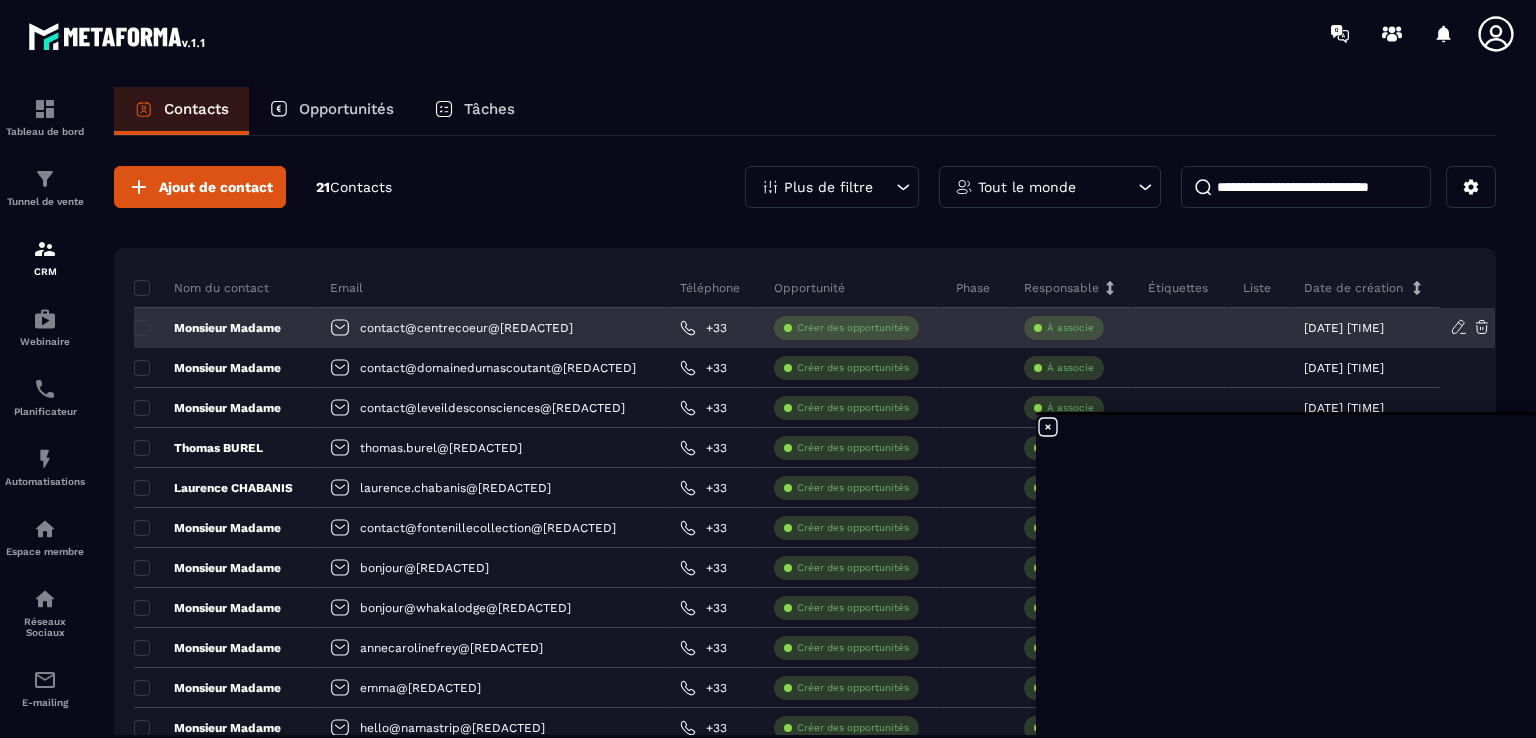 click on "Créer des opportunités" at bounding box center (853, 328) 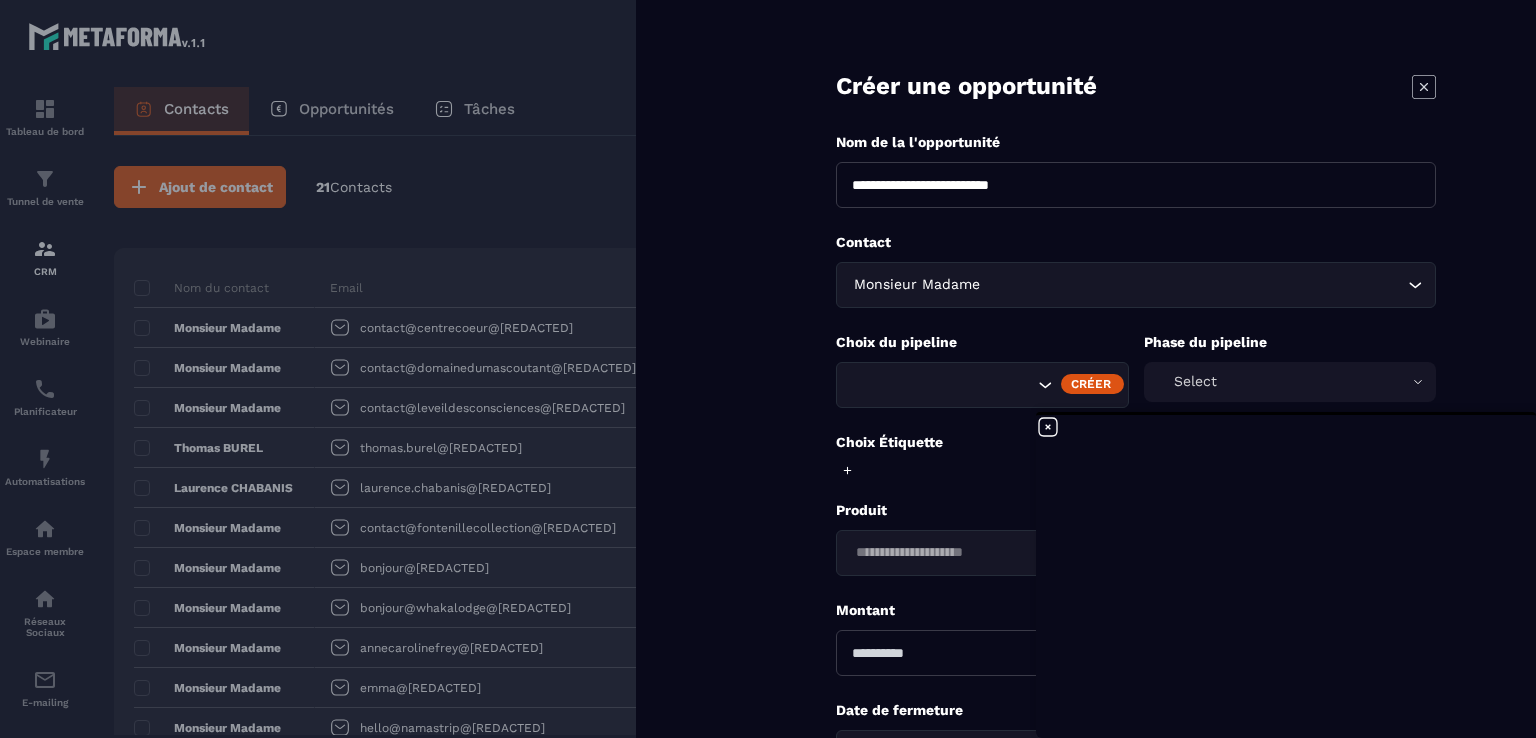 click 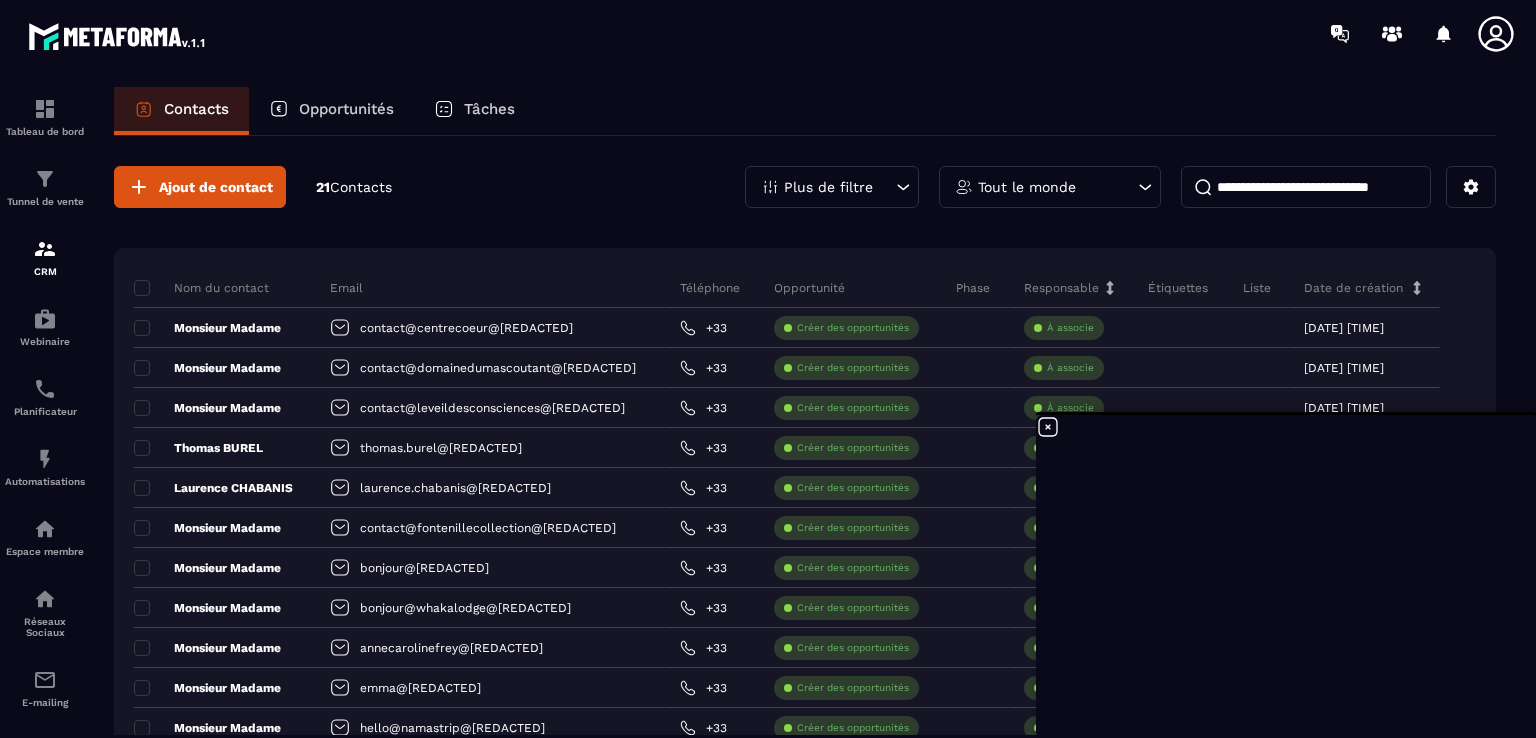 click on "Opportunités" at bounding box center [346, 109] 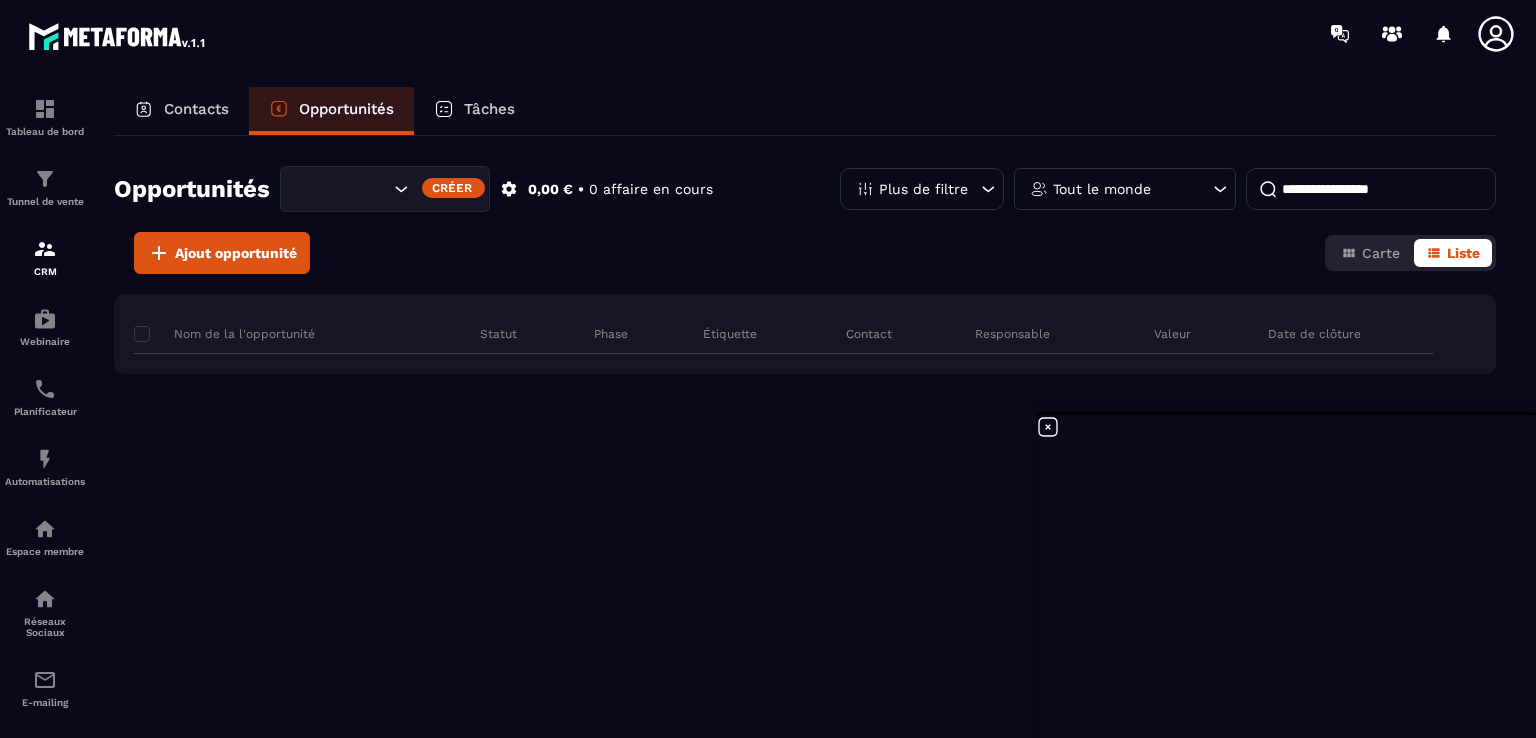 click on "Tâches" at bounding box center (474, 111) 